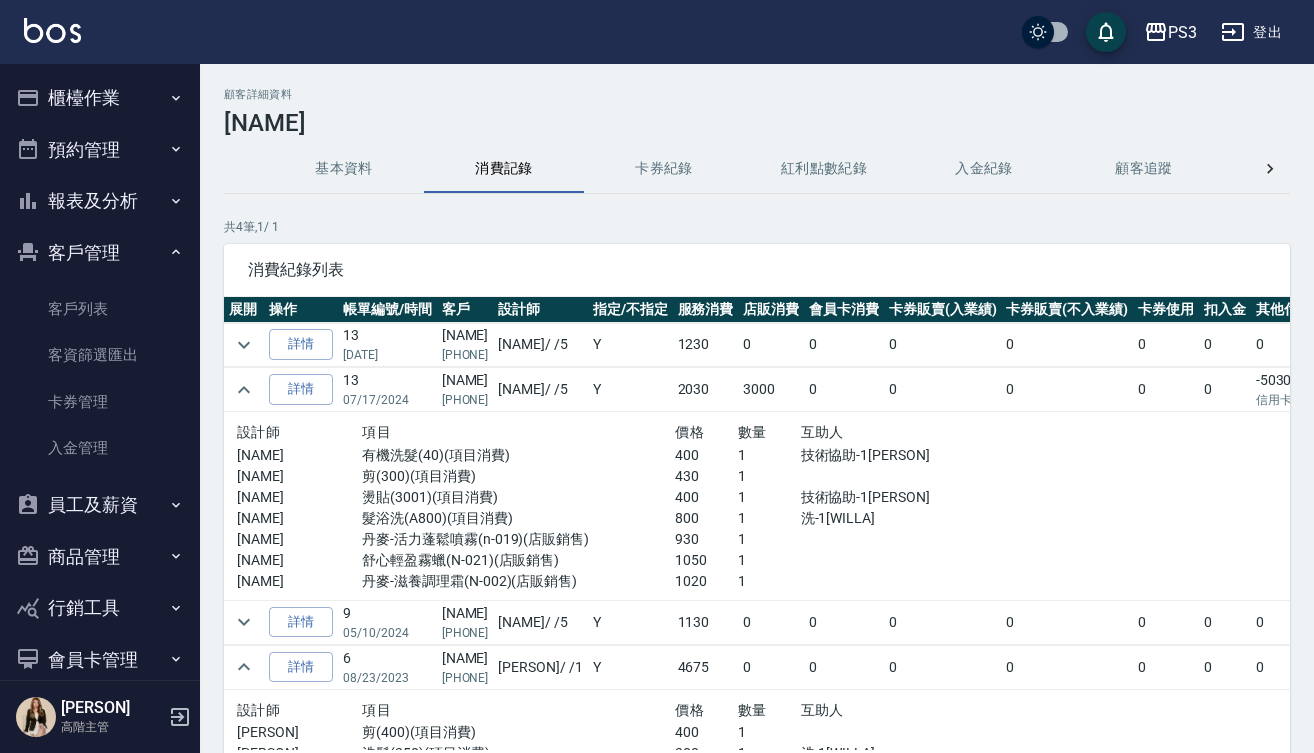 scroll, scrollTop: 91, scrollLeft: 0, axis: vertical 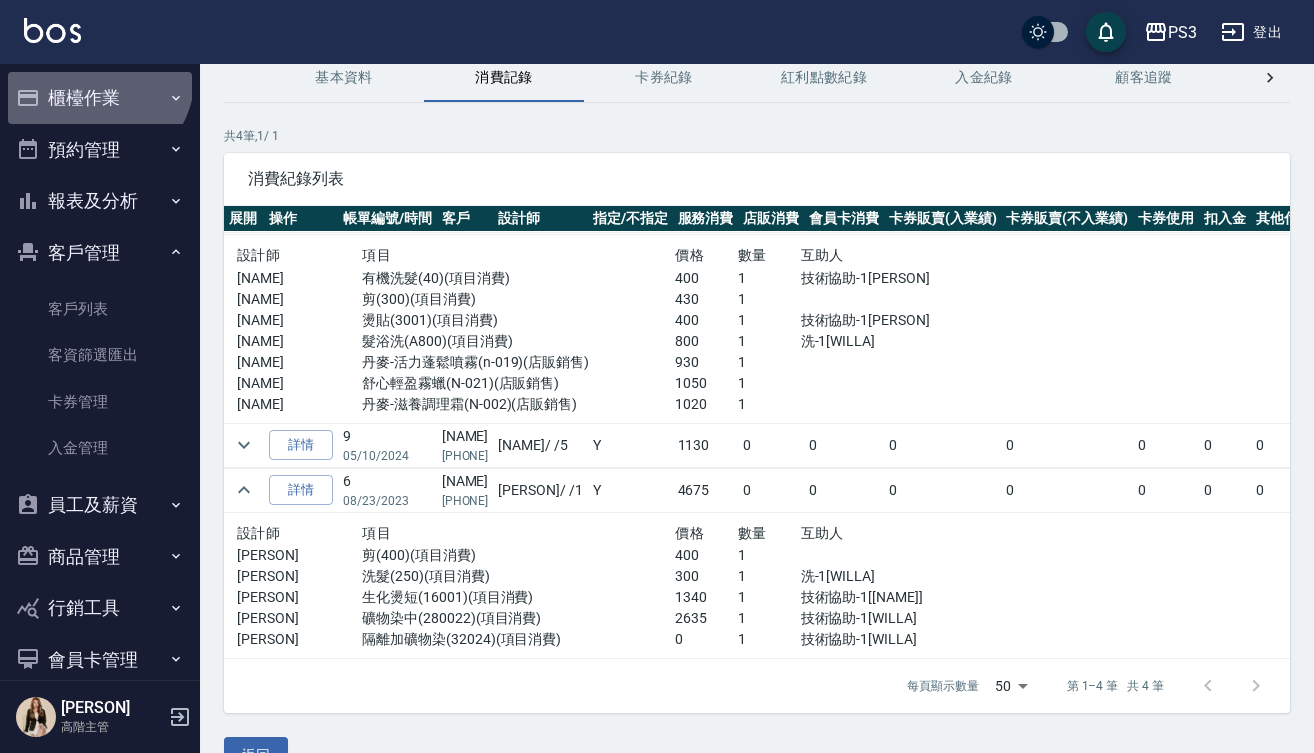 click on "櫃檯作業" at bounding box center (100, 98) 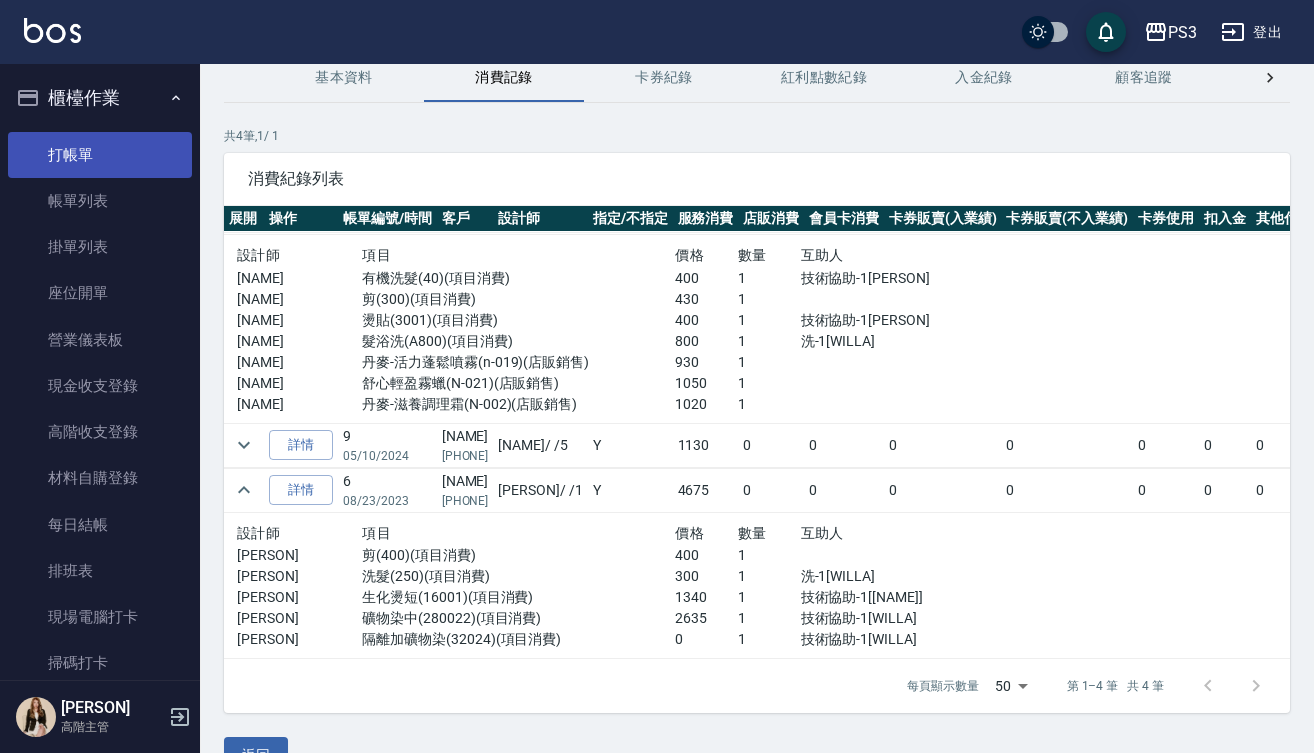click on "打帳單" at bounding box center (100, 155) 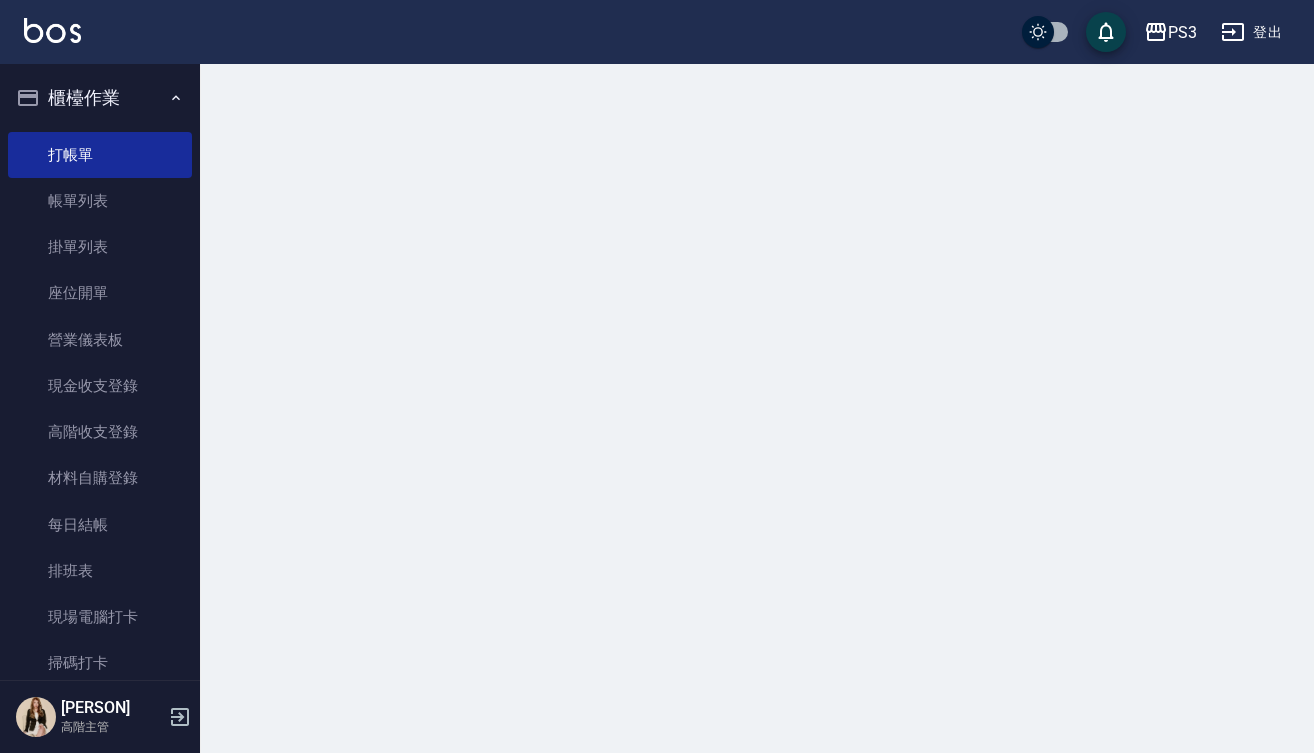 scroll, scrollTop: 0, scrollLeft: 0, axis: both 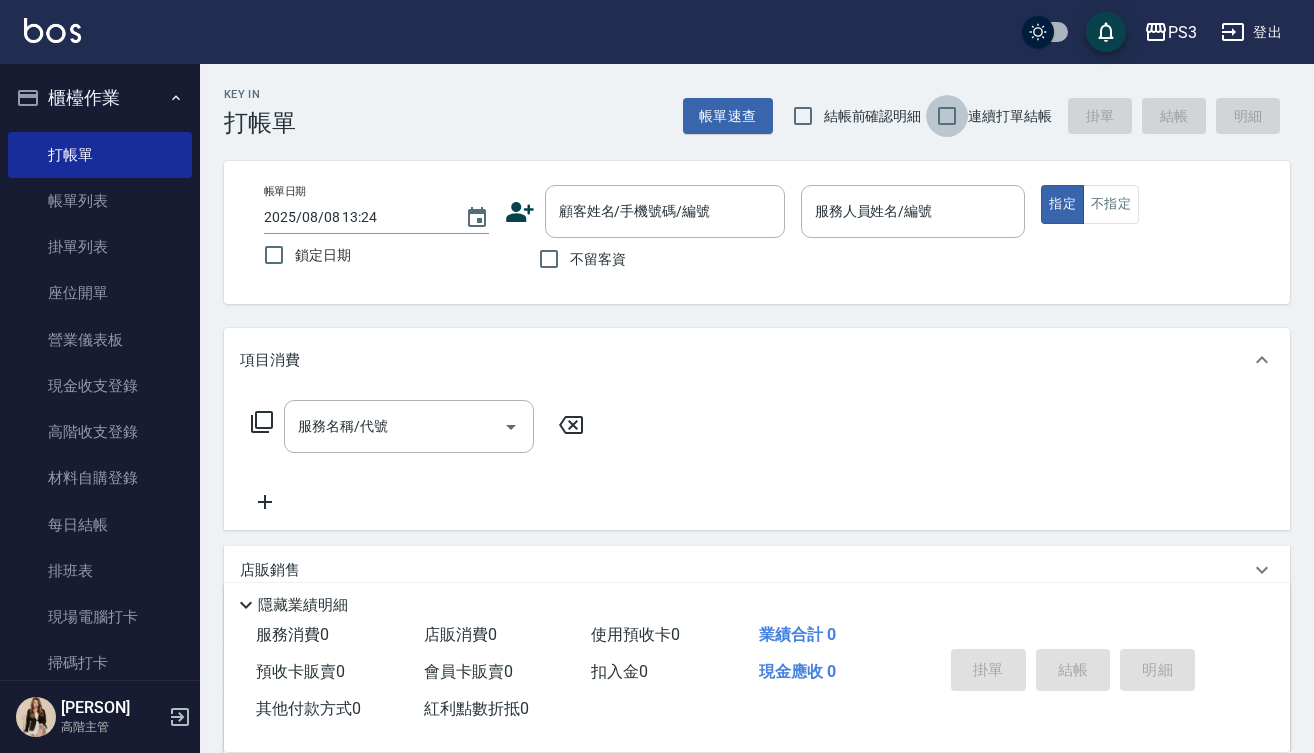 click on "連續打單結帳" at bounding box center (947, 116) 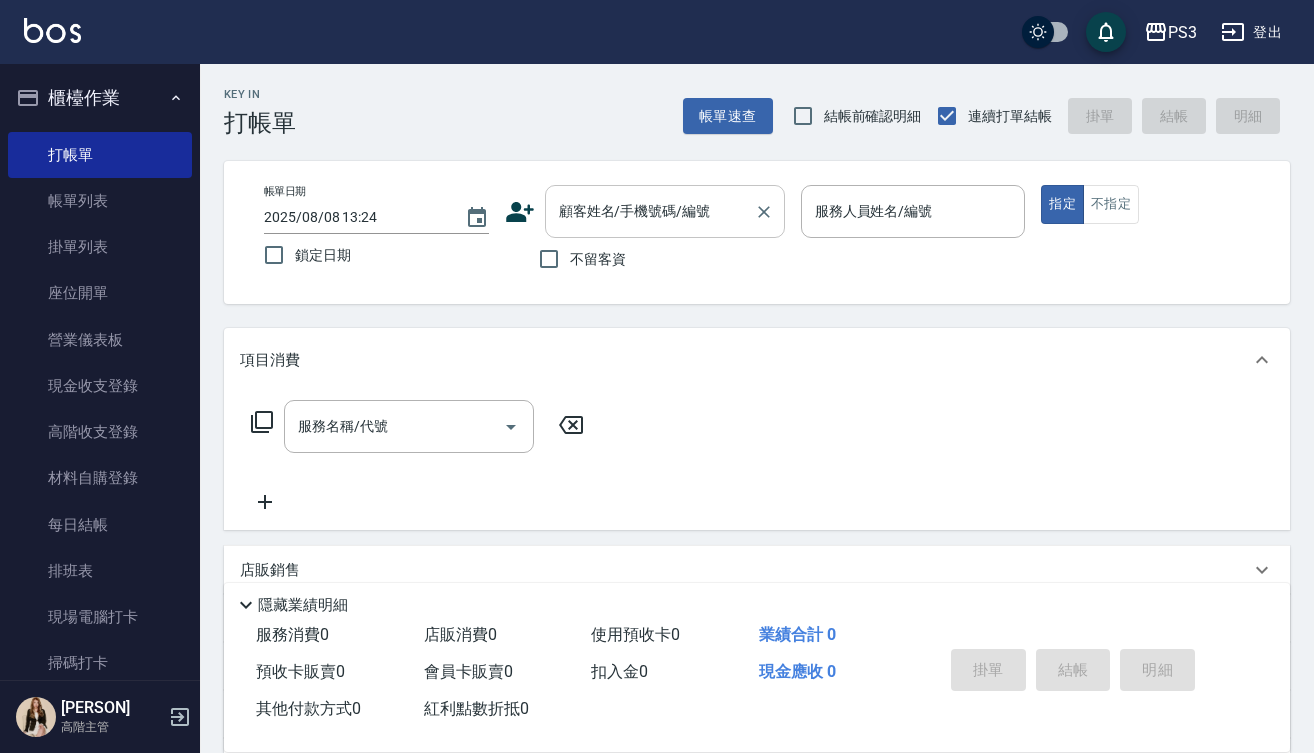 click on "顧客姓名/手機號碼/編號 顧客姓名/手機號碼/編號" at bounding box center (665, 211) 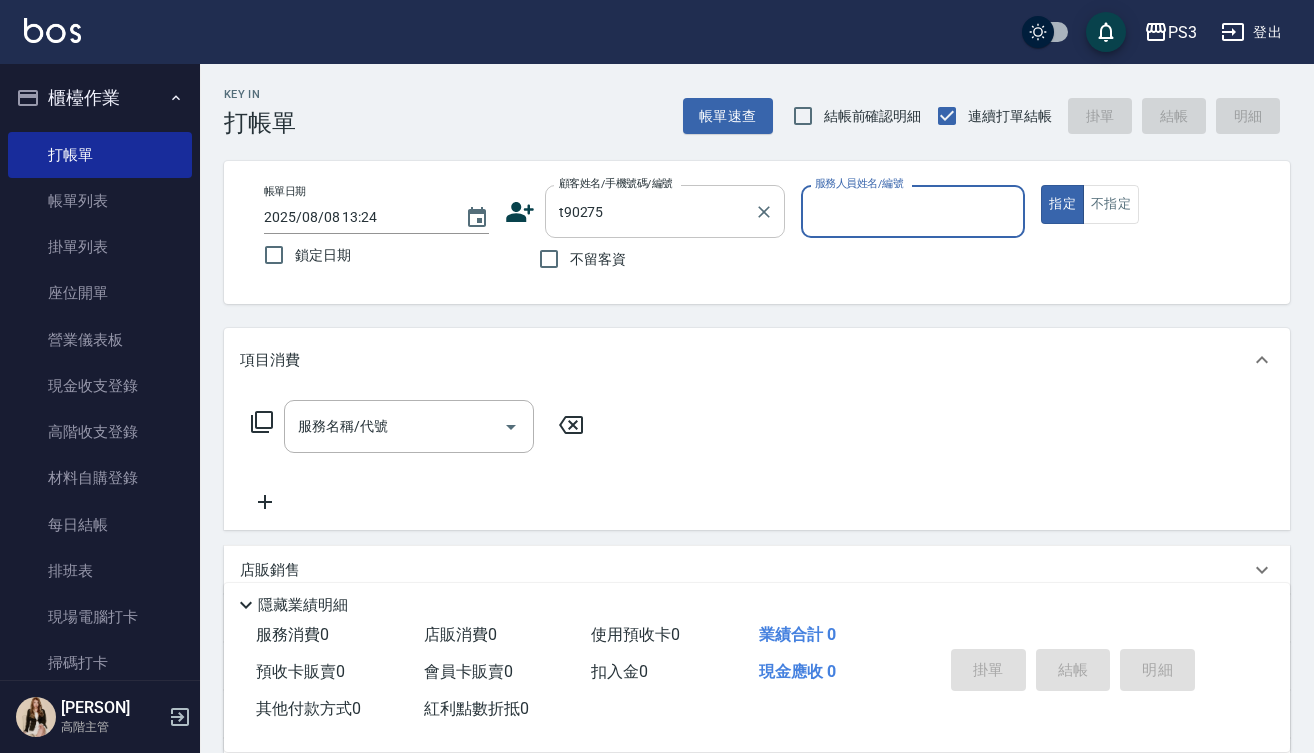 click on "t90275" at bounding box center (650, 211) 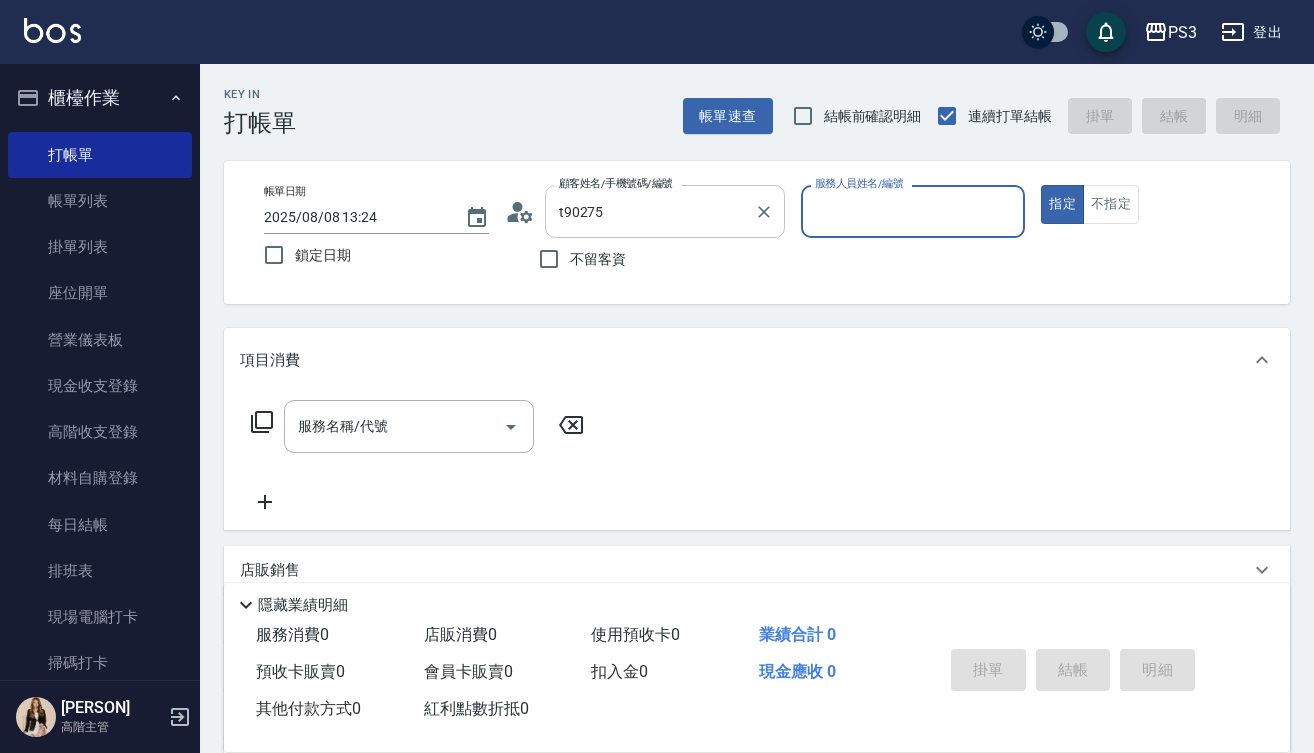 type on "[PERSON]/[PHONE]/[ID]" 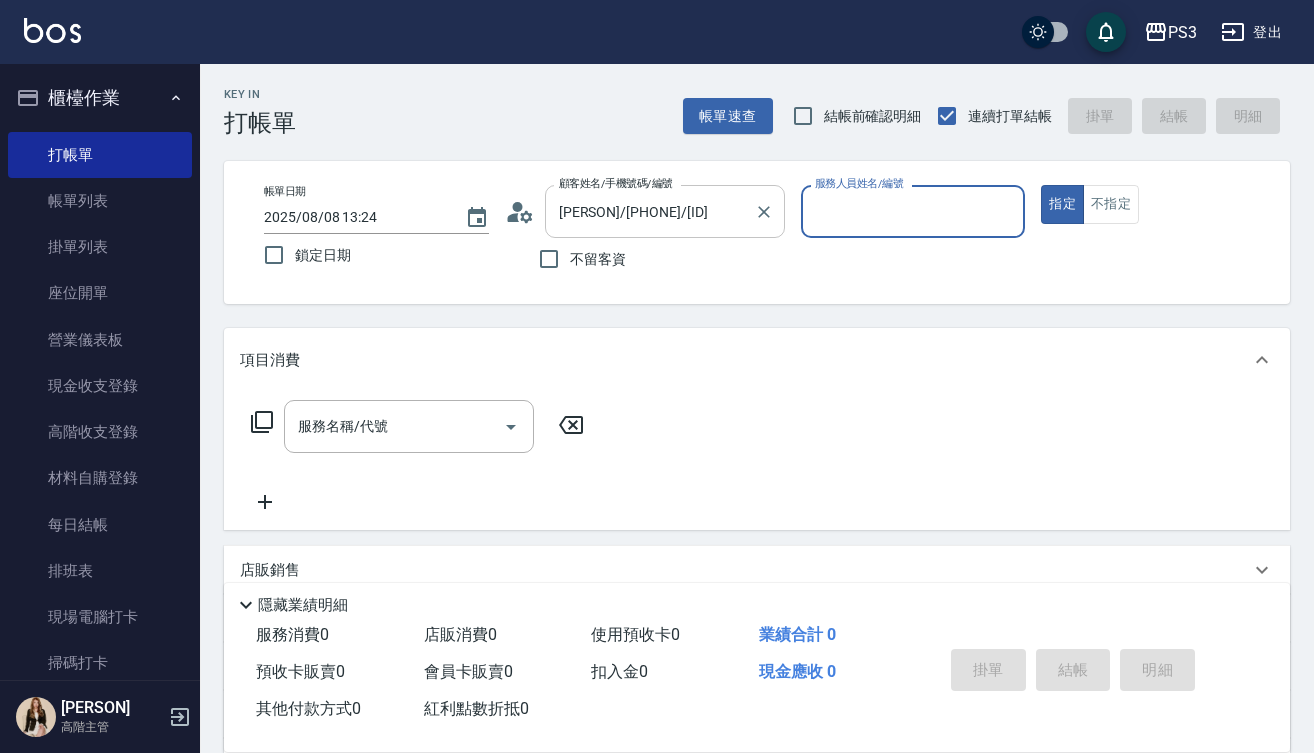 type on "[NAME]-1" 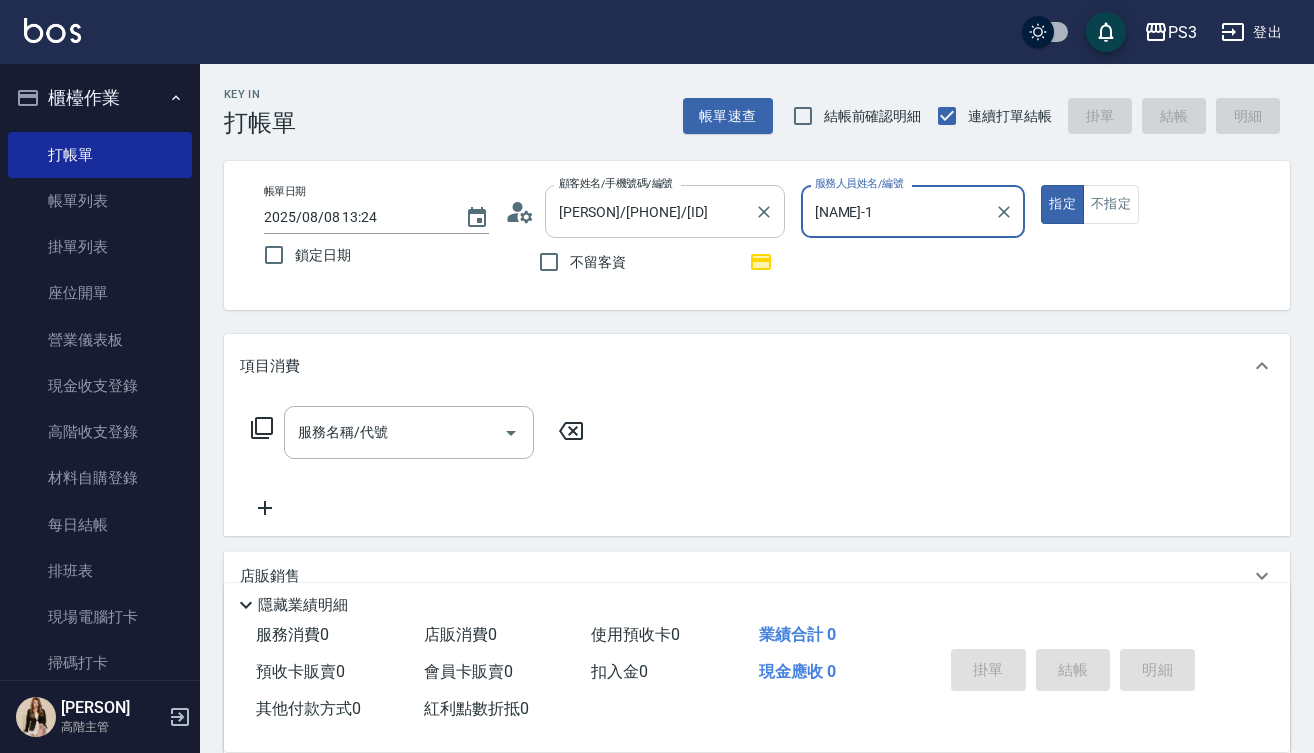 click on "指定" at bounding box center [1062, 204] 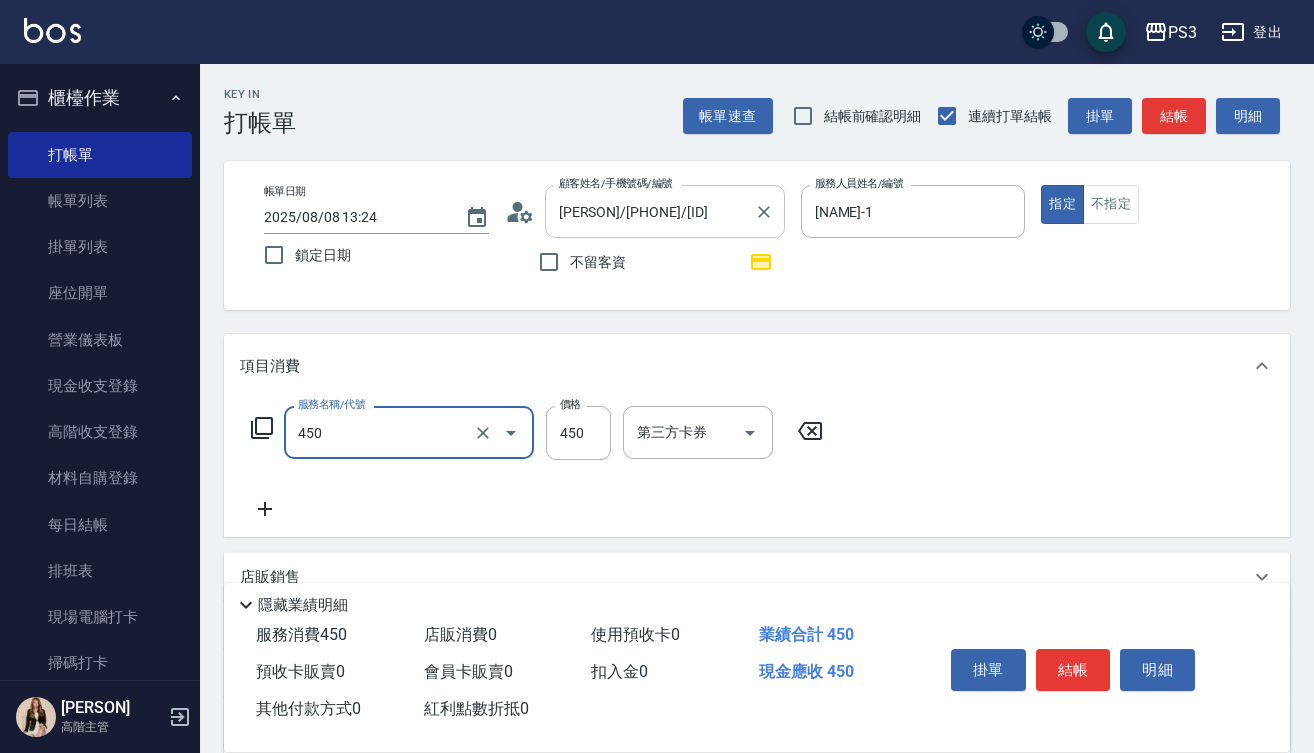 type on "有機洗髮(450)" 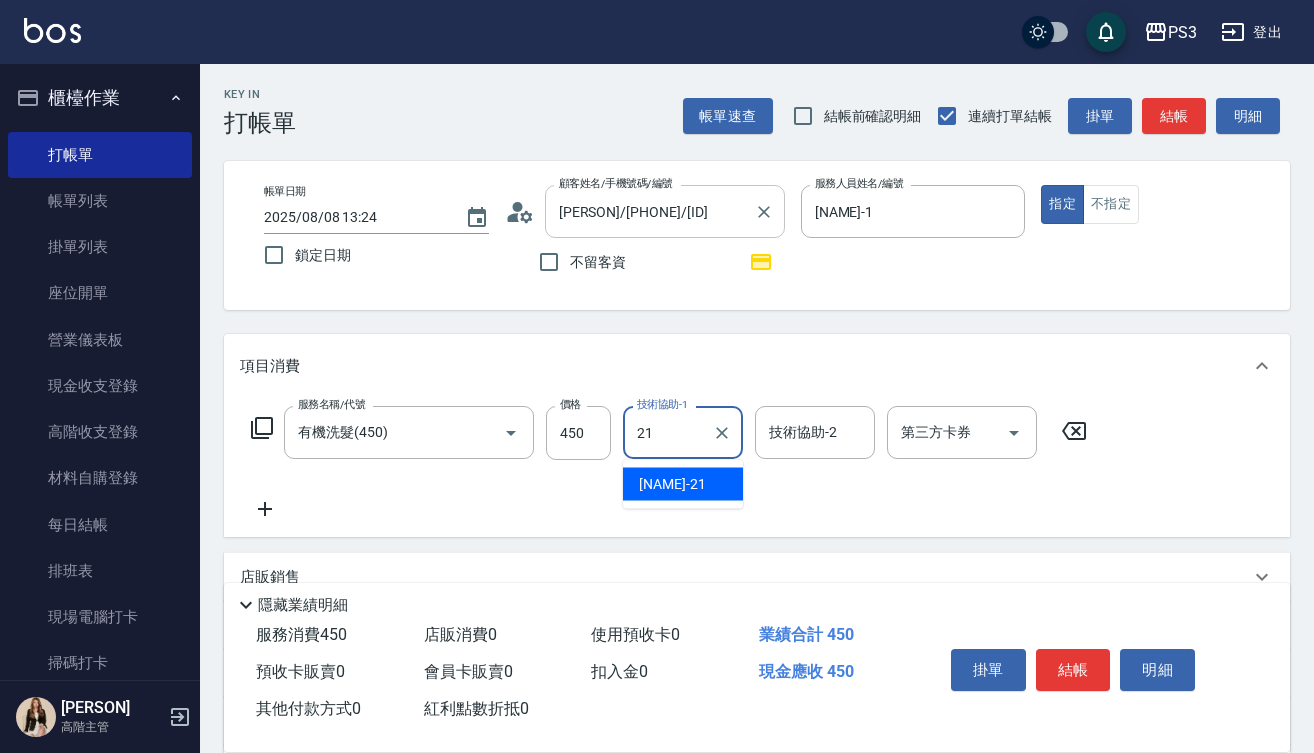 type on "[NAME]-[NUMBER]" 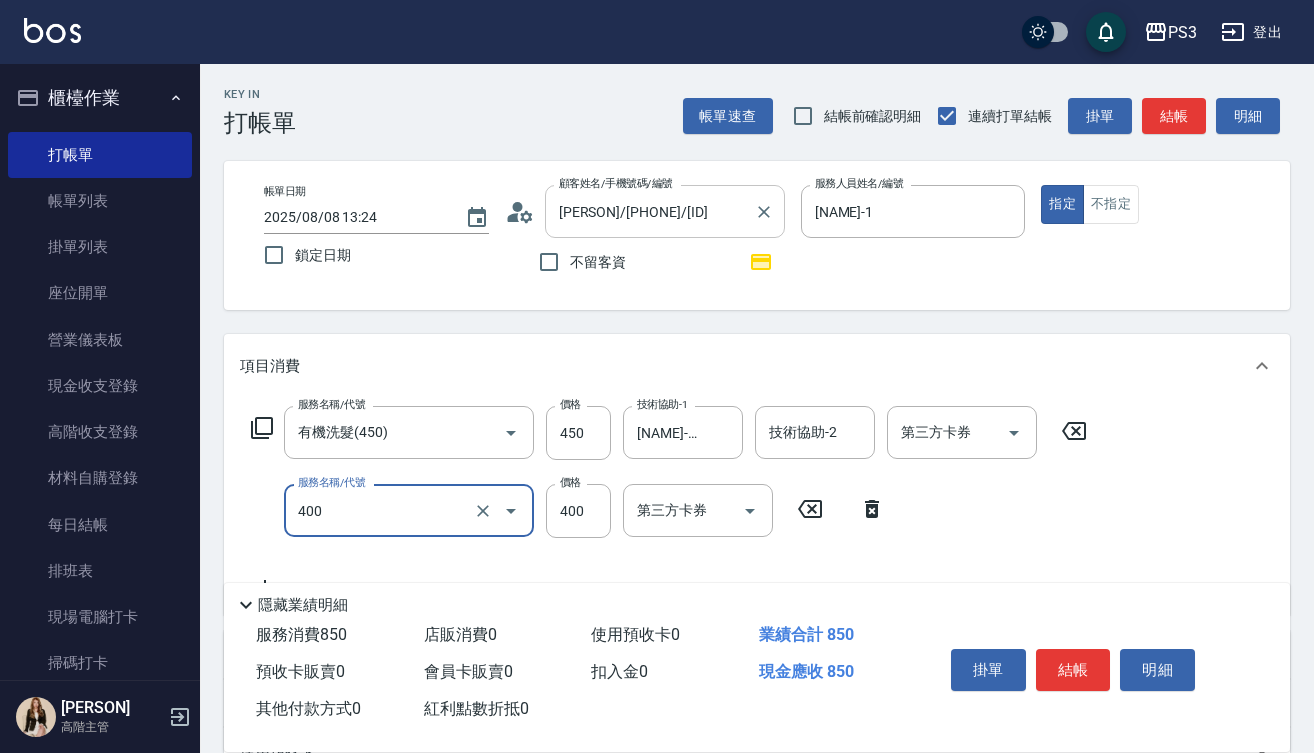 type on "剪(400)" 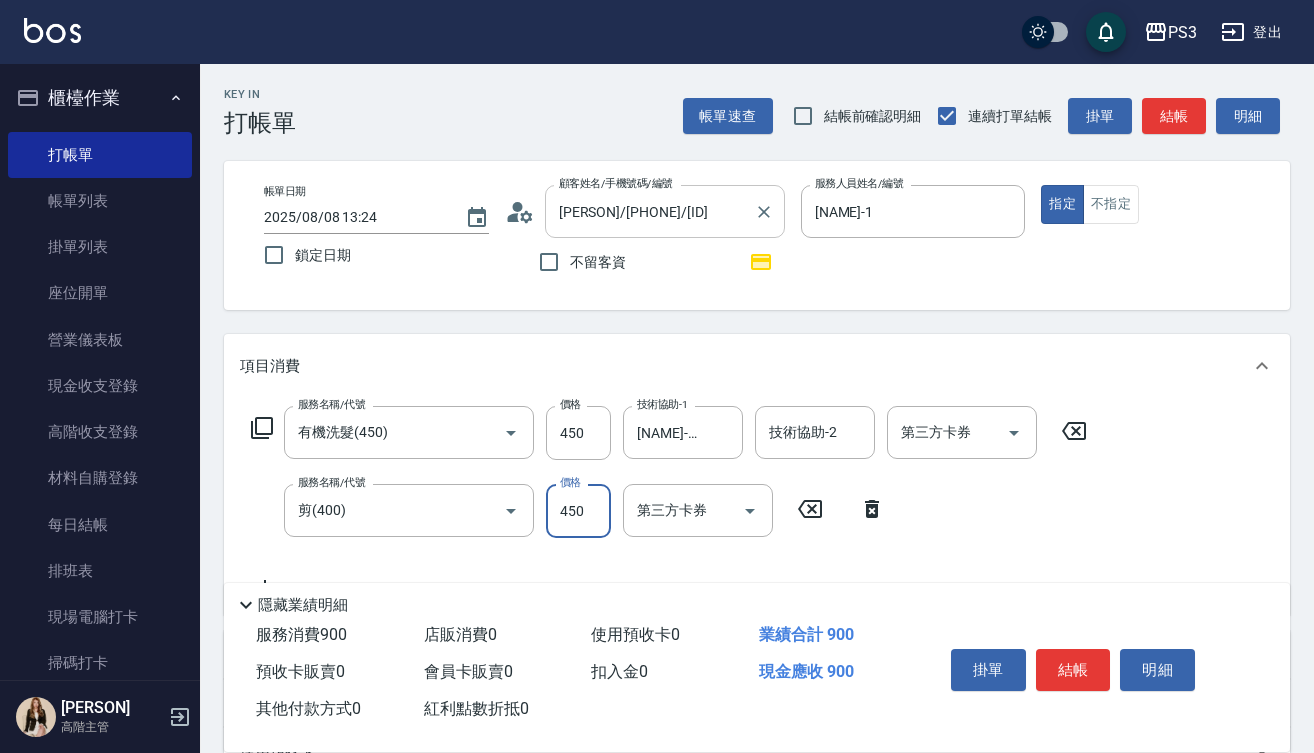 type on "450" 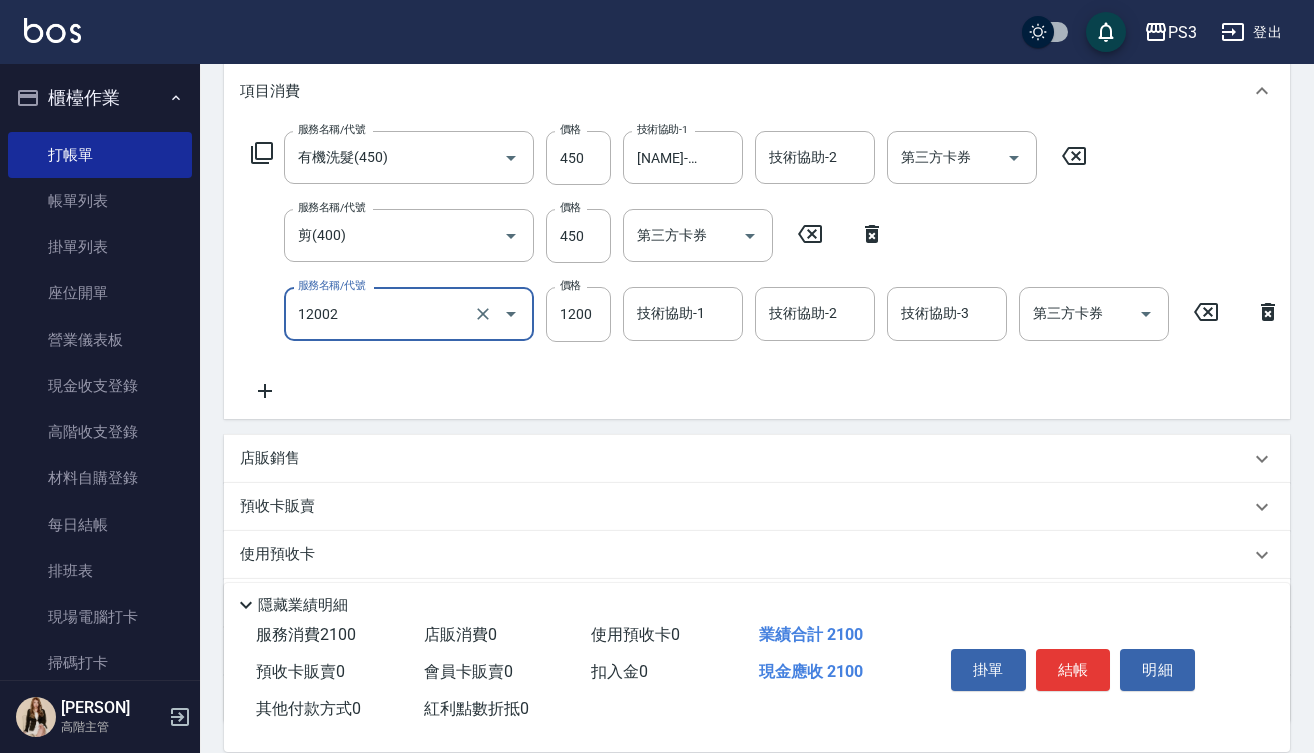 scroll, scrollTop: 285, scrollLeft: 0, axis: vertical 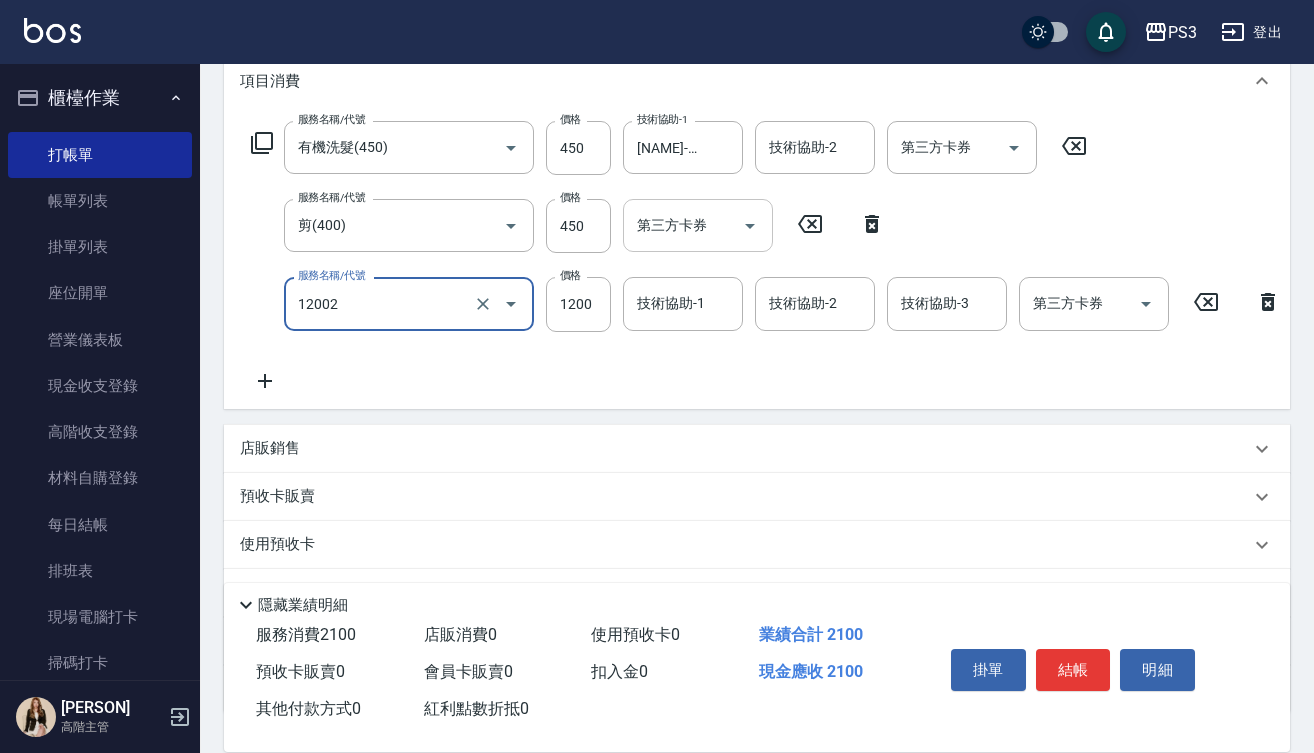 type on "男生染(12002)" 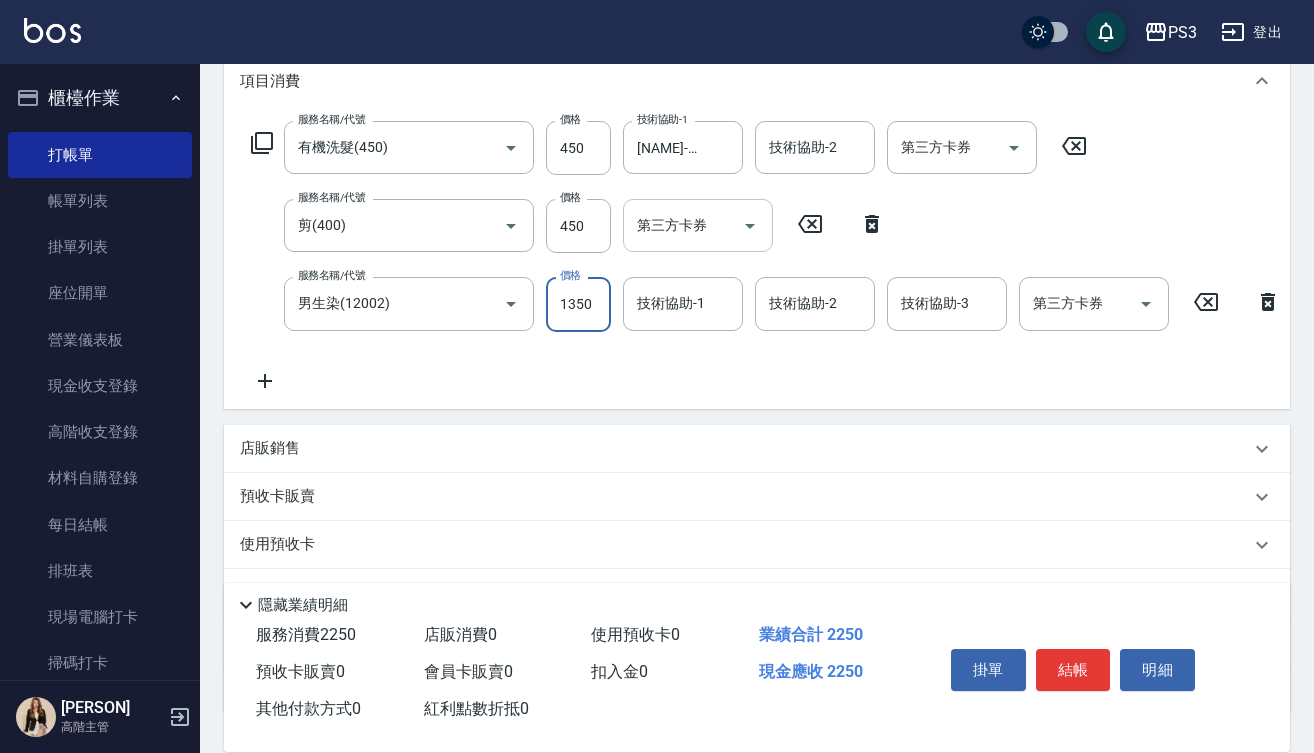 type on "1350" 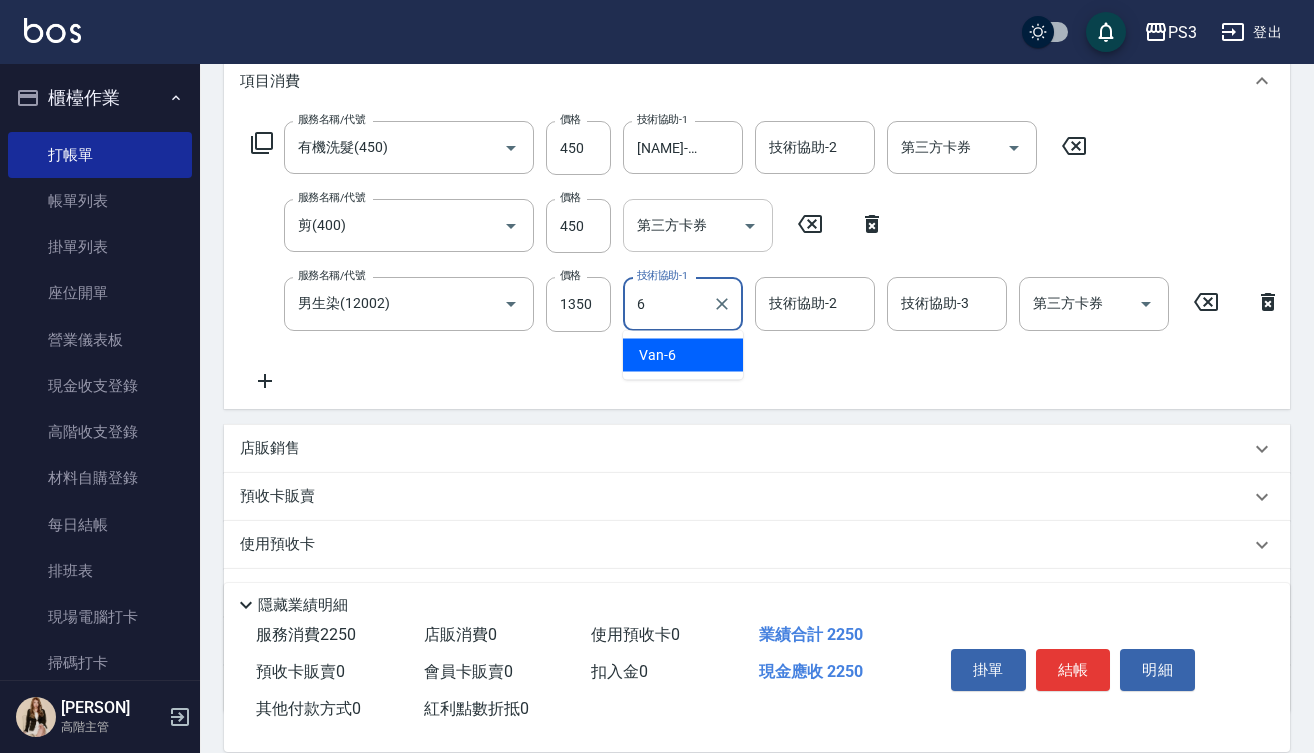 type on "[NAME]-6" 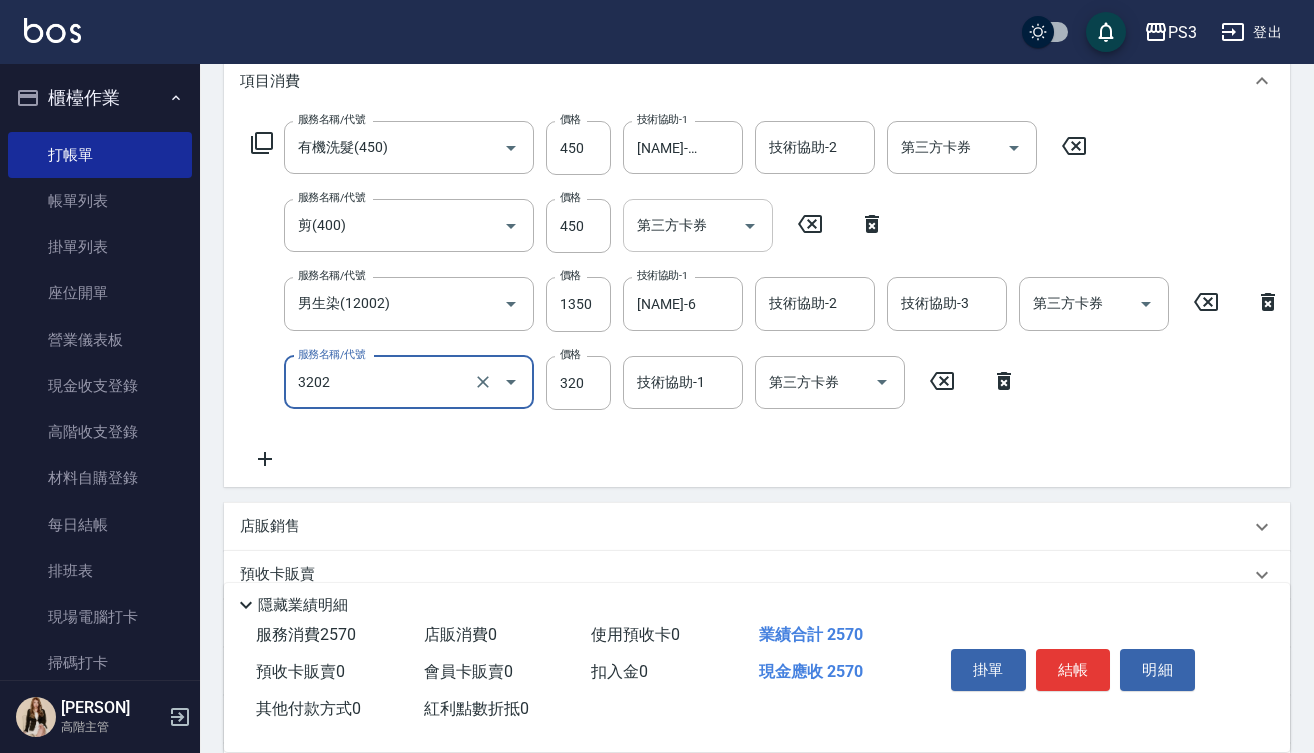 type on "頭皮隔離(3202)" 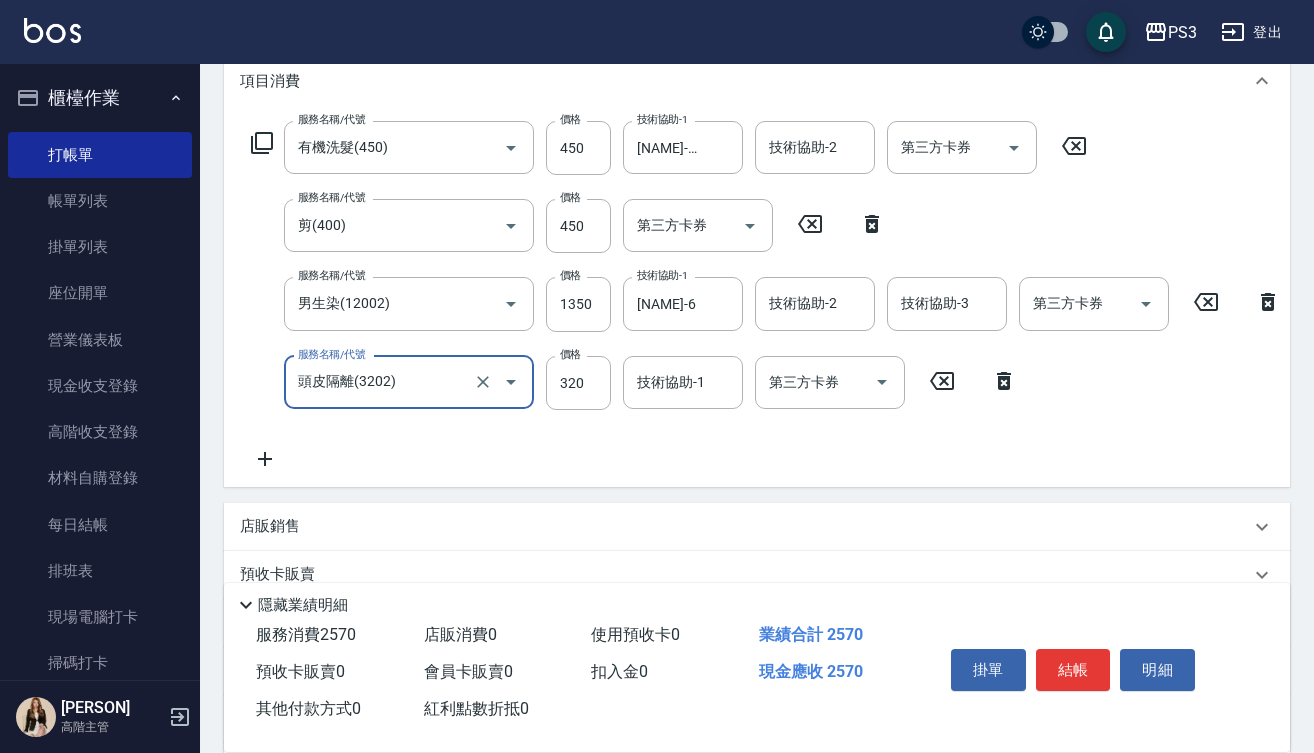 click on "頭皮隔離(3202)" at bounding box center [381, 382] 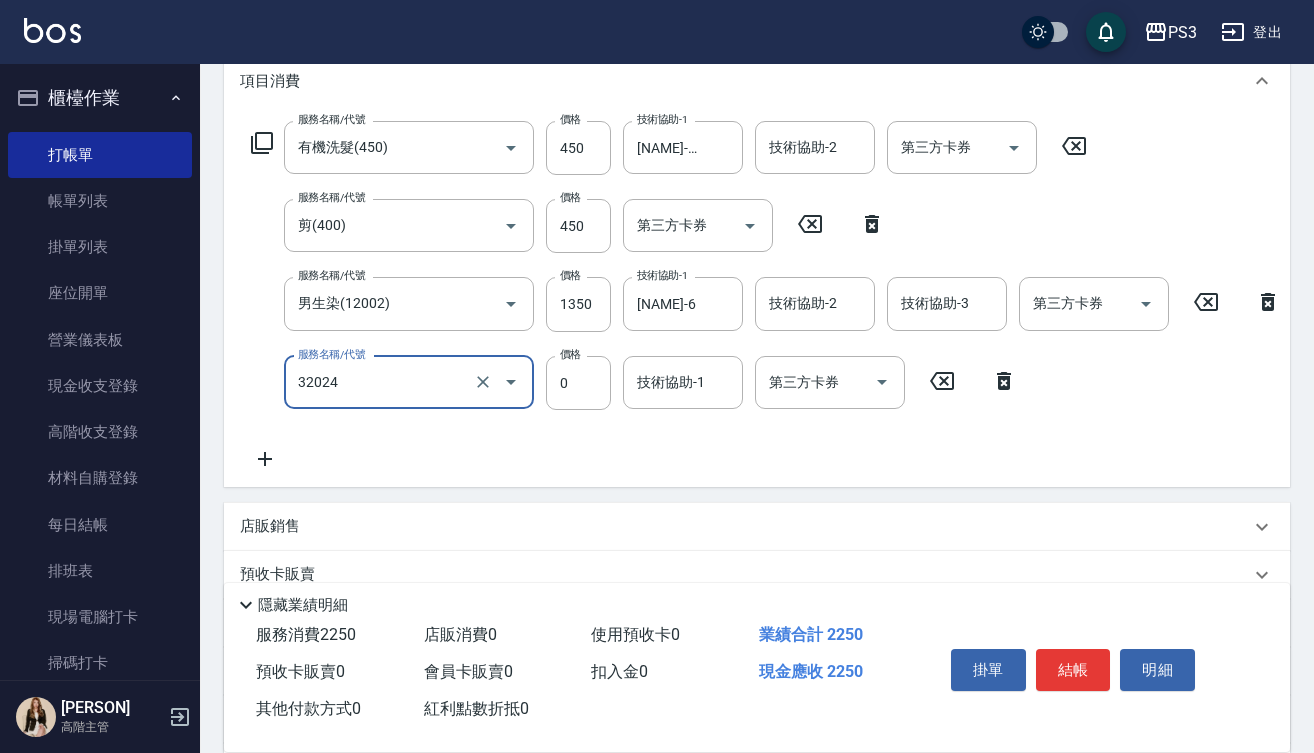type on "隔離加礦物染(32024)" 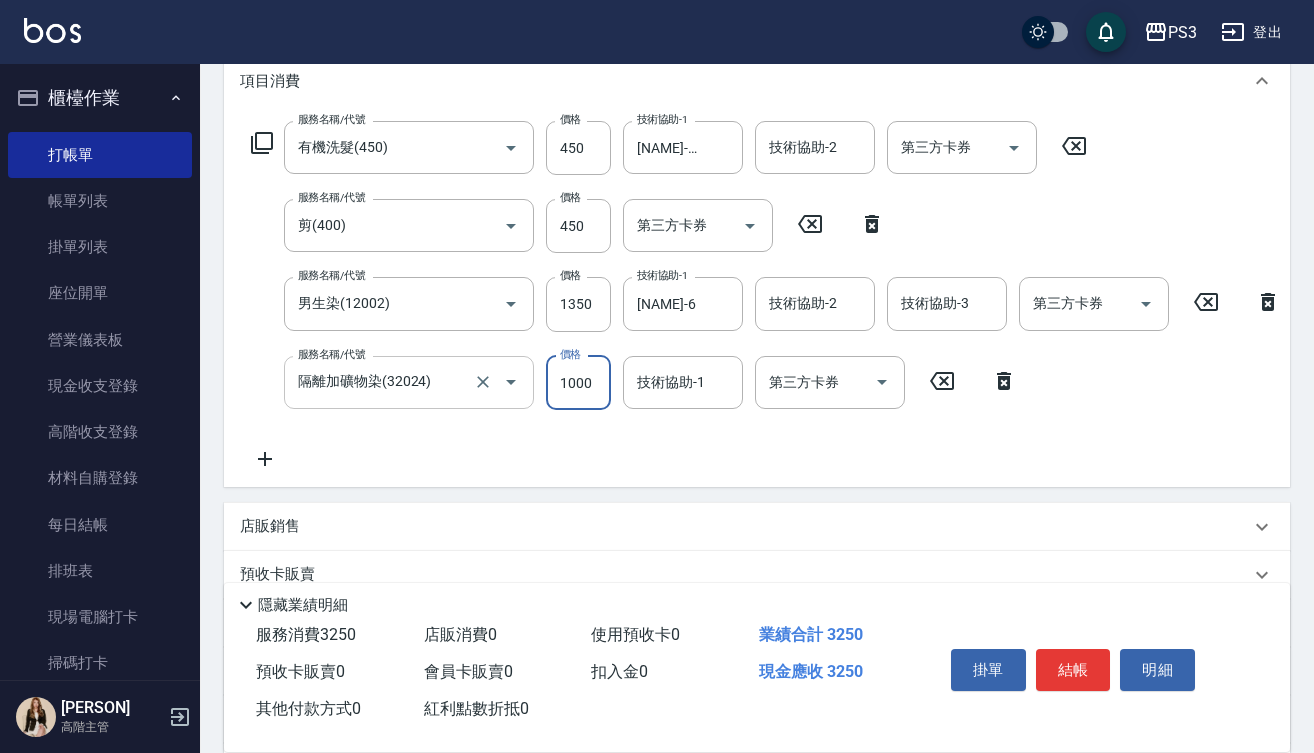 type on "1000" 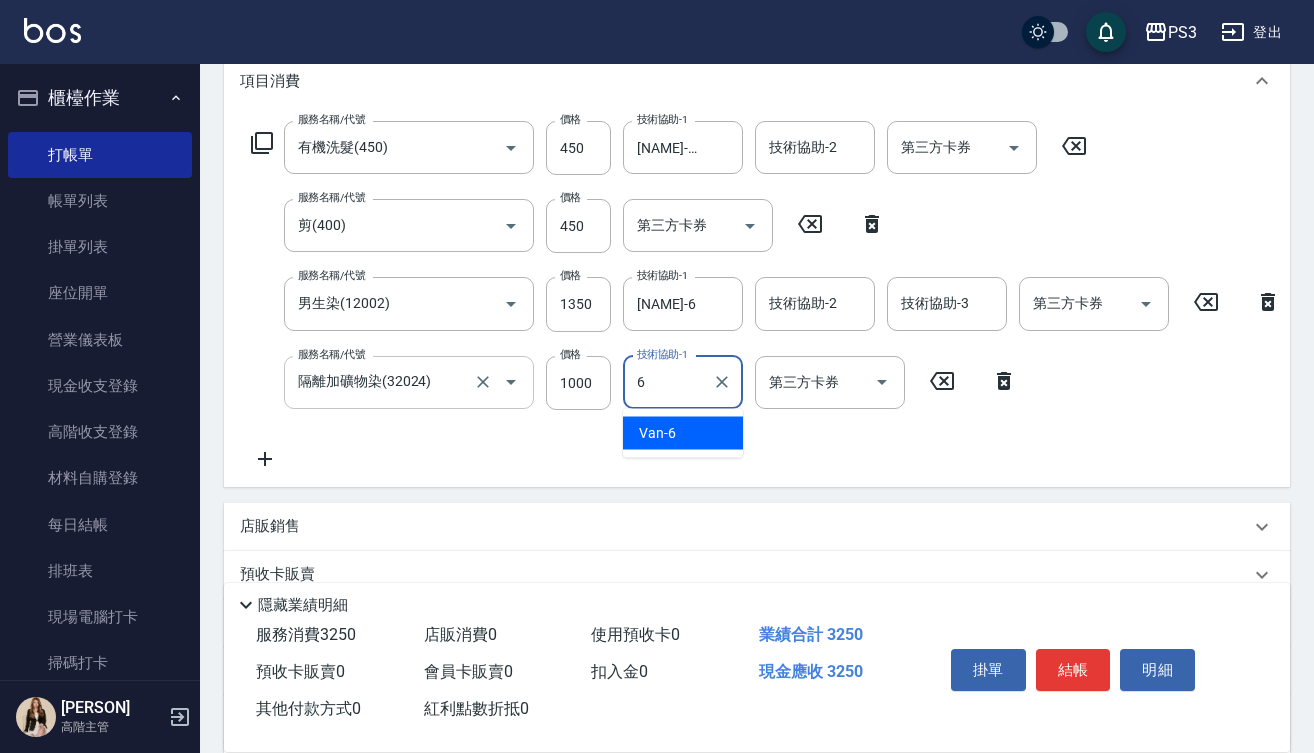 type on "[NAME]-6" 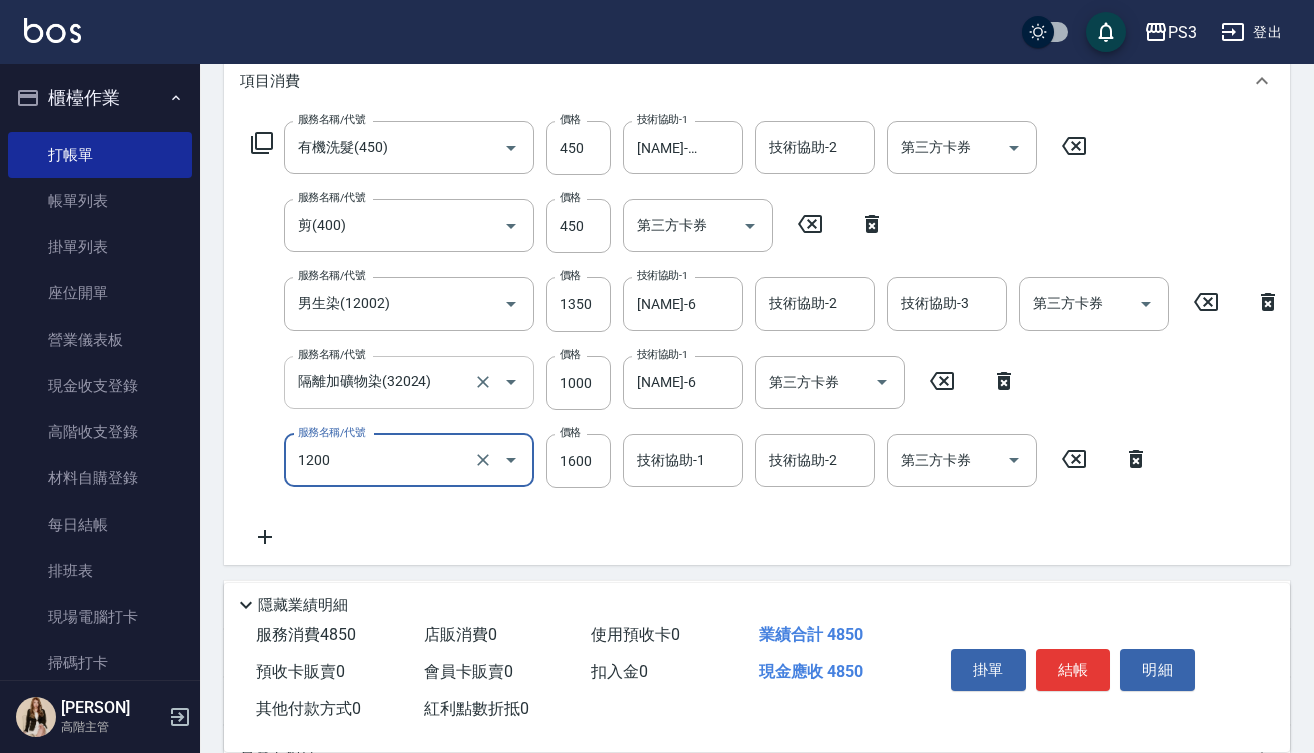 type on "深層長(1200)" 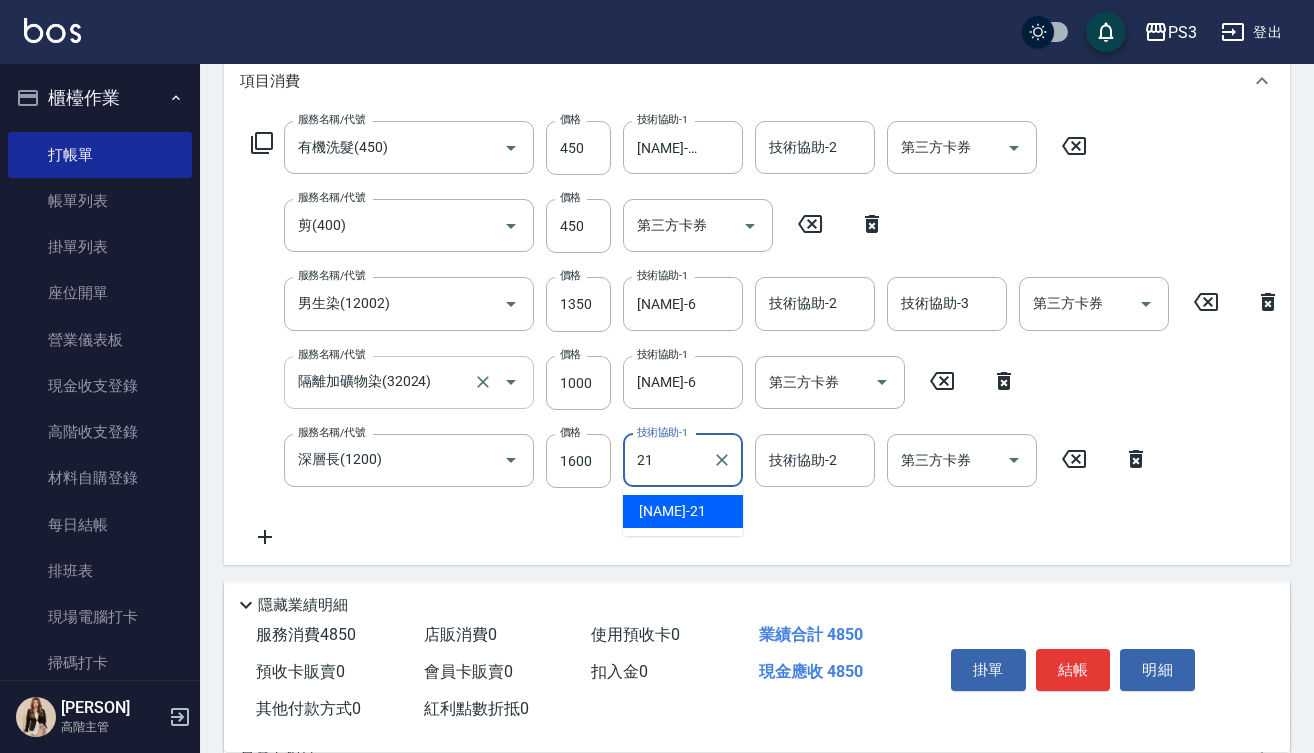 type on "[NAME]-[NUMBER]" 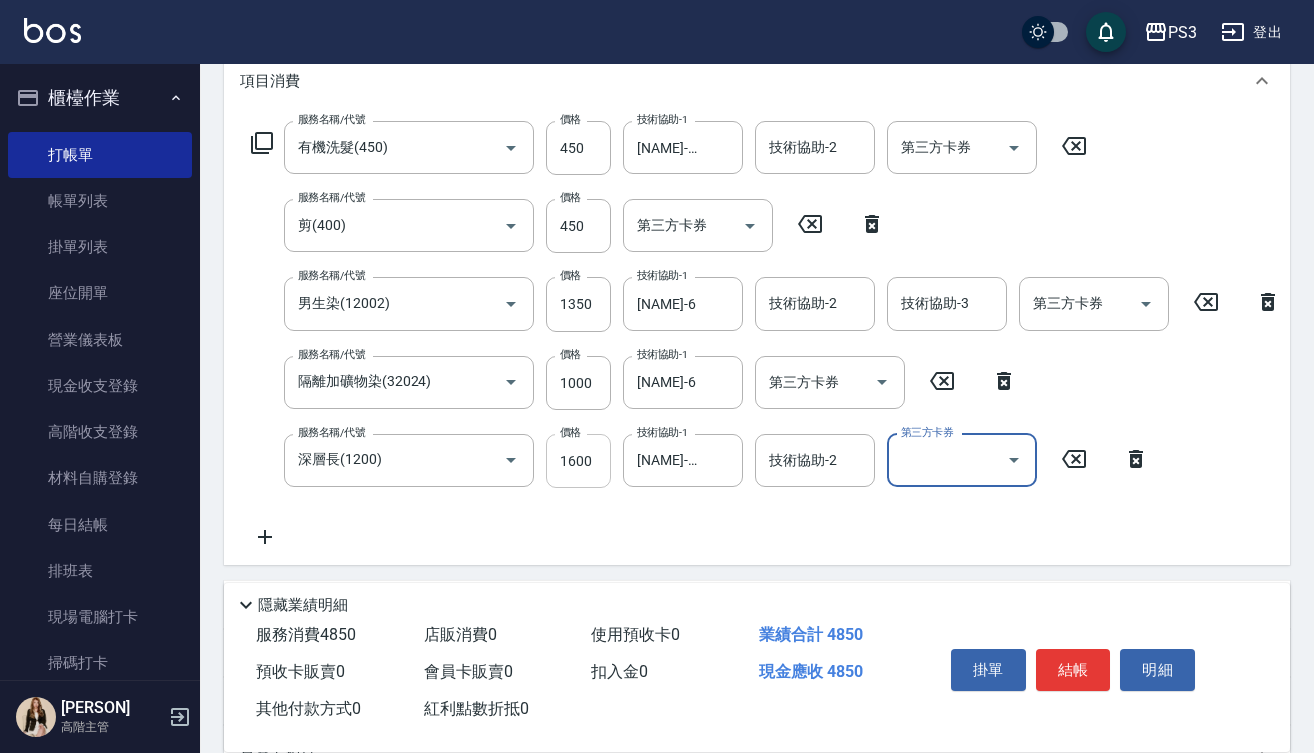 click on "1600" at bounding box center (578, 461) 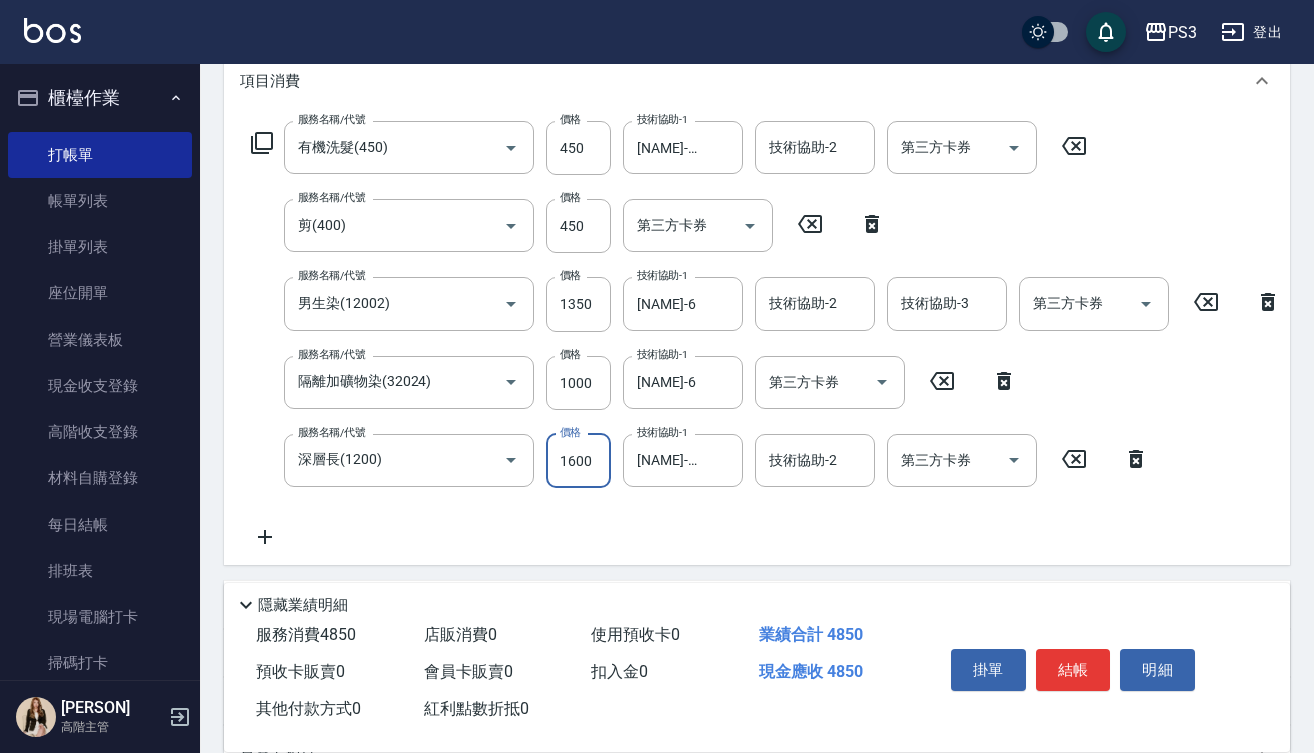click on "1600" at bounding box center (578, 461) 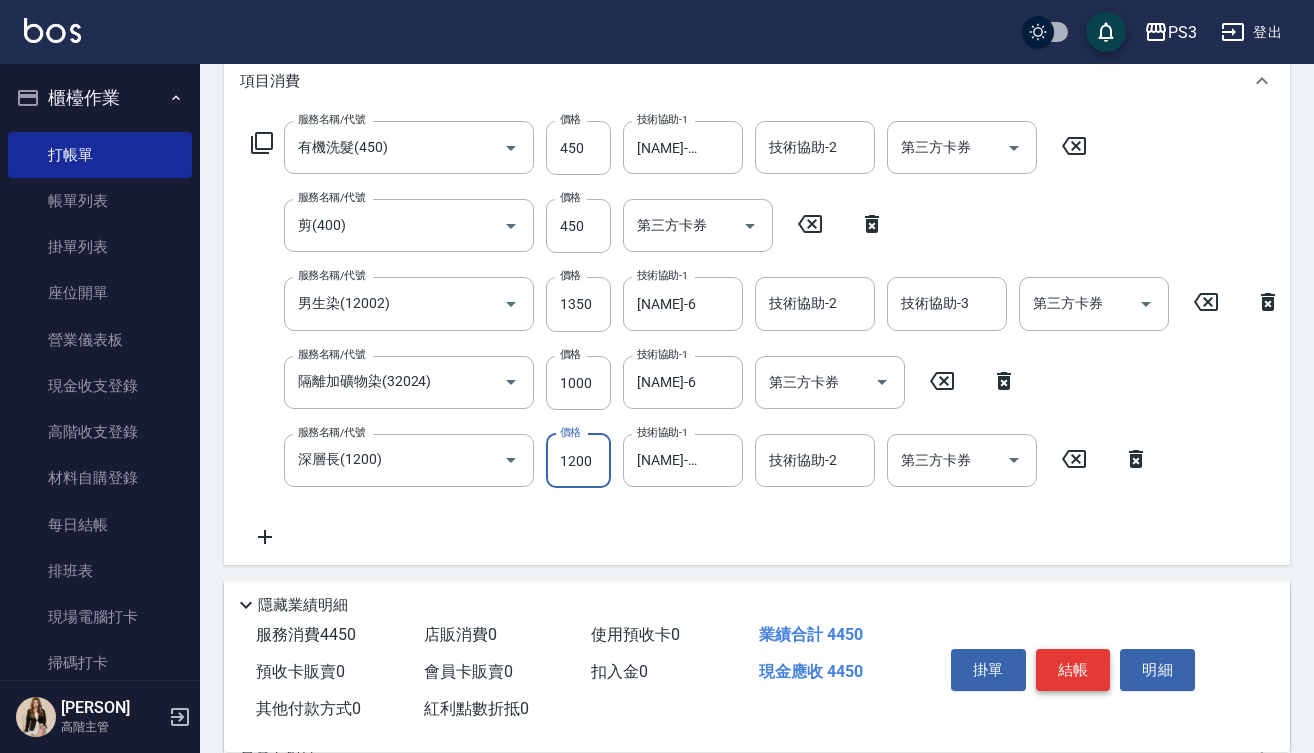 type on "1200" 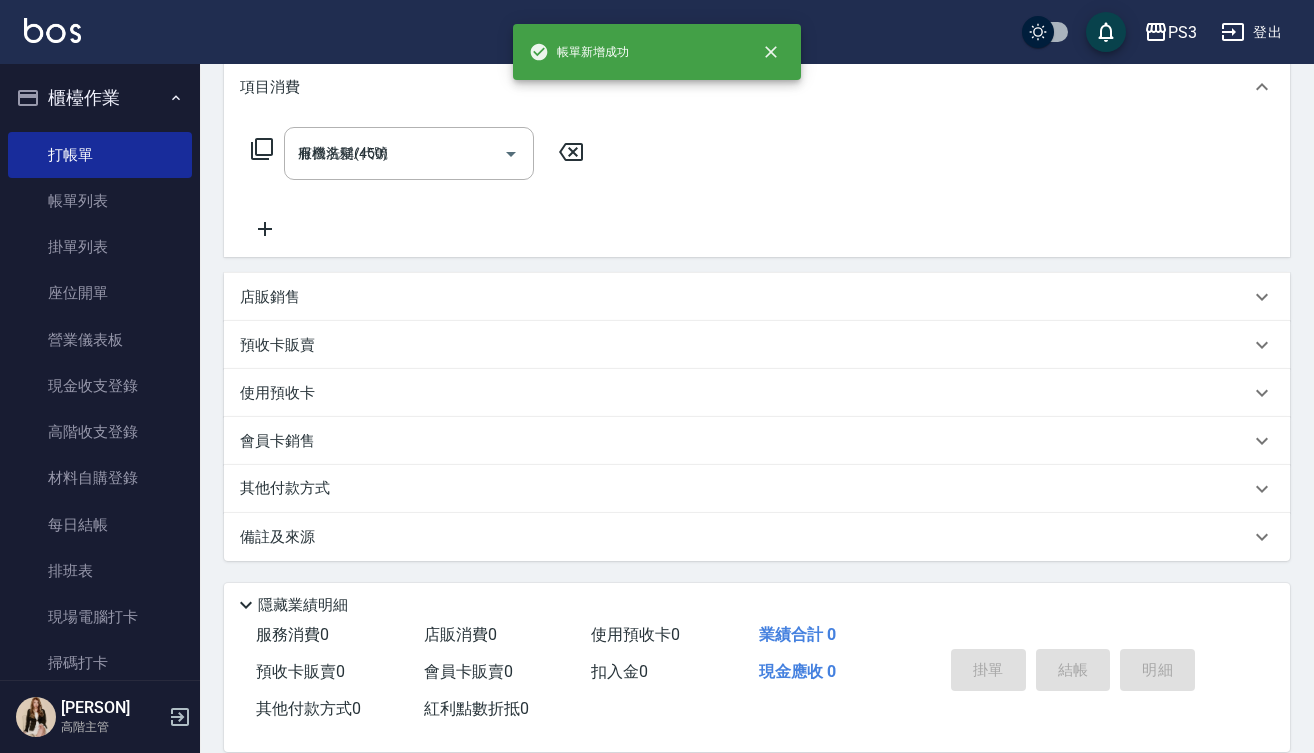 type on "2025/08/08 13:26" 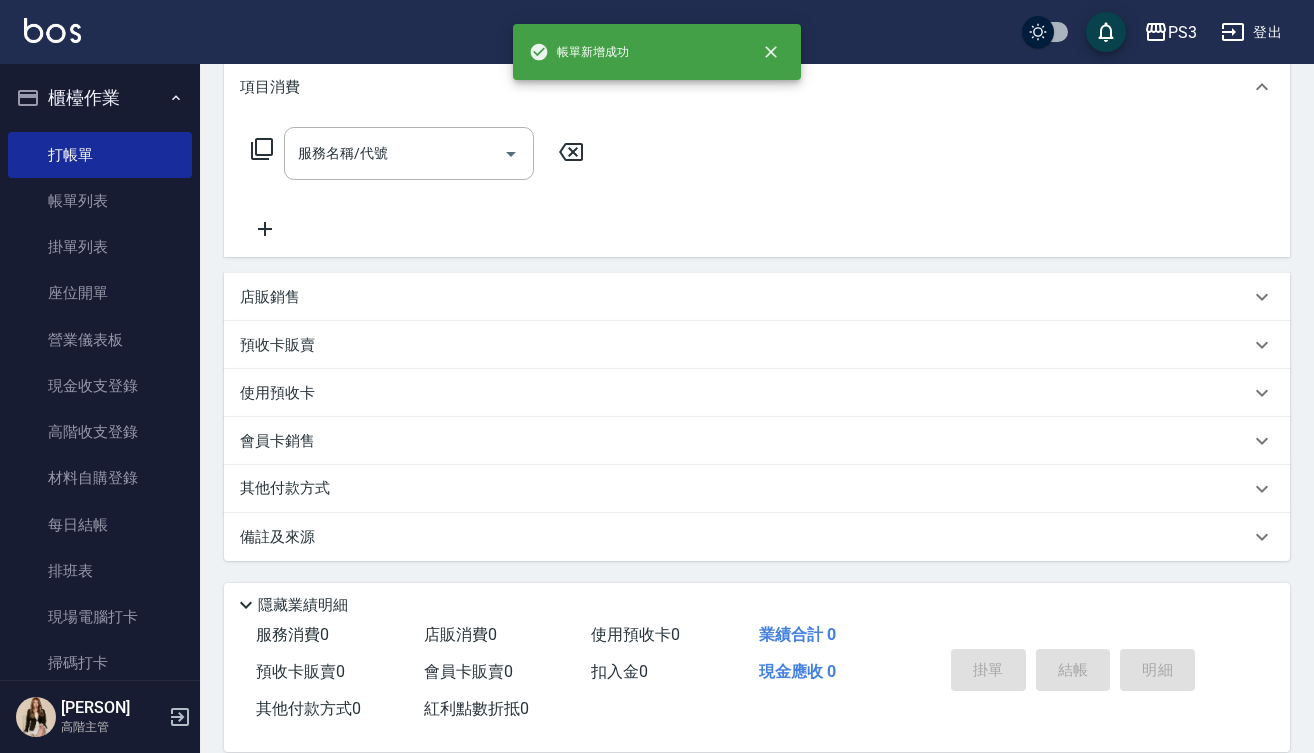 scroll, scrollTop: 0, scrollLeft: 0, axis: both 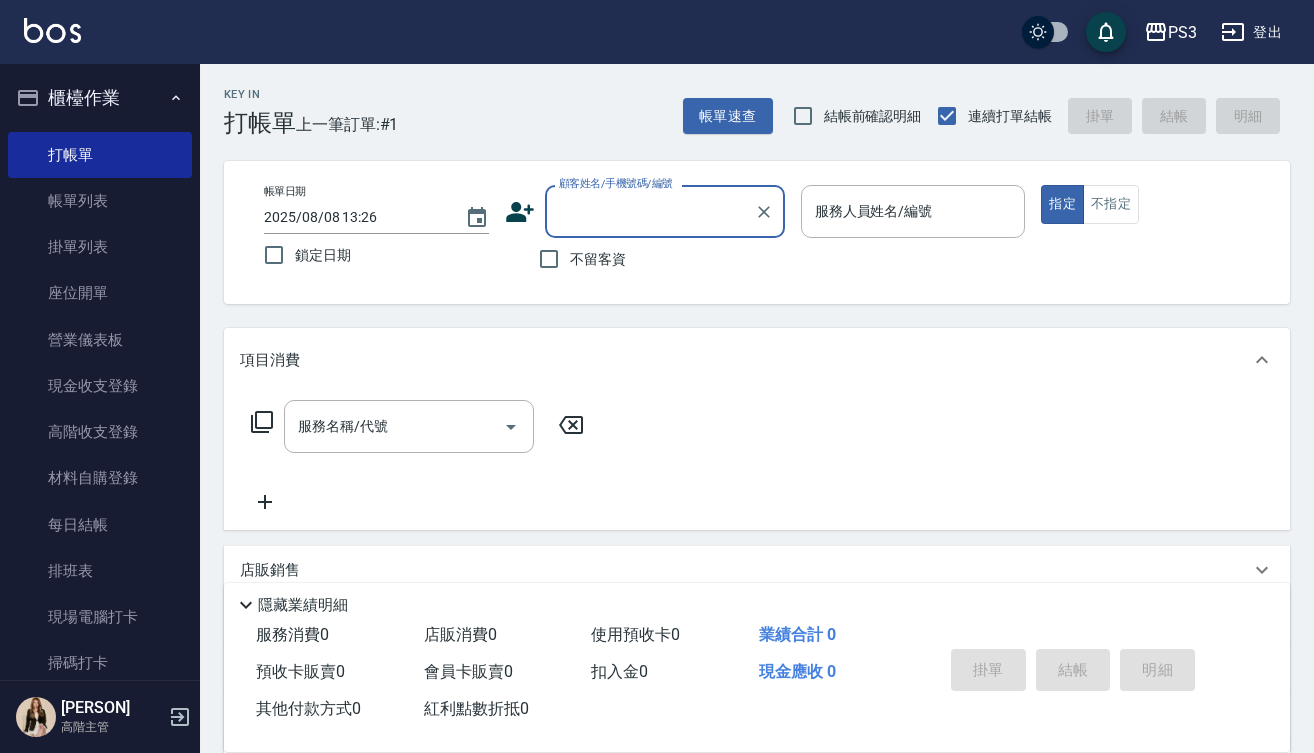 click on "2025/08/08 13:26" at bounding box center [354, 217] 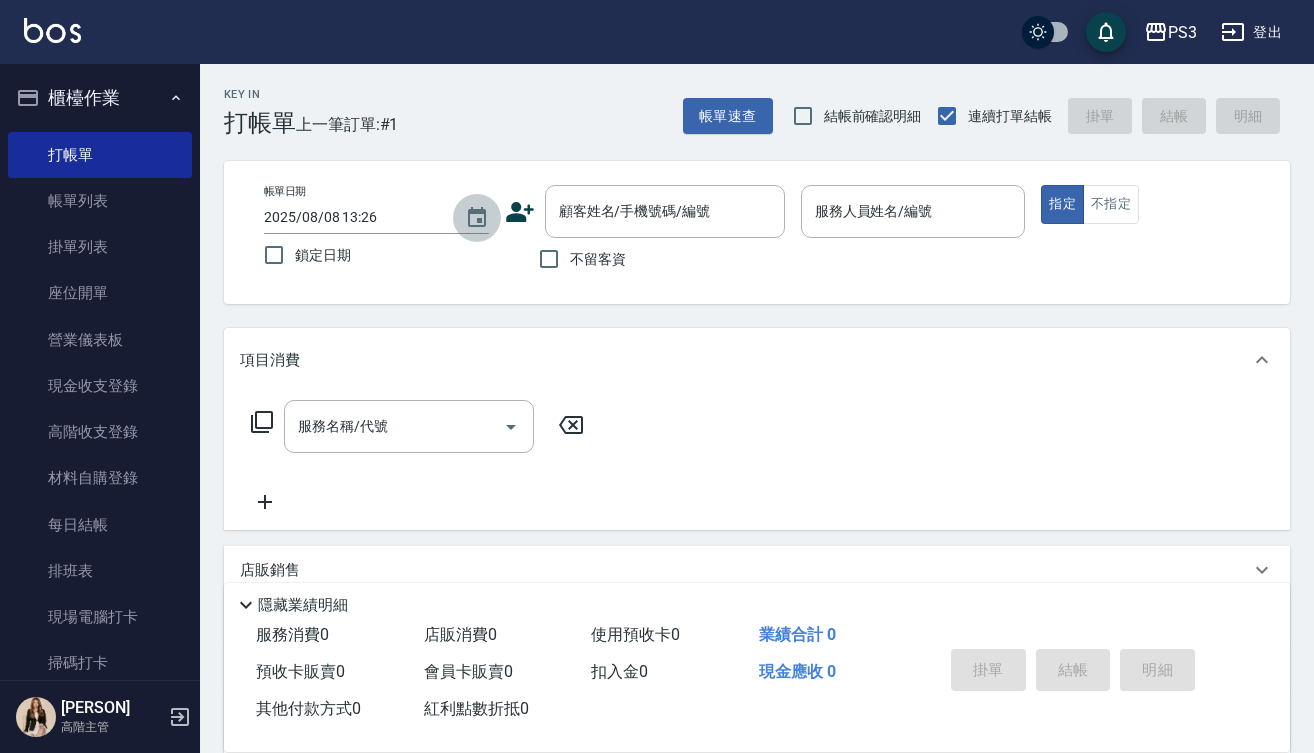 click 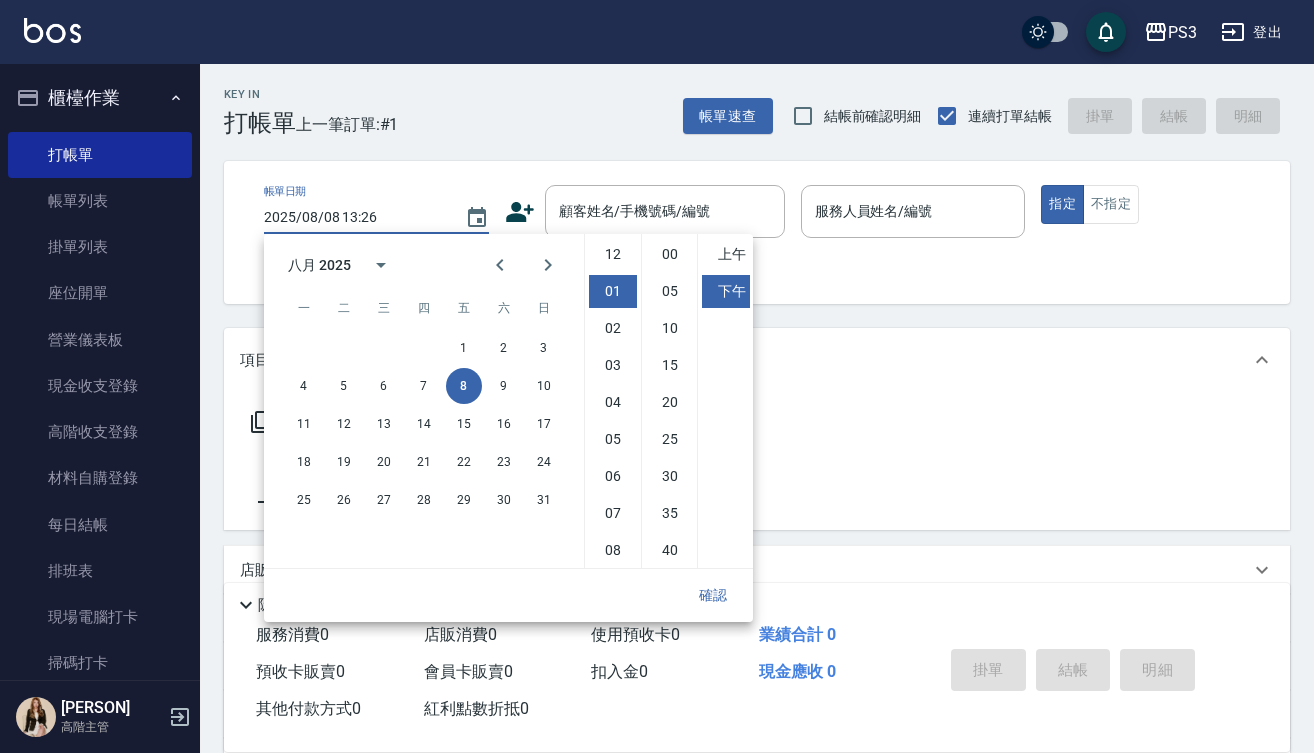 scroll, scrollTop: 37, scrollLeft: 0, axis: vertical 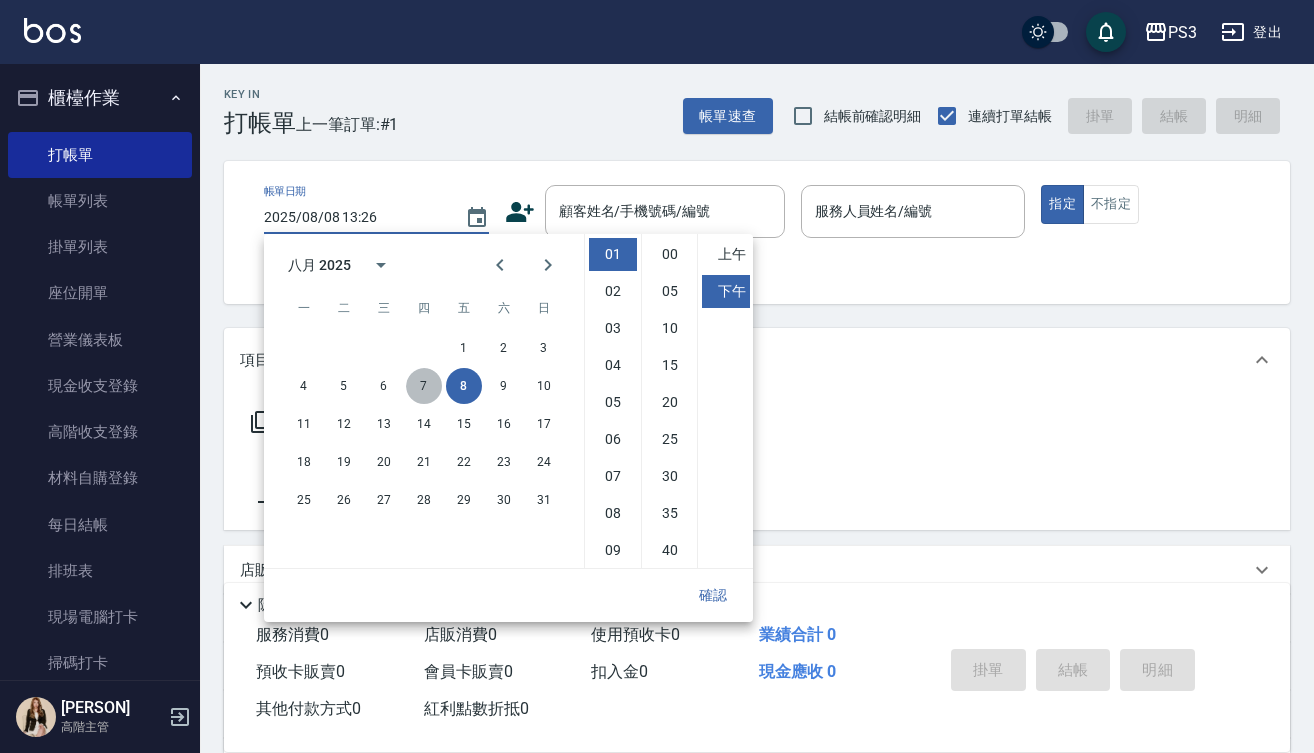 click on "7" at bounding box center (424, 386) 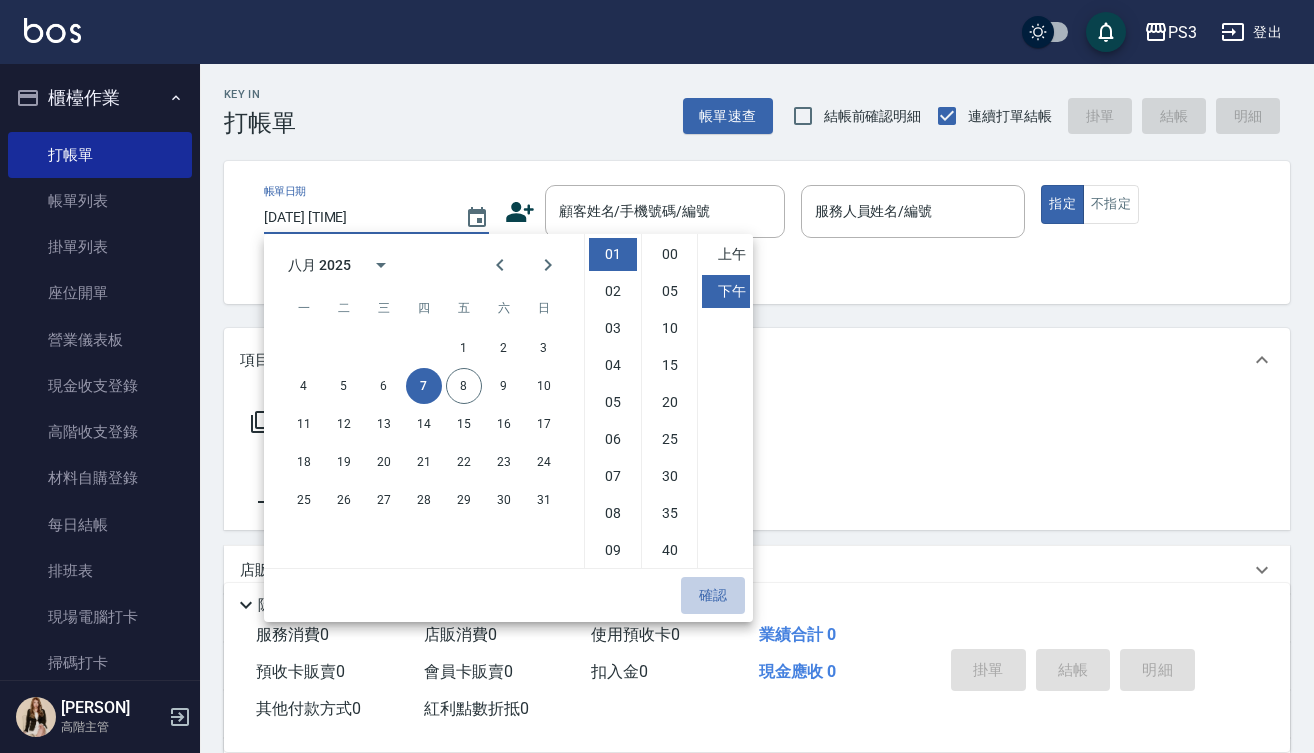 click on "確認" at bounding box center [713, 595] 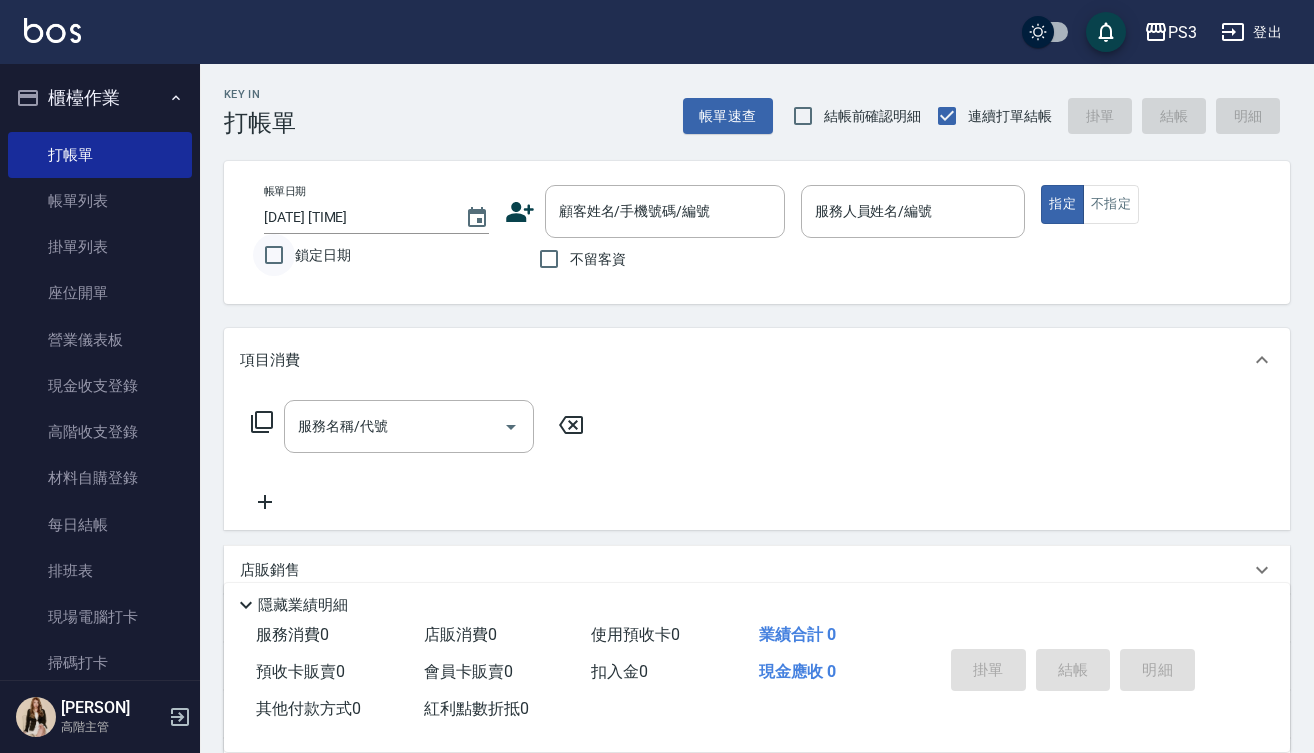 click on "鎖定日期" at bounding box center [274, 255] 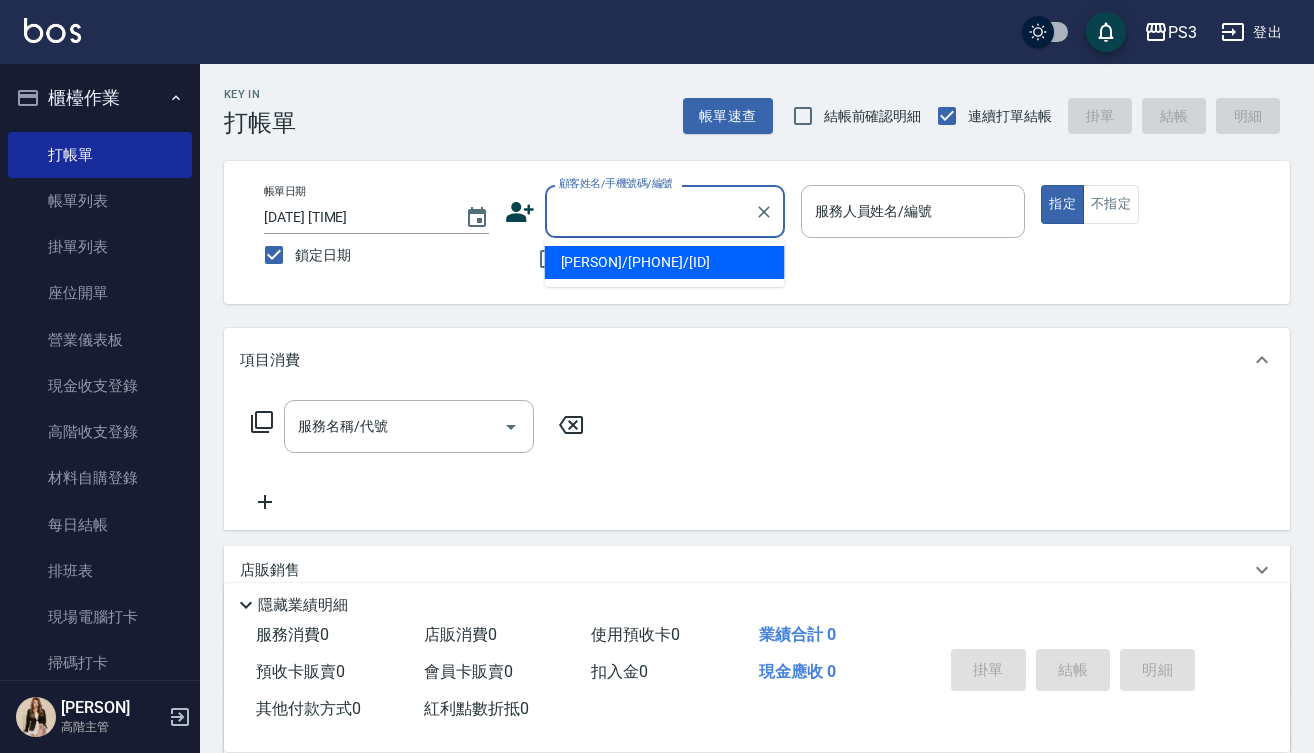 click on "顧客姓名/手機號碼/編號" at bounding box center [650, 211] 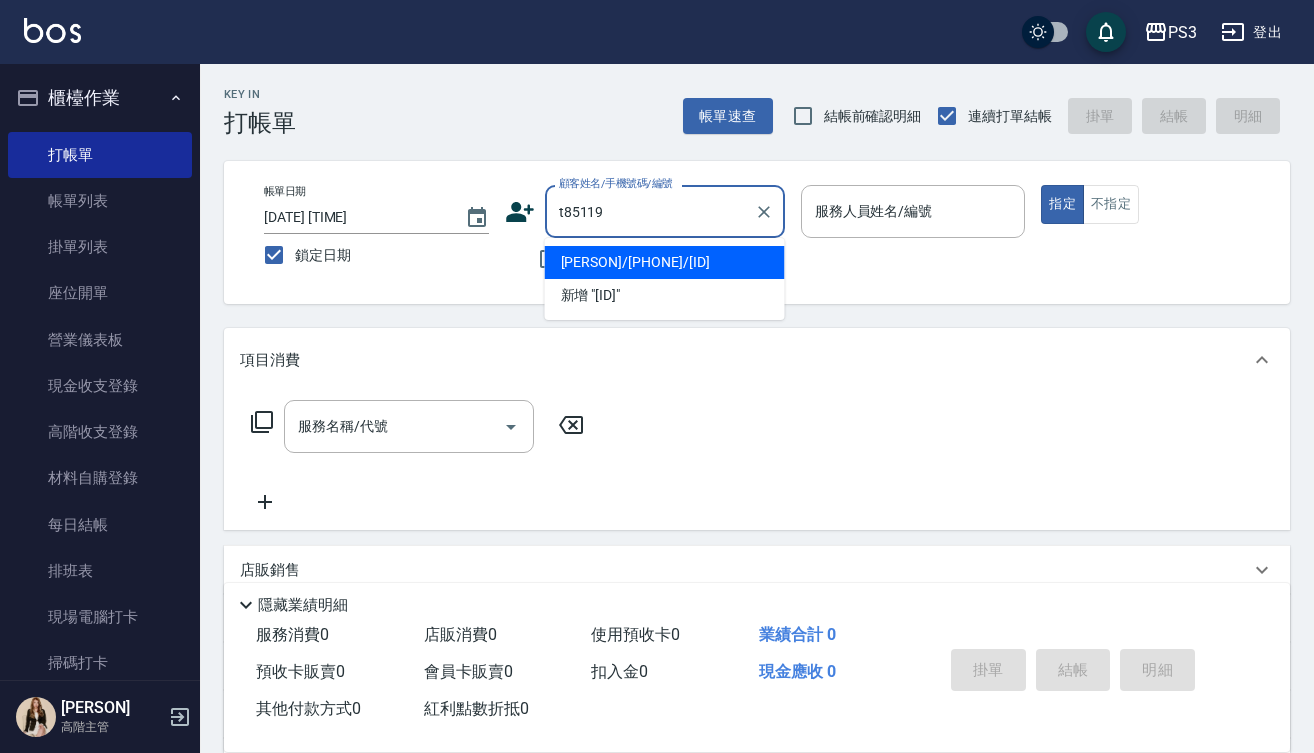 type on "[PERSON]/[PHONE]/[ID]" 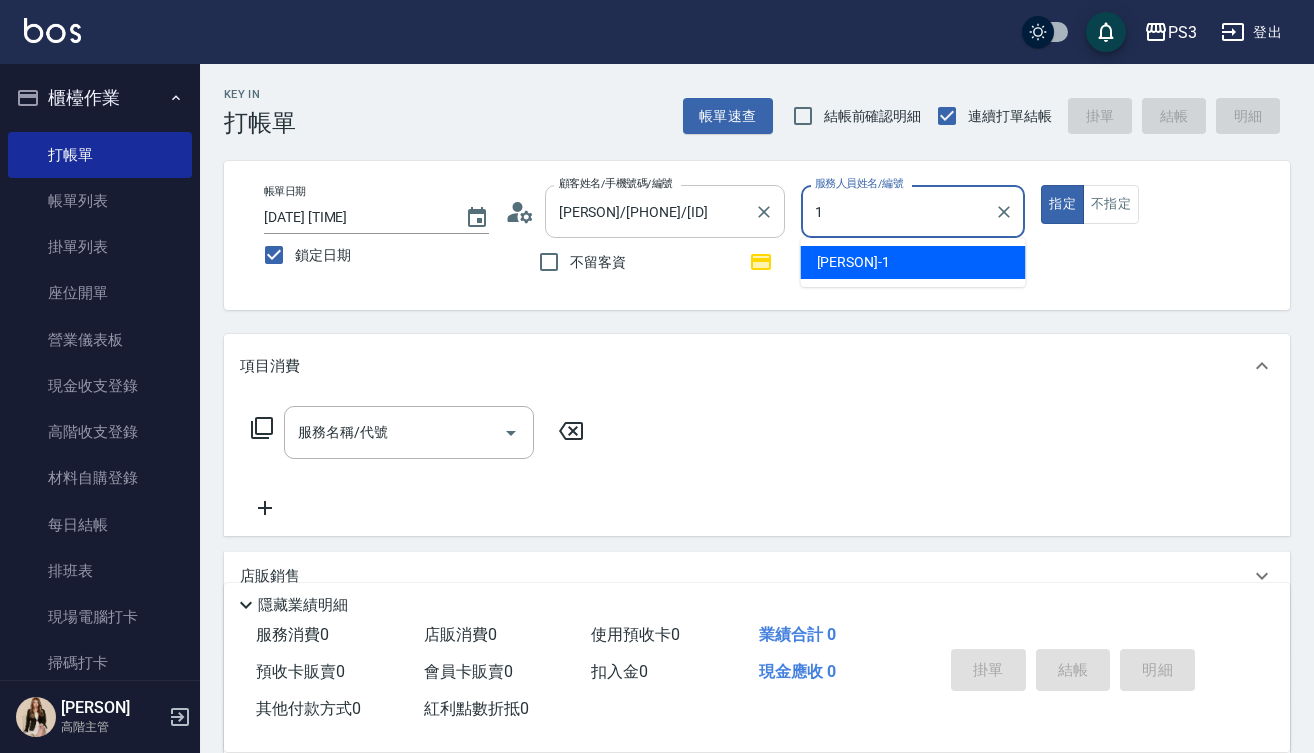 type on "[NAME]-1" 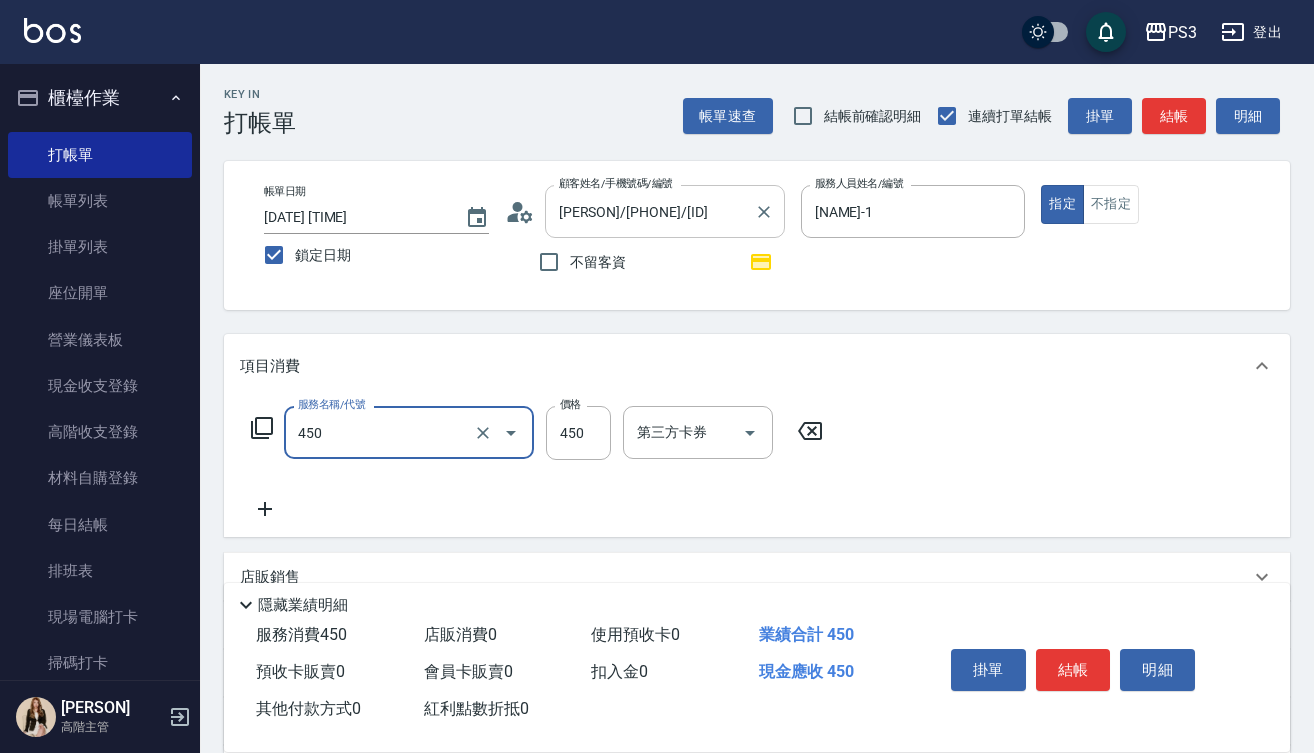 type on "有機洗髮(450)" 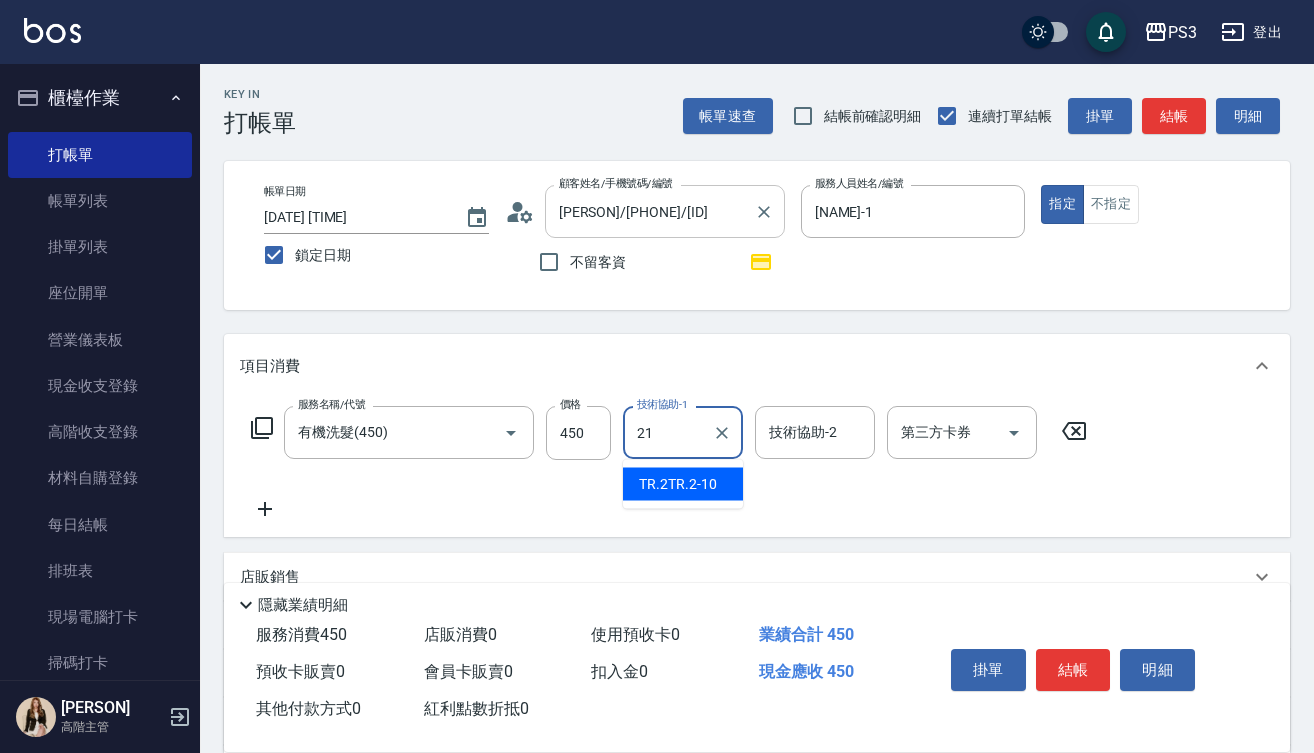 type on "[NAME]-[NUMBER]" 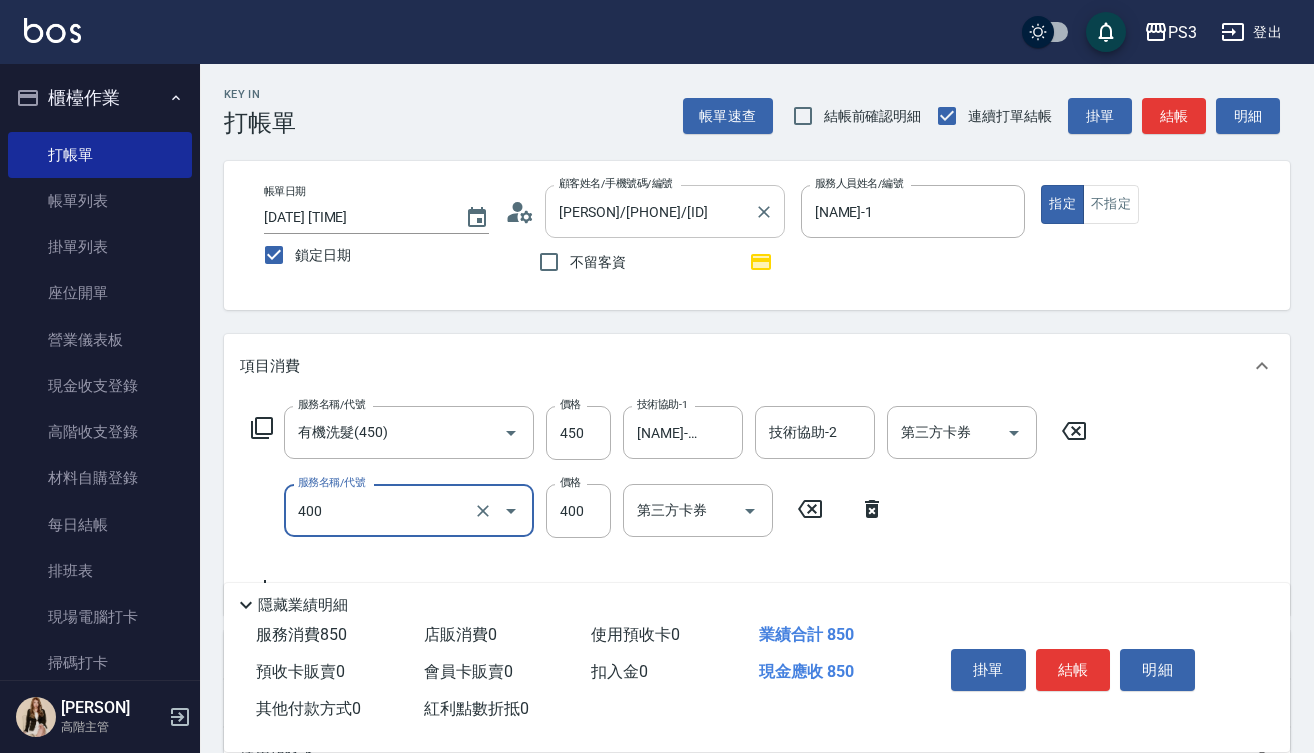 type on "剪(400)" 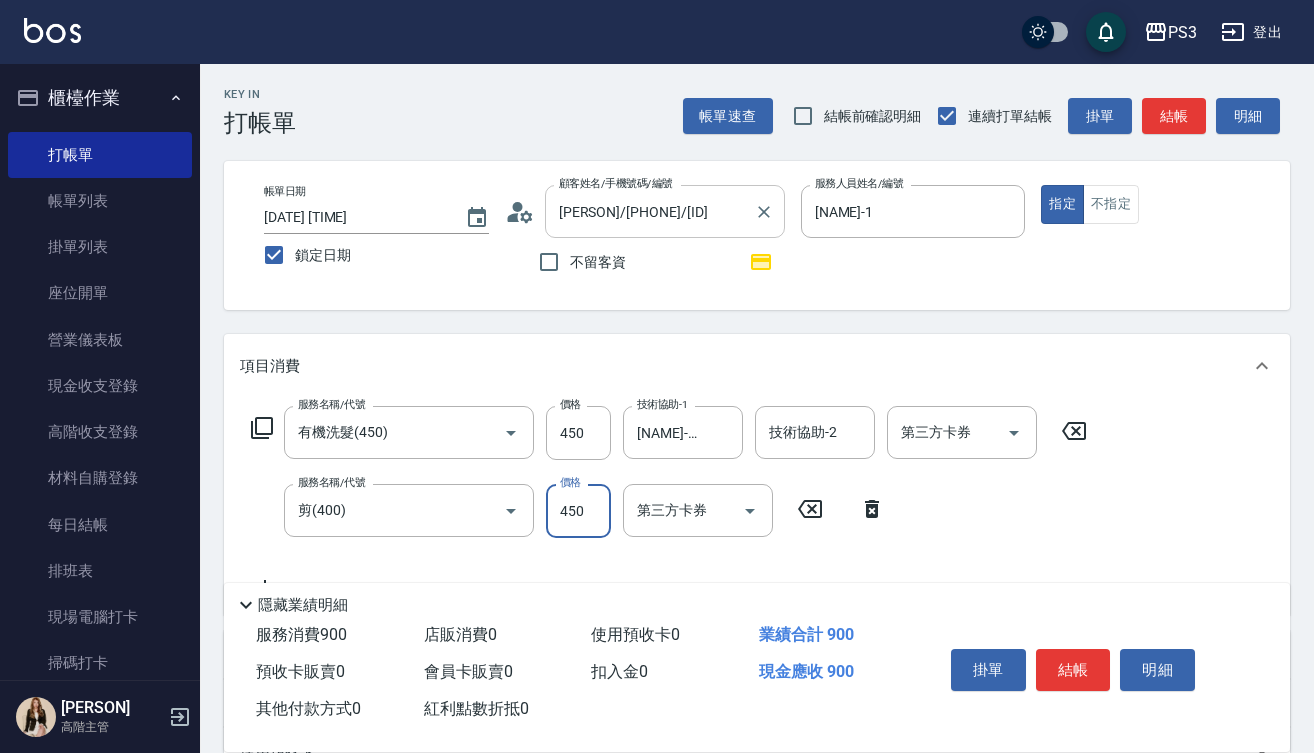 type on "450" 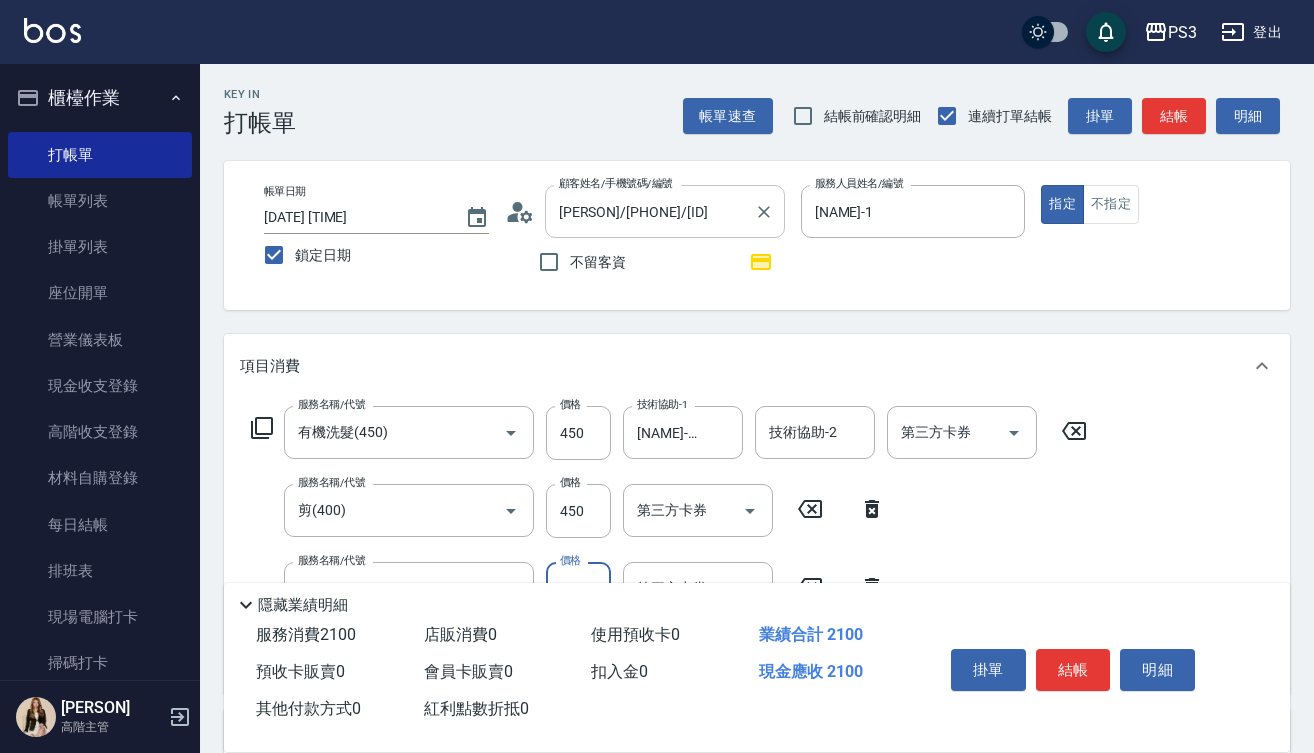 type on "男生染(12002)" 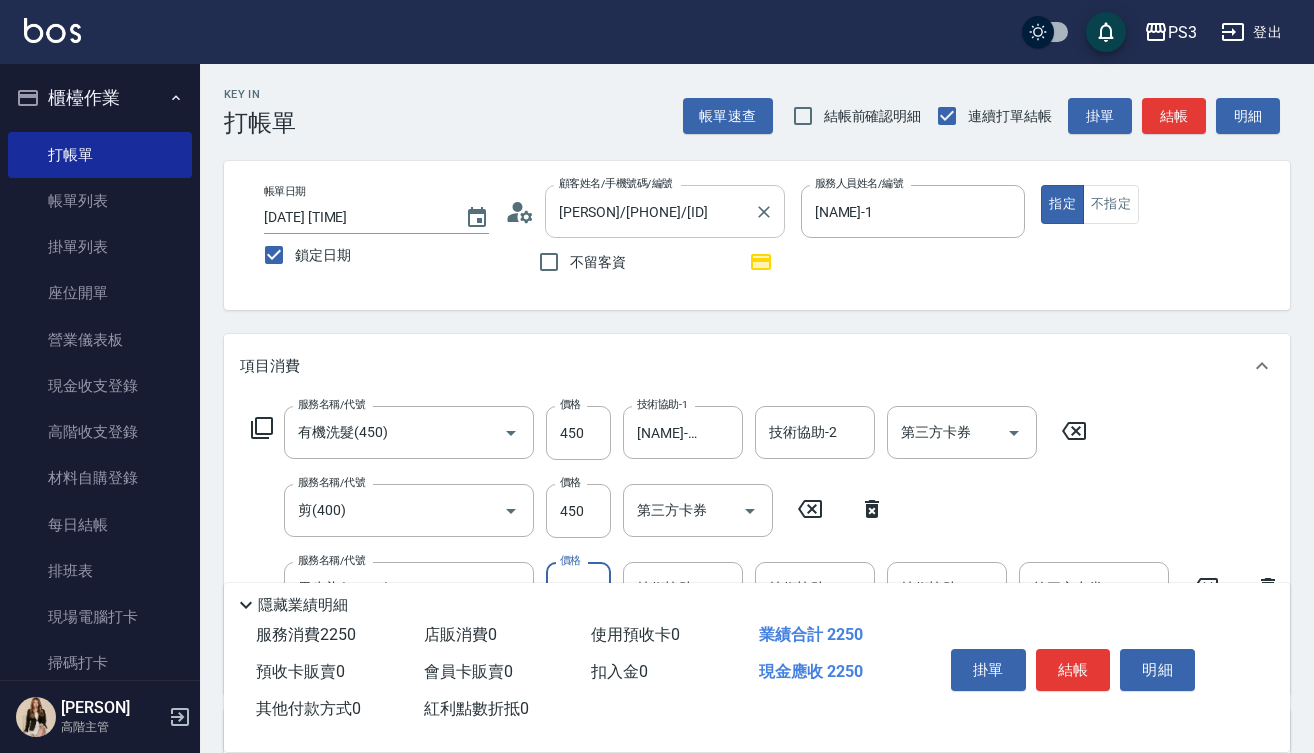 type on "1350" 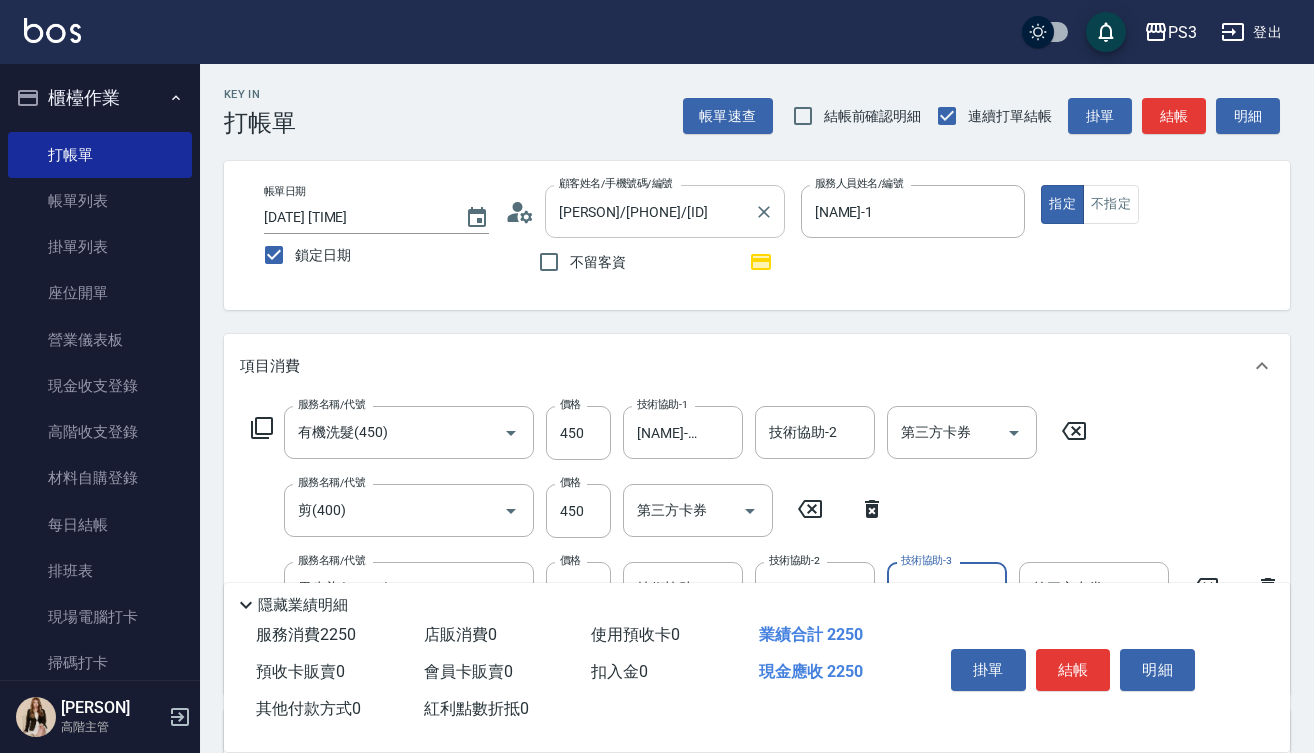 type on "[NAME]-[NUMBER]" 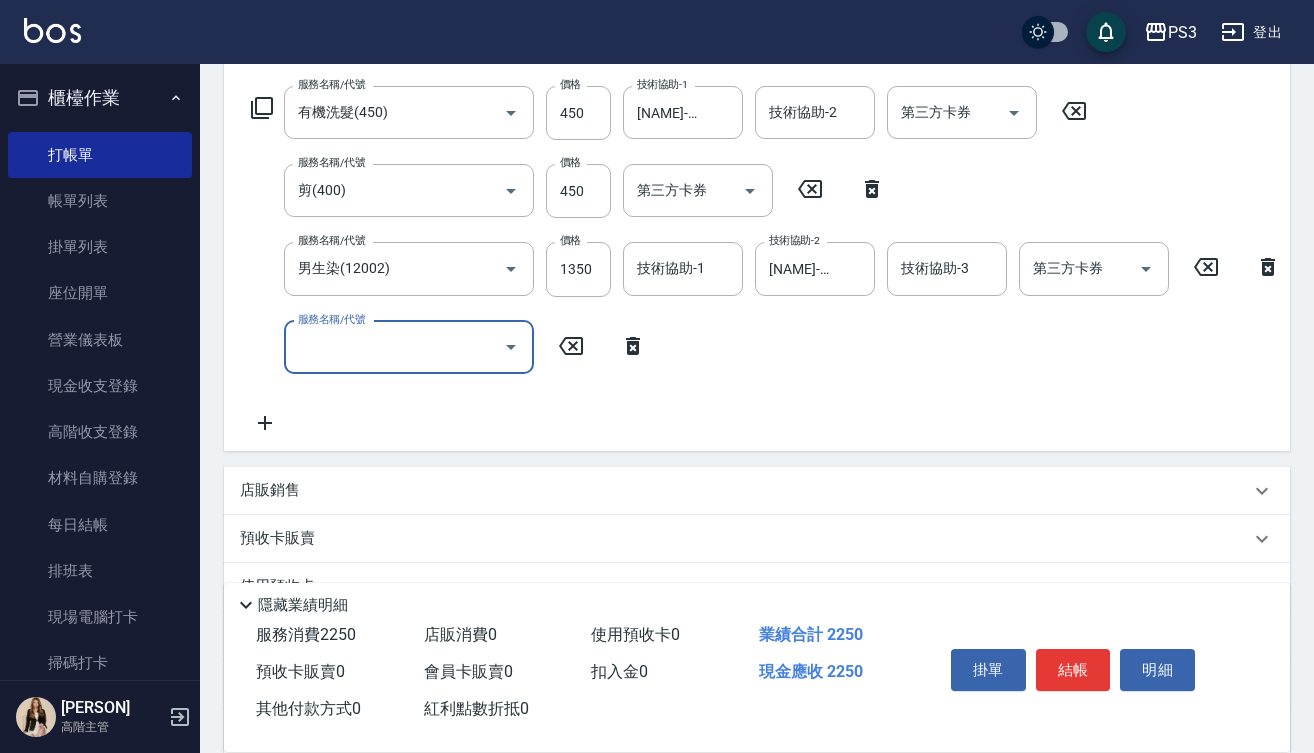 scroll, scrollTop: 326, scrollLeft: 0, axis: vertical 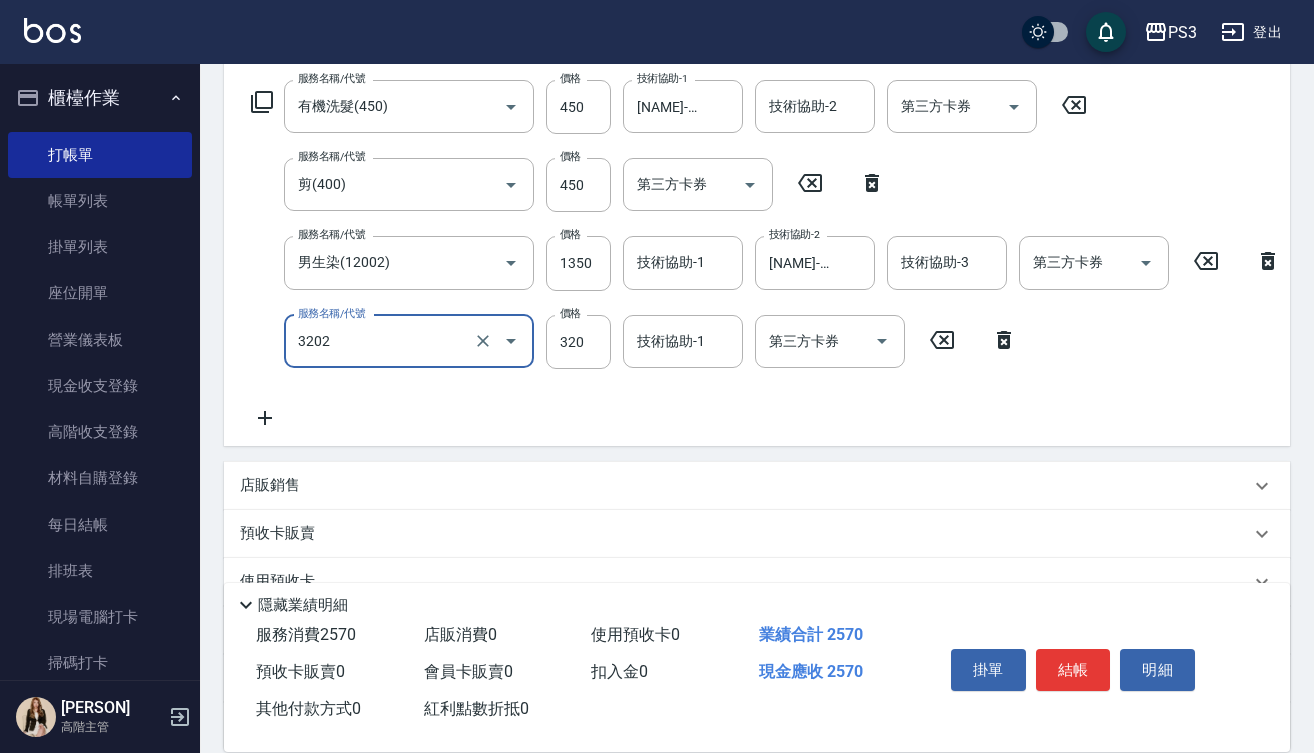 type on "頭皮隔離(3202)" 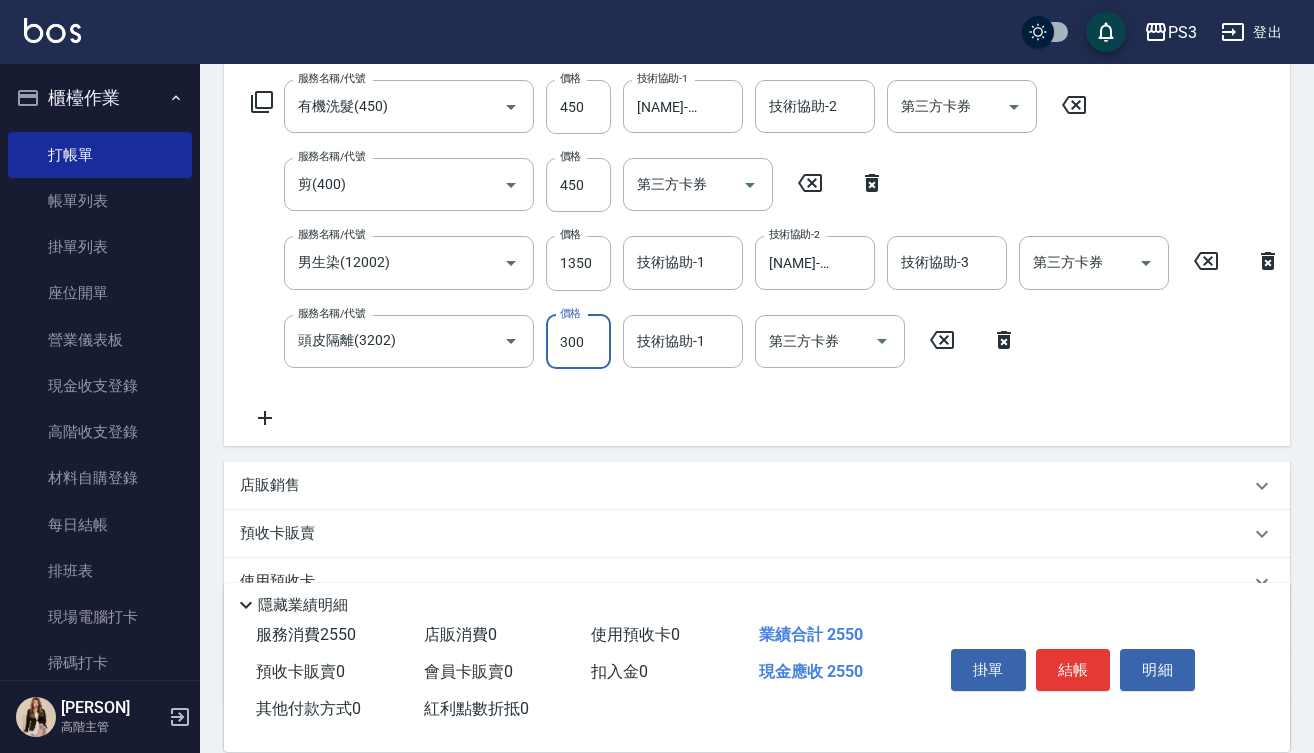 type on "300" 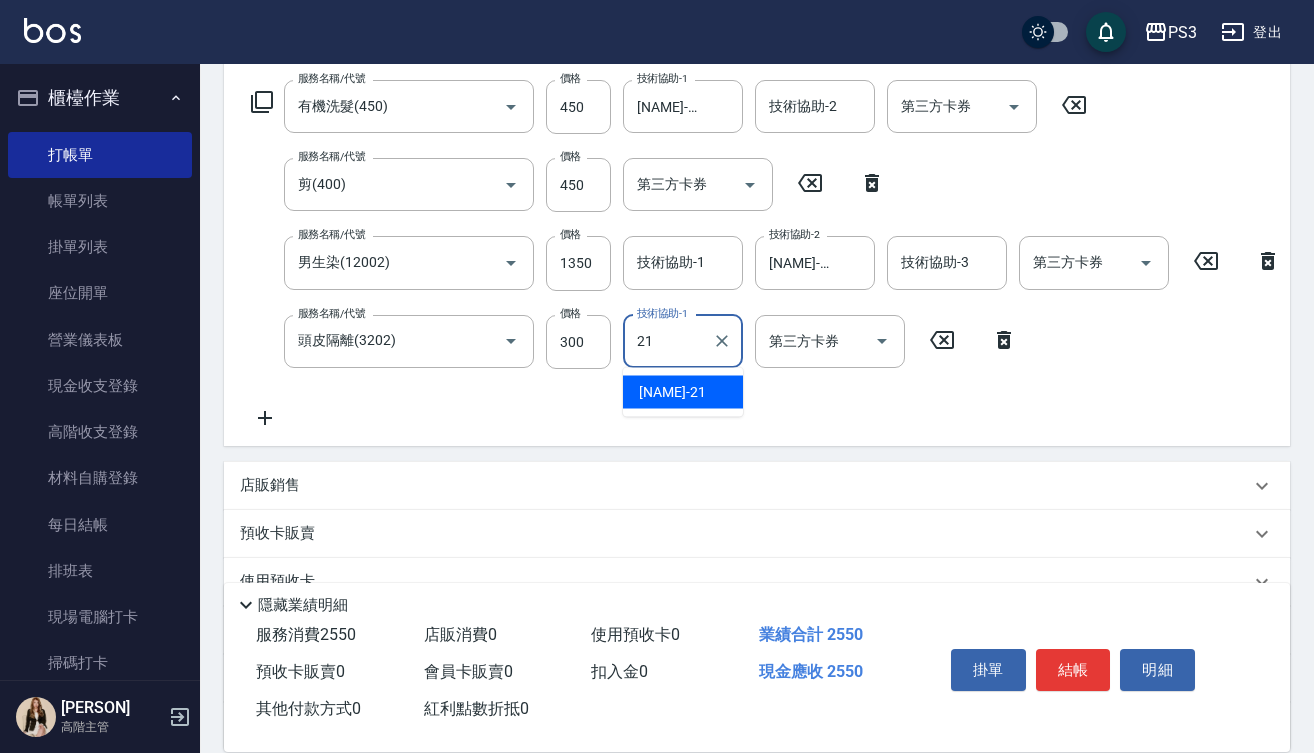 type on "[NAME]-[NUMBER]" 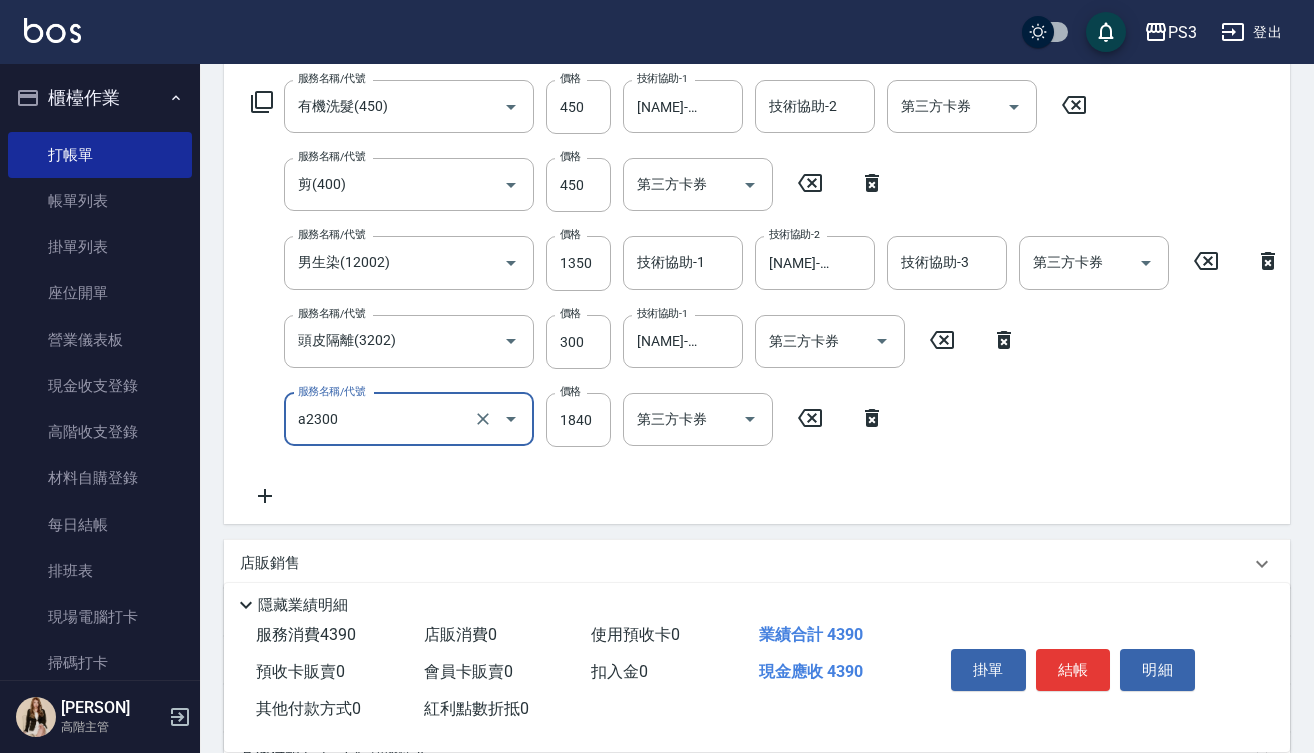 type on "結構式三段中(a2300)" 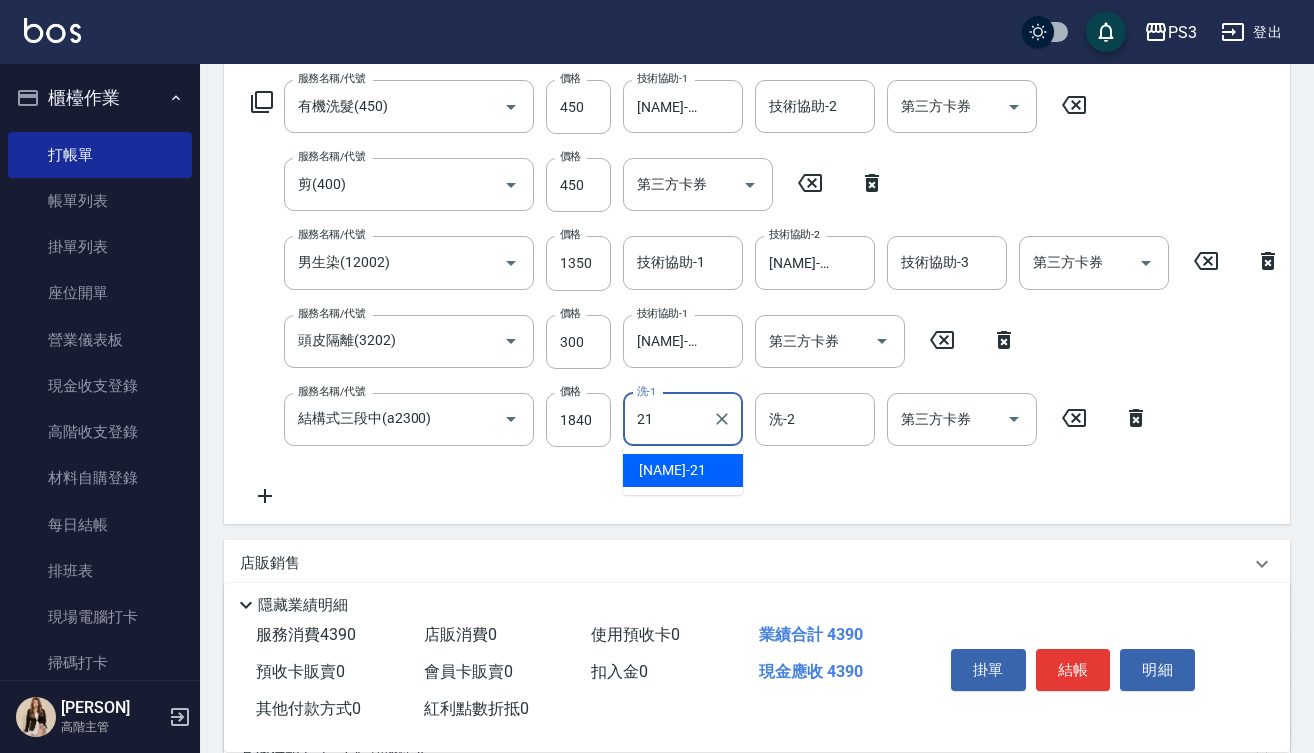 type on "[NAME]-[NUMBER]" 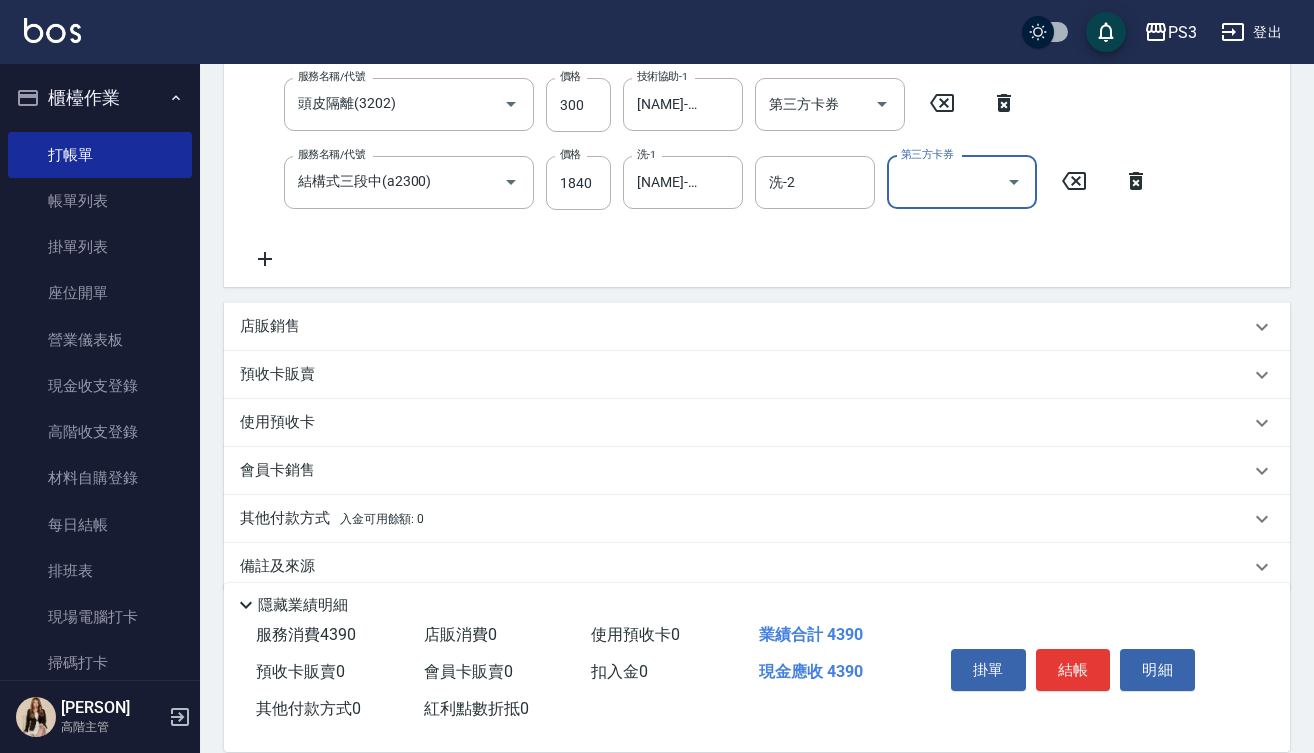 scroll, scrollTop: 569, scrollLeft: 0, axis: vertical 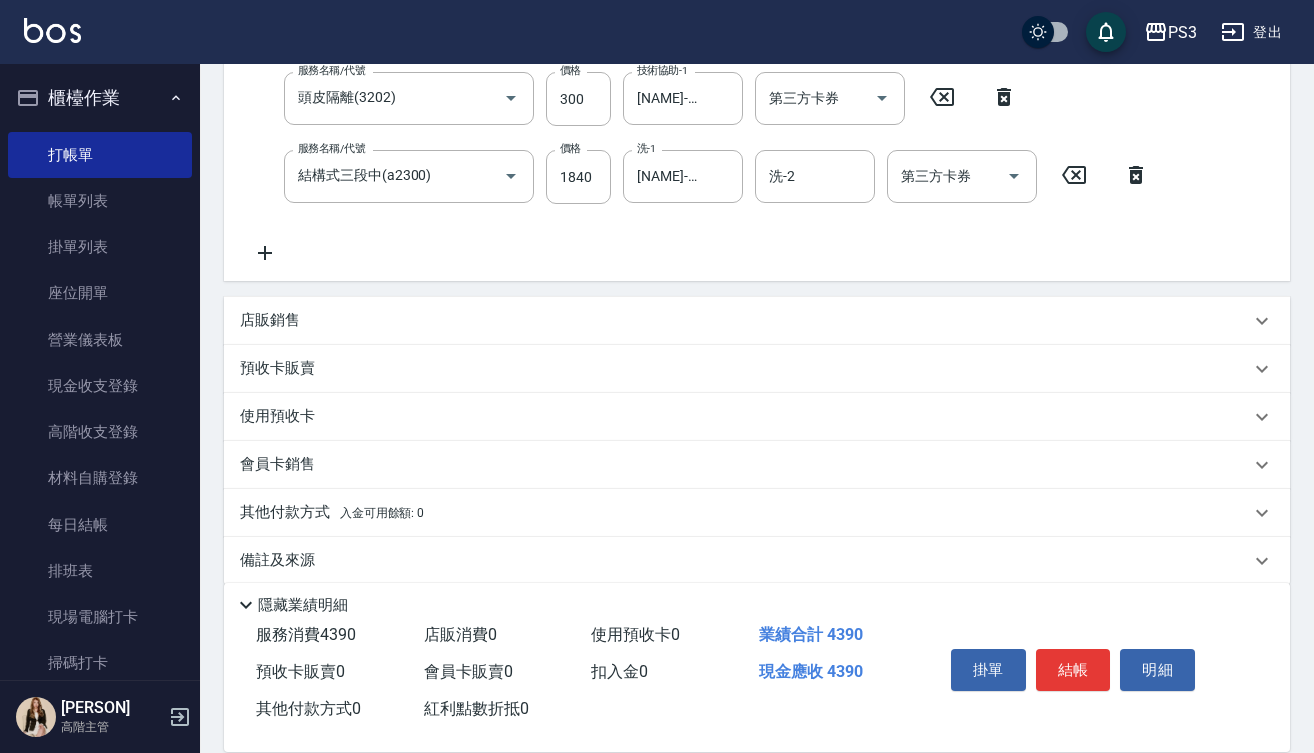 click on "店販銷售" at bounding box center (745, 320) 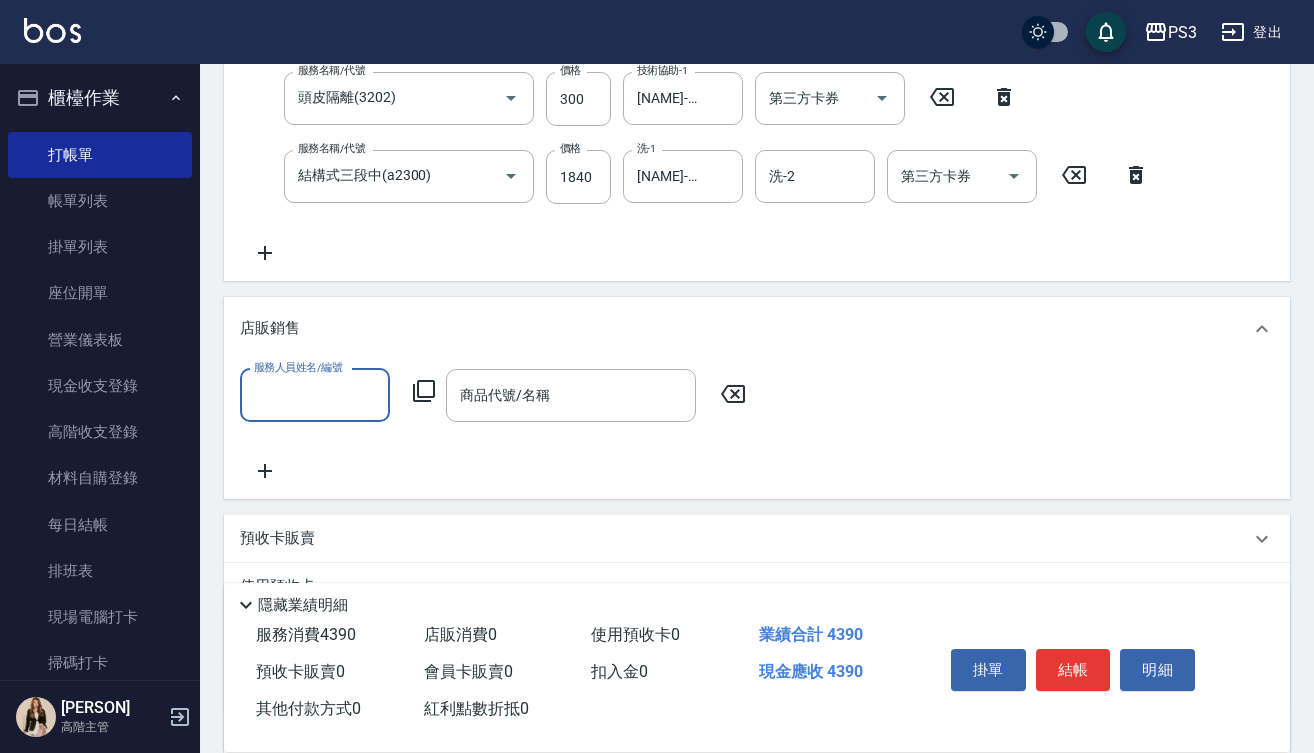 click on "店販銷售" at bounding box center [745, 328] 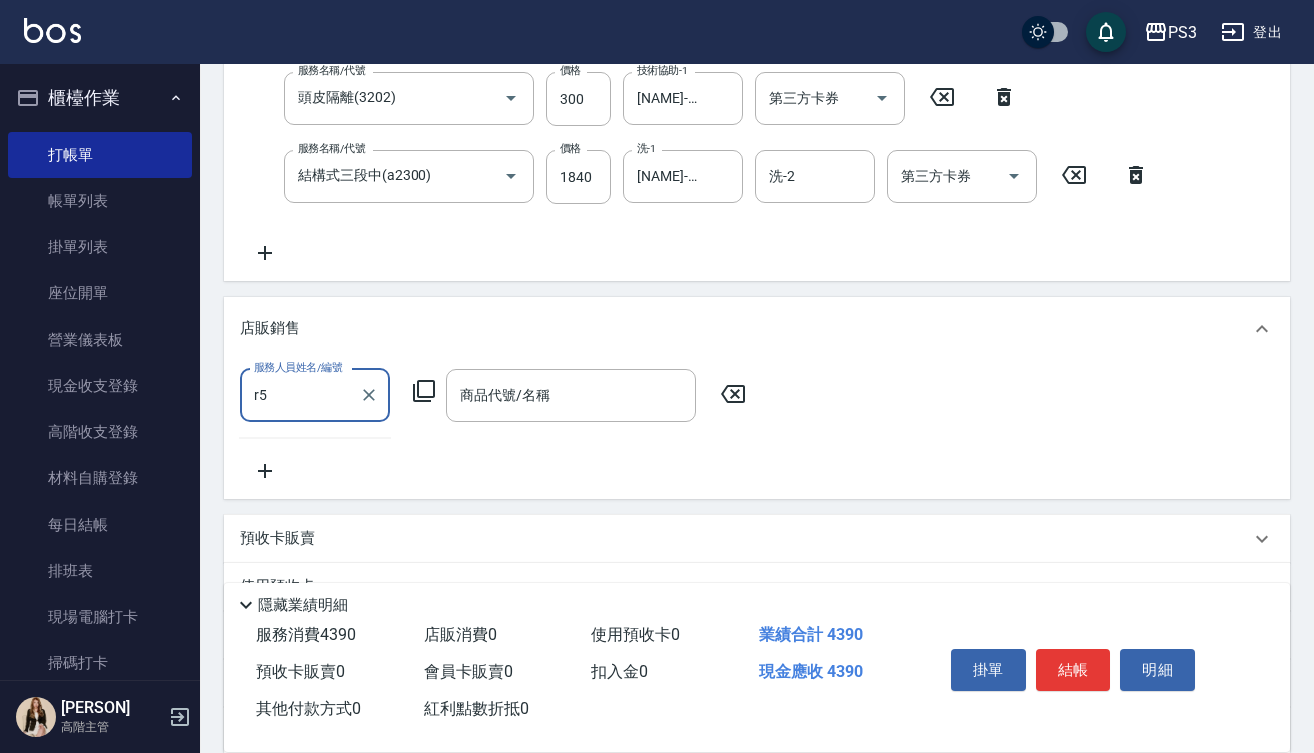 type on "r5" 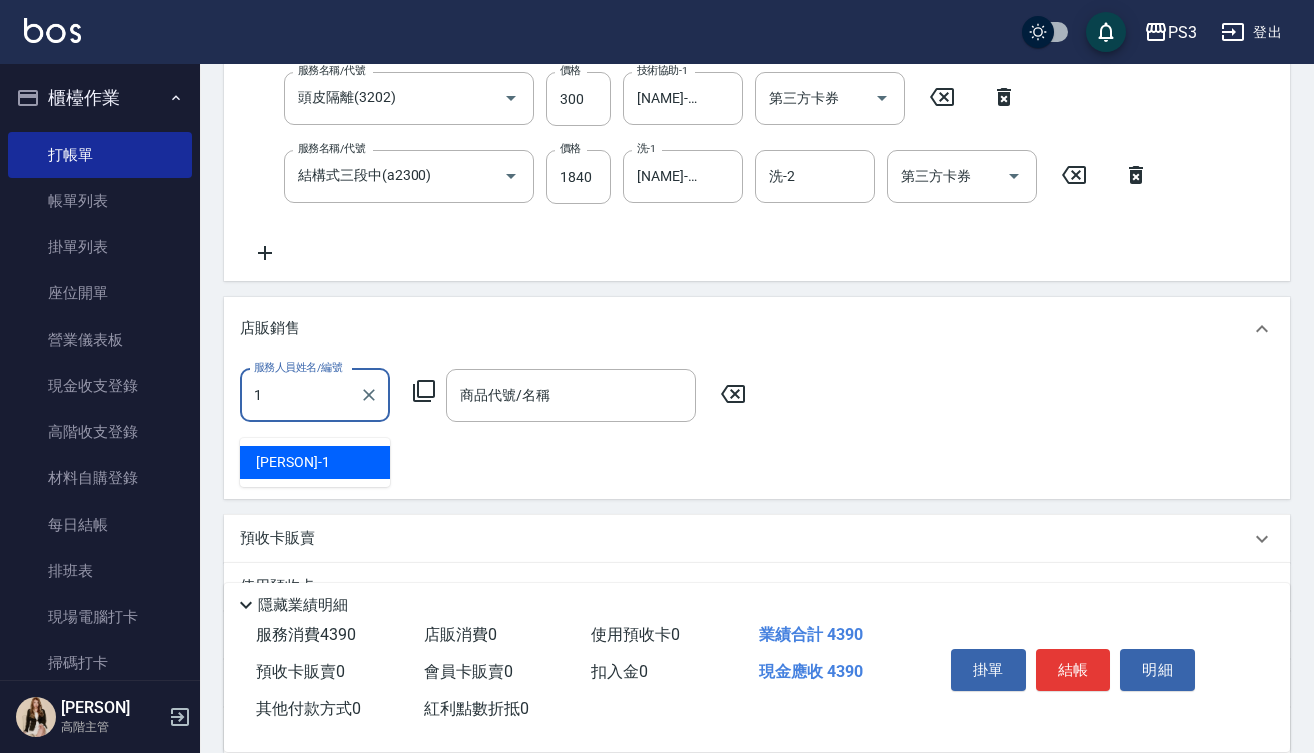 type on "[NAME]-1" 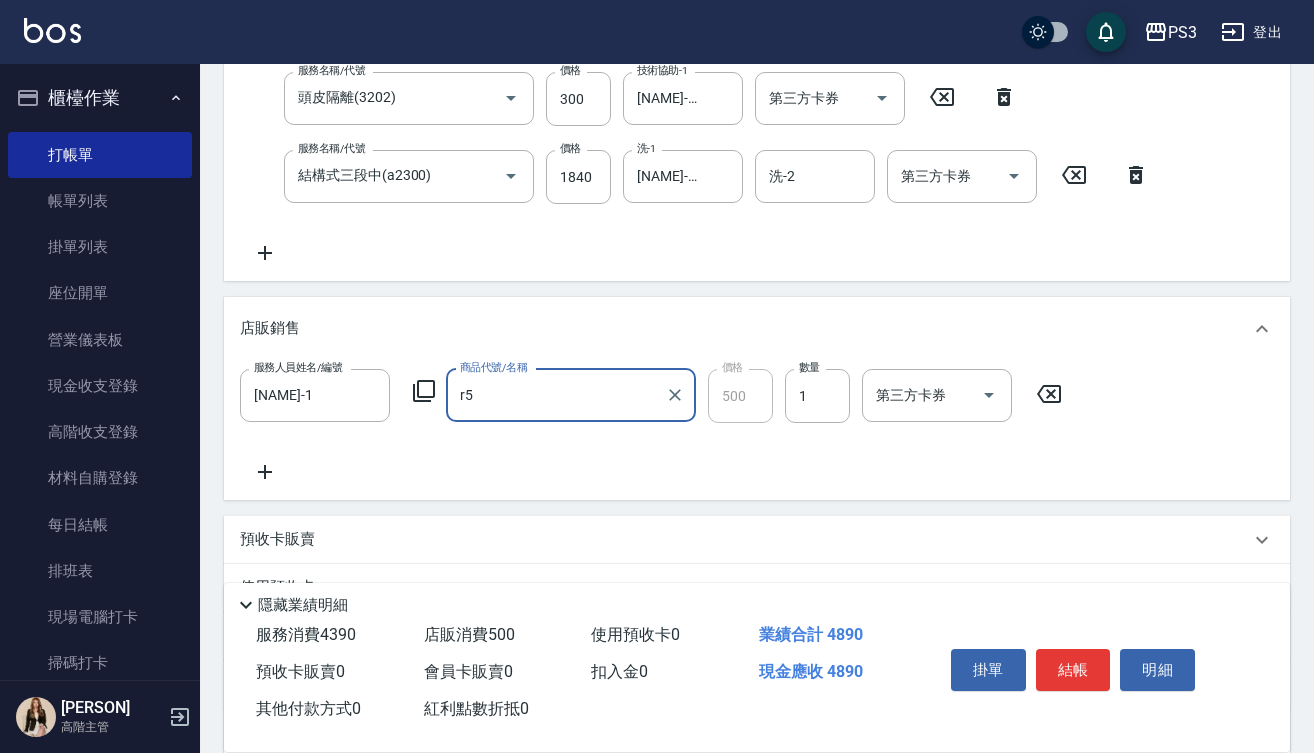 type on "結構染" 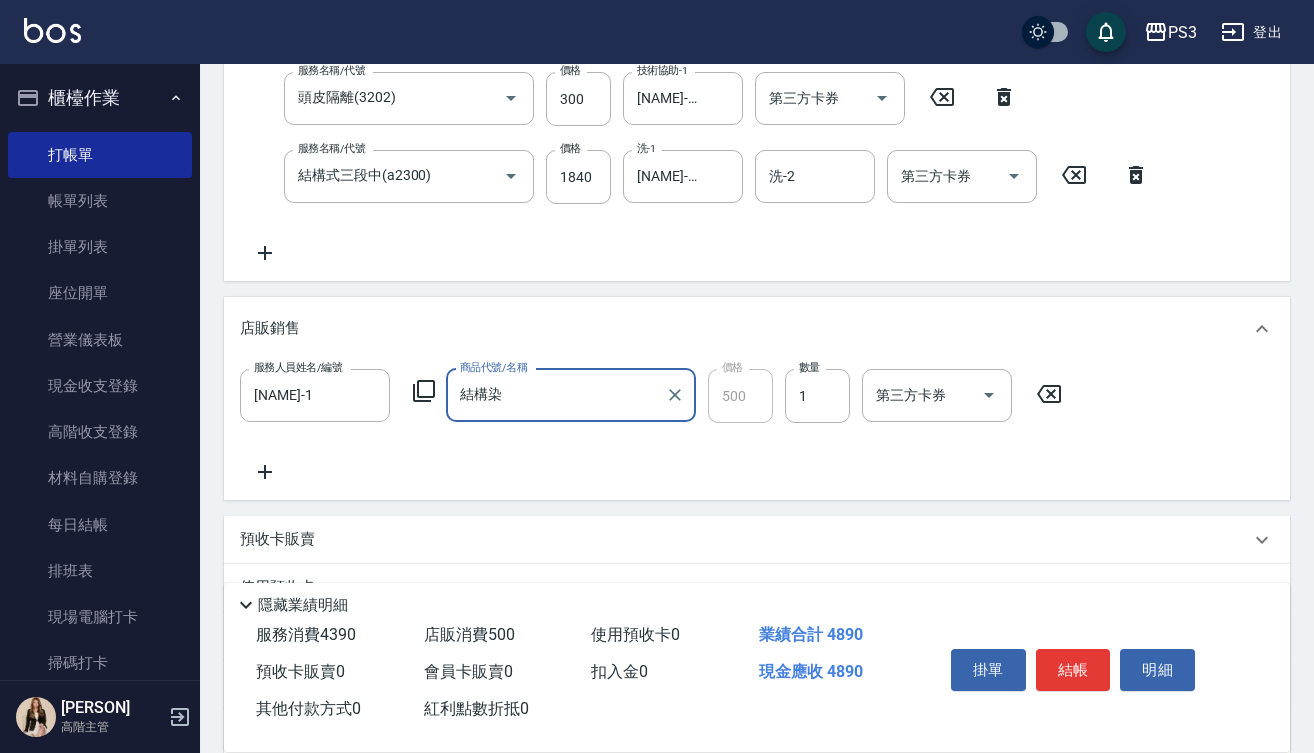 click 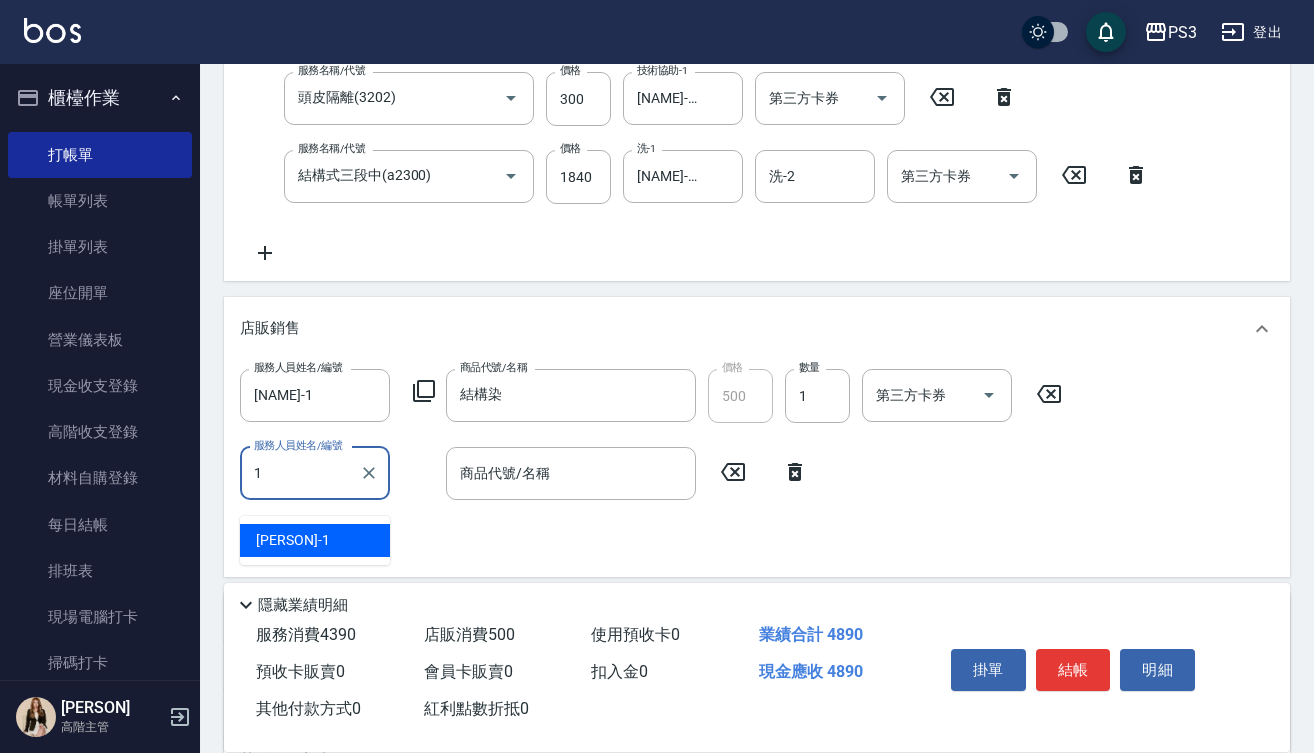 type on "[NAME]-1" 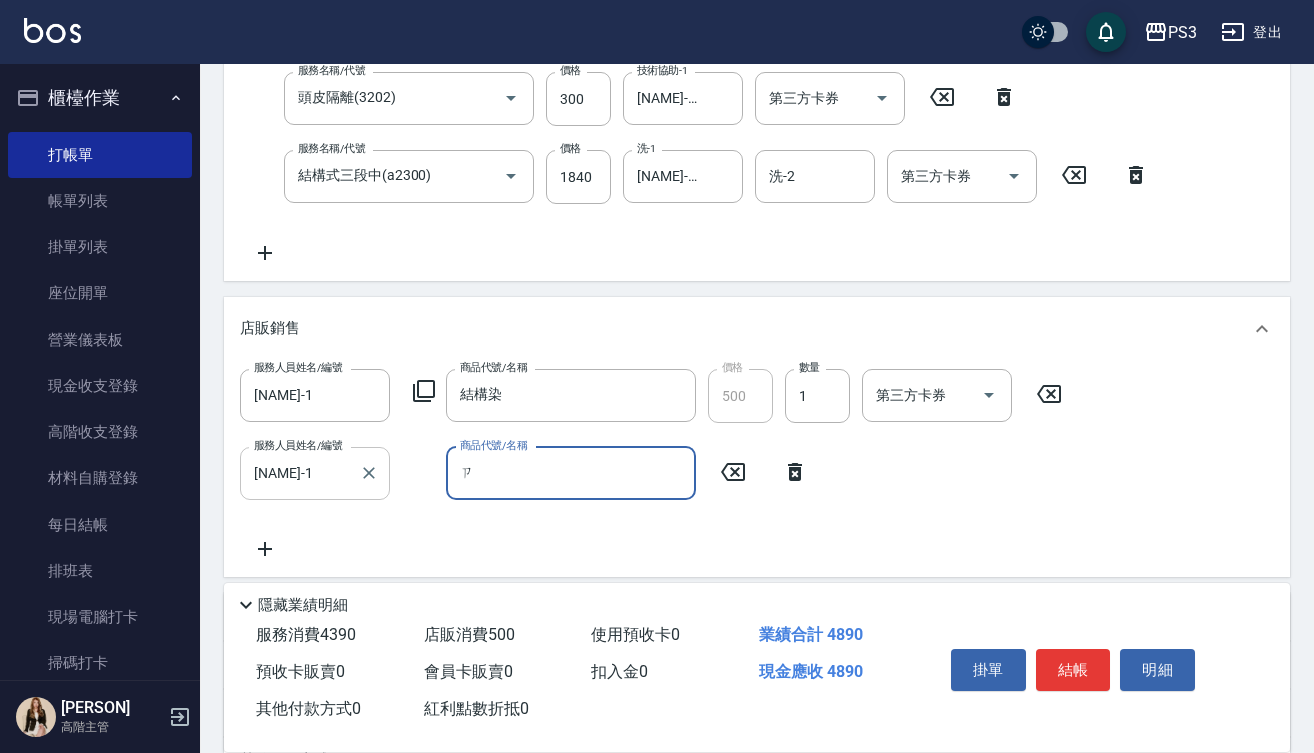 type on "子" 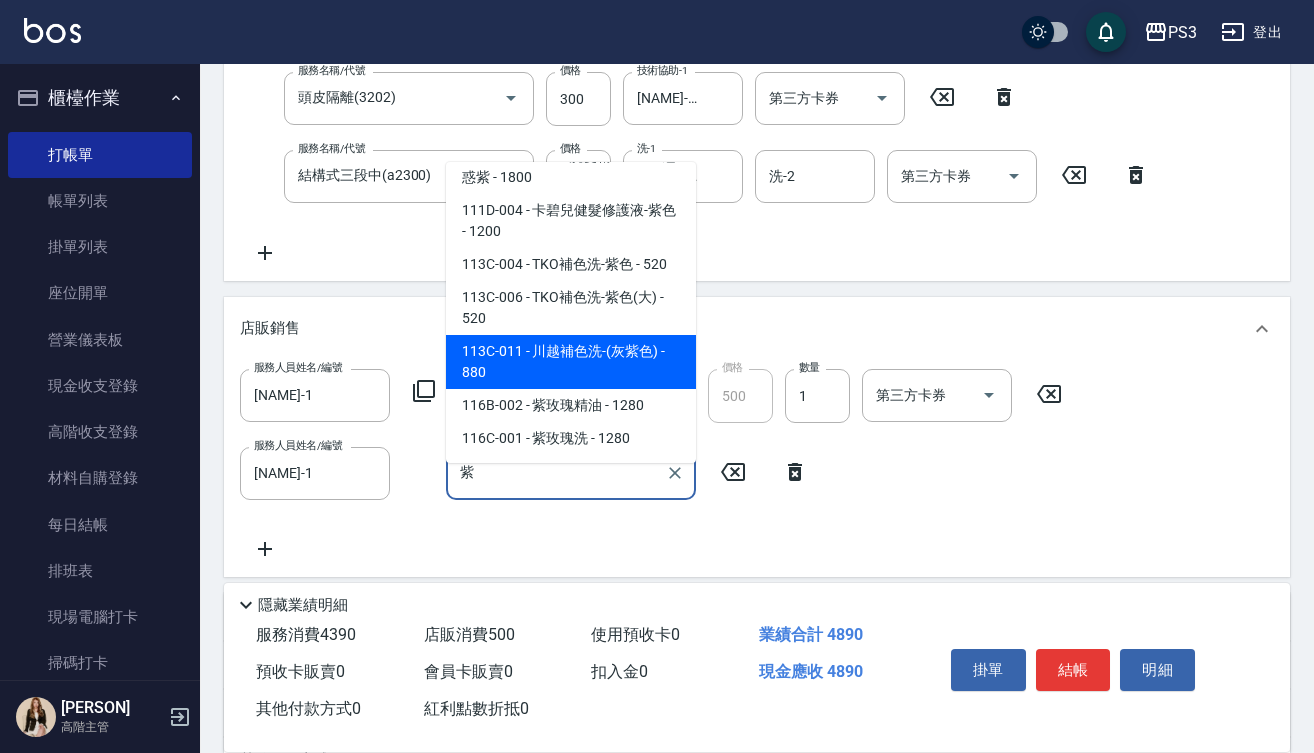 scroll, scrollTop: 192, scrollLeft: 0, axis: vertical 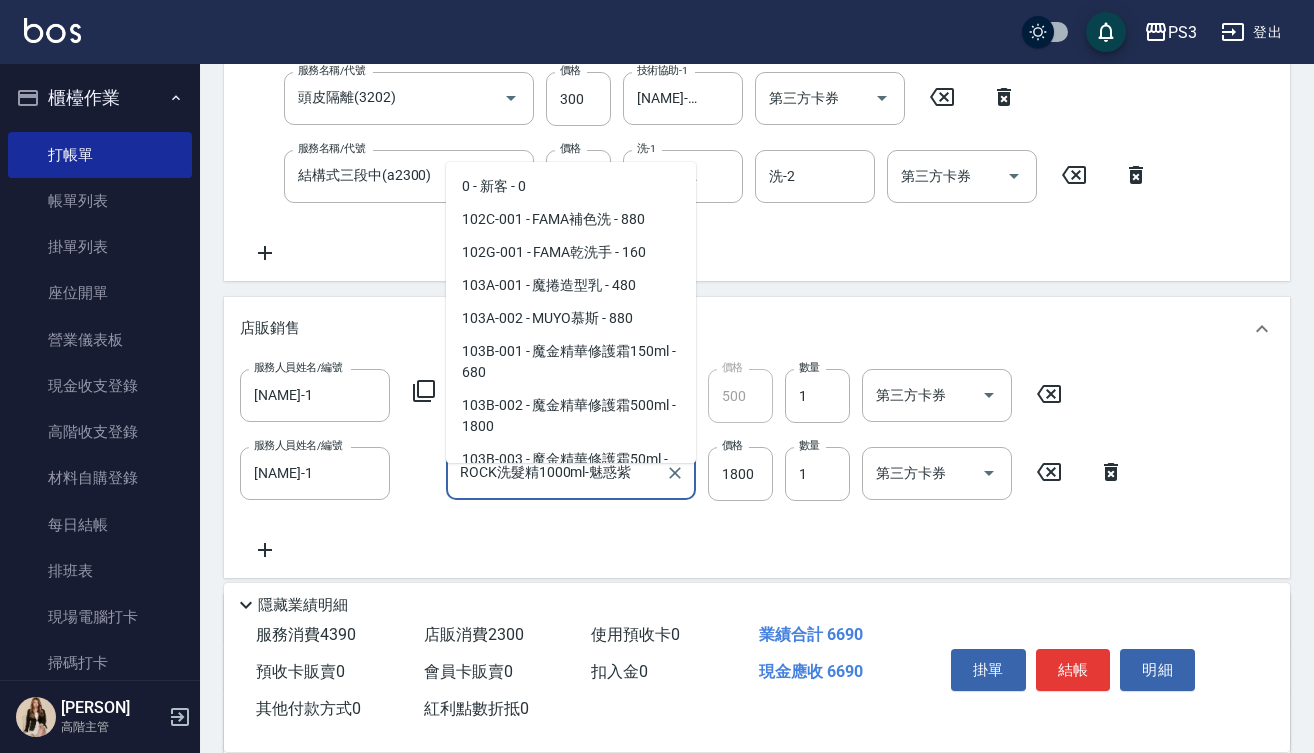 click on "ROCK洗髮精1000ml-魅惑紫" at bounding box center (556, 473) 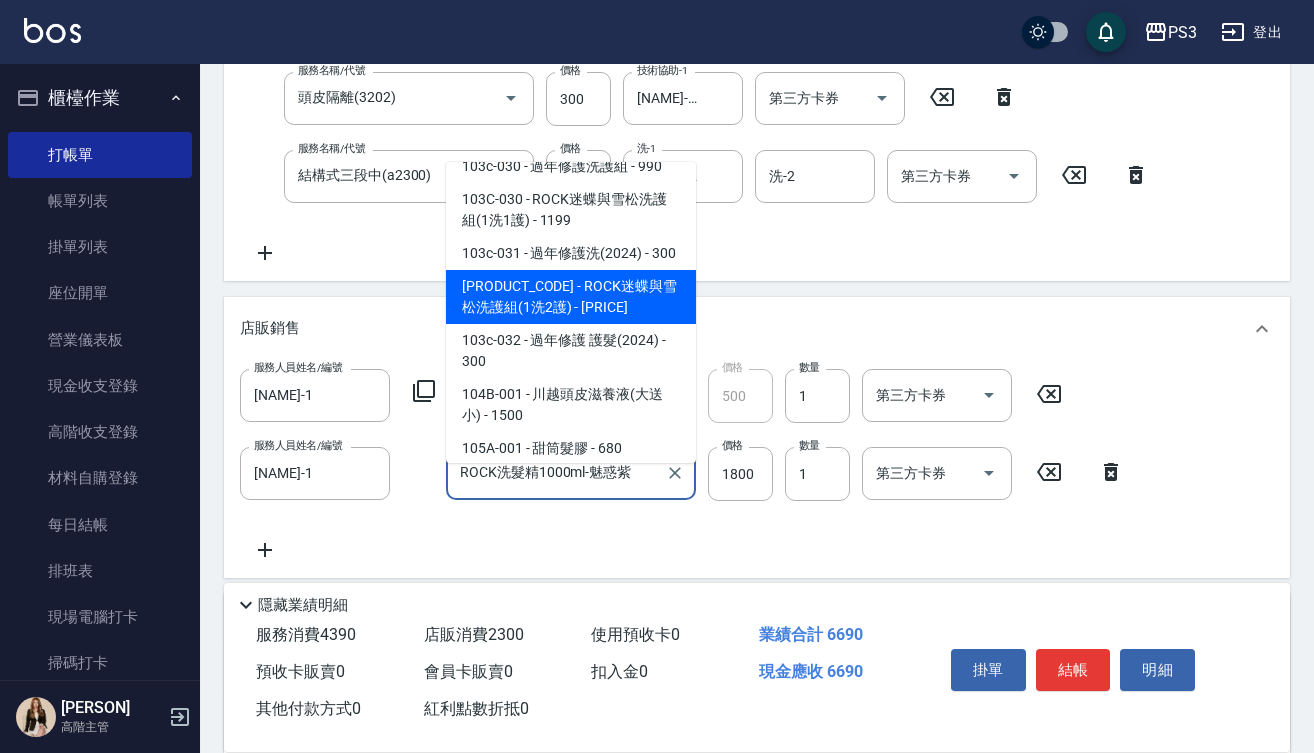 scroll, scrollTop: 1810, scrollLeft: 0, axis: vertical 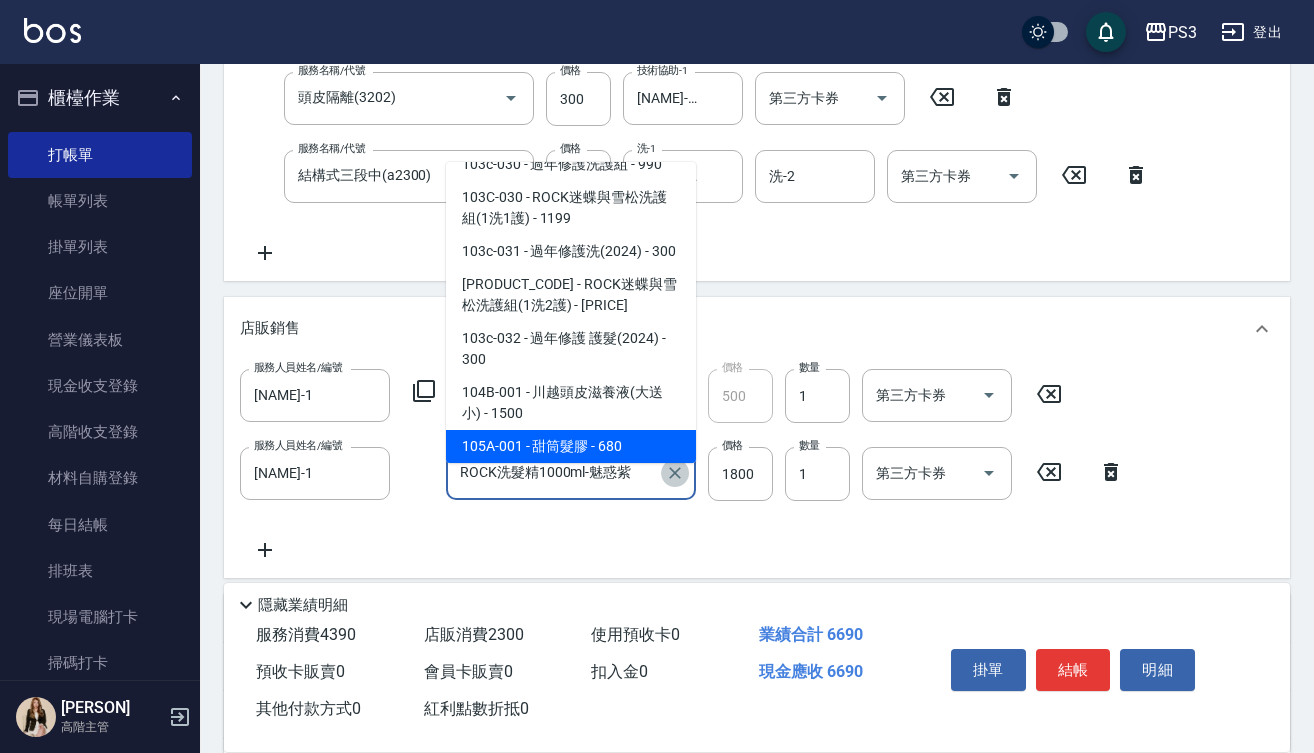 click at bounding box center (675, 473) 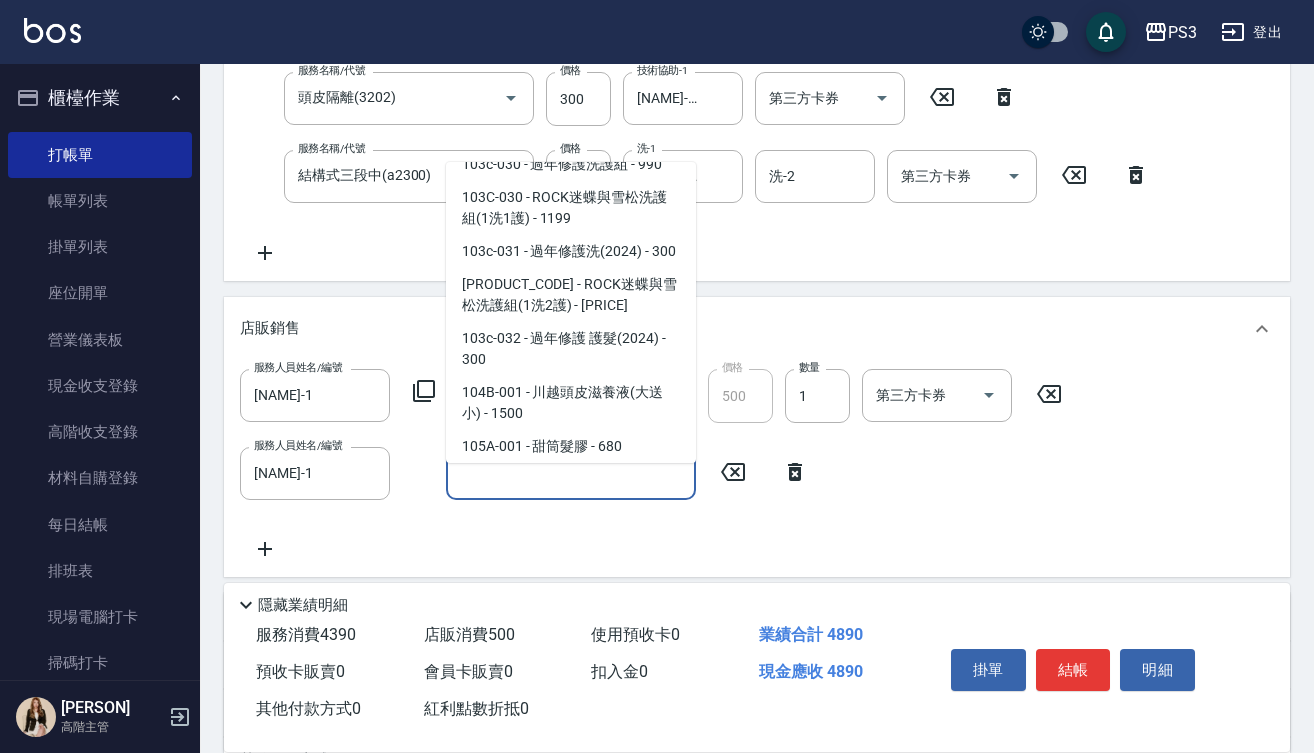 scroll, scrollTop: 8, scrollLeft: 0, axis: vertical 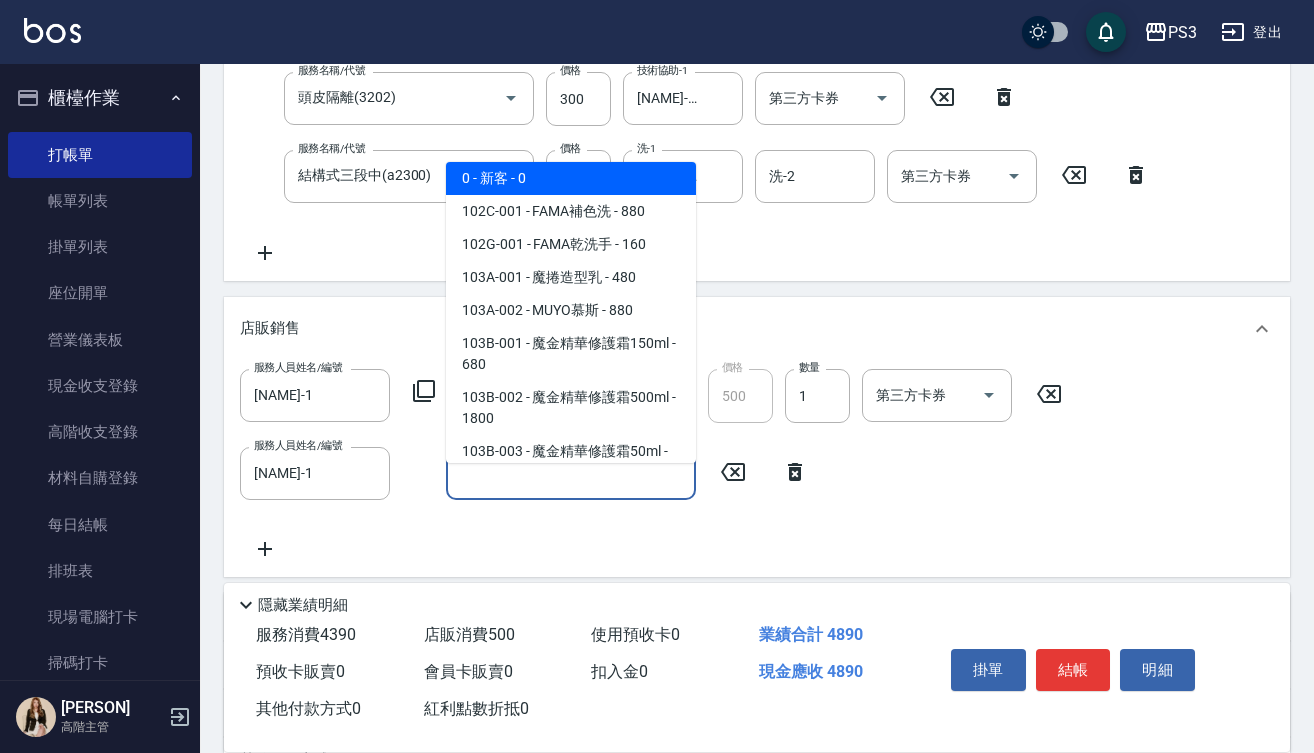 click on "商品代號/名稱" at bounding box center (571, 473) 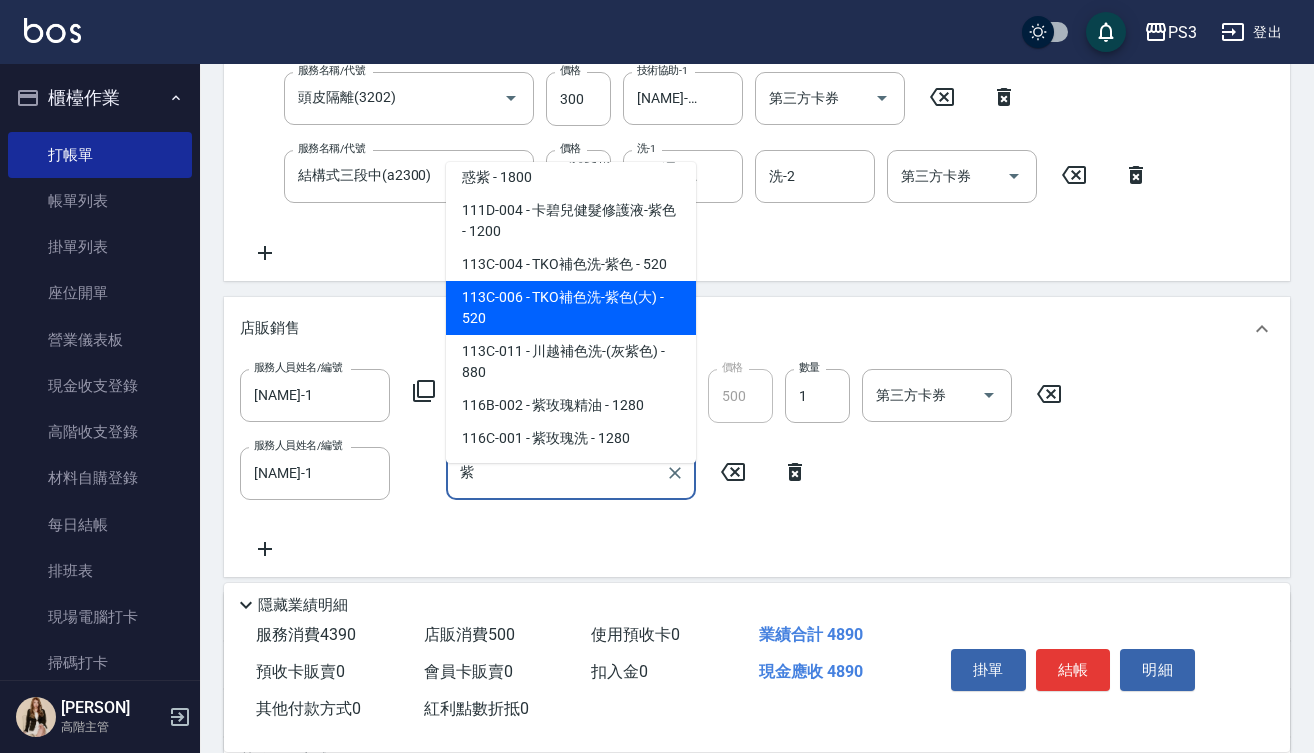 scroll, scrollTop: 192, scrollLeft: 0, axis: vertical 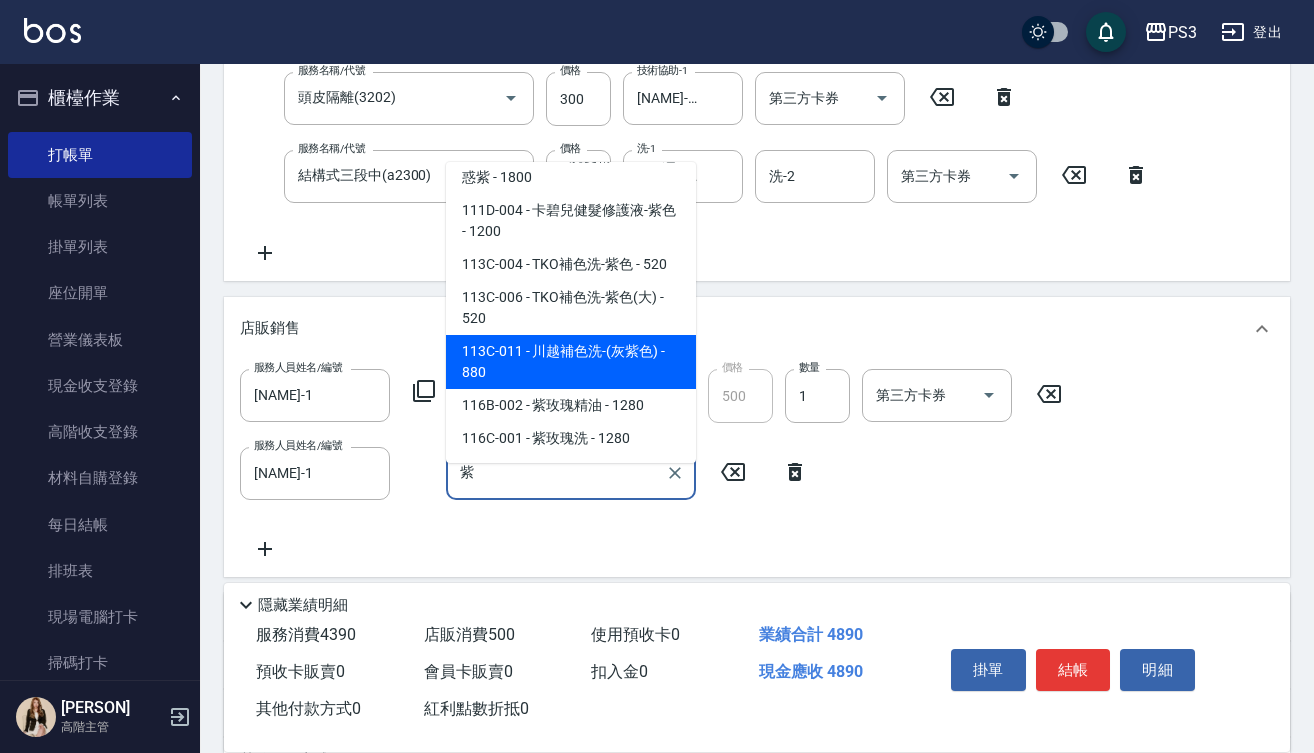 click on "113C-011 - 川越補色洗-(灰紫色) - 880" at bounding box center (571, 362) 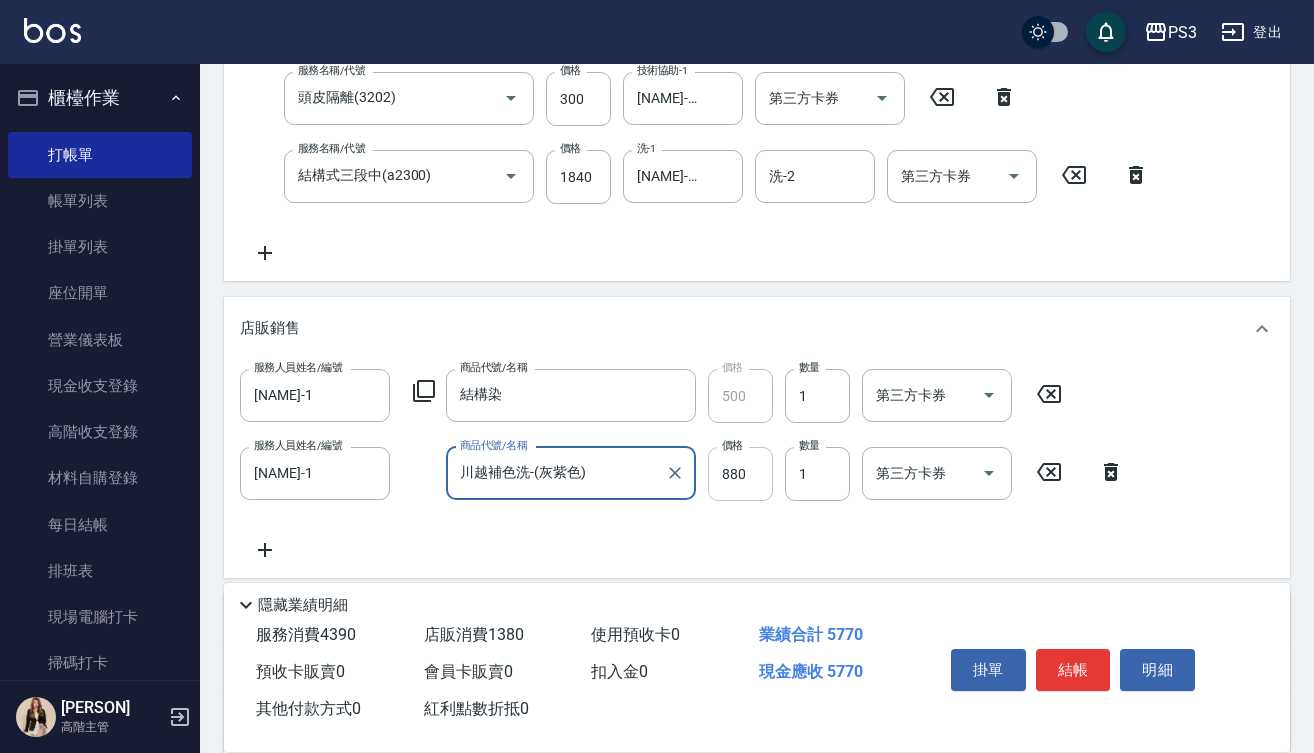 click on "880" at bounding box center [740, 474] 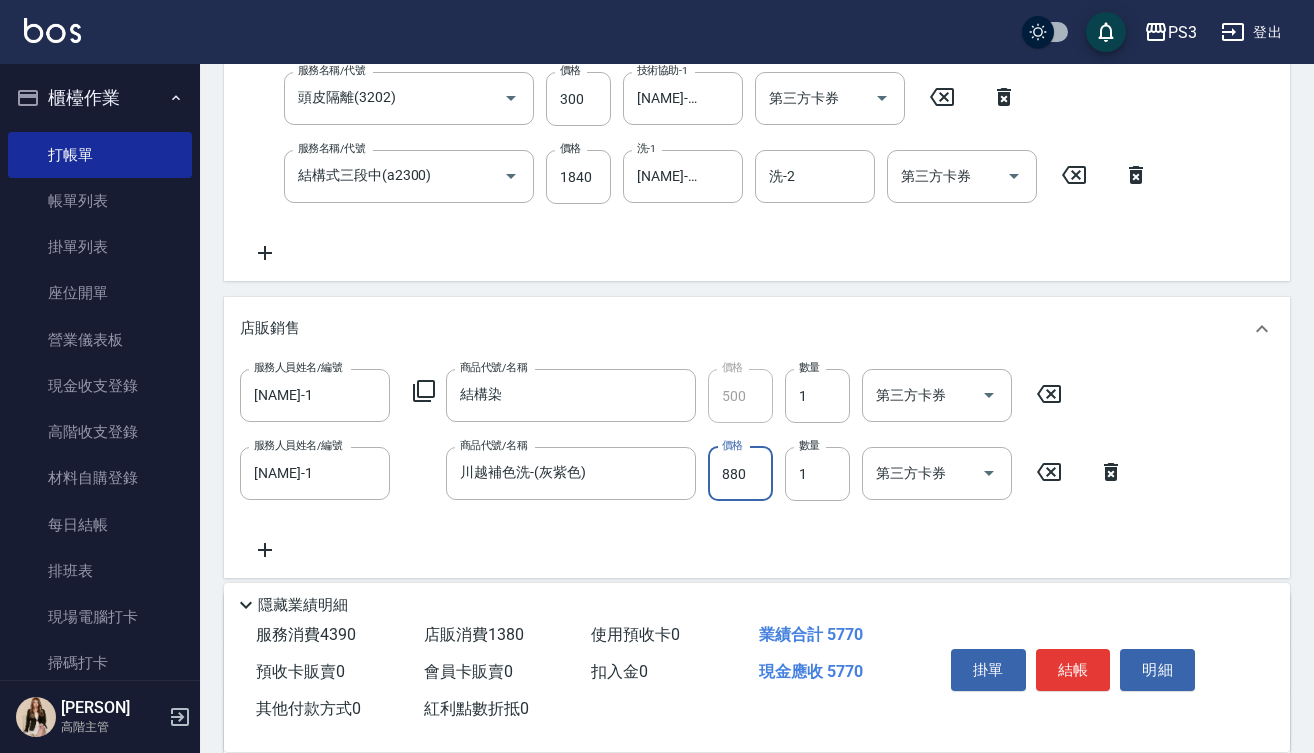 click on "880" at bounding box center (740, 474) 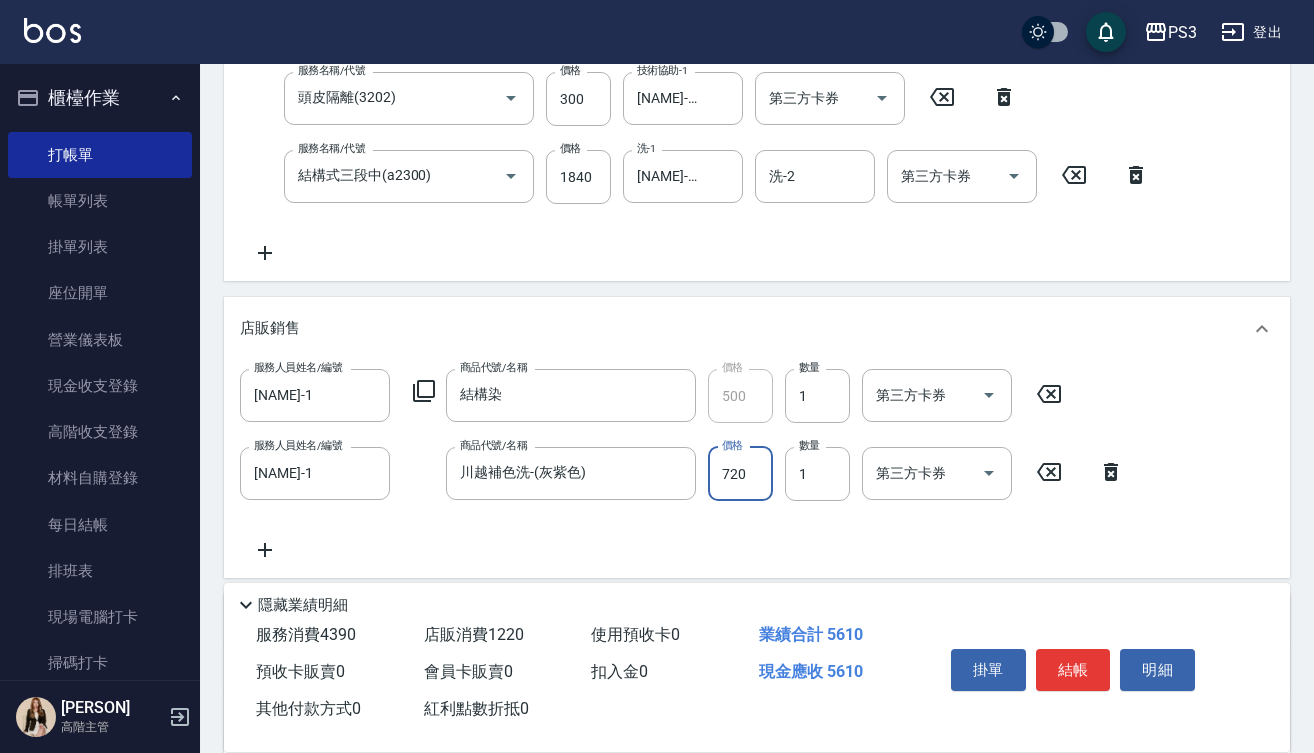type on "720" 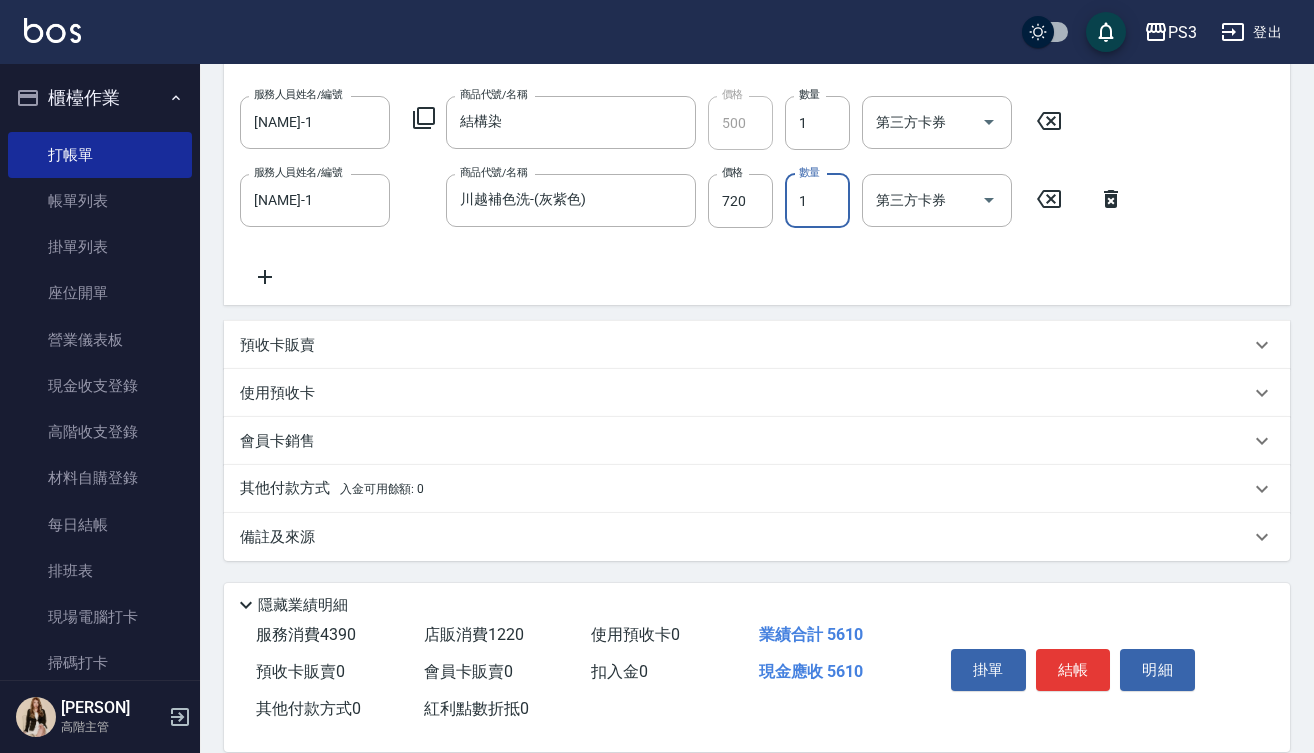 scroll, scrollTop: 858, scrollLeft: 0, axis: vertical 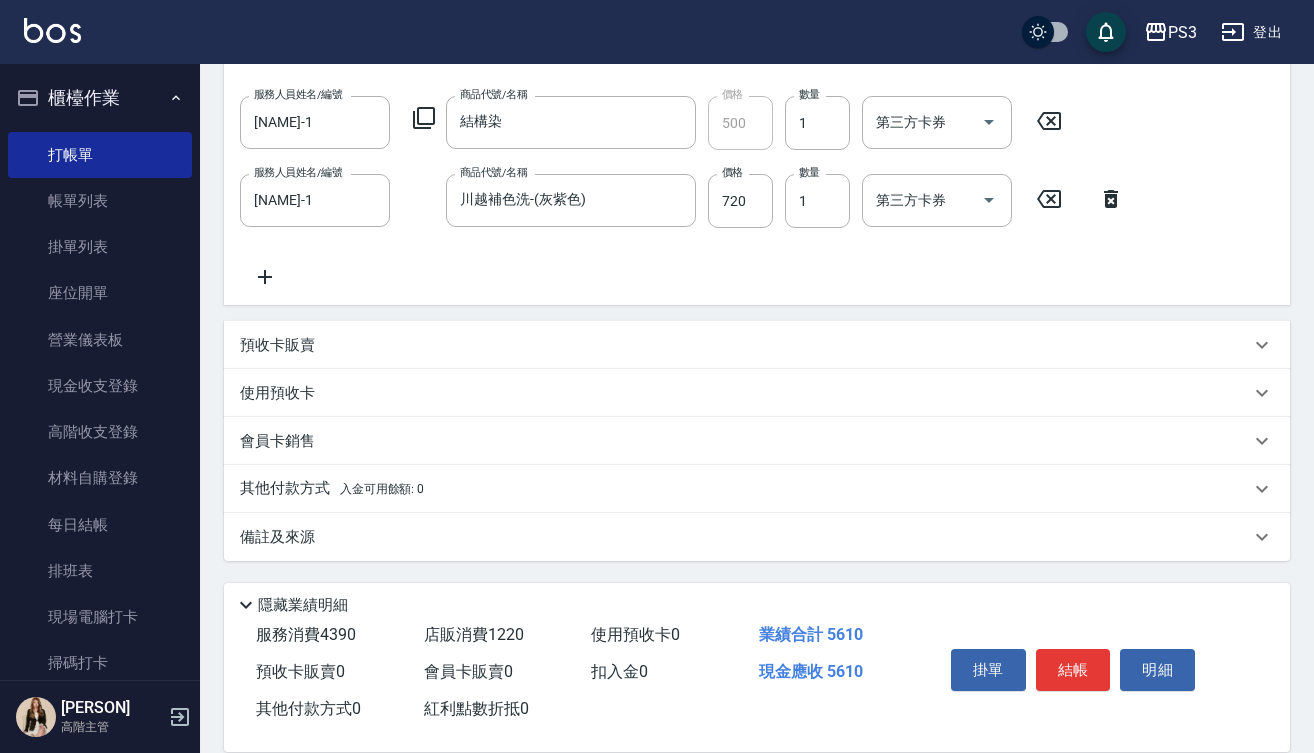click on "其他付款方式 入金可用餘額: 0" at bounding box center (332, 489) 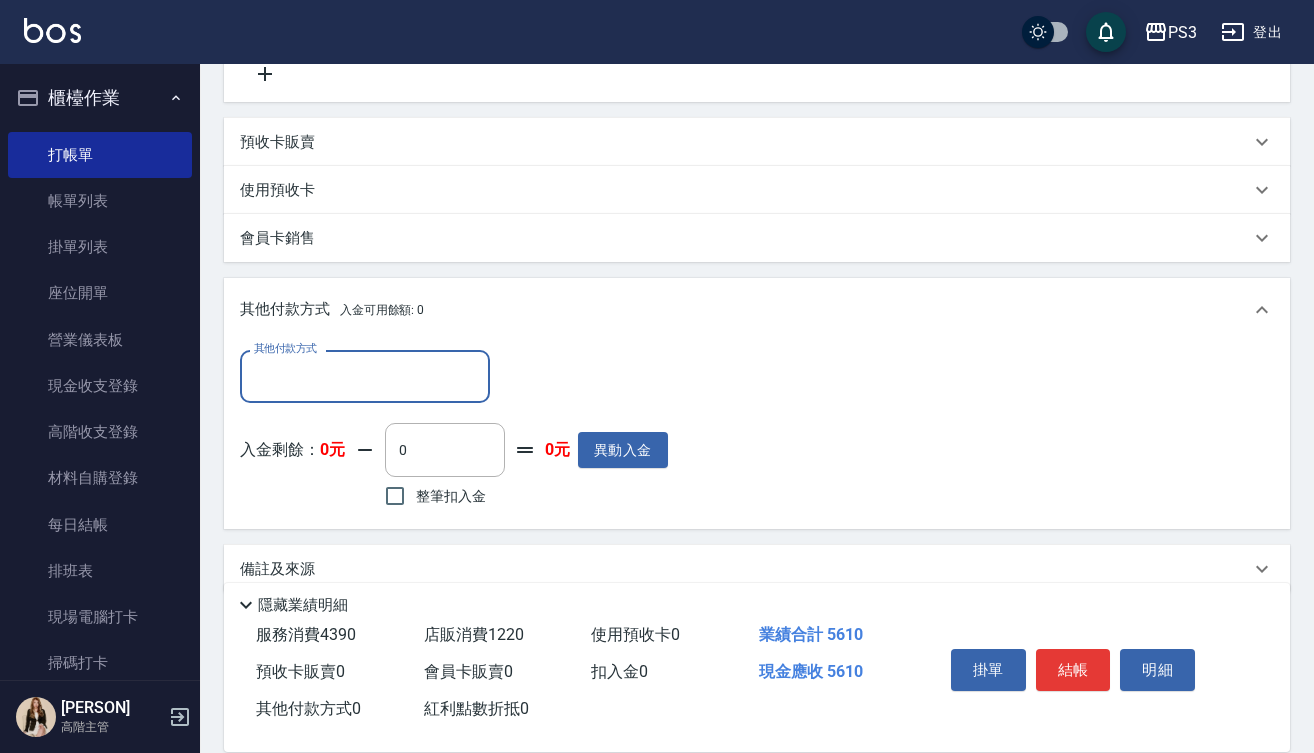 scroll, scrollTop: 1053, scrollLeft: 0, axis: vertical 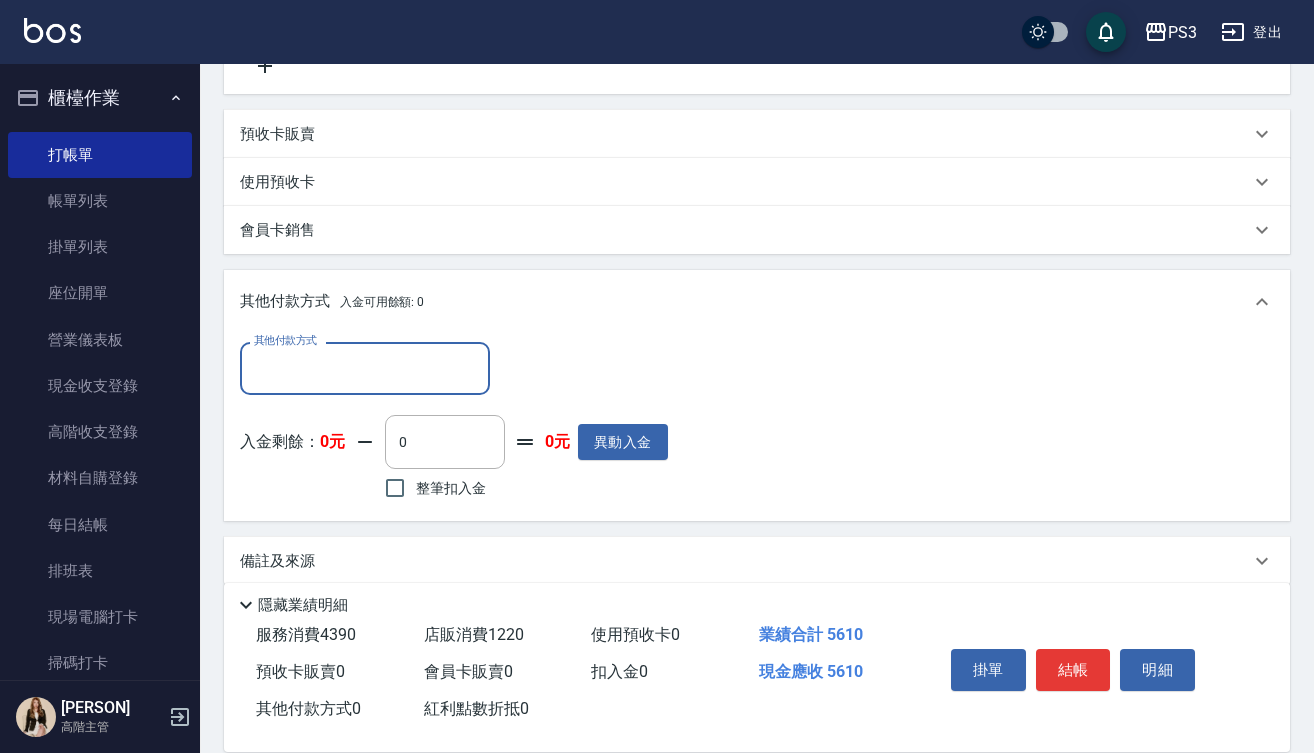 click on "其他付款方式" at bounding box center [365, 368] 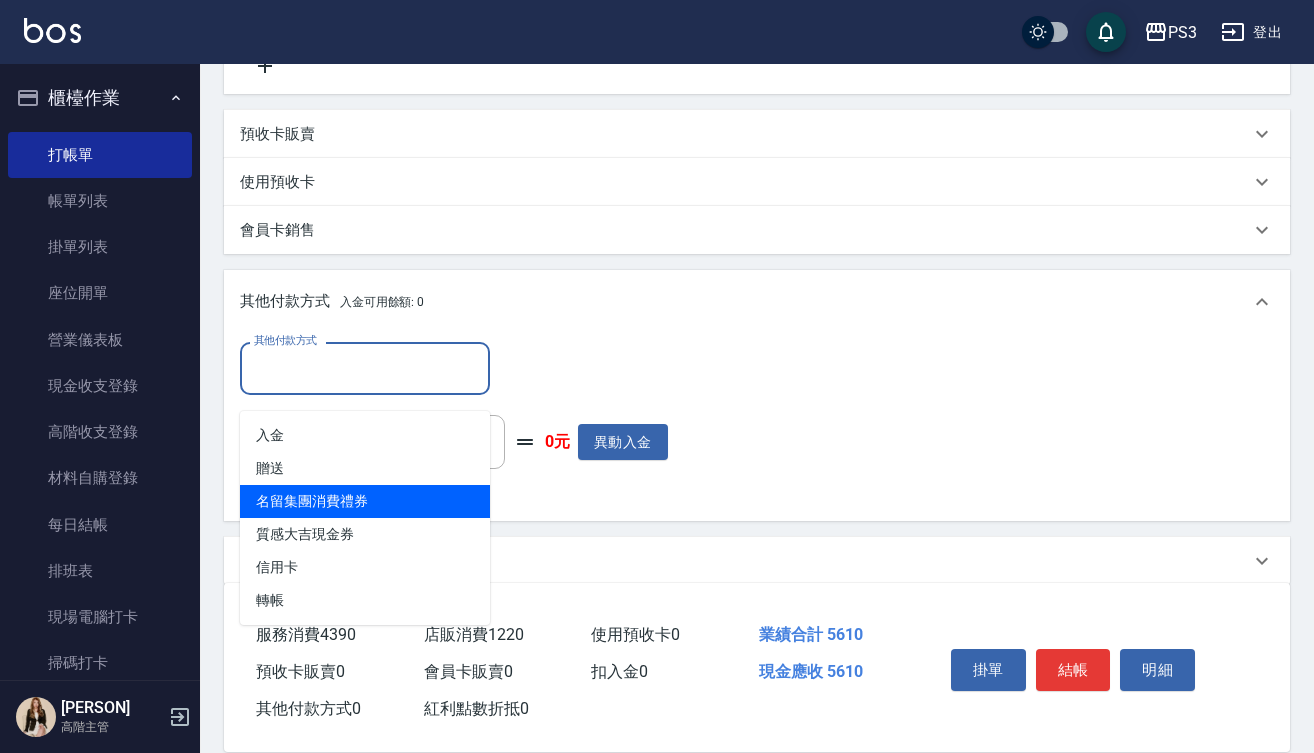 click on "名留集團消費禮券" at bounding box center [365, 501] 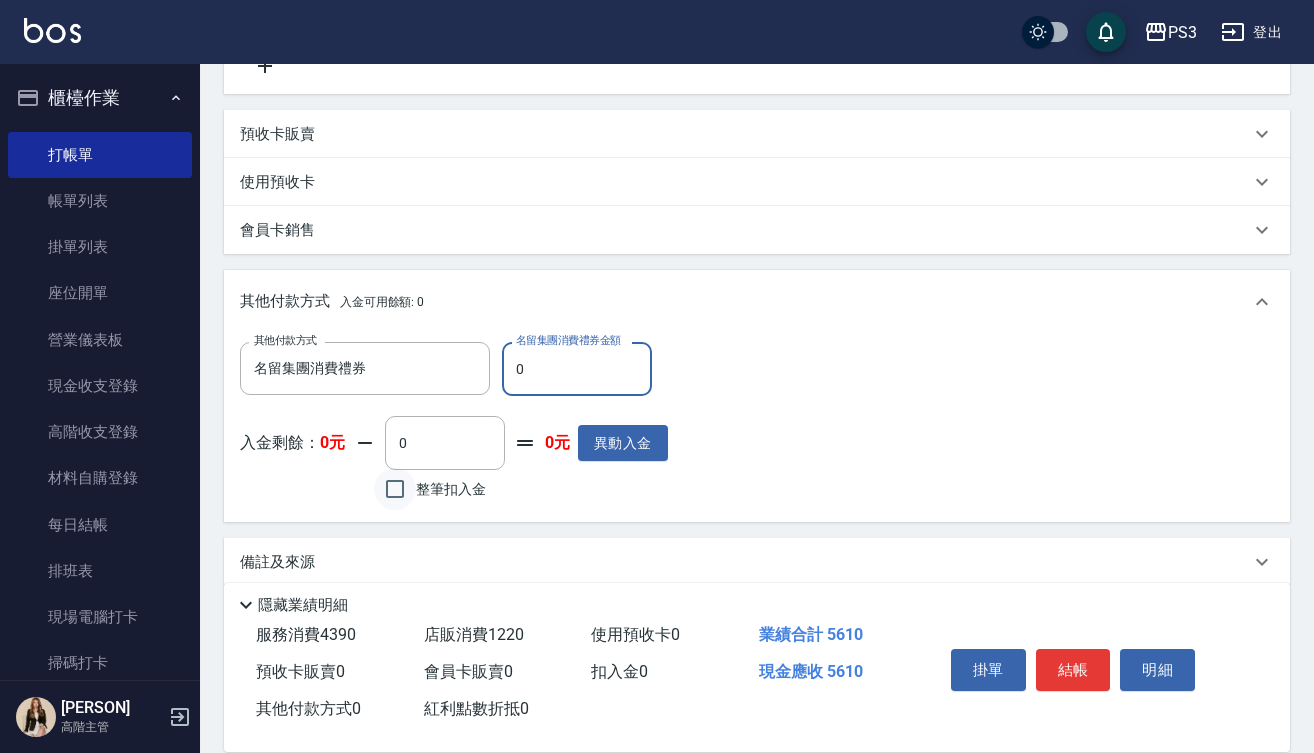 type on "名留集團消費禮券" 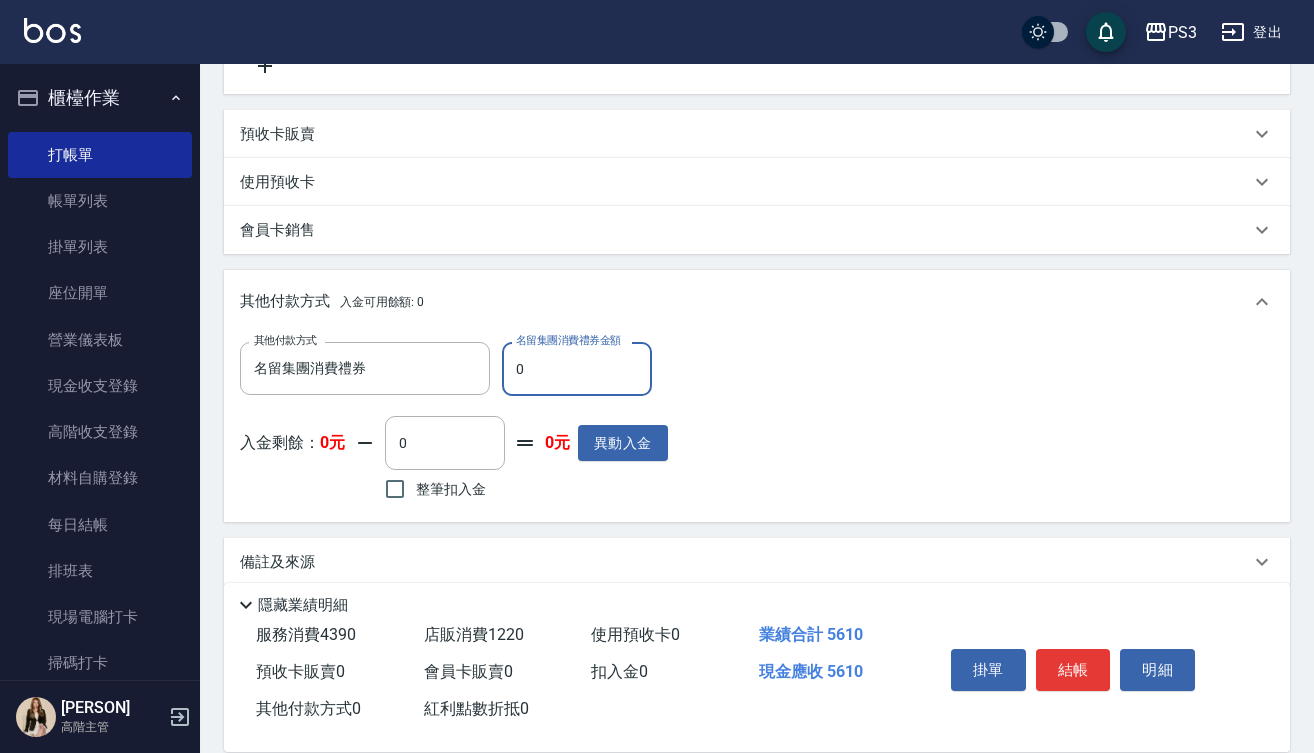 click on "0" at bounding box center (577, 369) 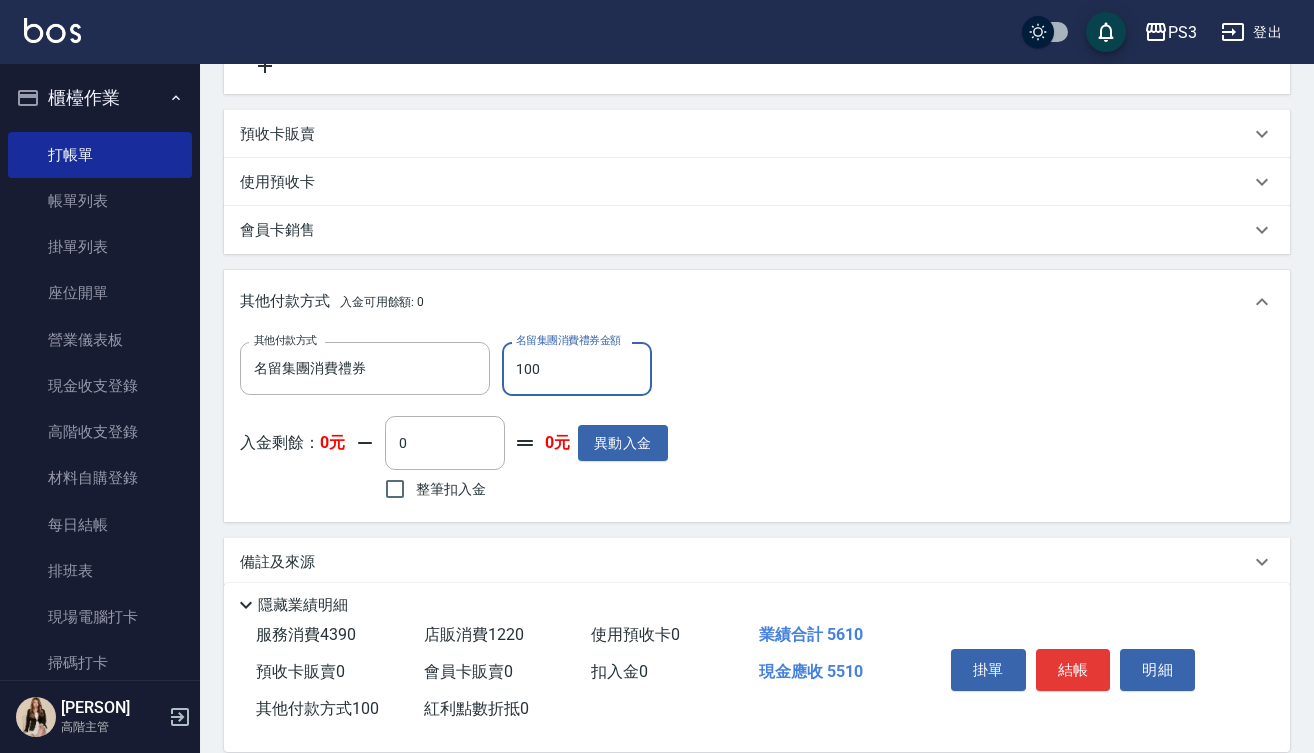 type on "1000" 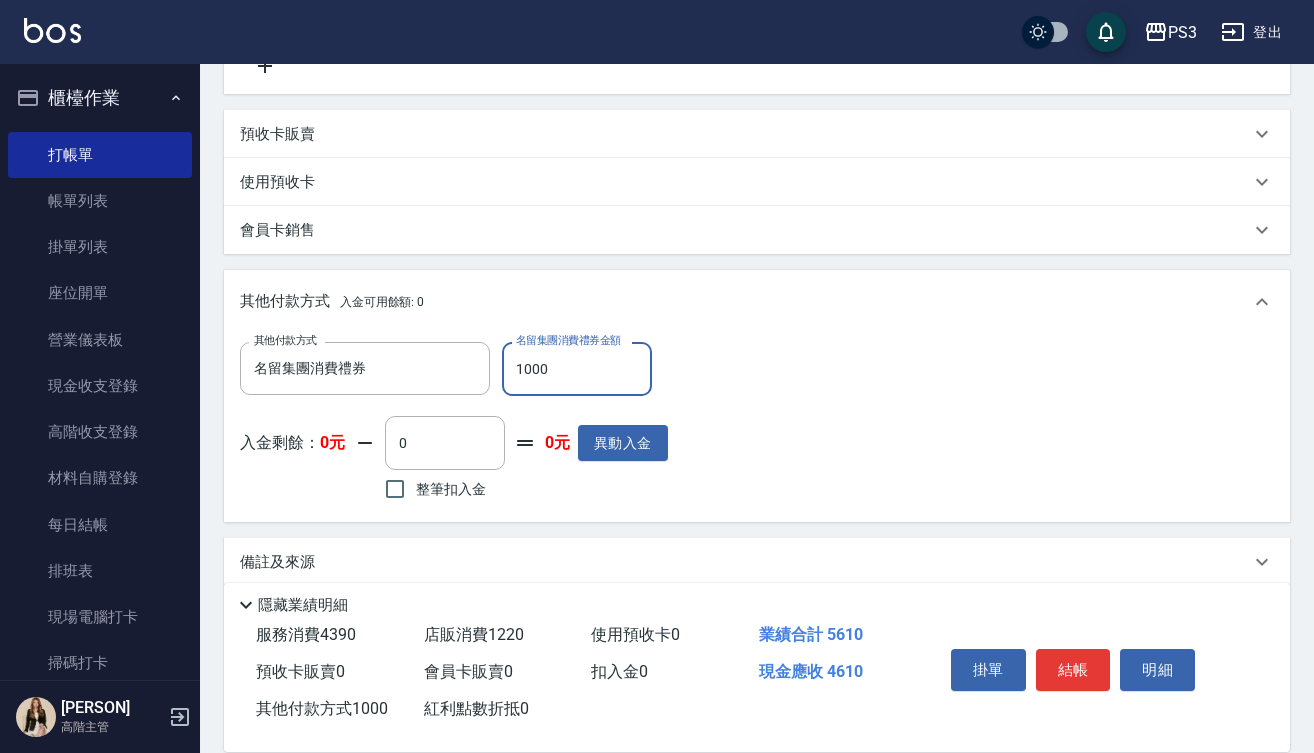 click on "1000" at bounding box center [577, 369] 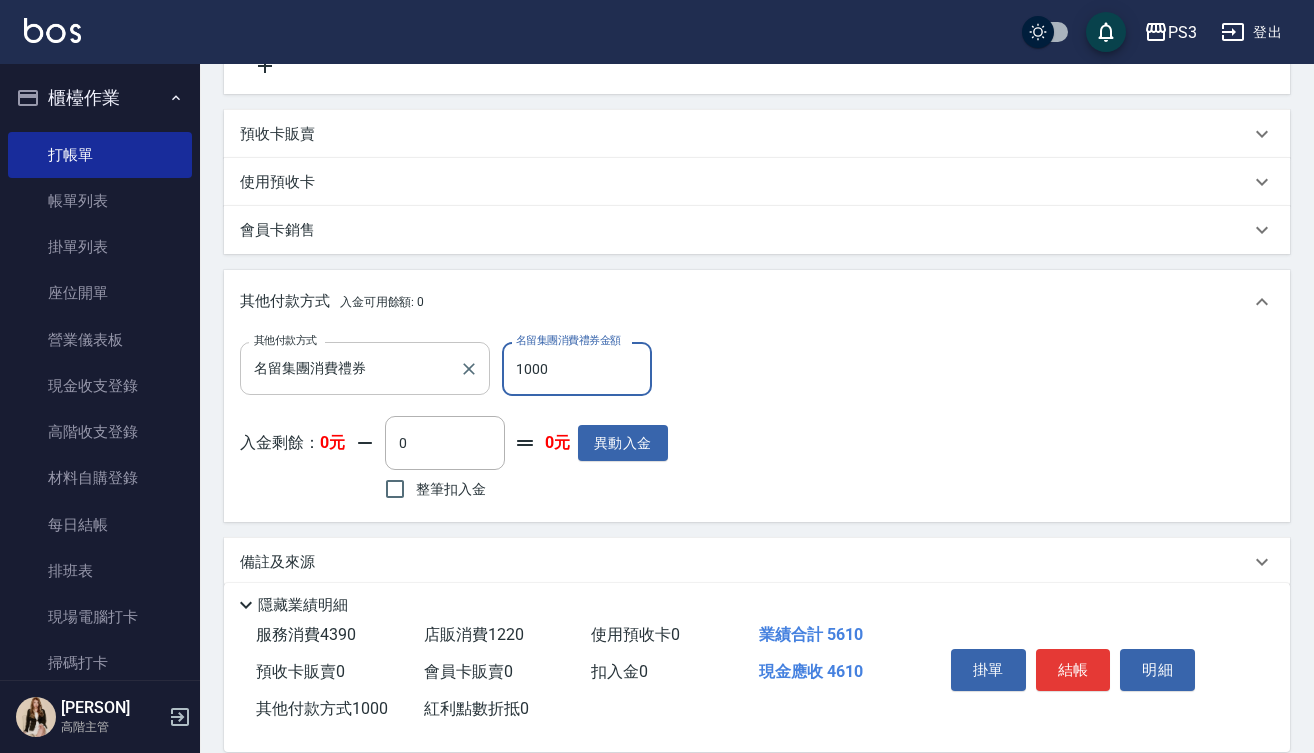click on "名留集團消費禮券 其他付款方式" at bounding box center [365, 368] 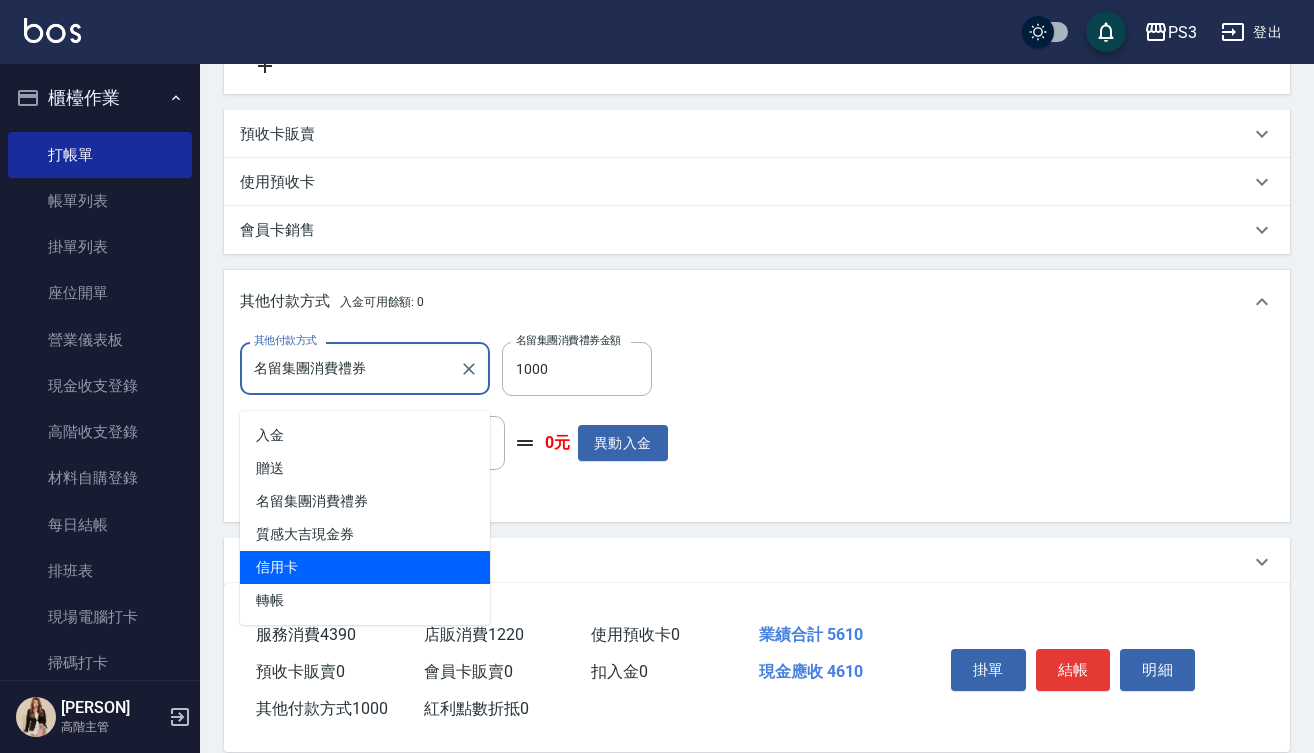 click on "信用卡" at bounding box center (365, 567) 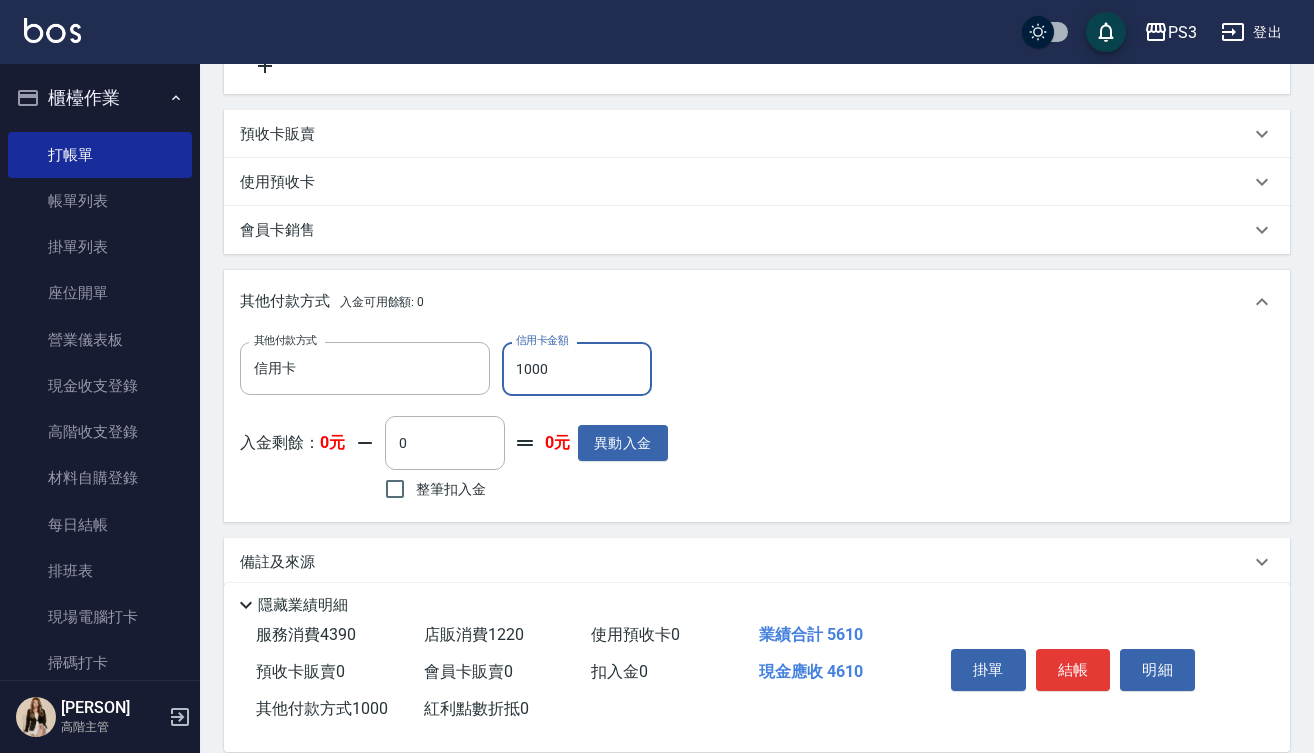 click on "1000" at bounding box center (577, 369) 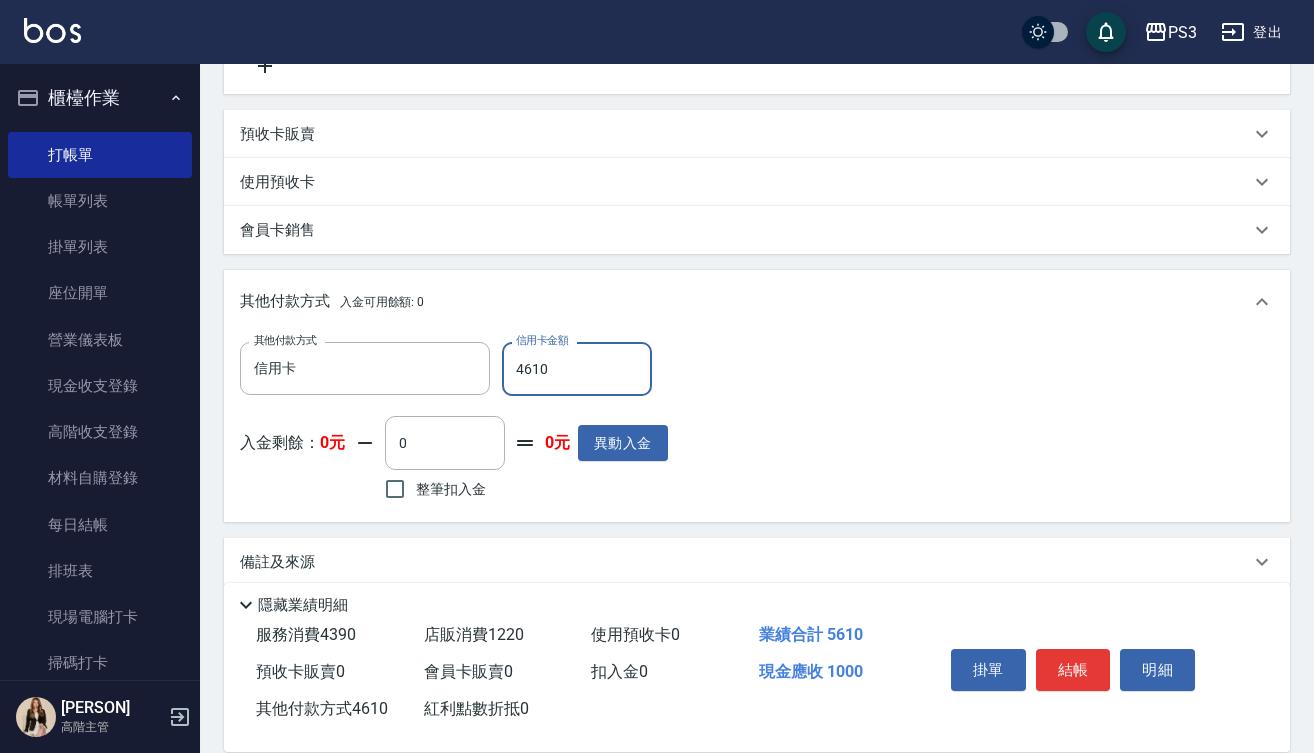 type on "4610" 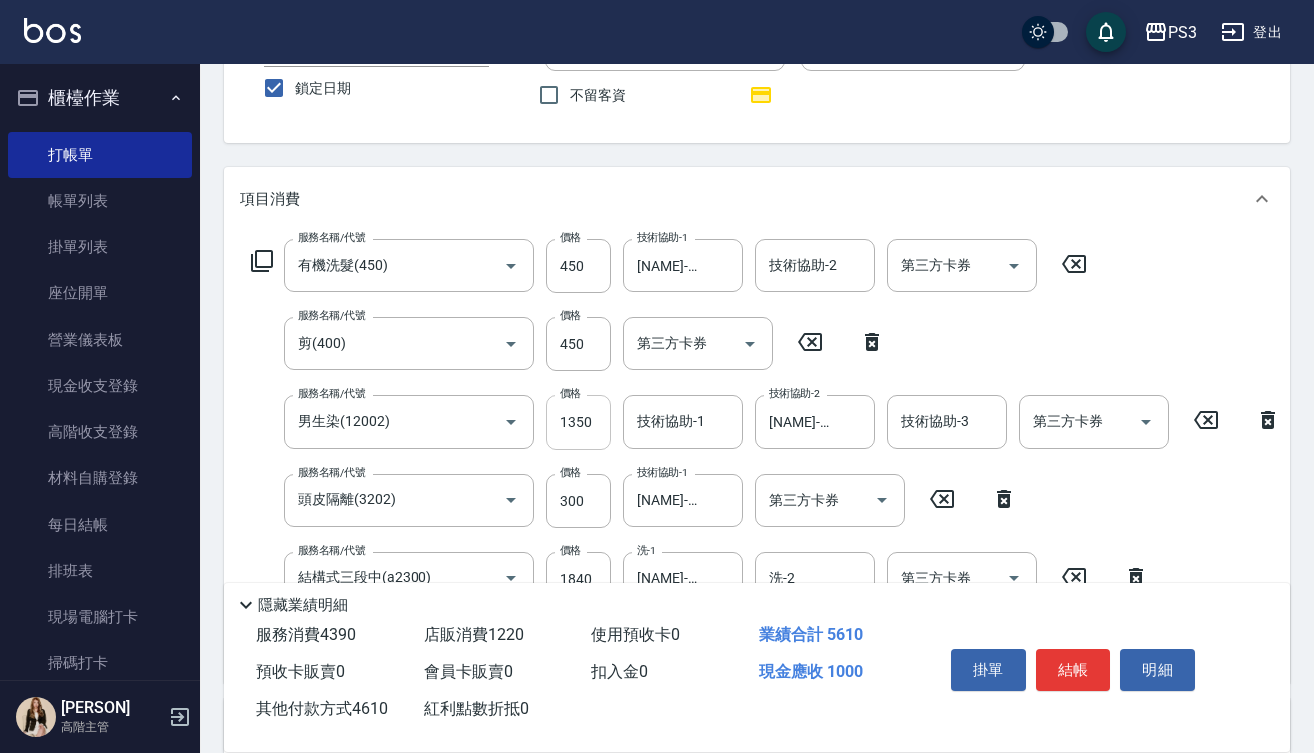 scroll, scrollTop: 159, scrollLeft: 0, axis: vertical 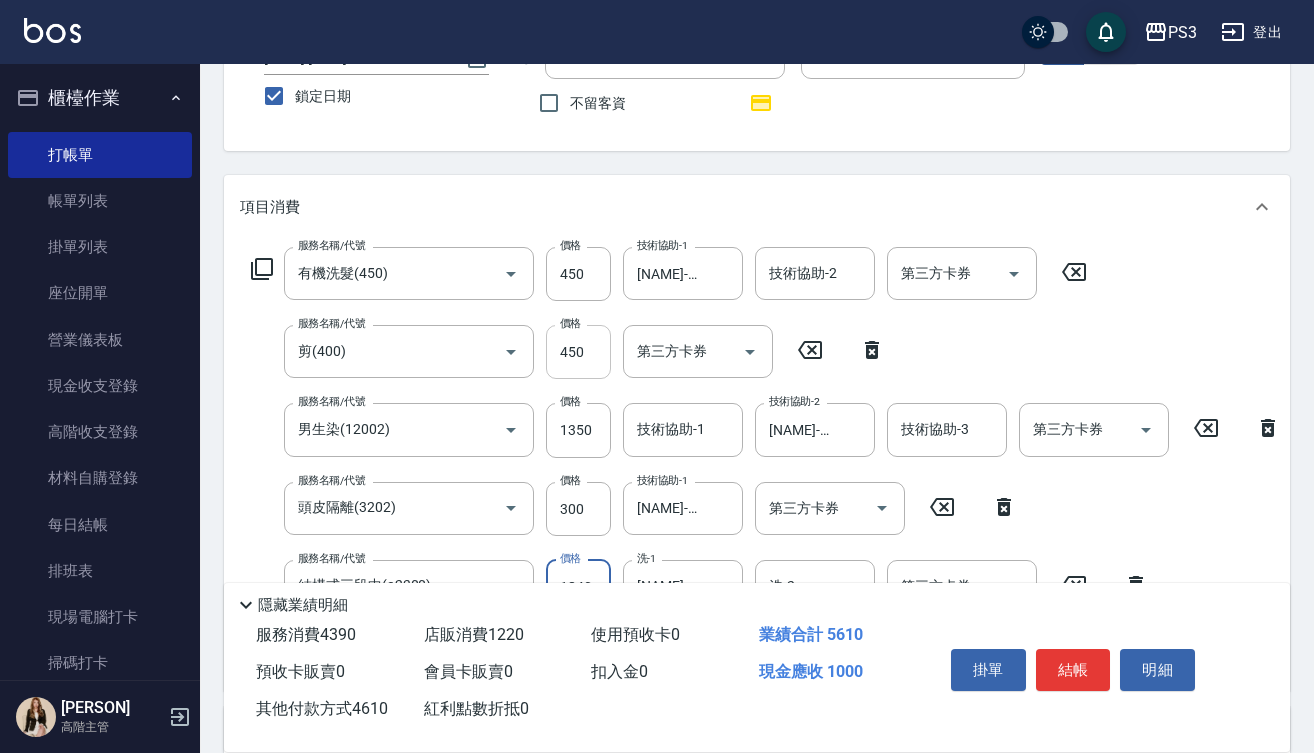 click on "450" at bounding box center [578, 352] 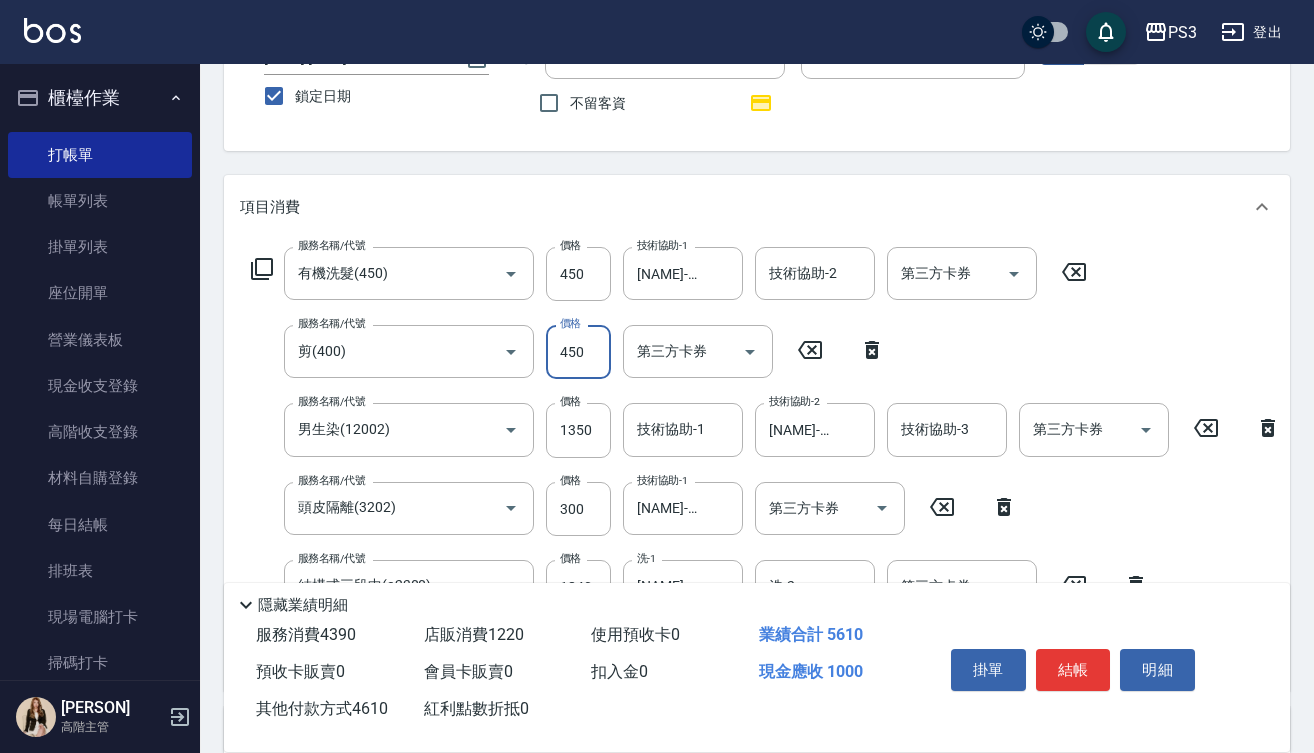 click on "450" at bounding box center (578, 352) 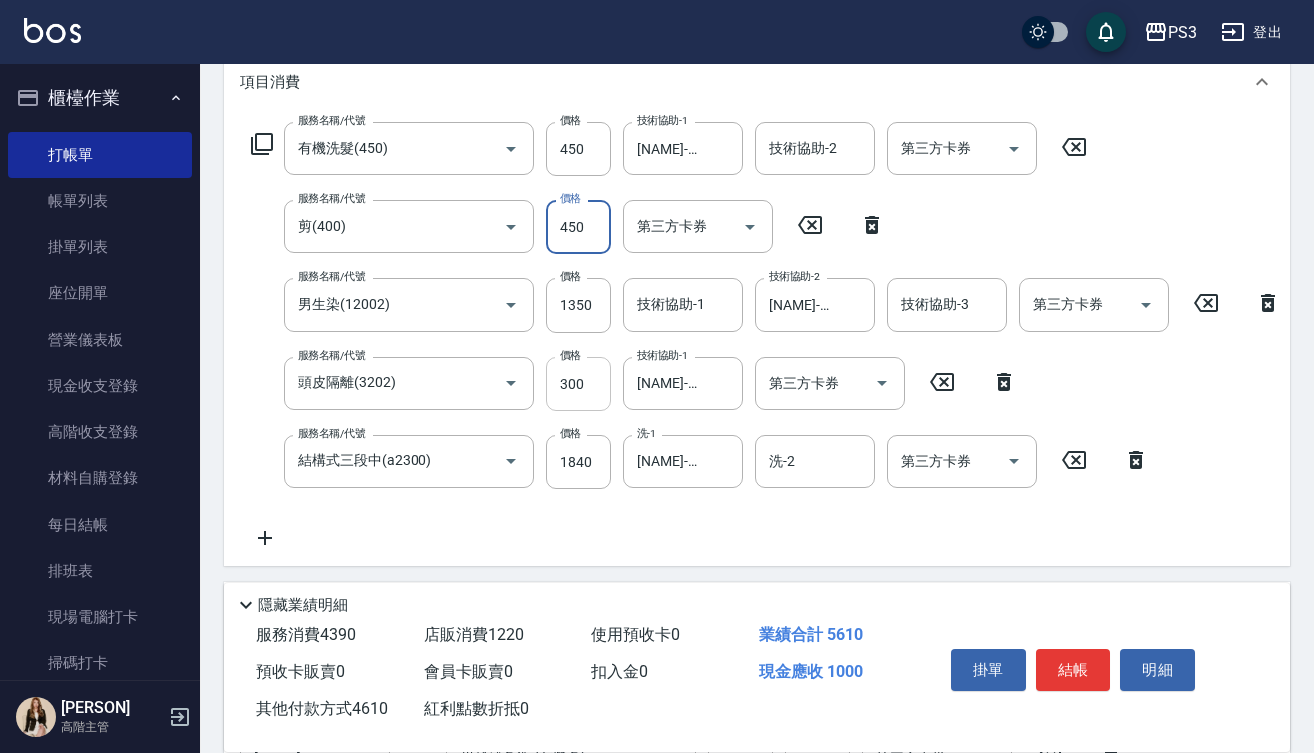scroll, scrollTop: 288, scrollLeft: 0, axis: vertical 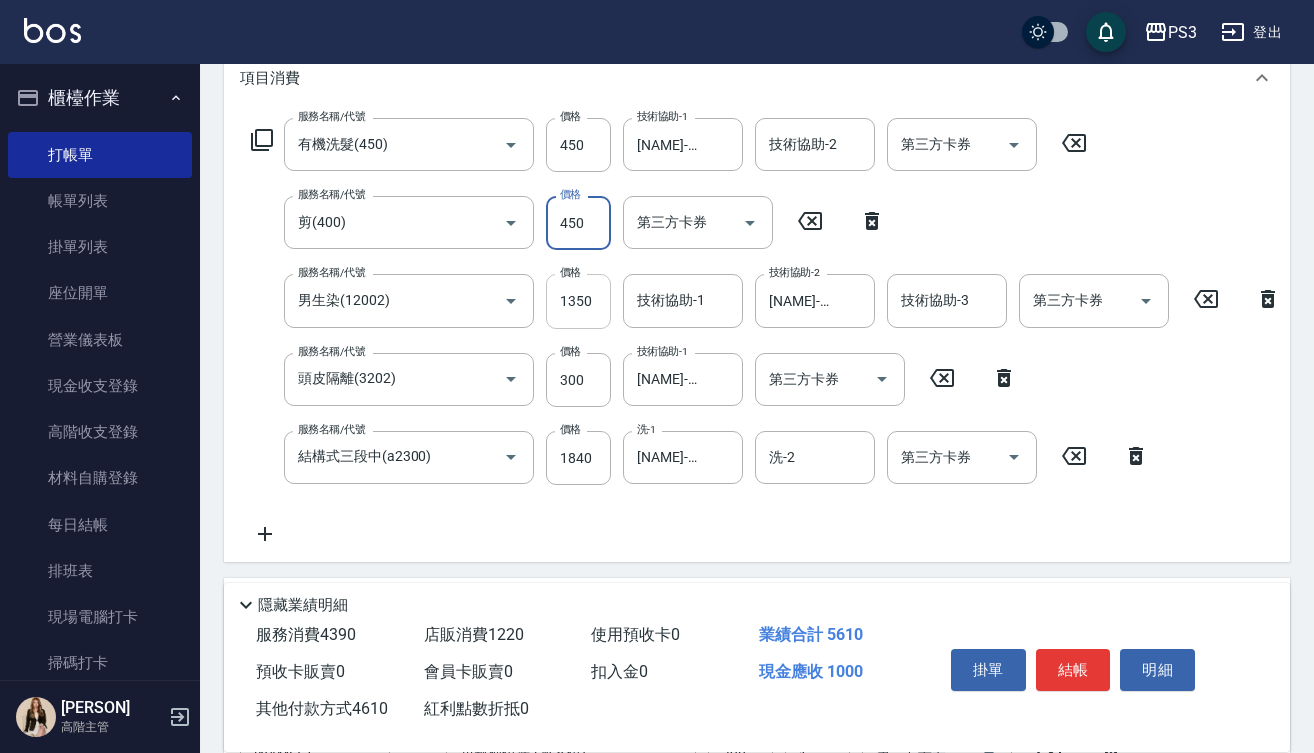 click on "1350" at bounding box center (578, 301) 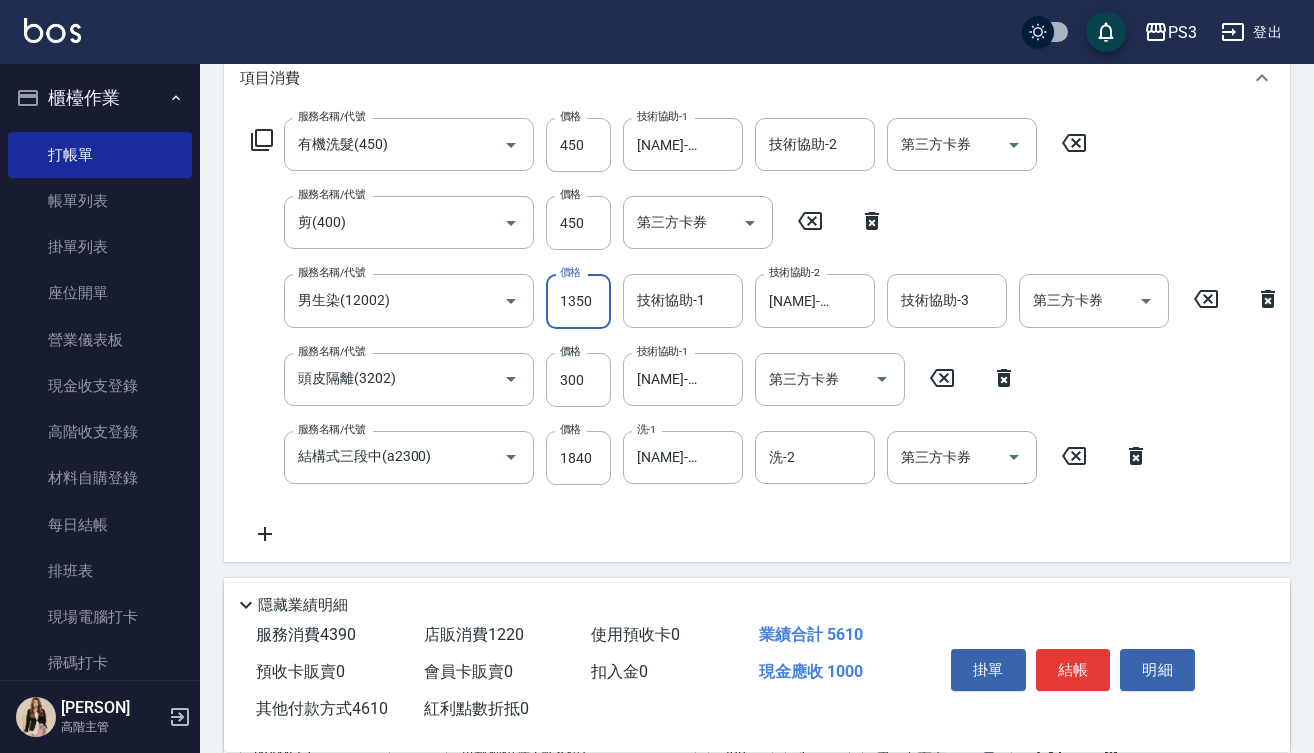 click on "1350" at bounding box center [578, 301] 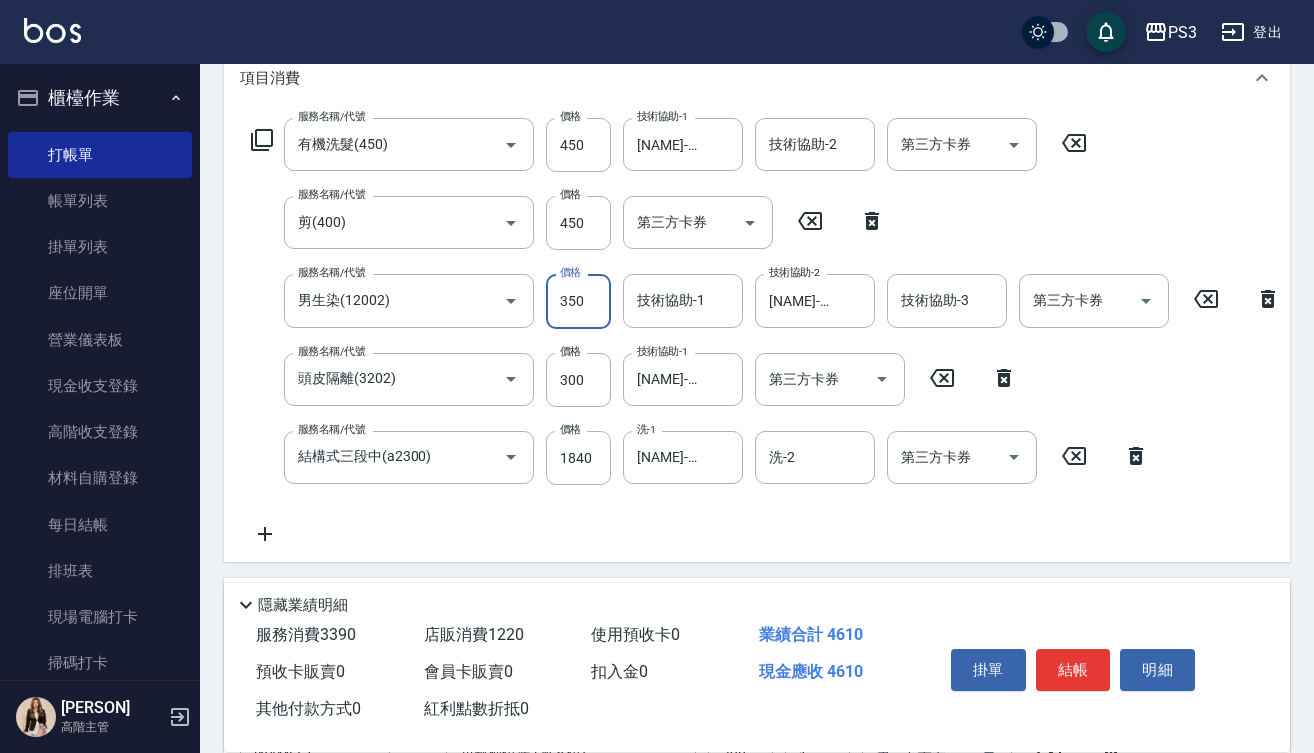 click on "350" at bounding box center [578, 301] 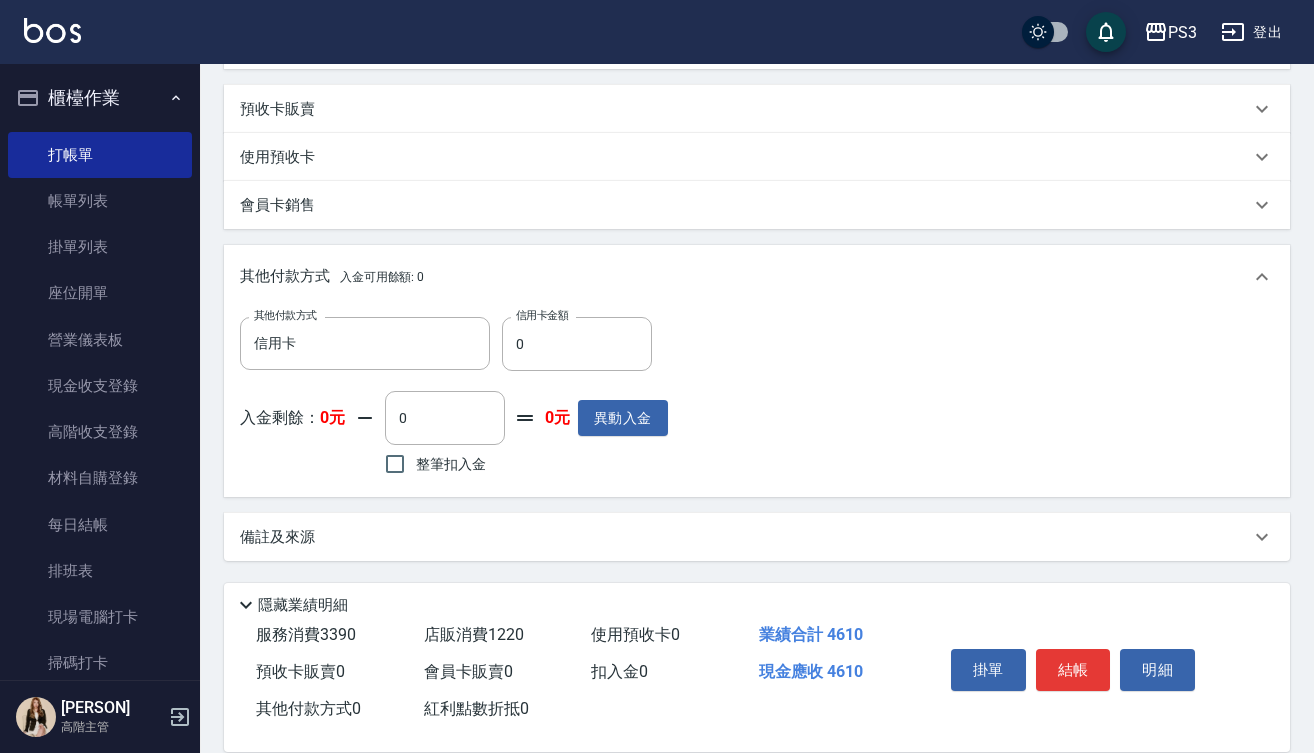 scroll, scrollTop: 1094, scrollLeft: 0, axis: vertical 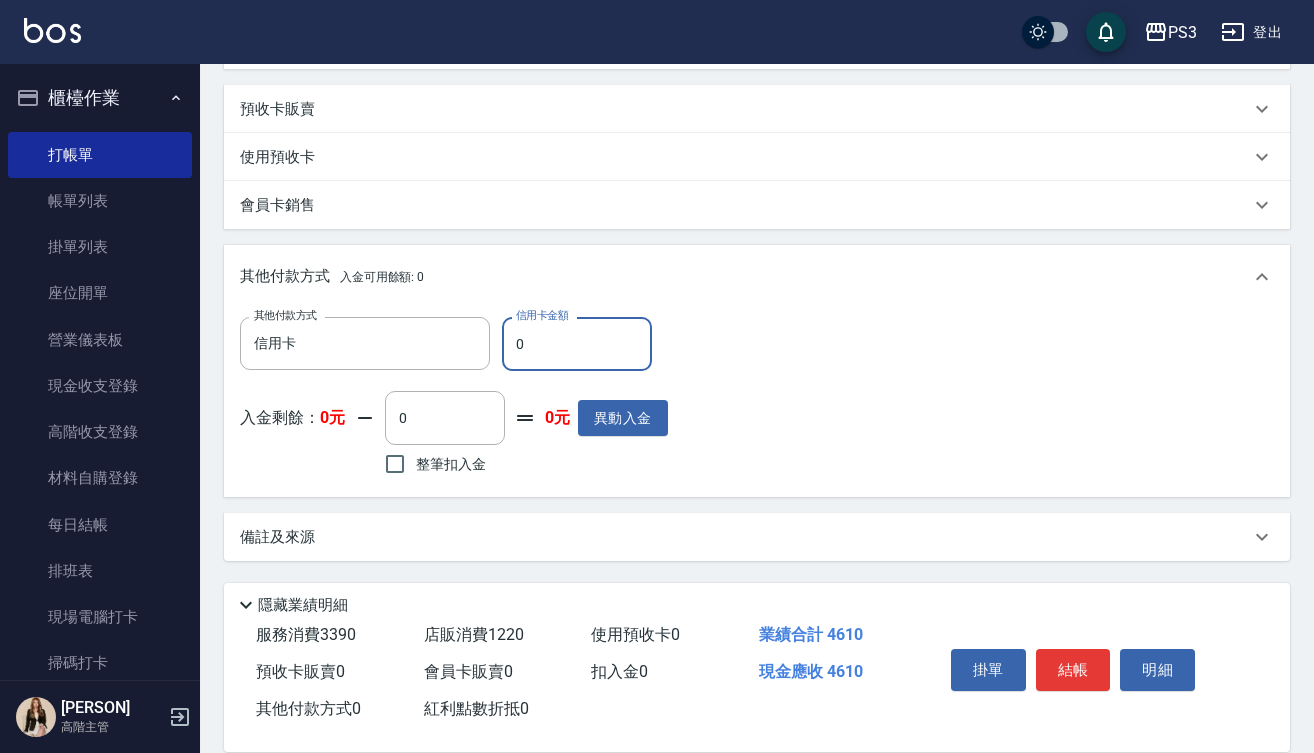 click on "0" at bounding box center [577, 344] 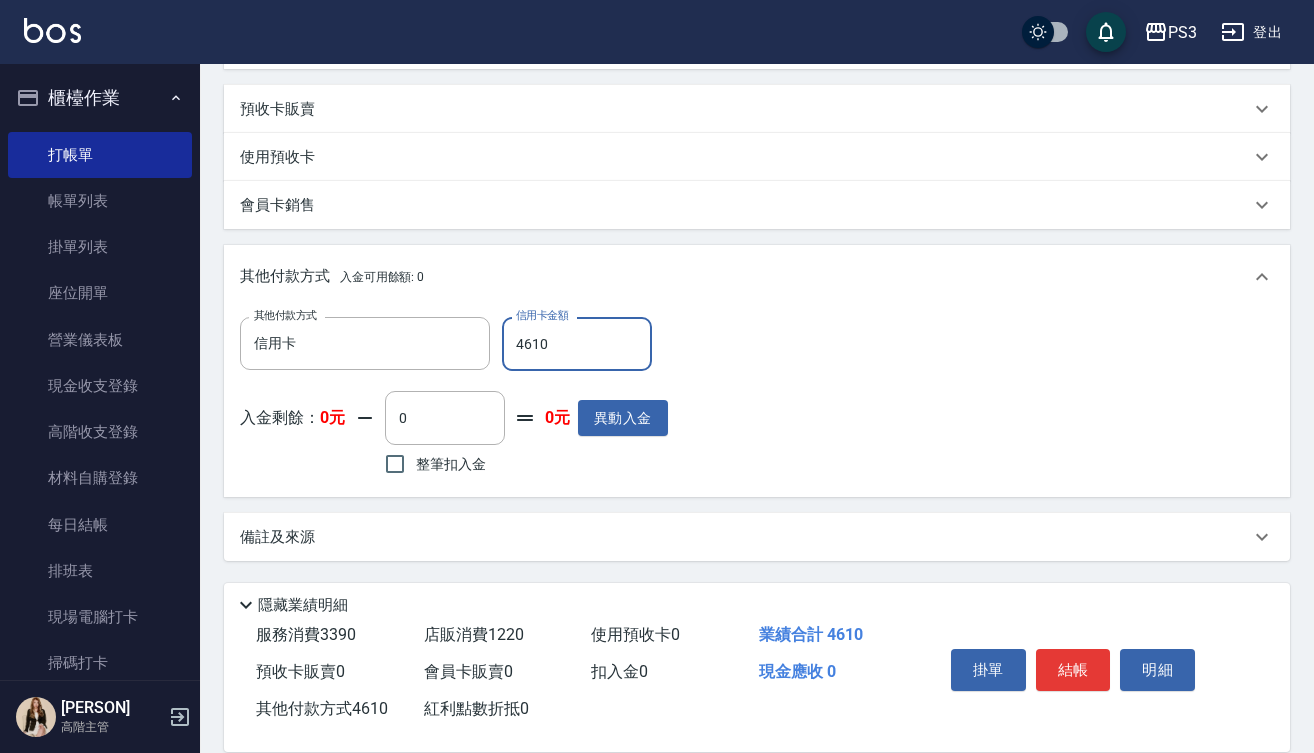 type on "4610" 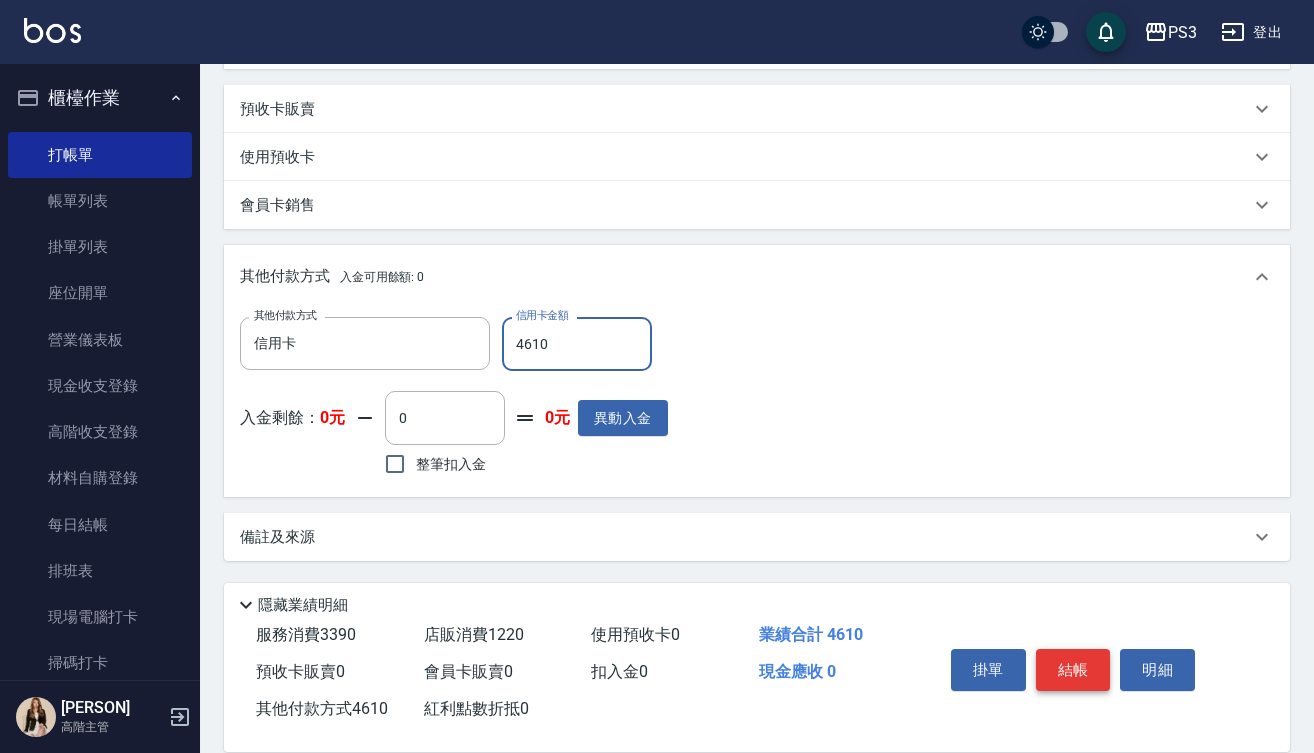 click on "結帳" at bounding box center (1073, 670) 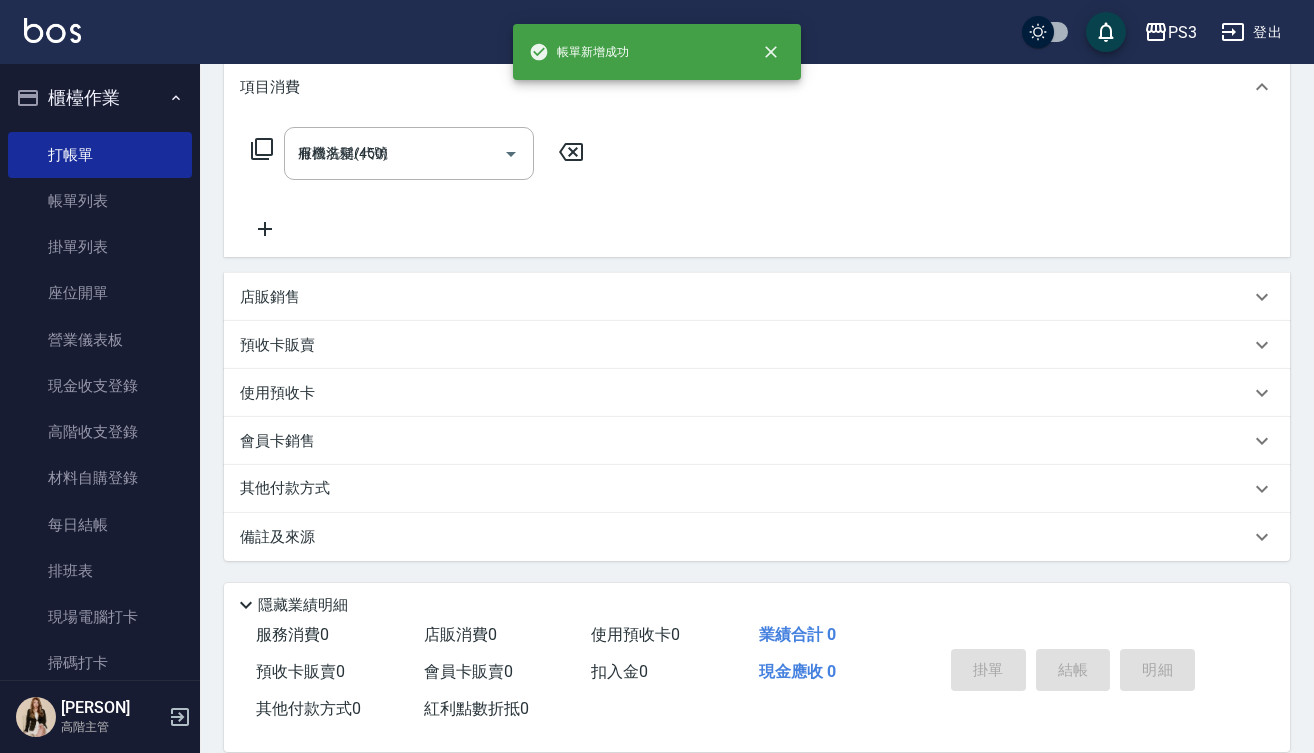 type 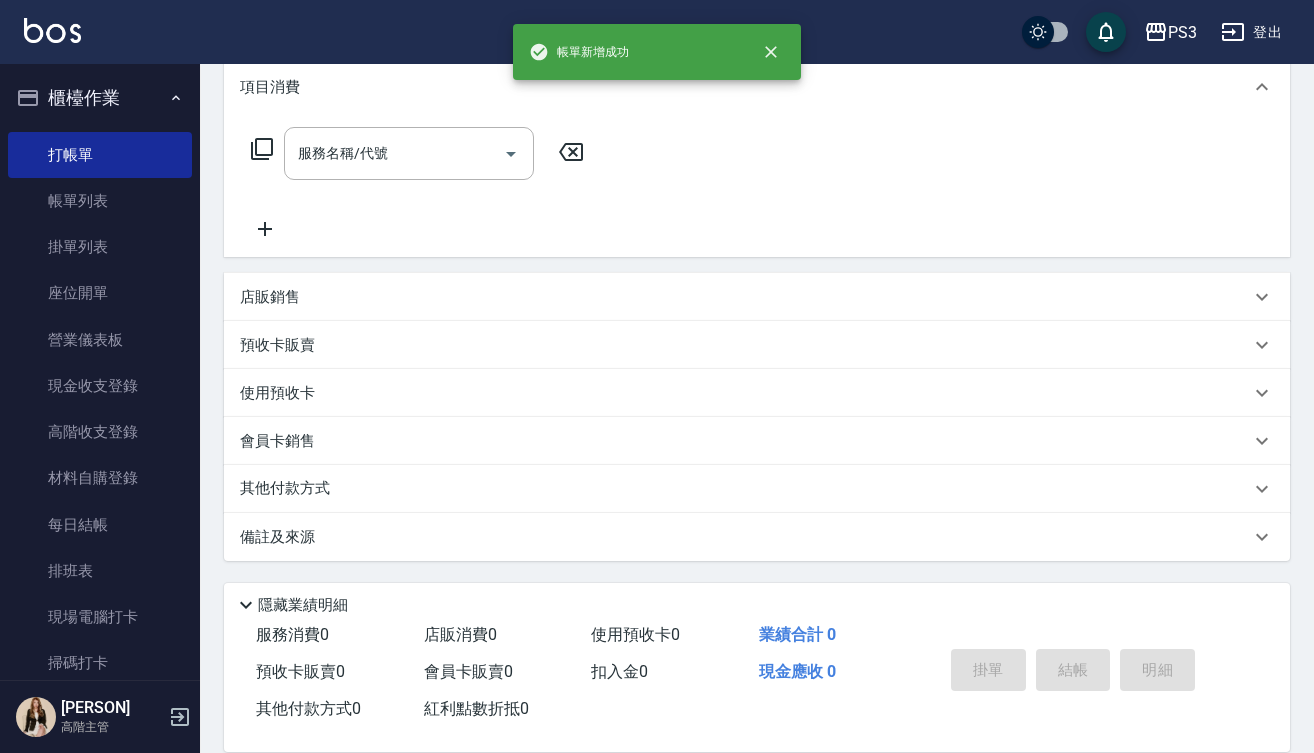 scroll, scrollTop: 0, scrollLeft: 0, axis: both 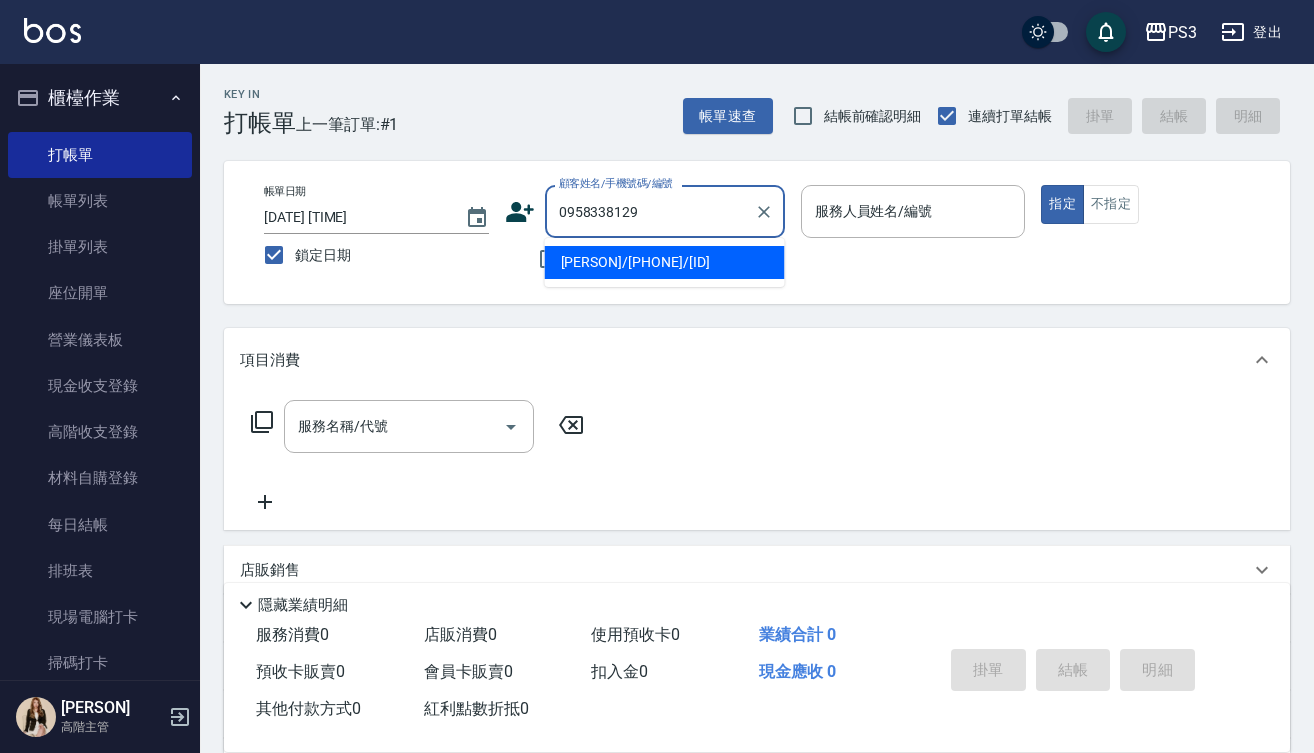 type on "[PERSON]/[PHONE]/[ID]" 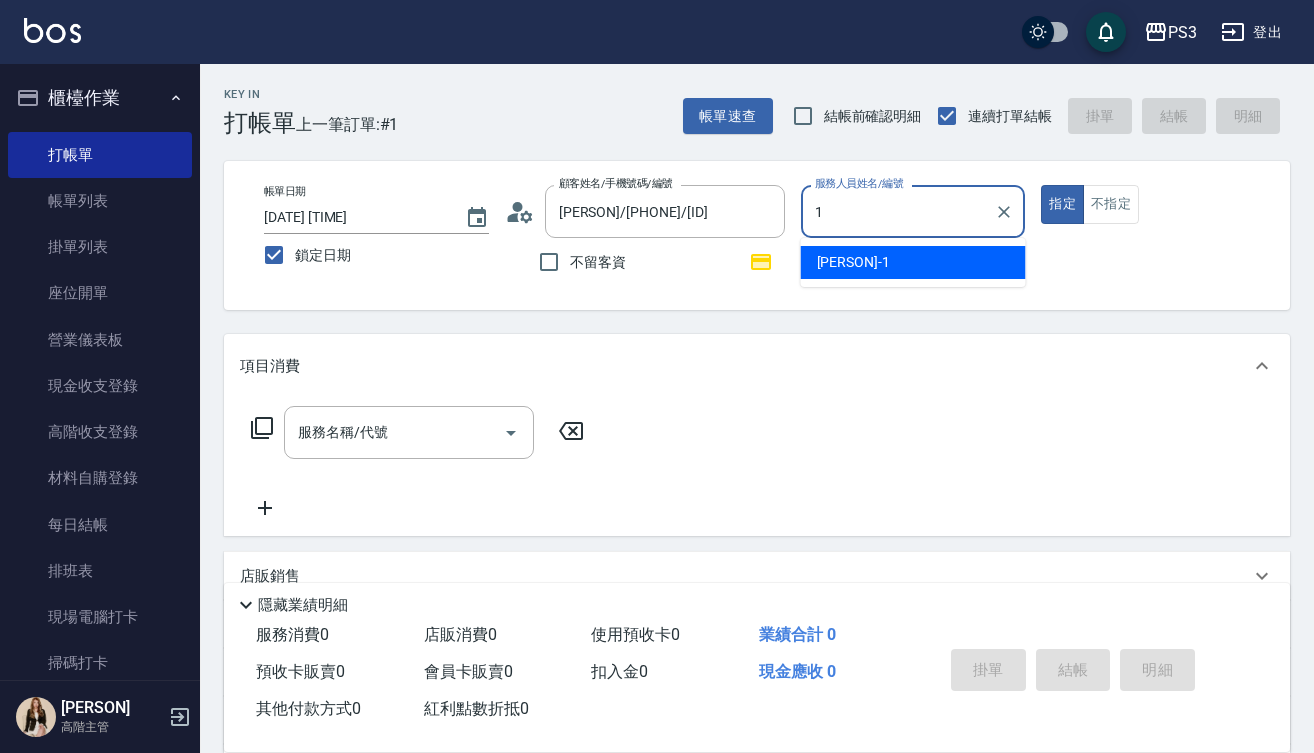 type on "[NAME]-1" 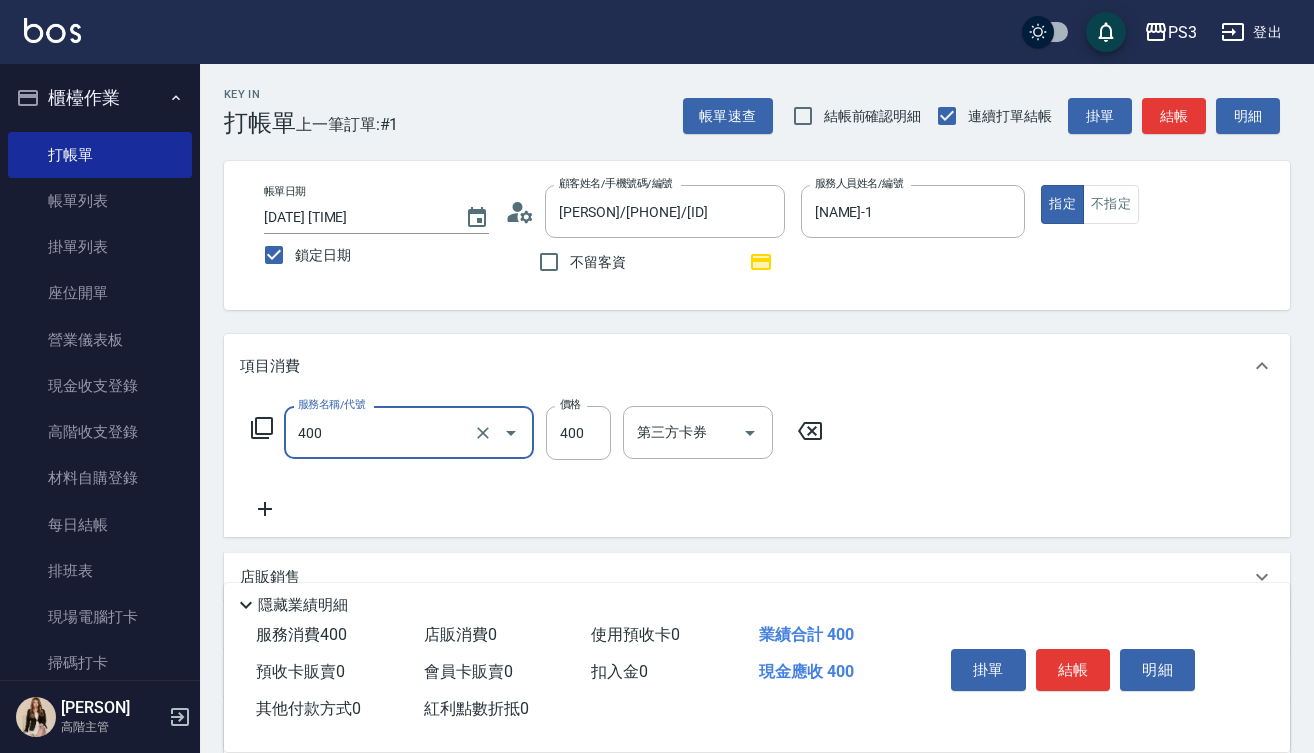 type on "剪(400)" 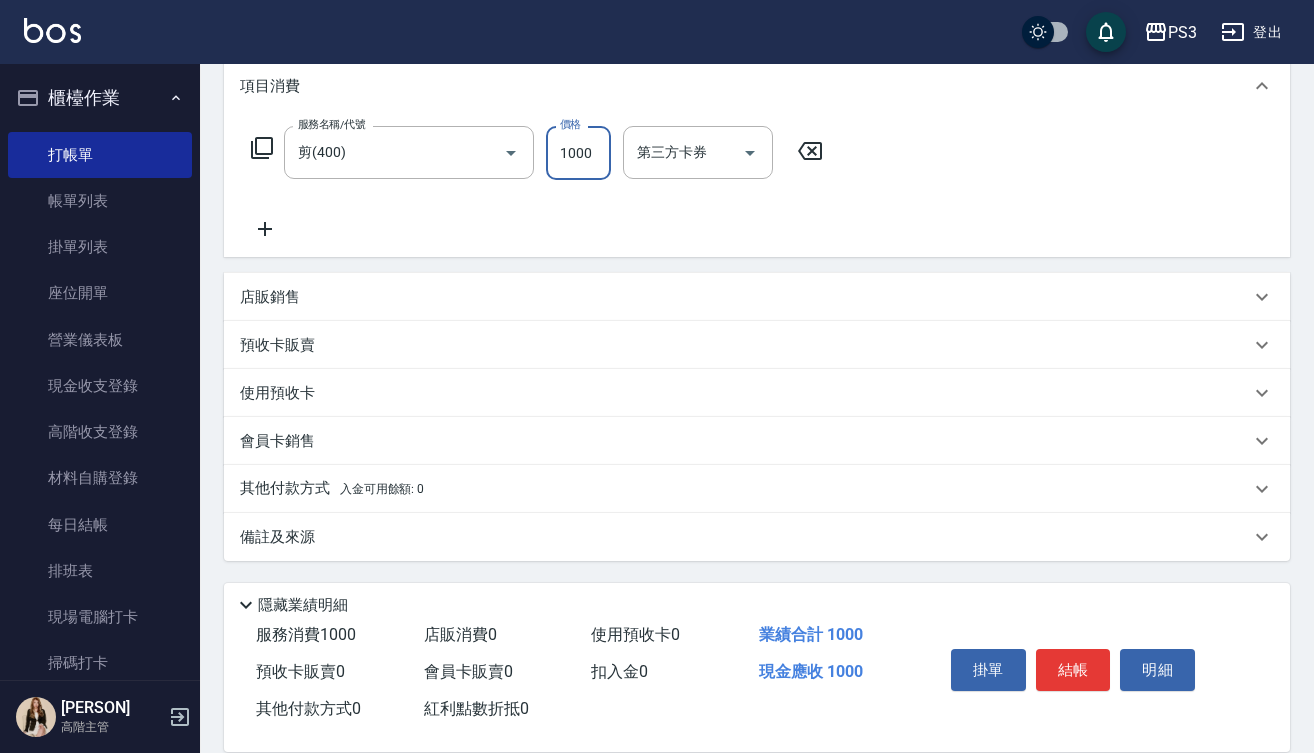 scroll, scrollTop: 280, scrollLeft: 0, axis: vertical 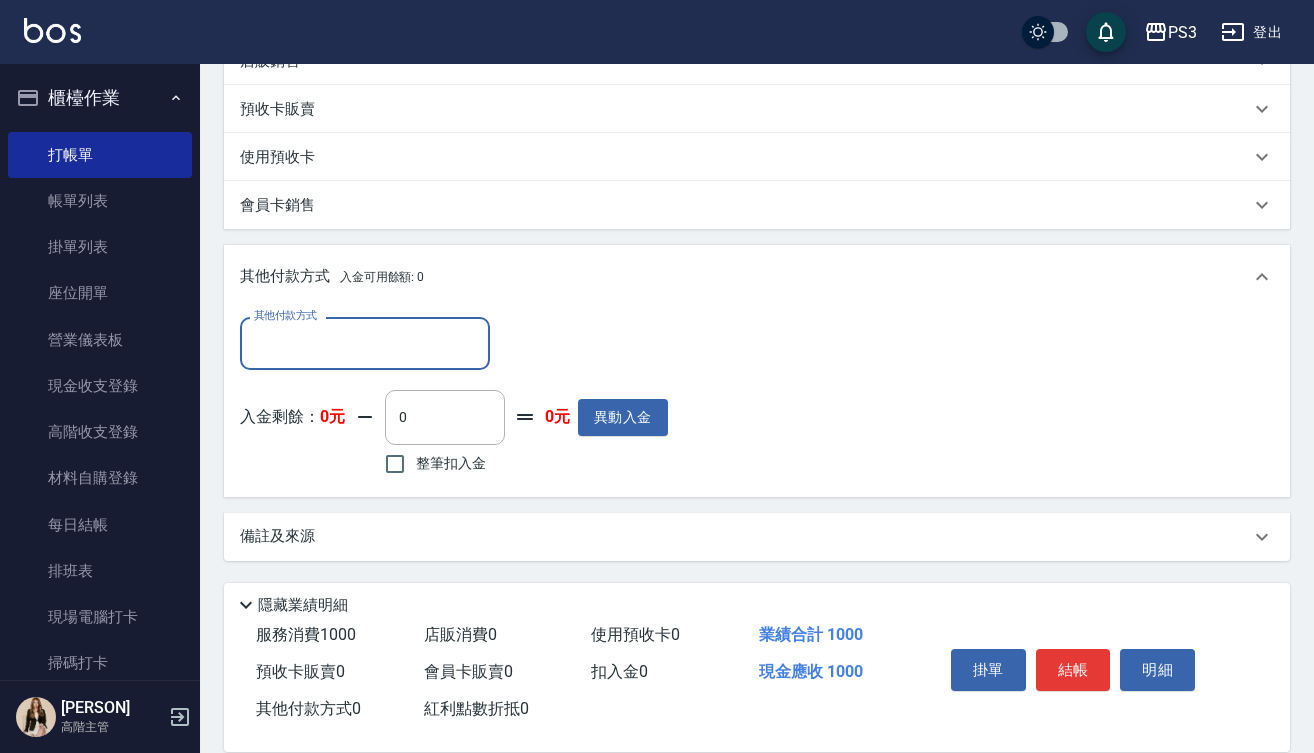 click on "其他付款方式" at bounding box center (365, 343) 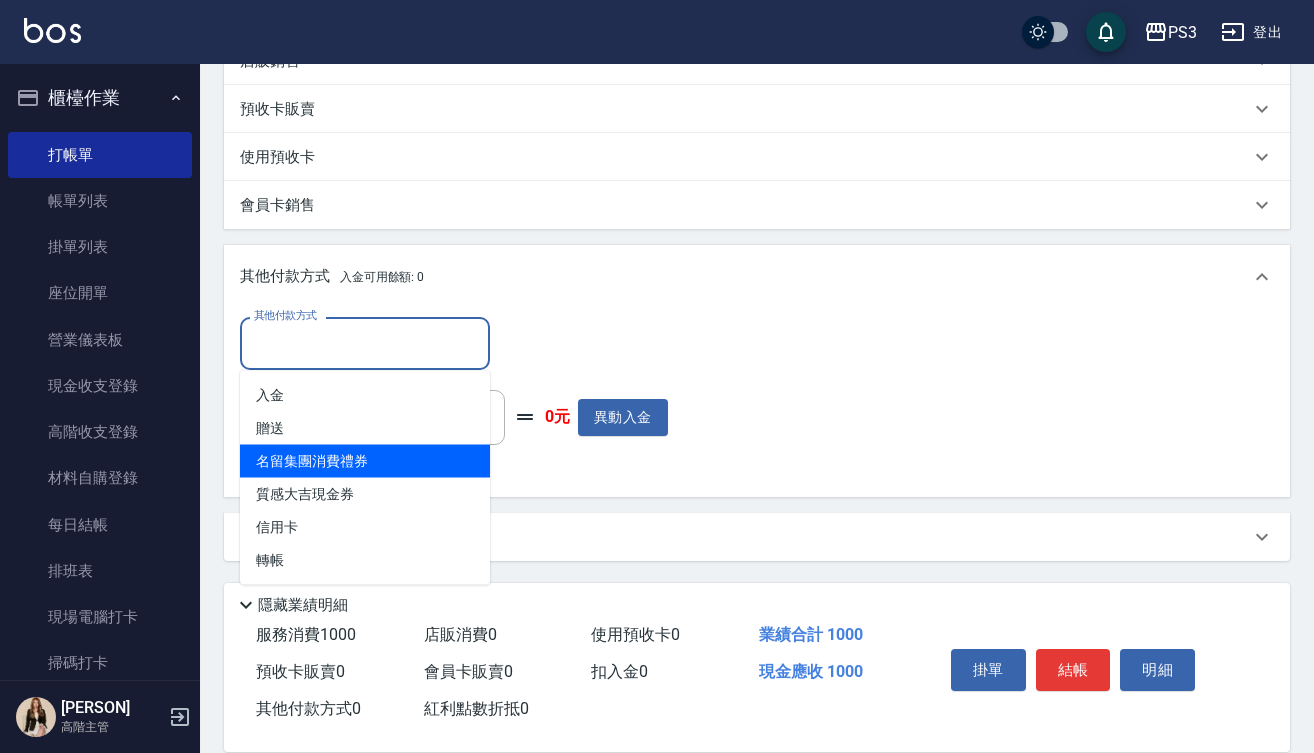 click on "名留集團消費禮券" at bounding box center (365, 461) 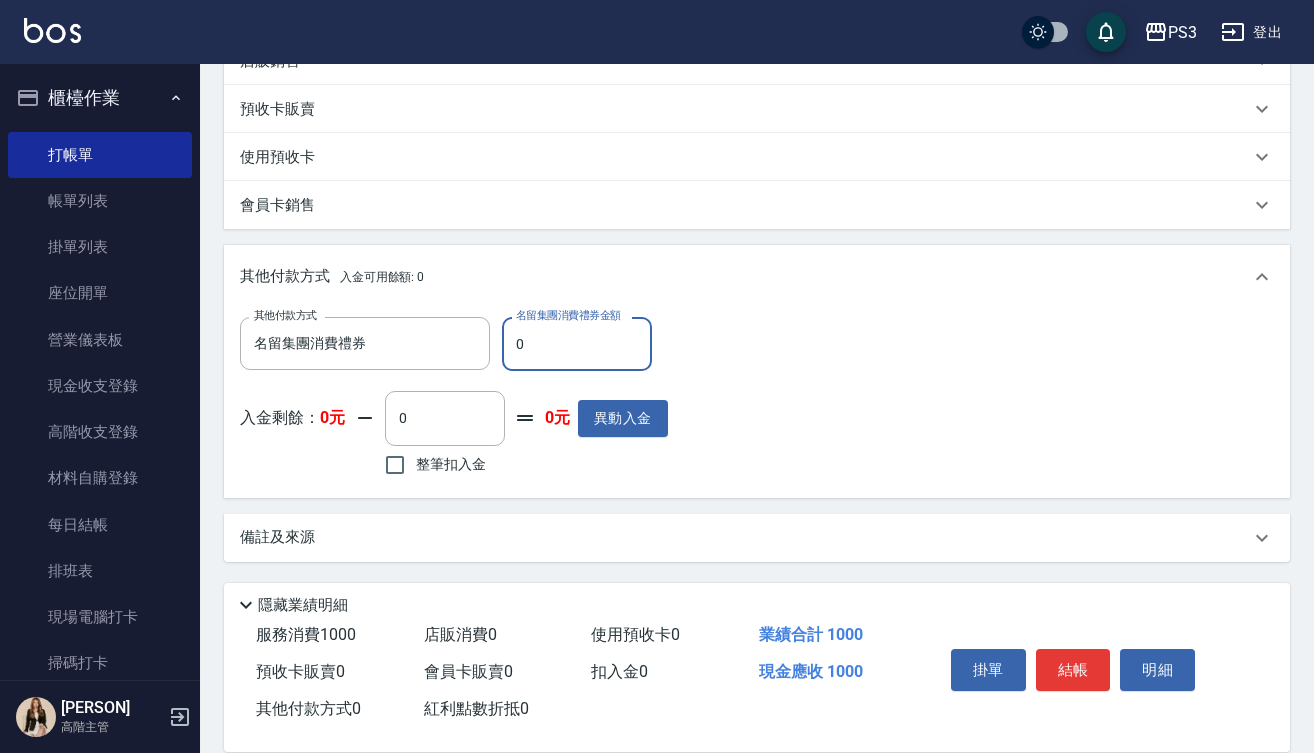 click on "0" at bounding box center (577, 344) 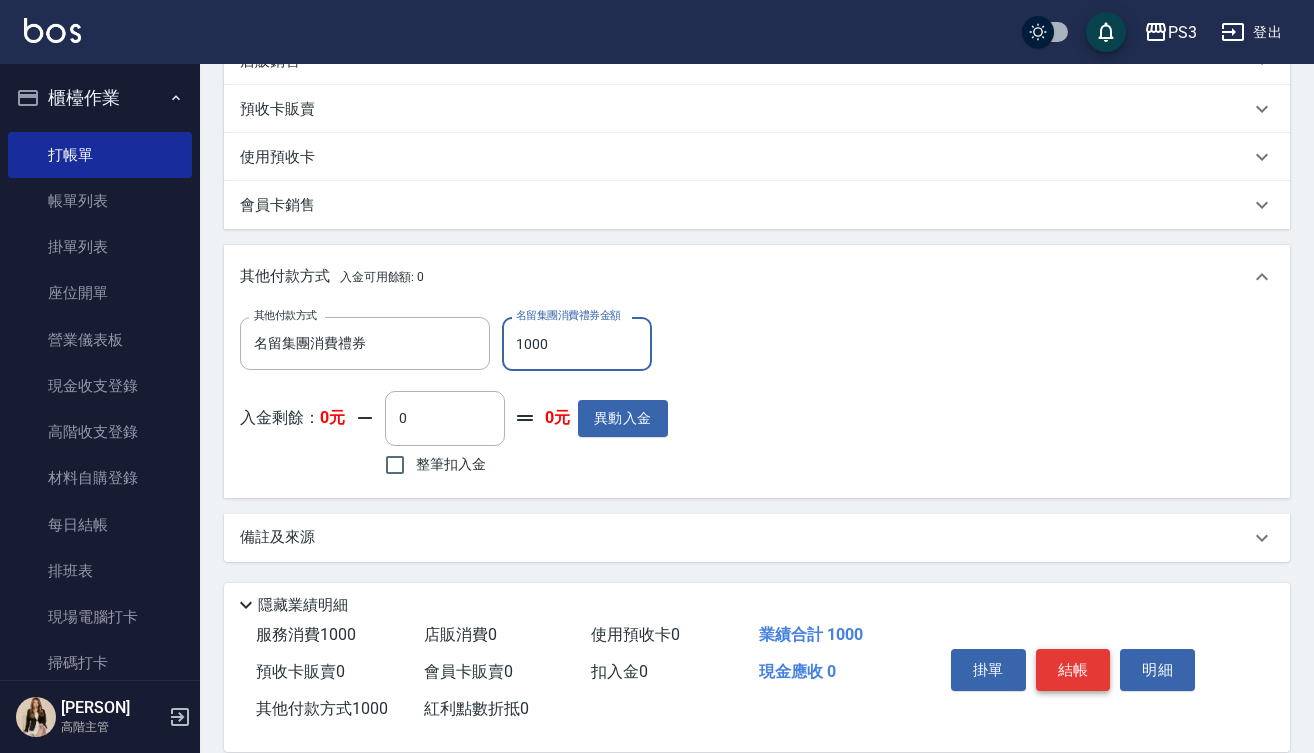 type on "1000" 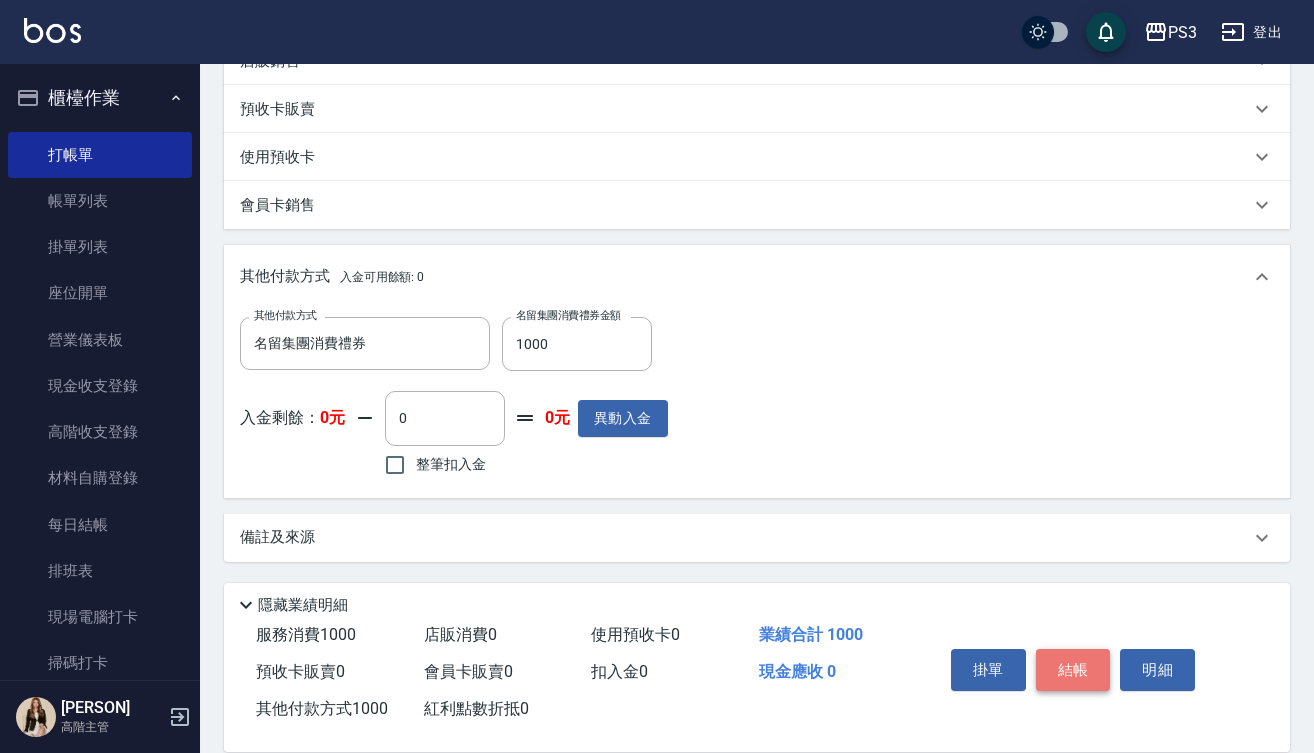 click on "結帳" at bounding box center [1073, 670] 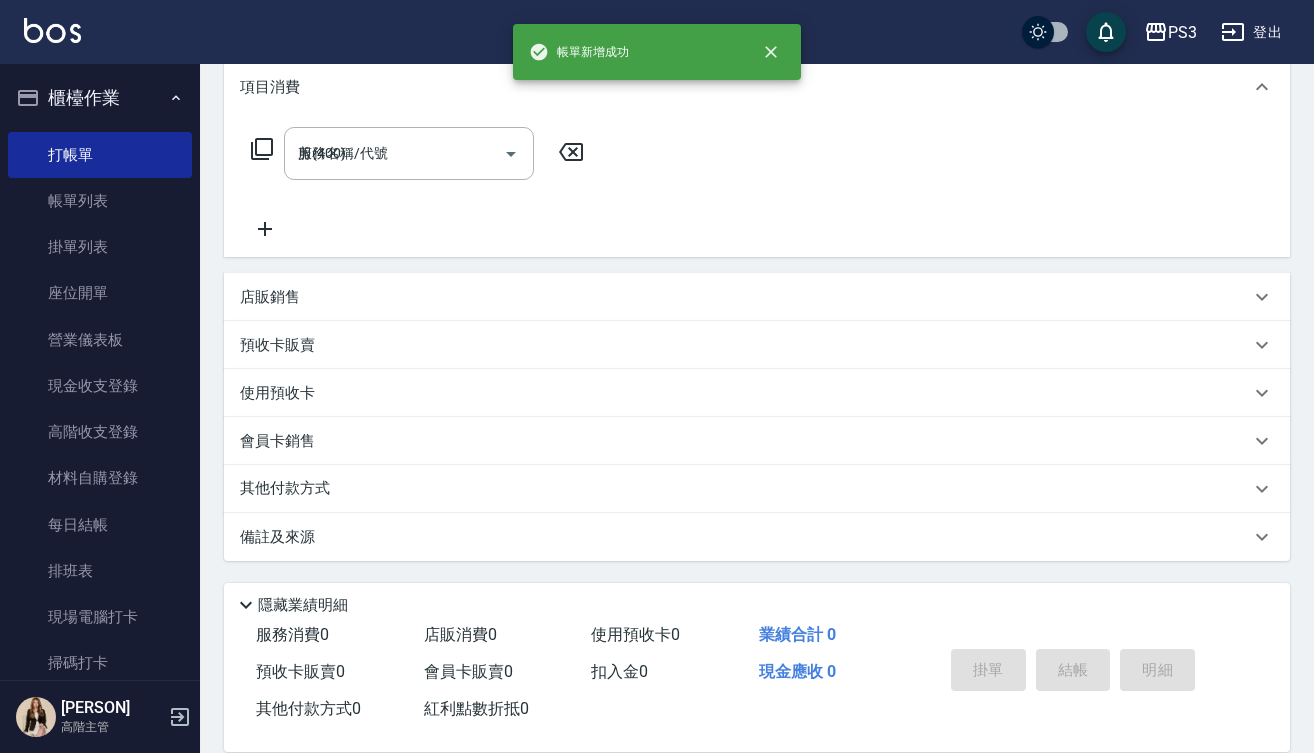 type 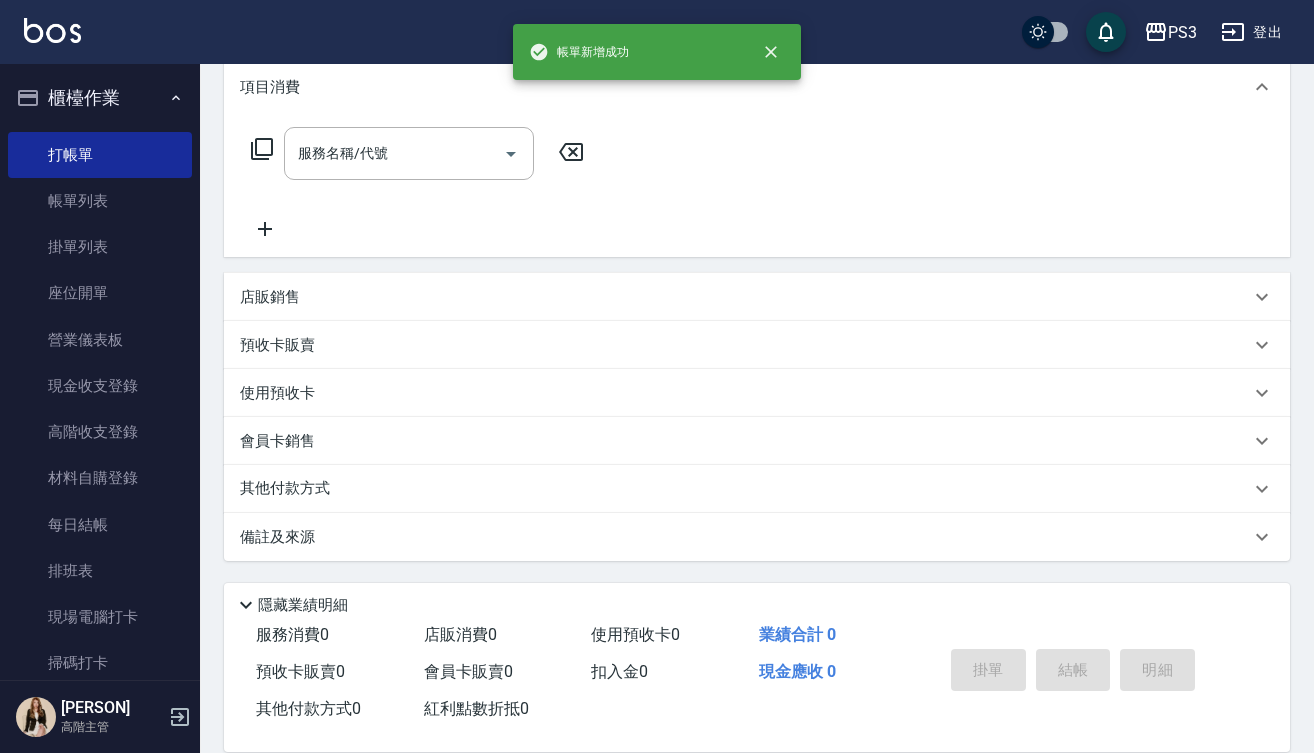 scroll, scrollTop: 0, scrollLeft: 0, axis: both 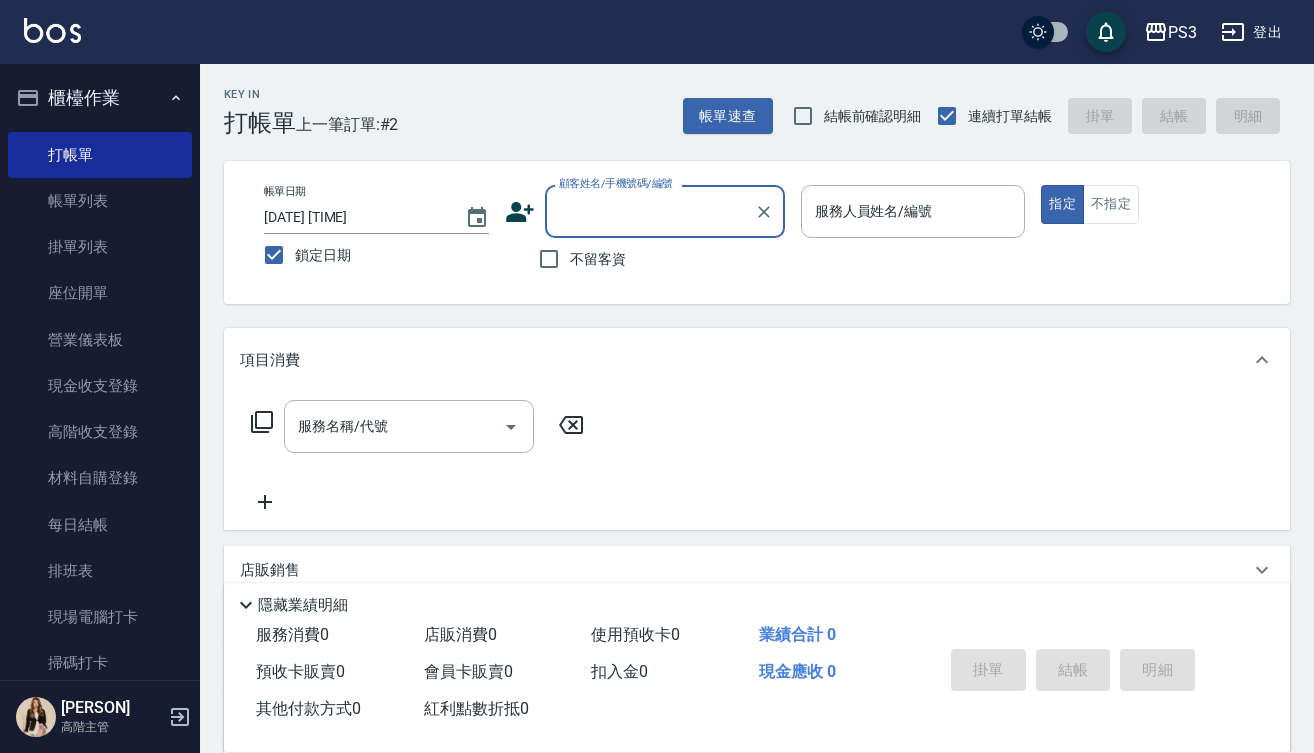 click on "顧客姓名/手機號碼/編號" at bounding box center (650, 211) 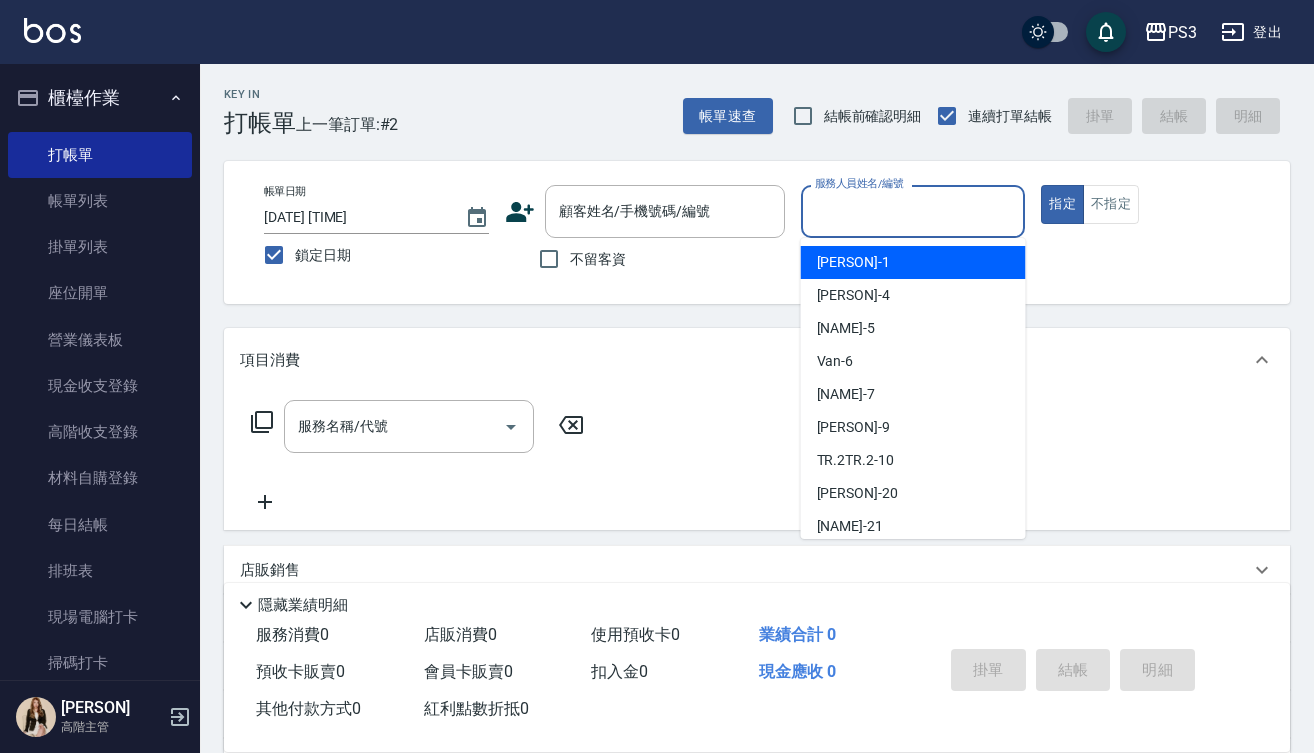 click on "服務人員姓名/編號" at bounding box center [913, 211] 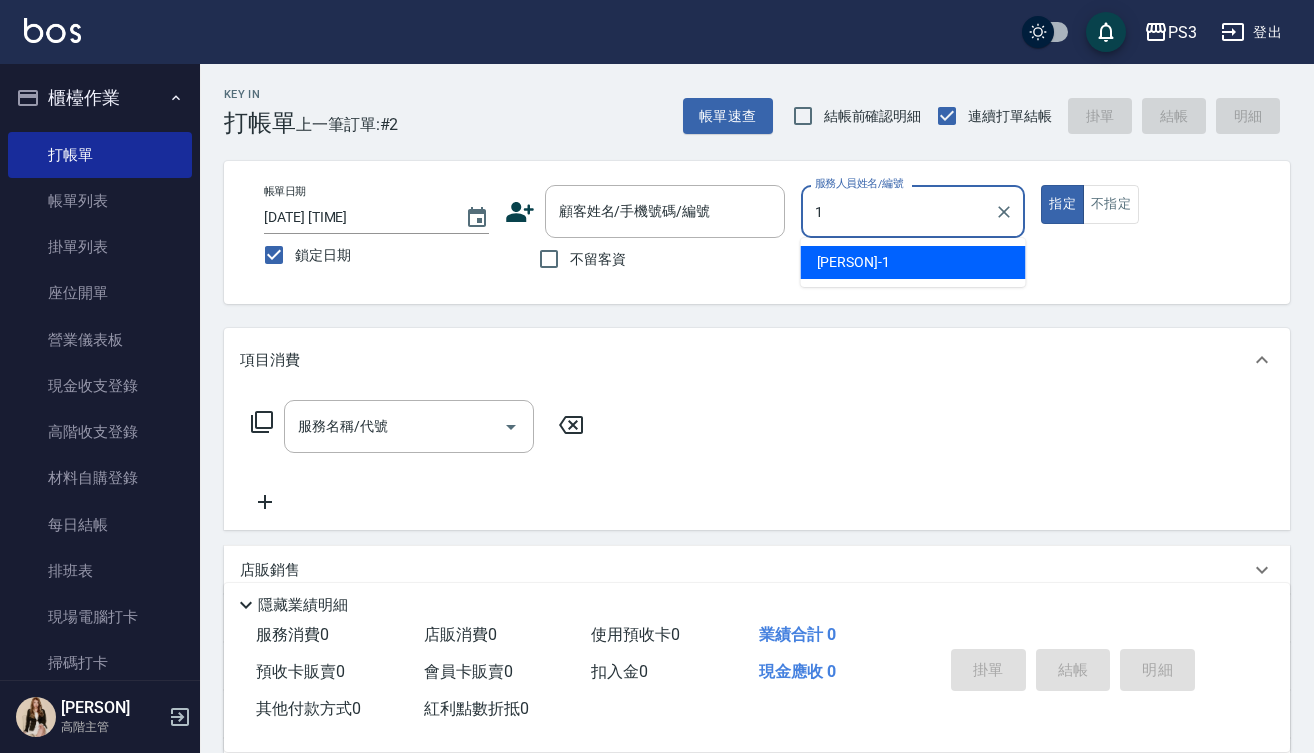 type on "[NAME]-1" 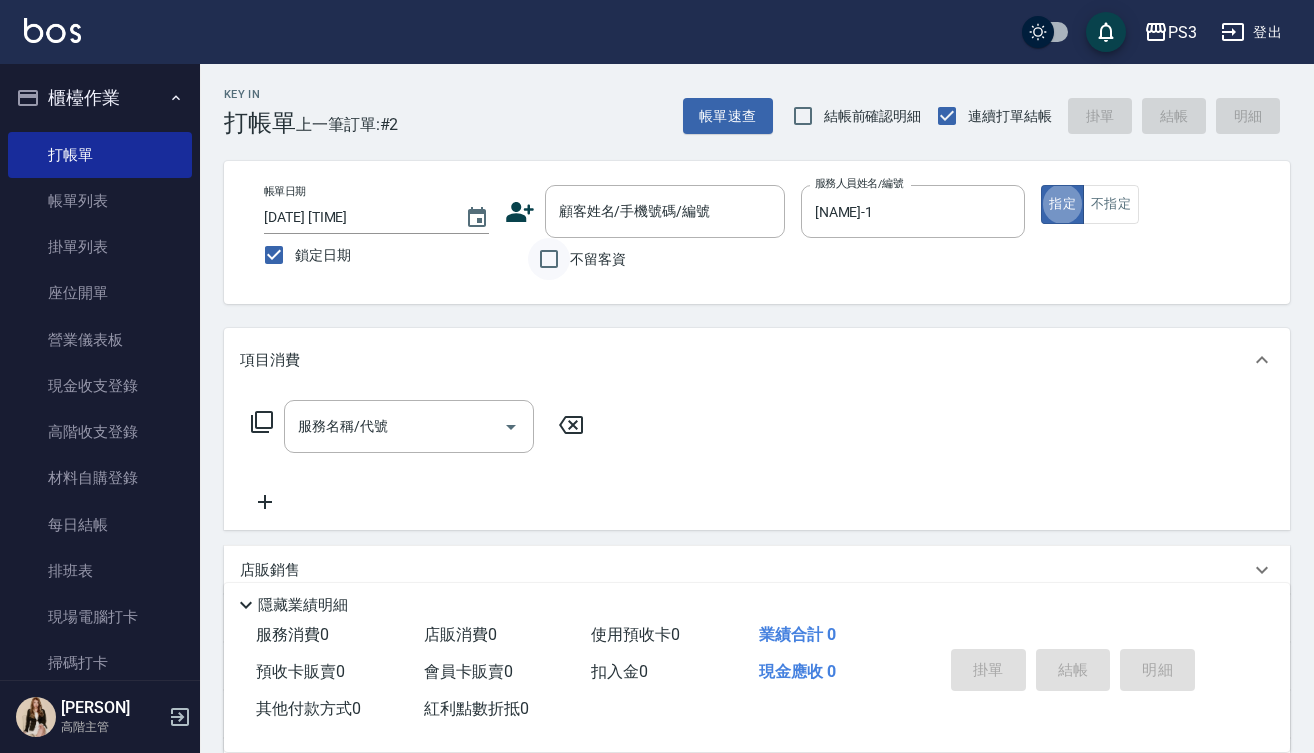 click on "不留客資" at bounding box center [549, 259] 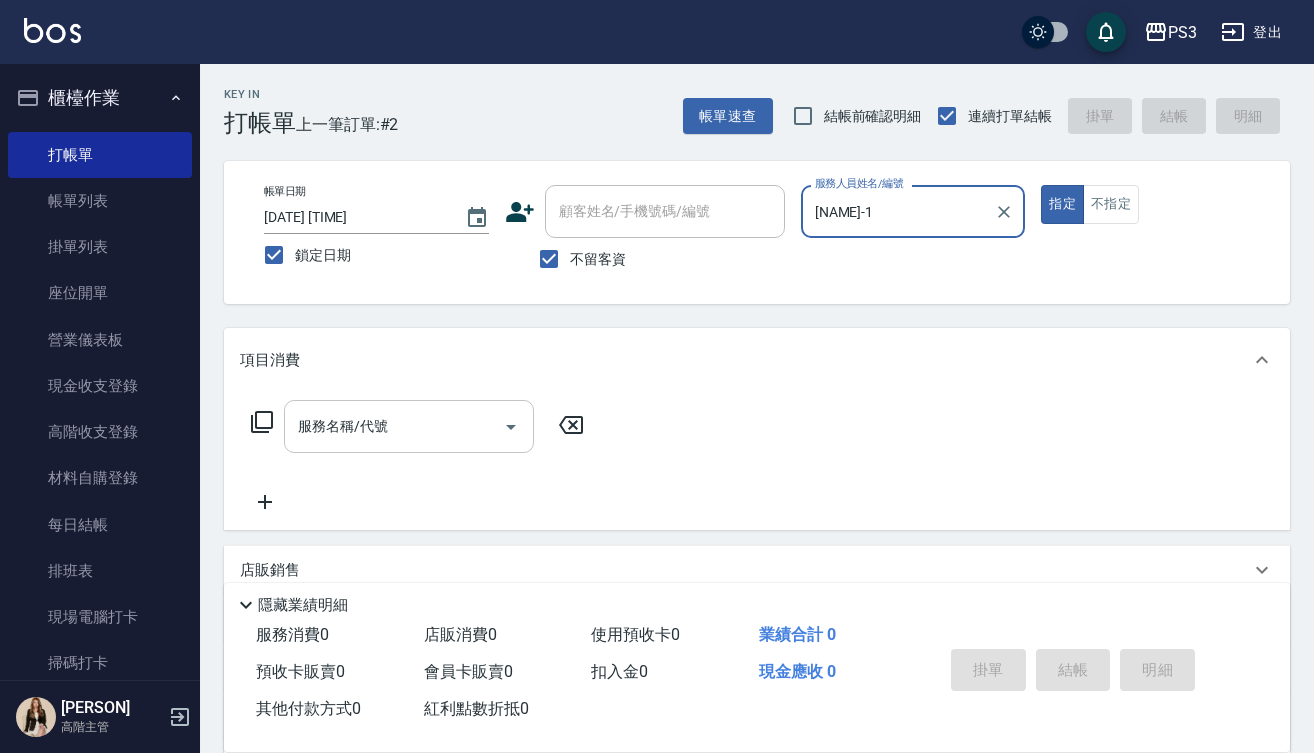 click on "服務名稱/代號" at bounding box center [394, 426] 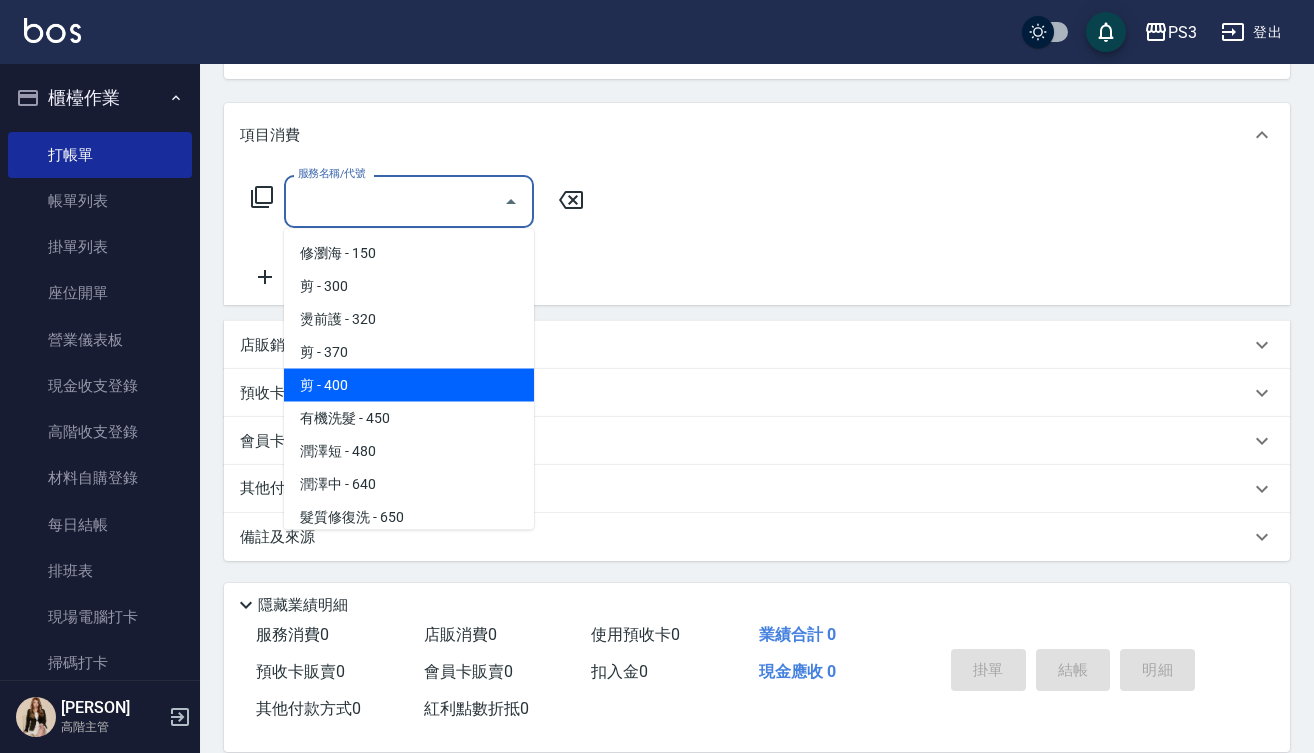 scroll, scrollTop: 225, scrollLeft: 0, axis: vertical 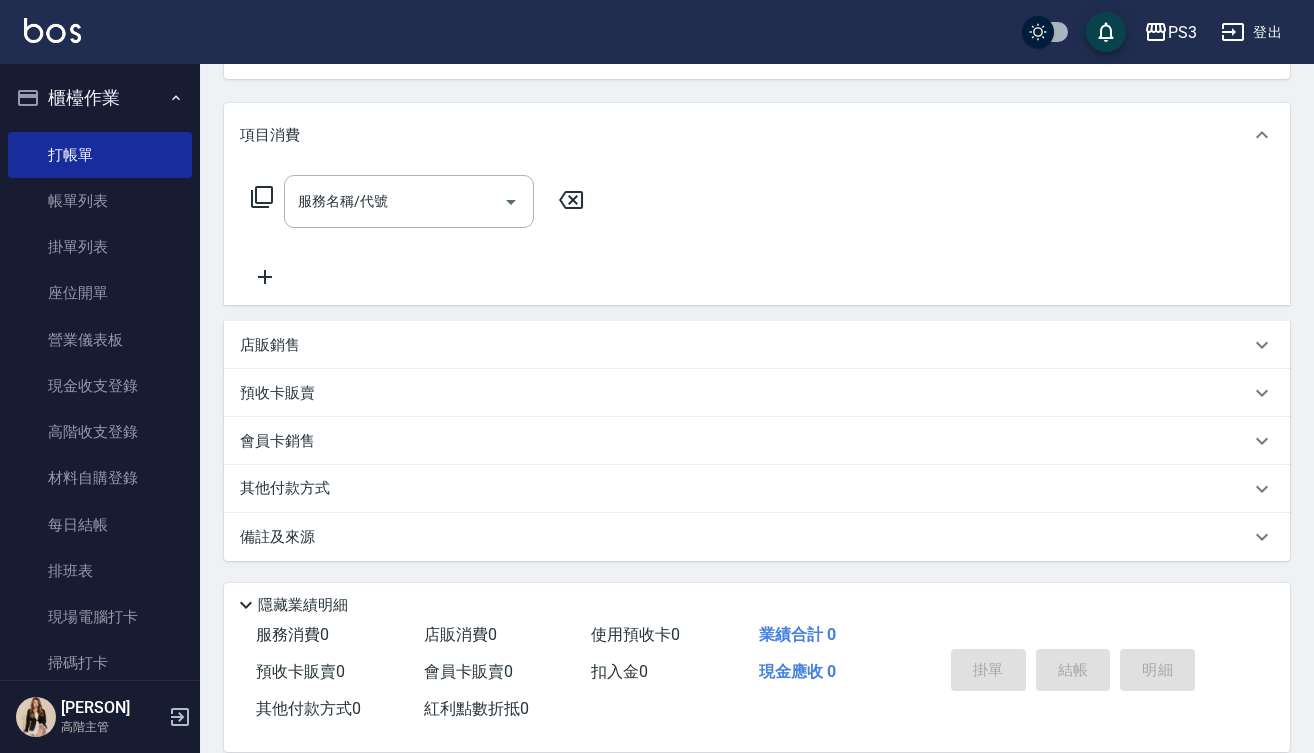 click on "店販銷售" at bounding box center (270, 345) 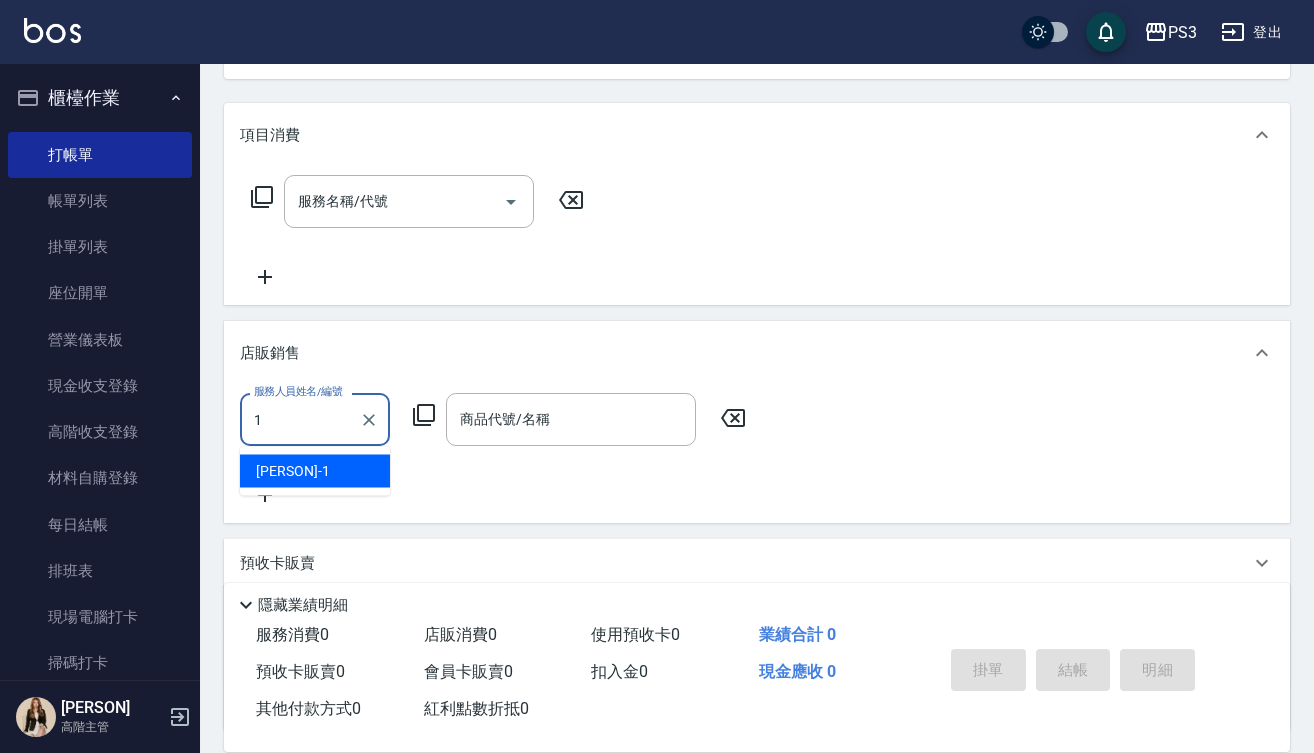 type on "[NAME]-1" 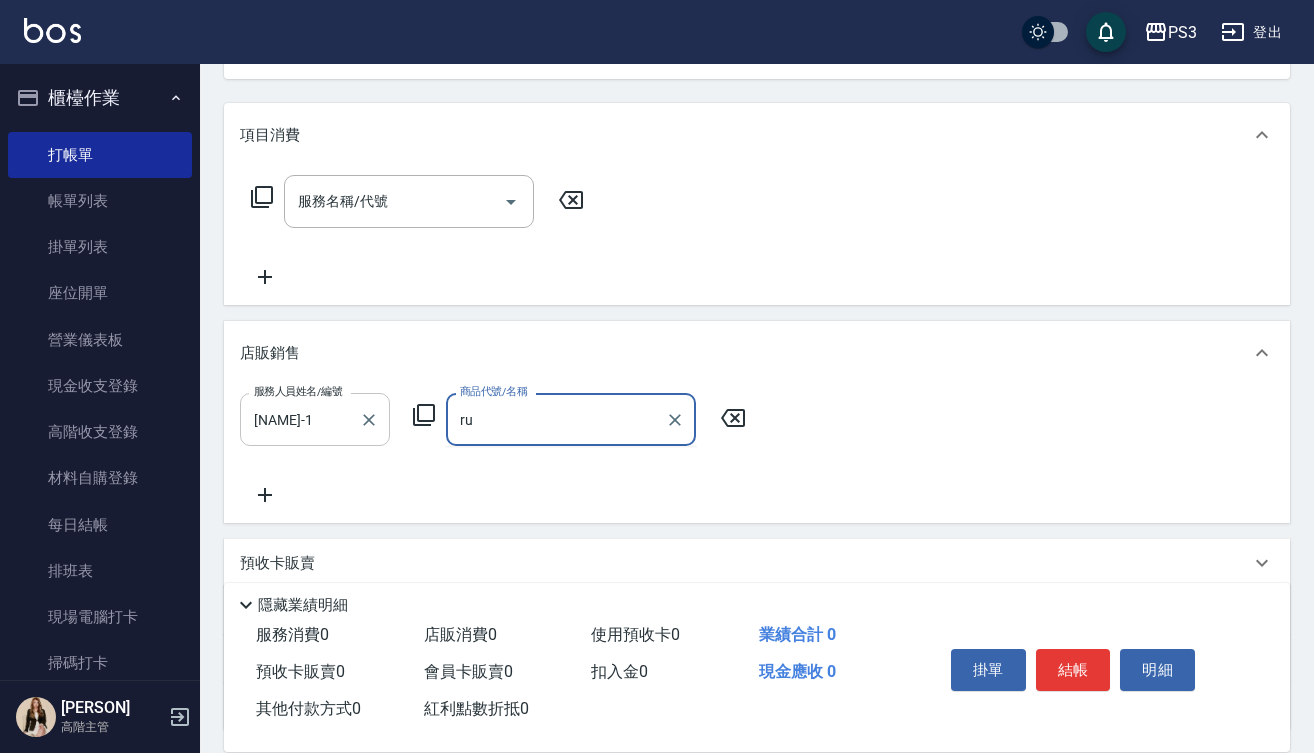 type on "r" 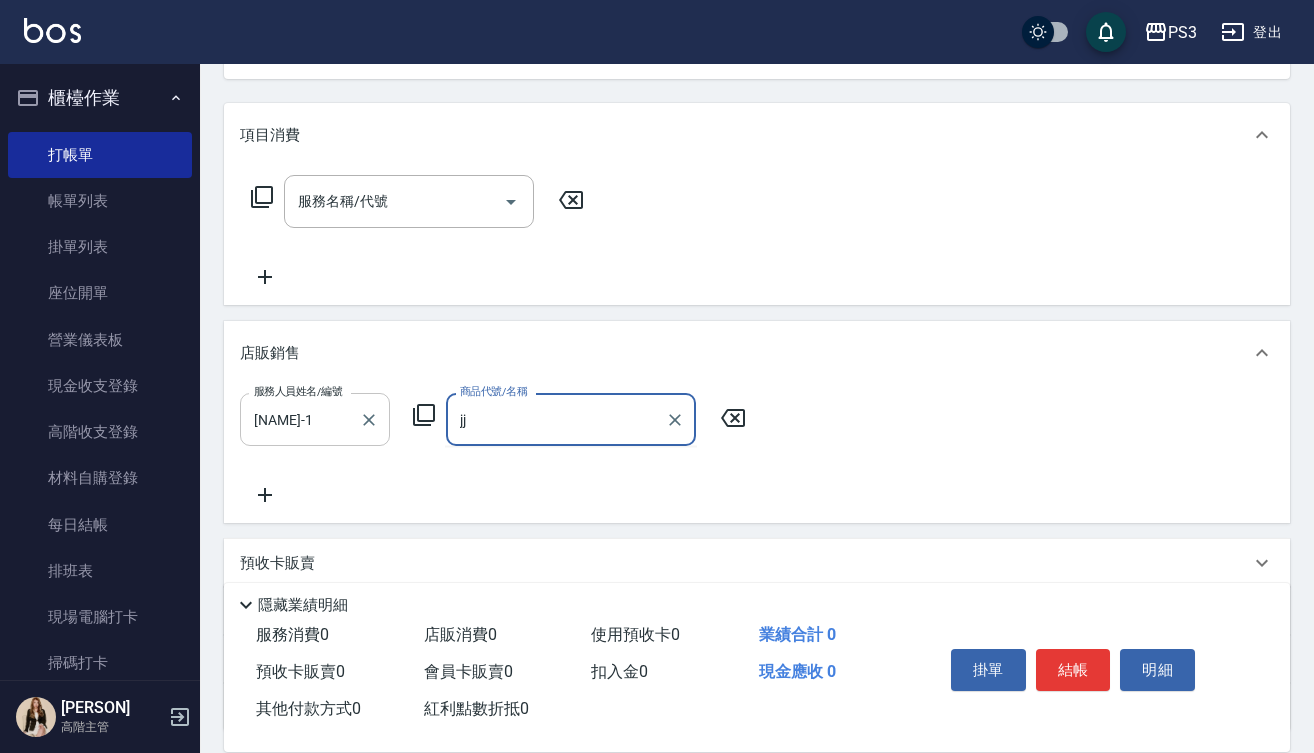 type on "j" 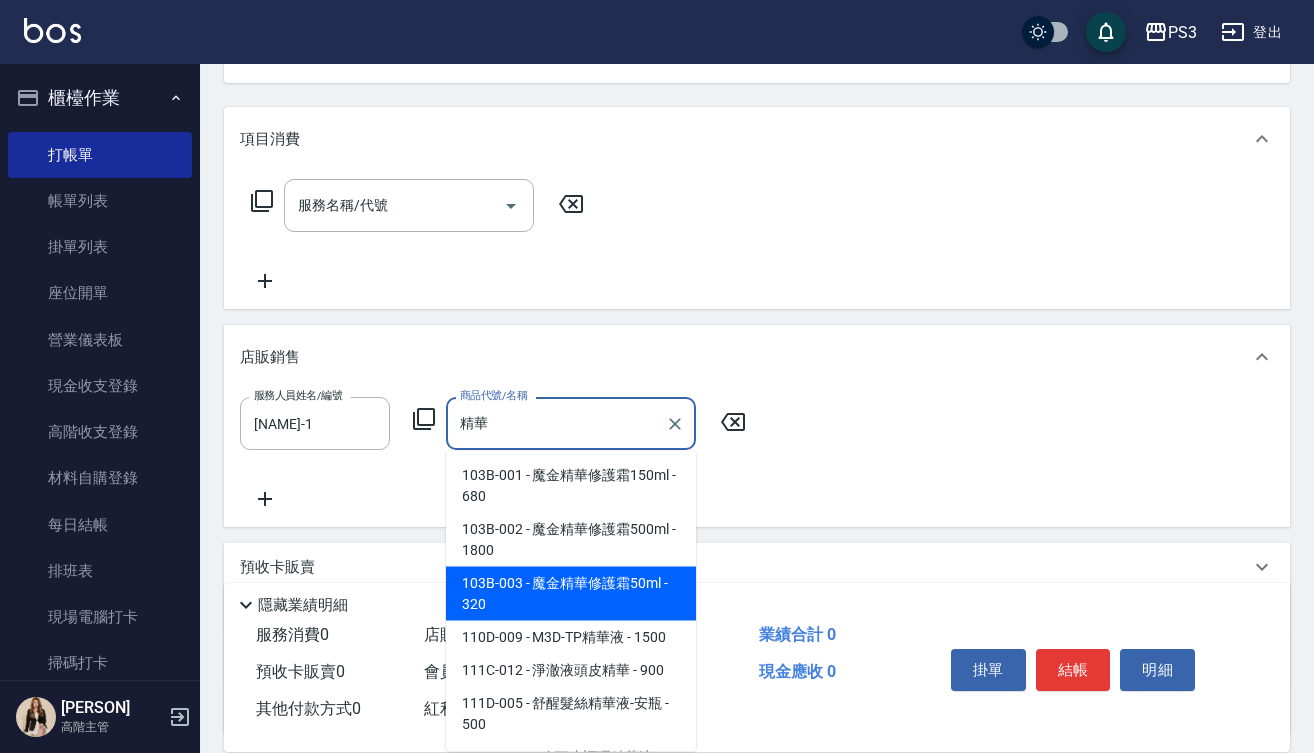 scroll, scrollTop: 220, scrollLeft: 0, axis: vertical 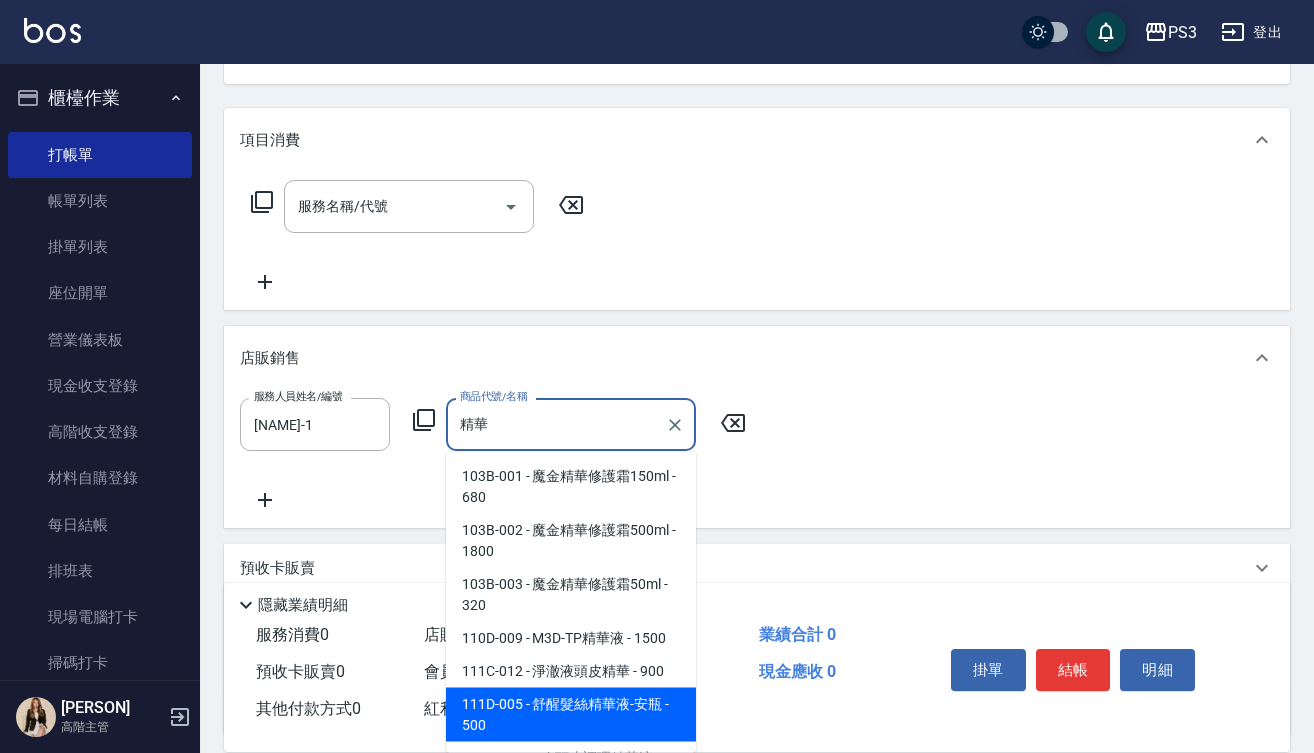 click on "111D-005 - 舒醒髮絲精華液-安瓶 - 500" at bounding box center [571, 715] 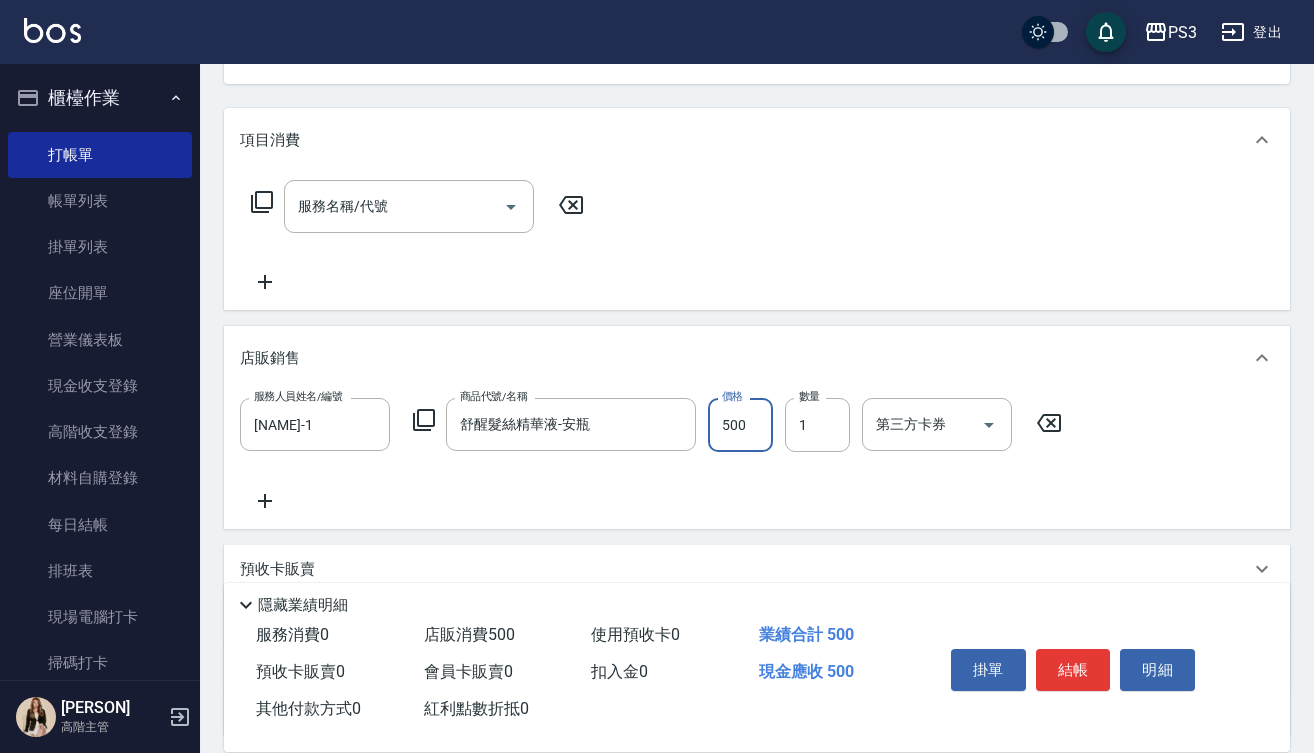 click on "500" at bounding box center [740, 425] 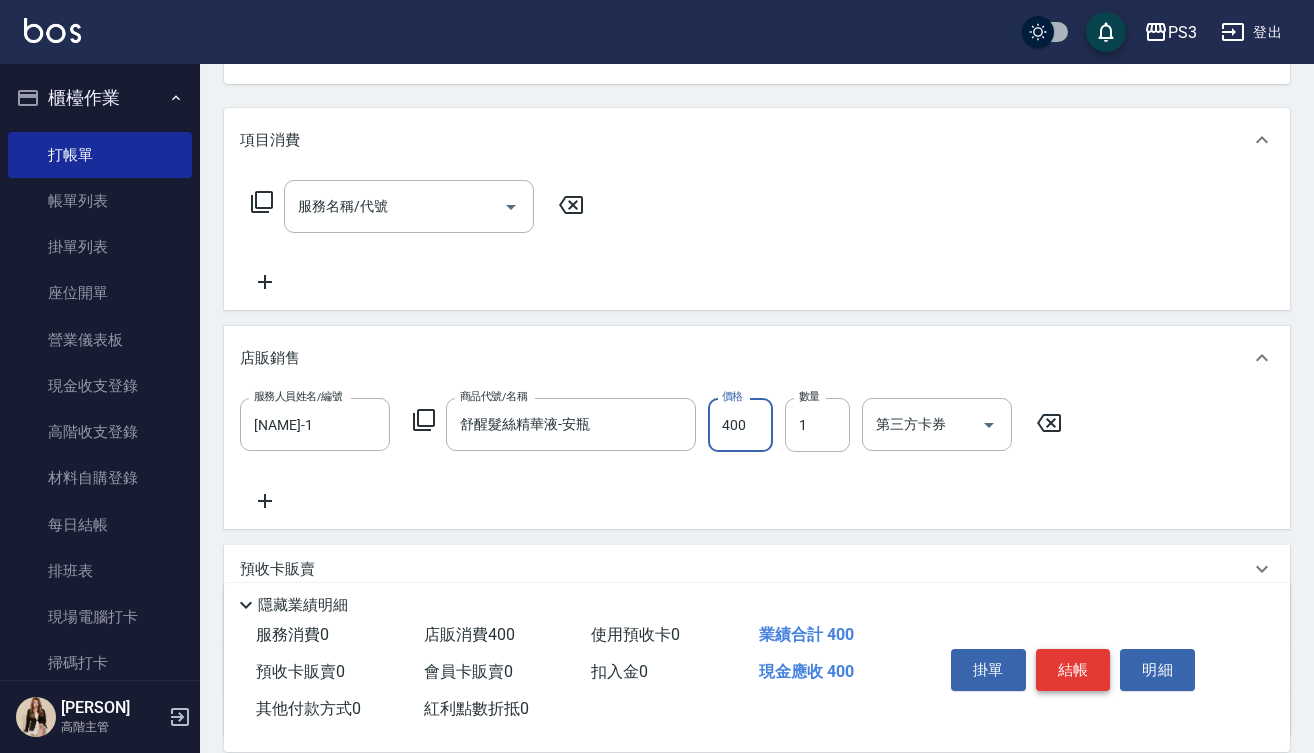 type on "400" 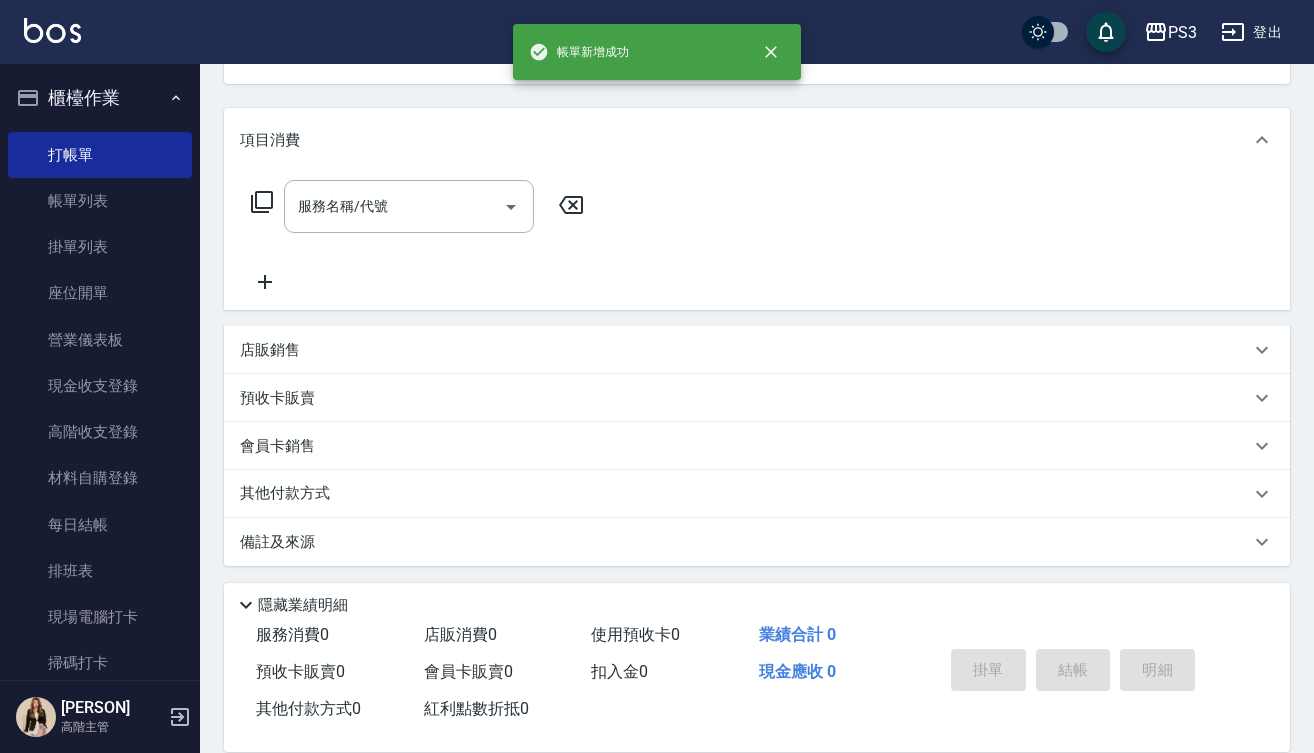 type 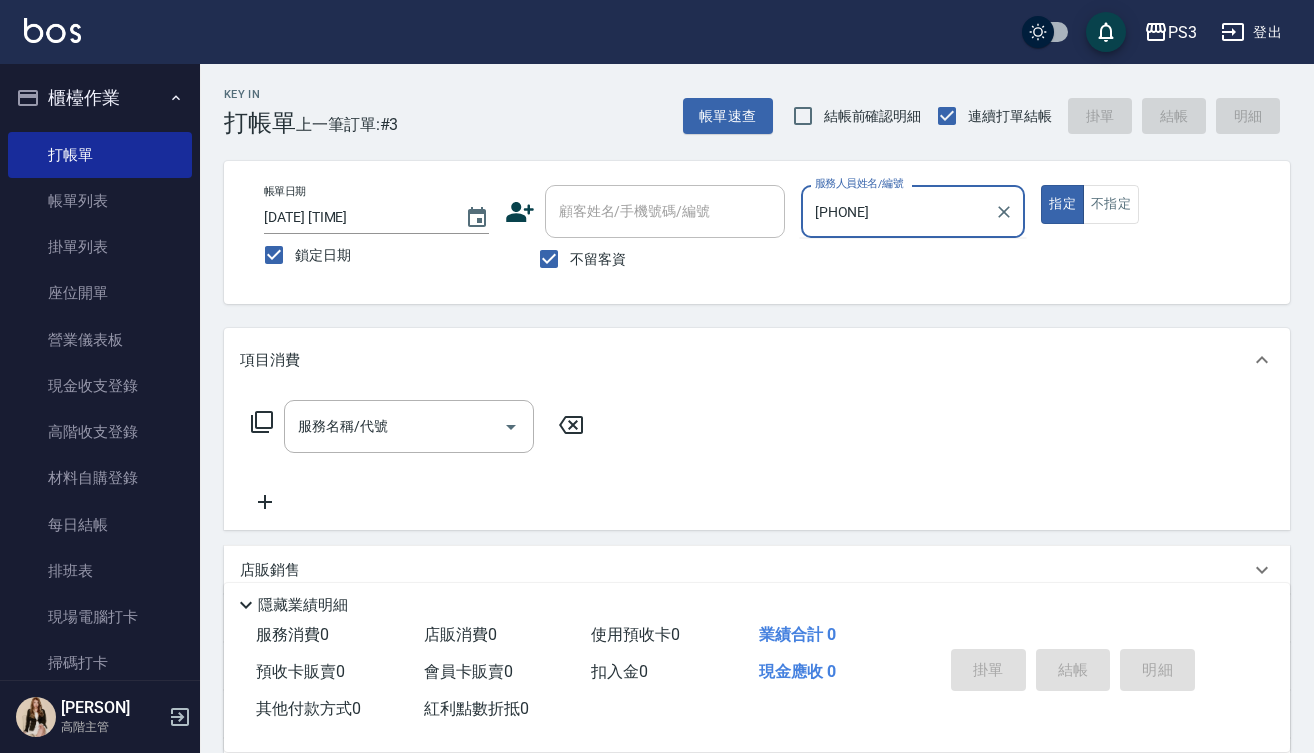 type on "[PHONE]" 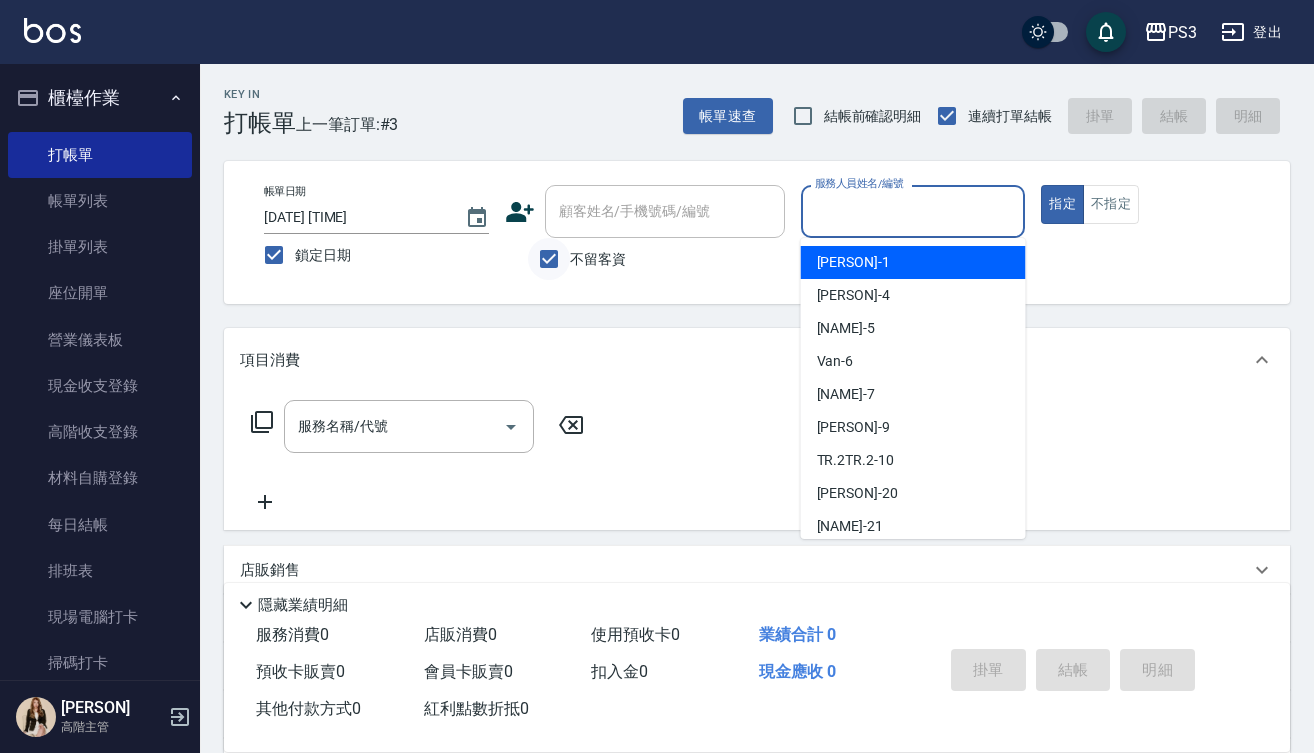 click on "不留客資" at bounding box center (549, 259) 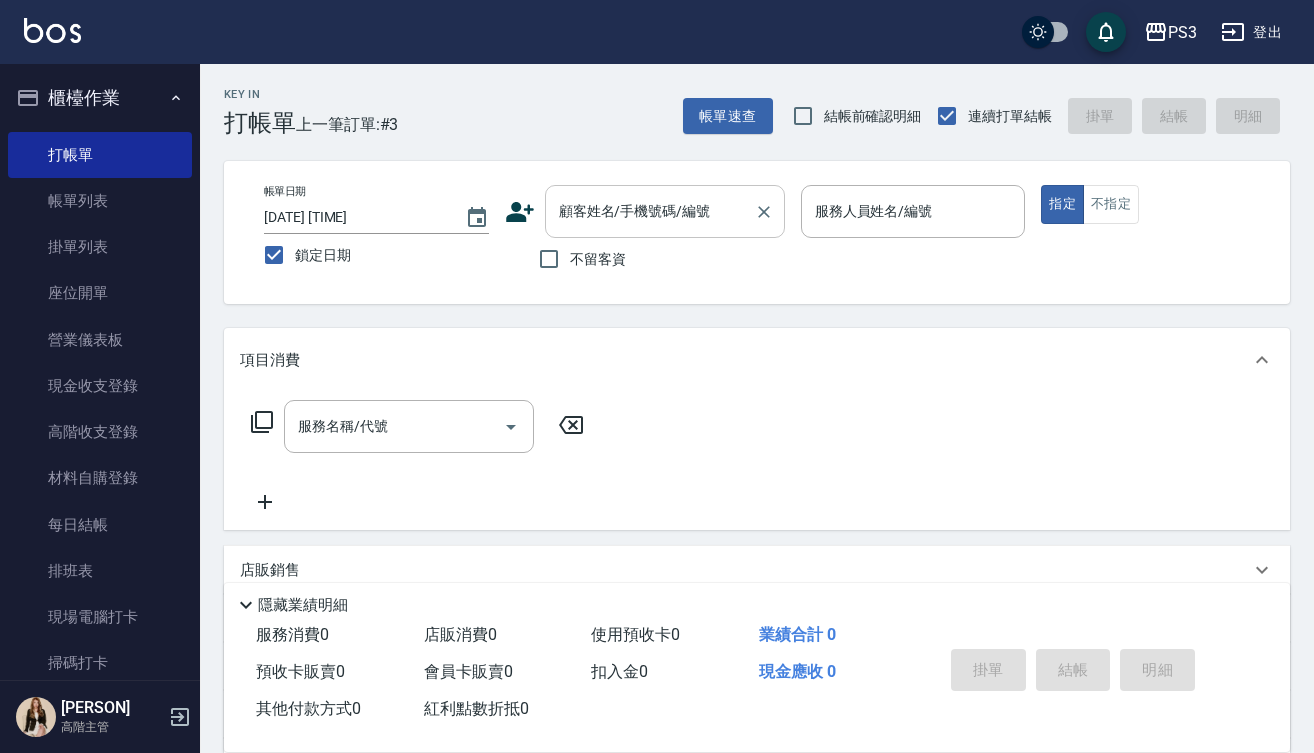 click on "顧客姓名/手機號碼/編號" at bounding box center [650, 211] 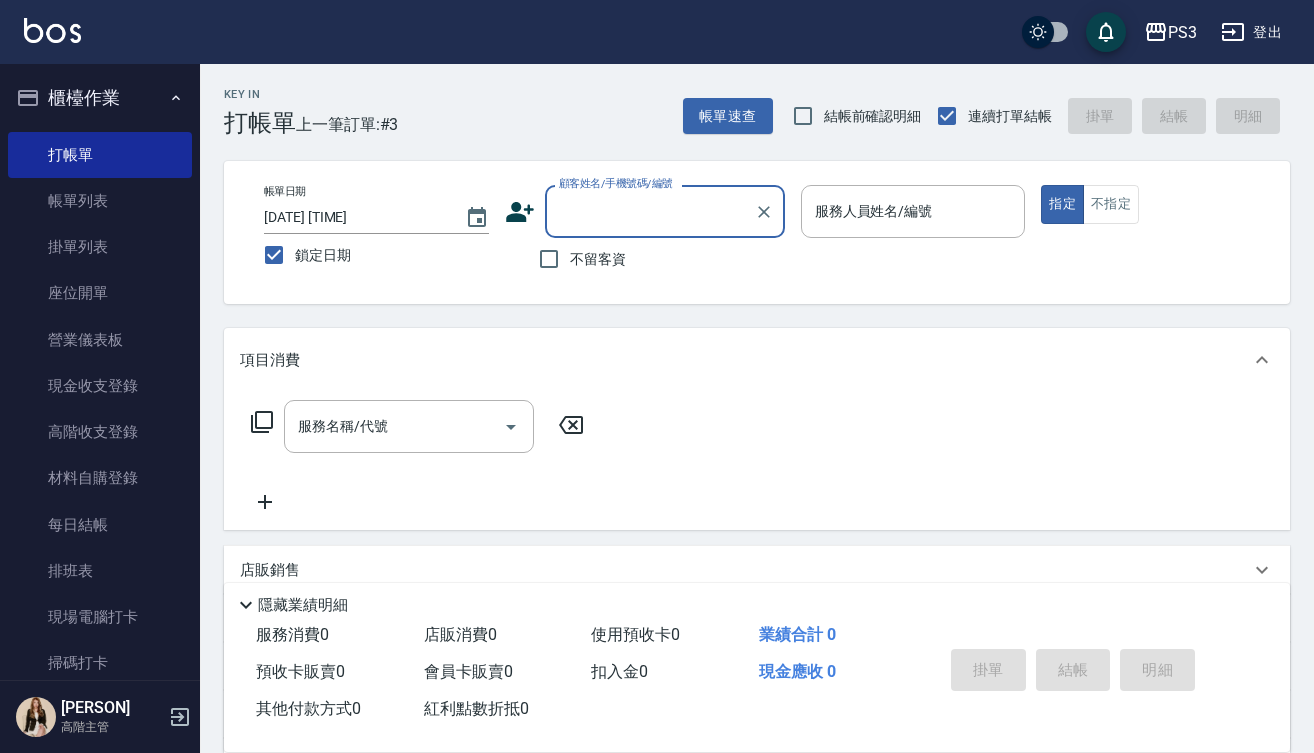 paste on "[PHONE]" 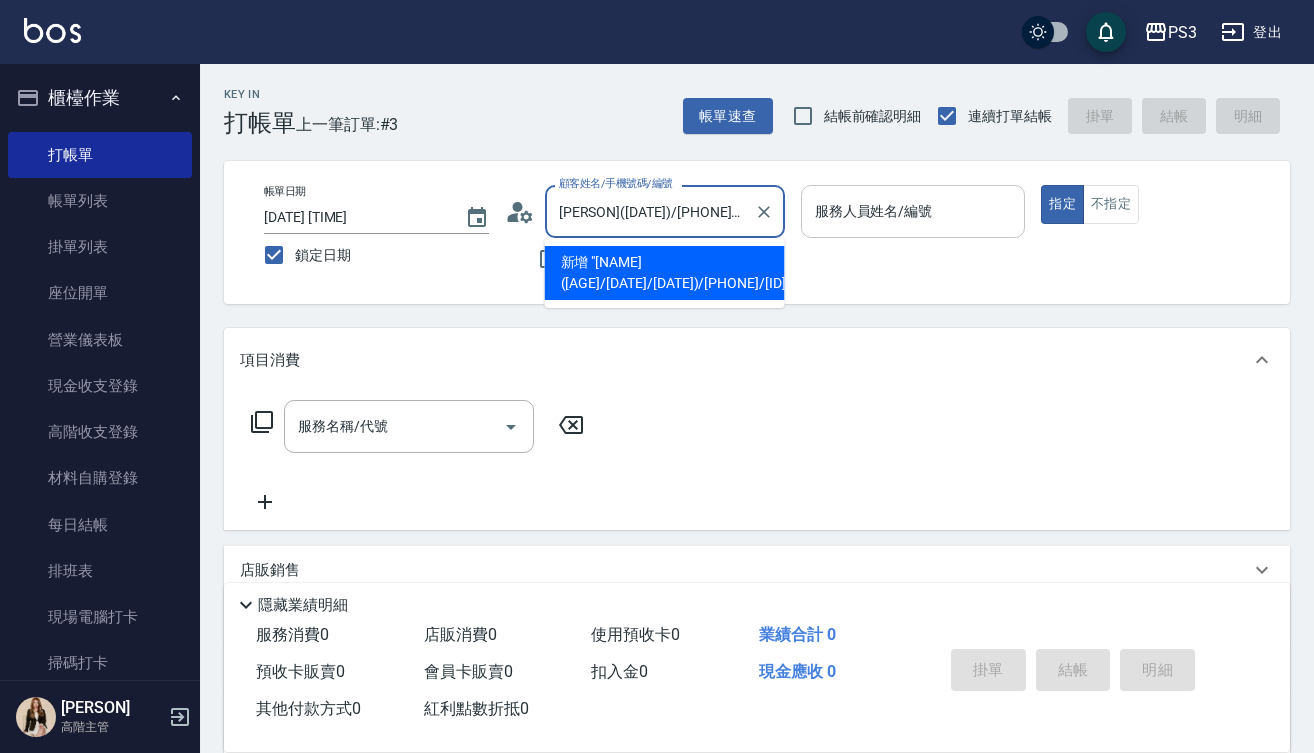 type on "[PERSON]([DATE])/[PHONE]/[ID]" 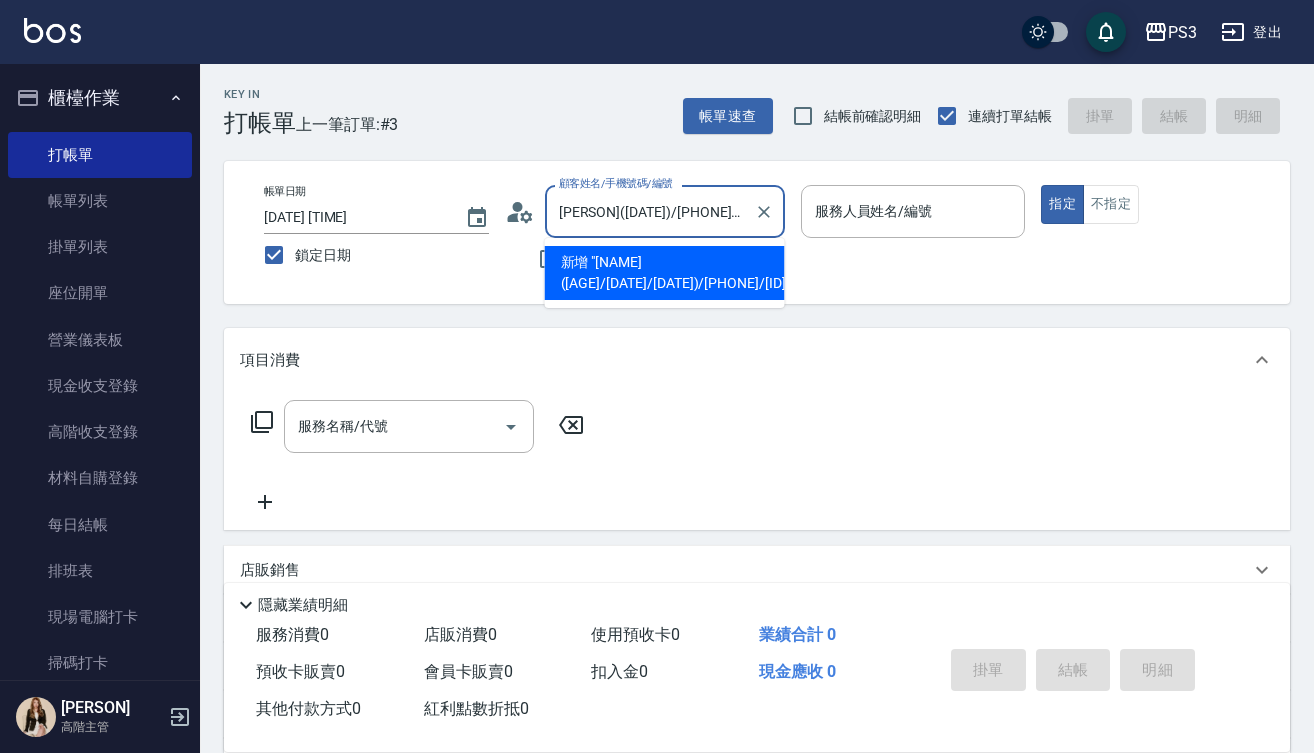click on "新增 "[NAME]([AGE]/[DATE]/[DATE])/[PHONE]/[ID]"" at bounding box center (665, 273) 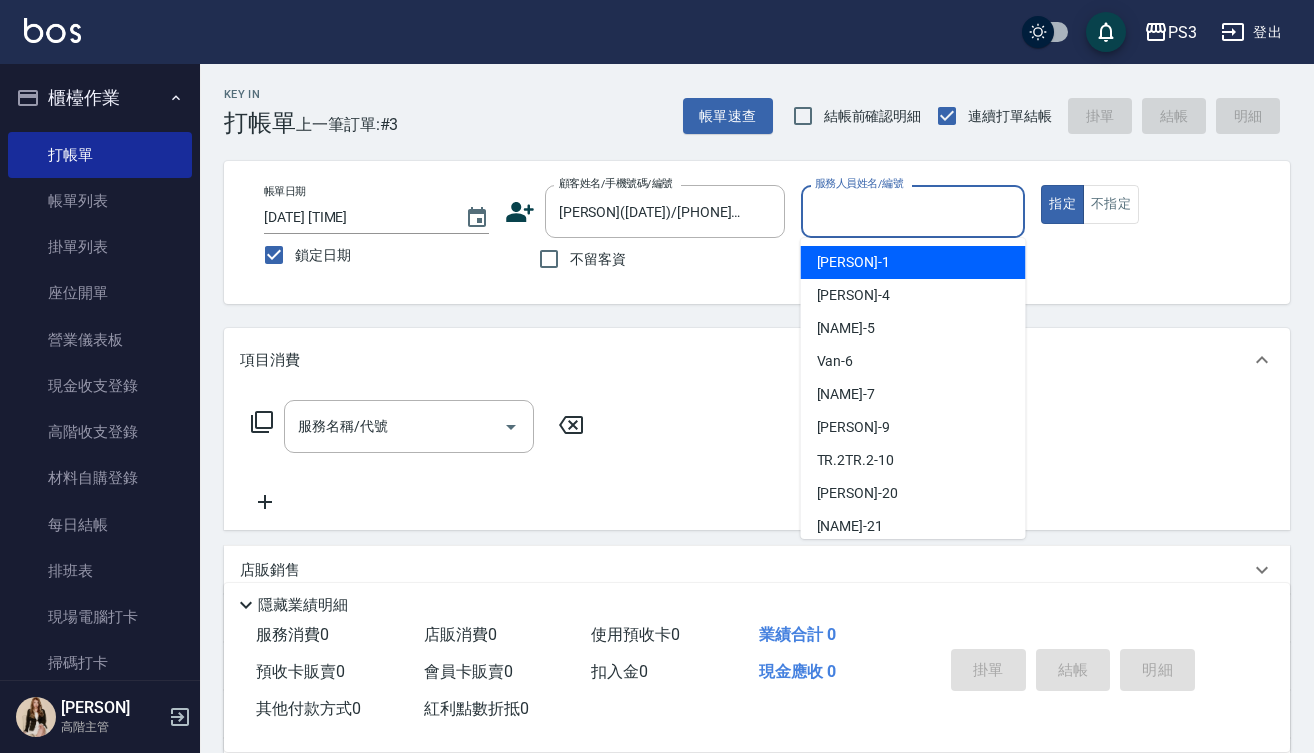 click on "服務人員姓名/編號" at bounding box center [913, 211] 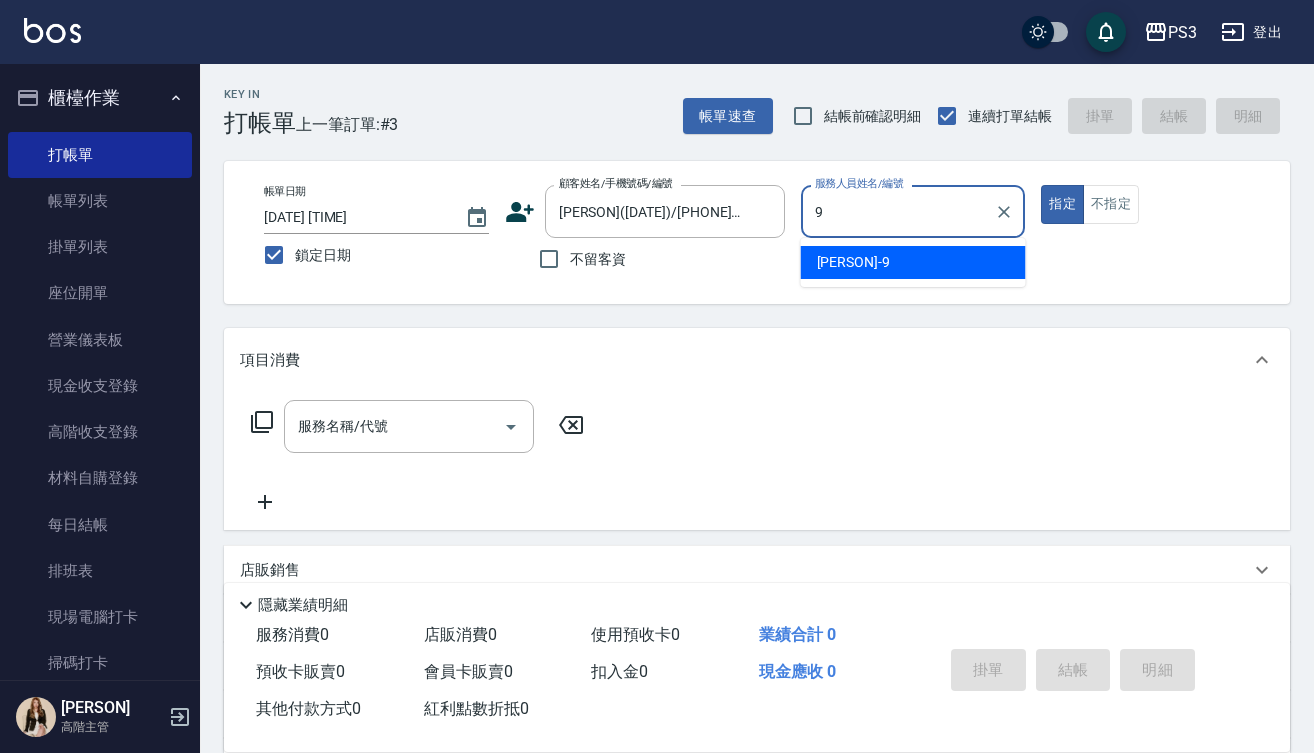 type on "[NAME]-9" 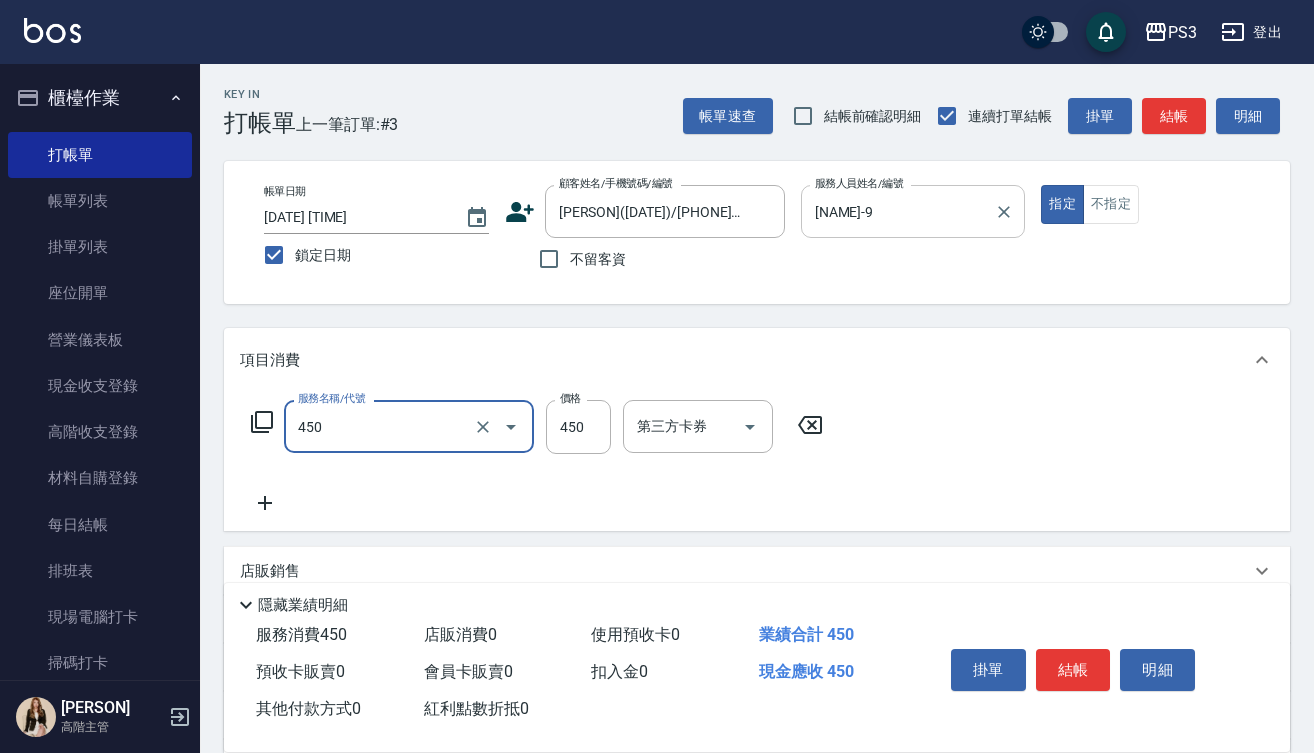 type on "有機洗髮(450)" 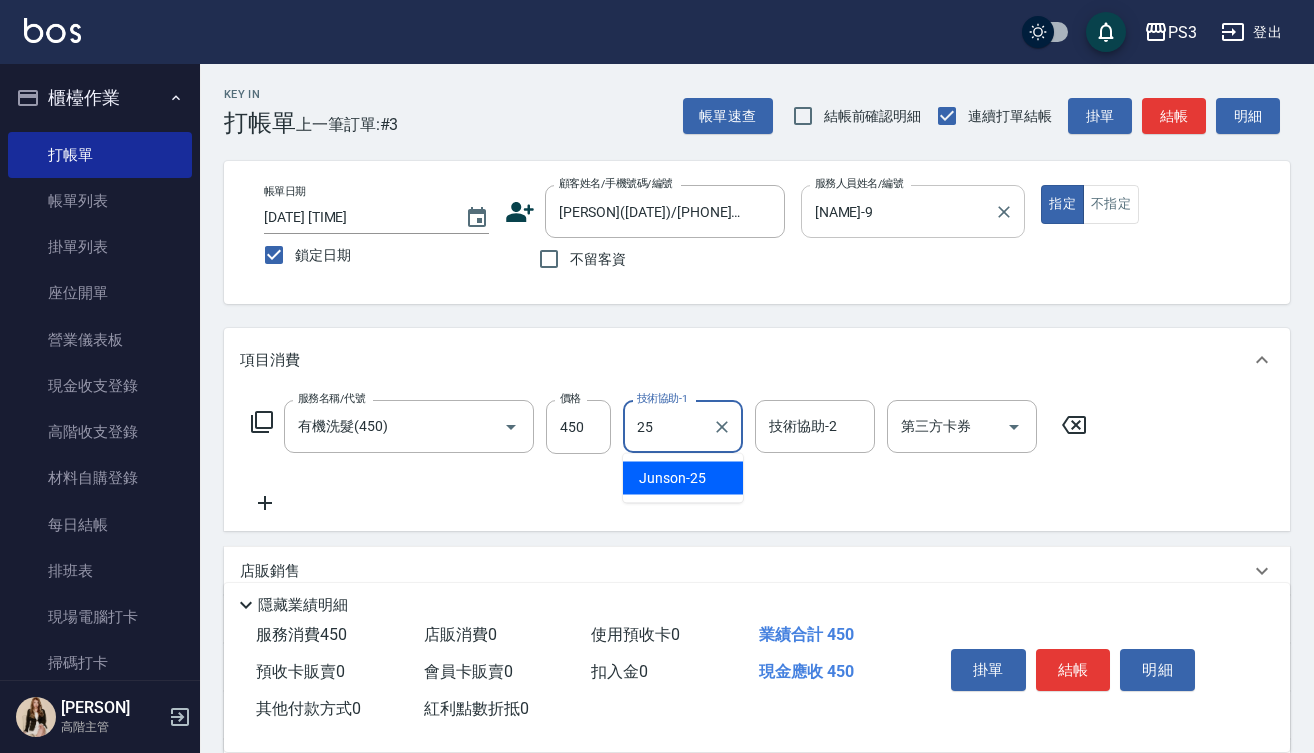 type on "[PERSON]-25" 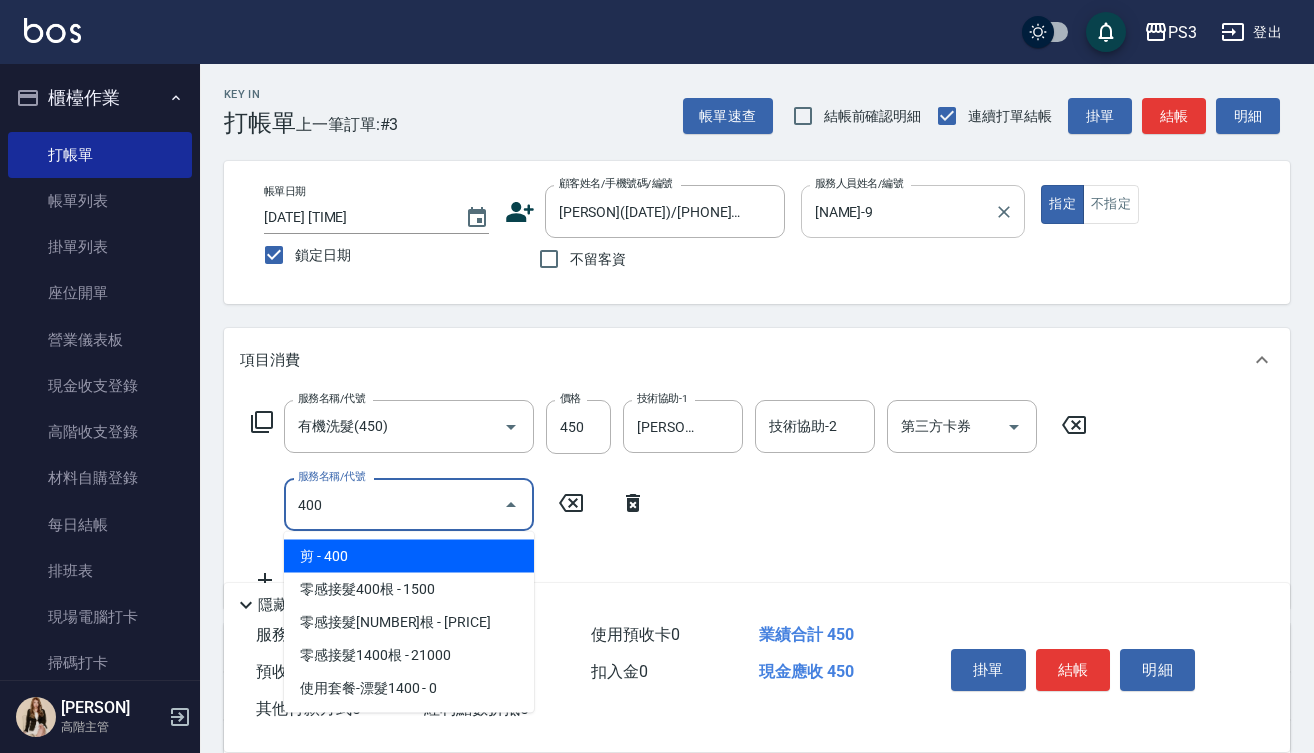 type on "剪(400)" 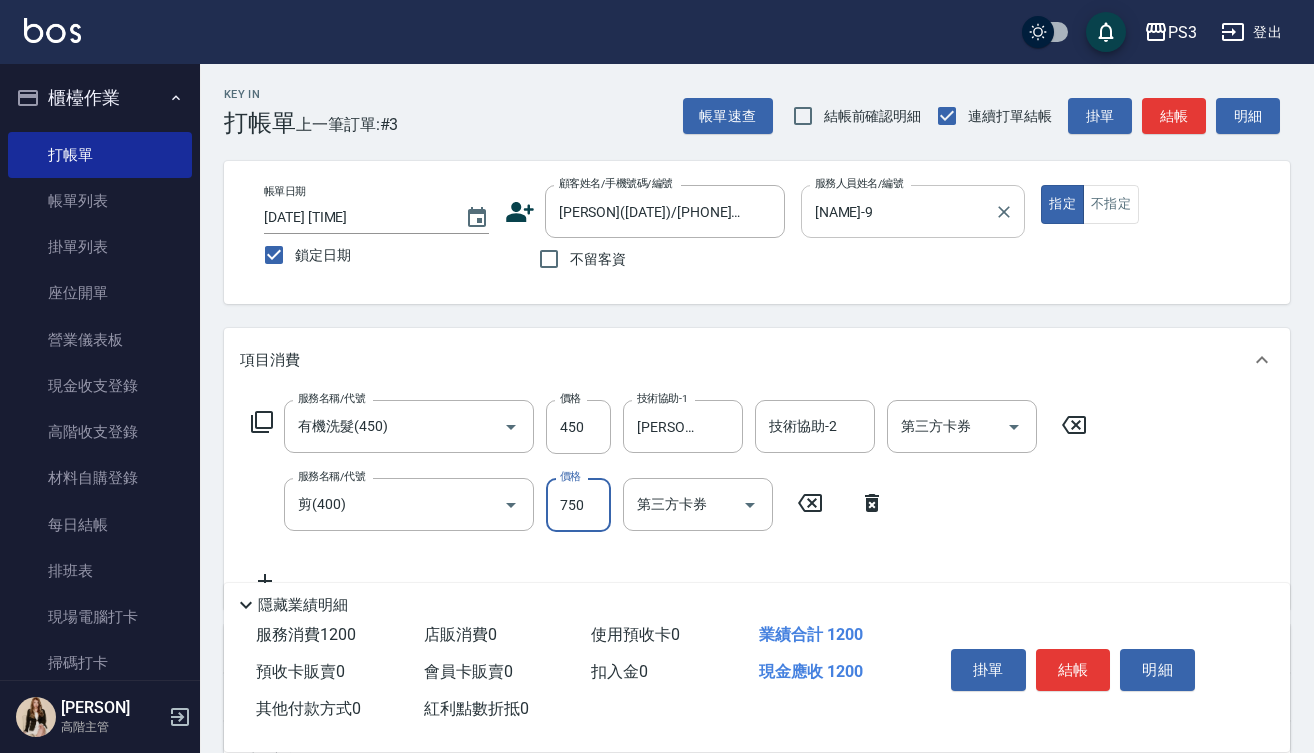 type on "750" 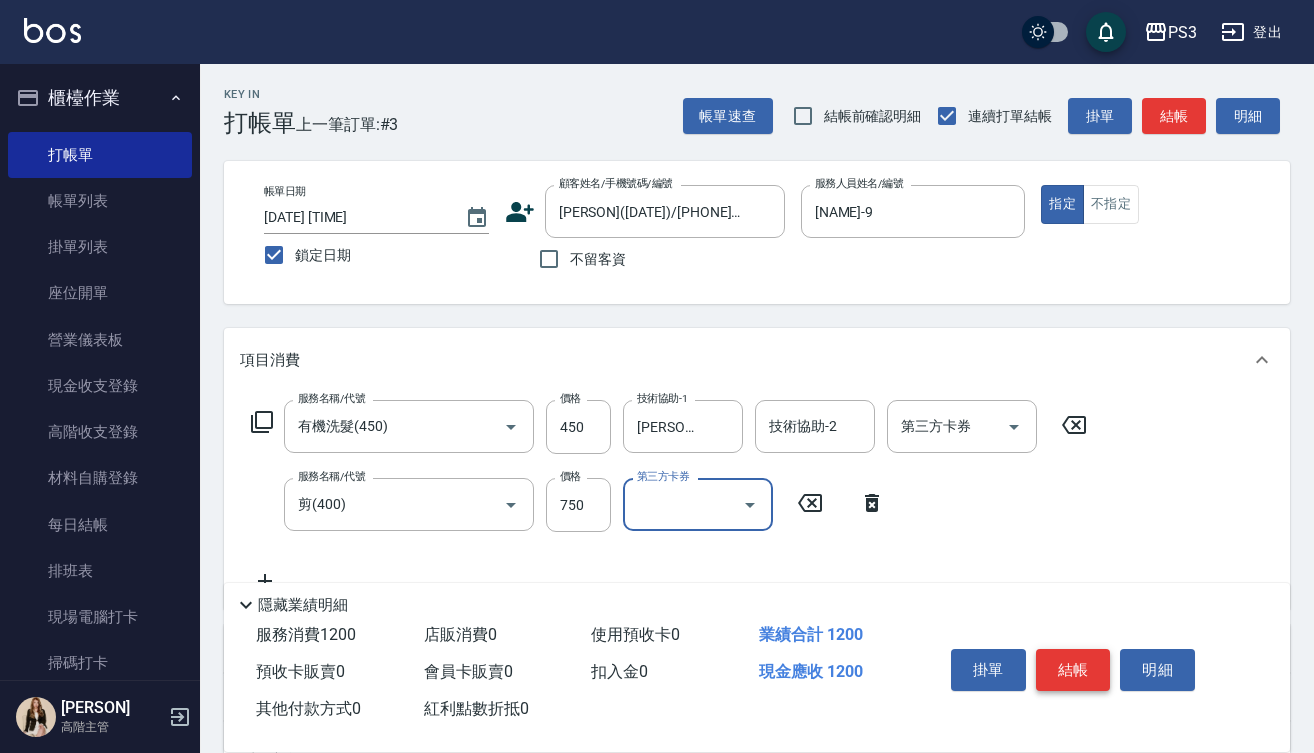 click on "結帳" at bounding box center [1073, 670] 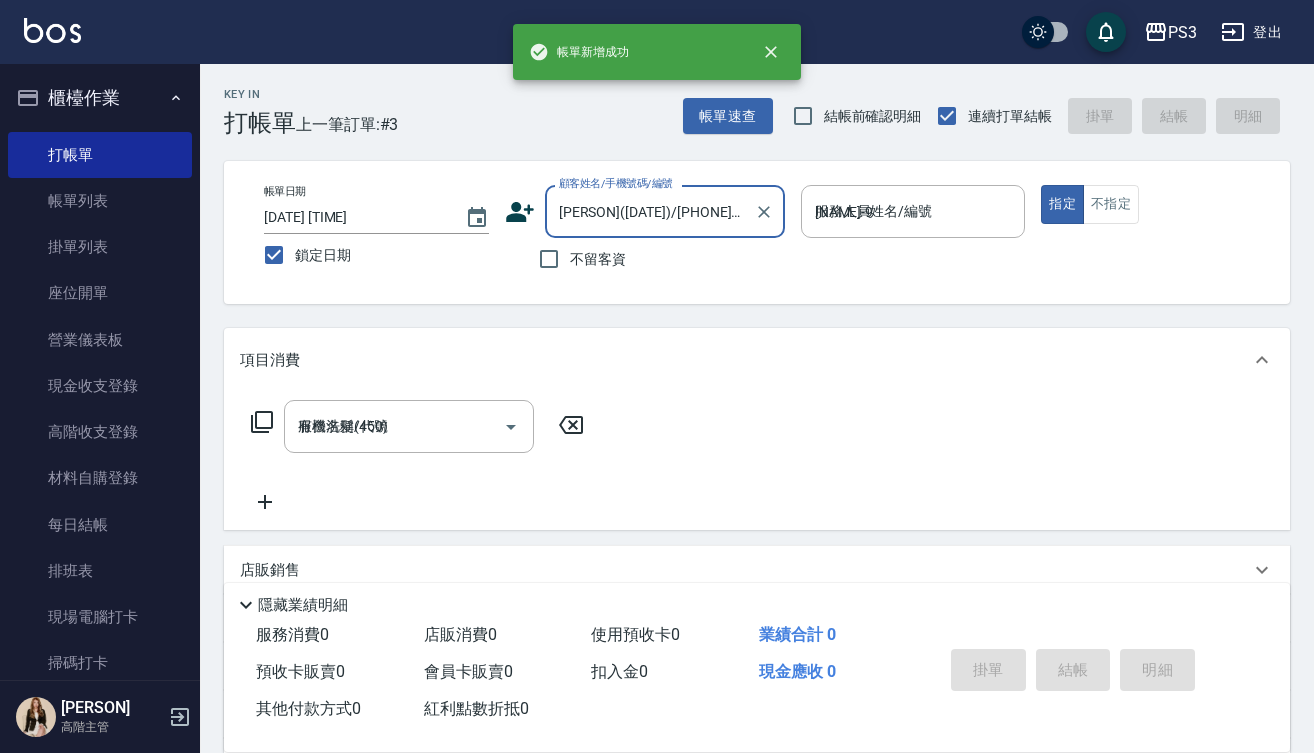 type 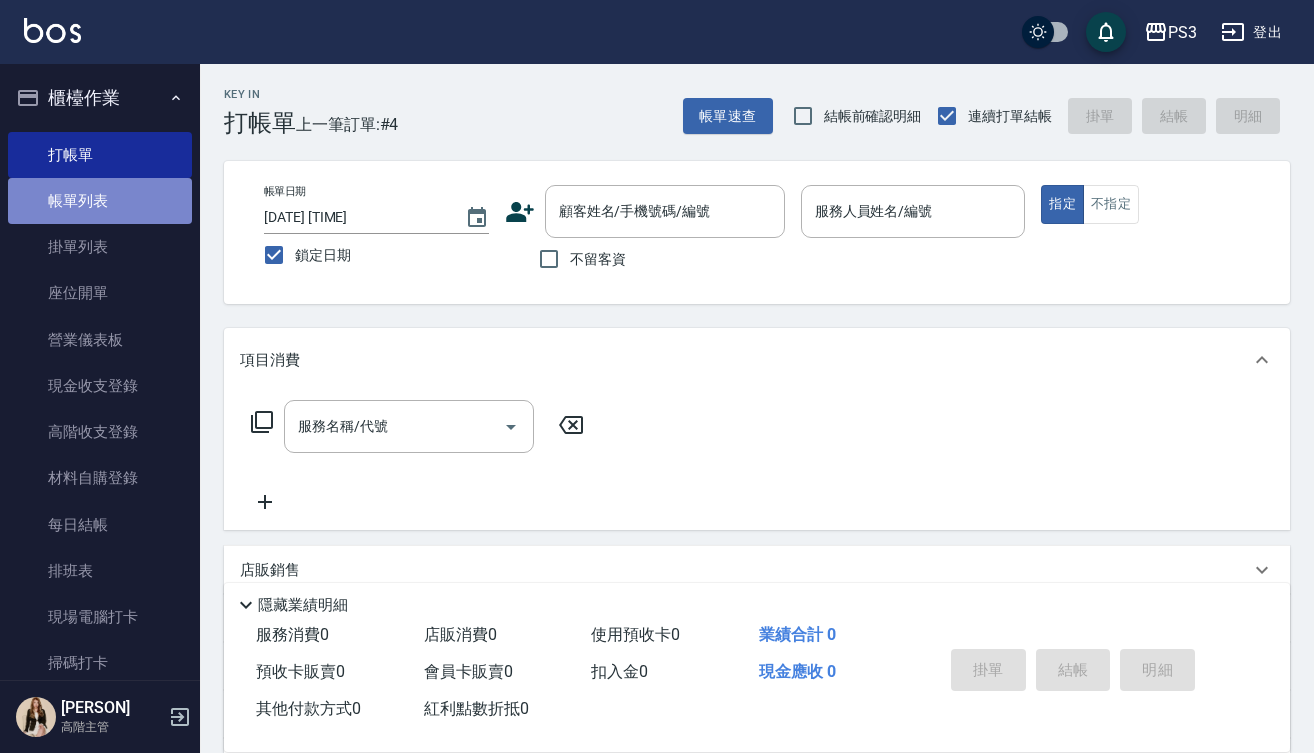click on "帳單列表" at bounding box center (100, 201) 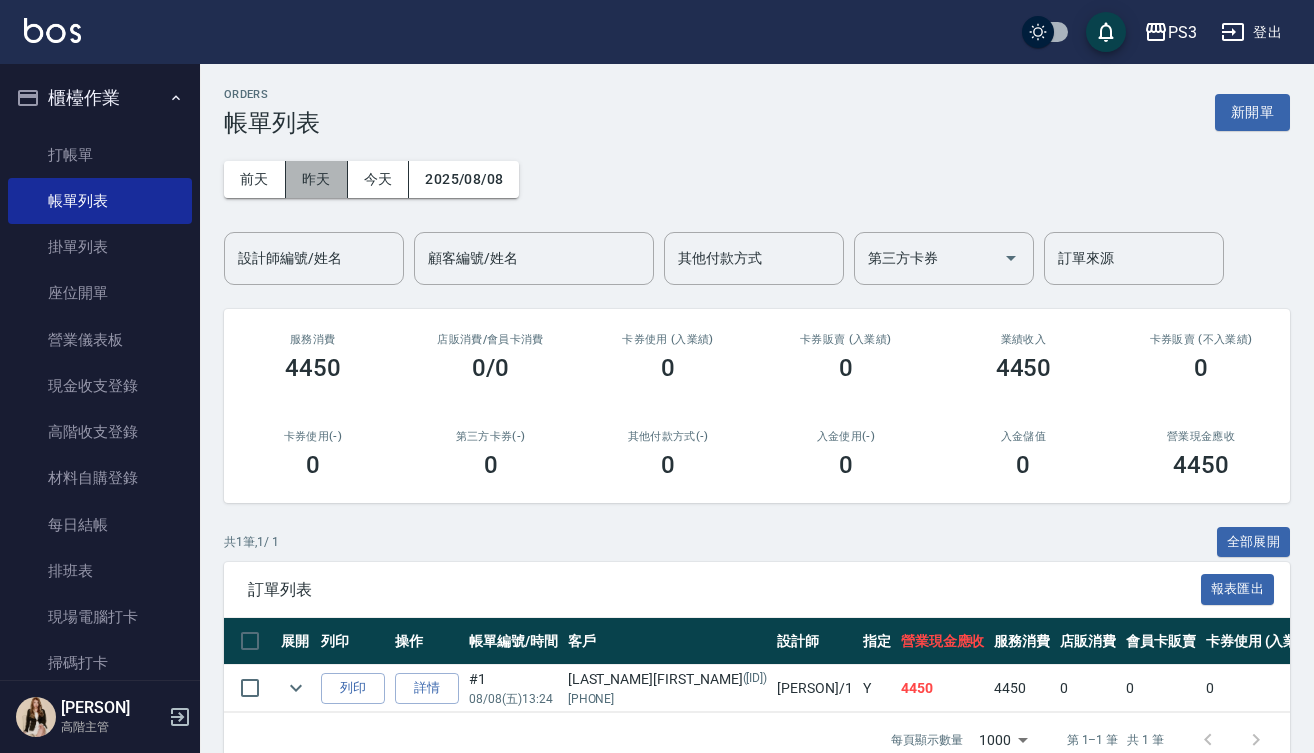 click on "昨天" at bounding box center (317, 179) 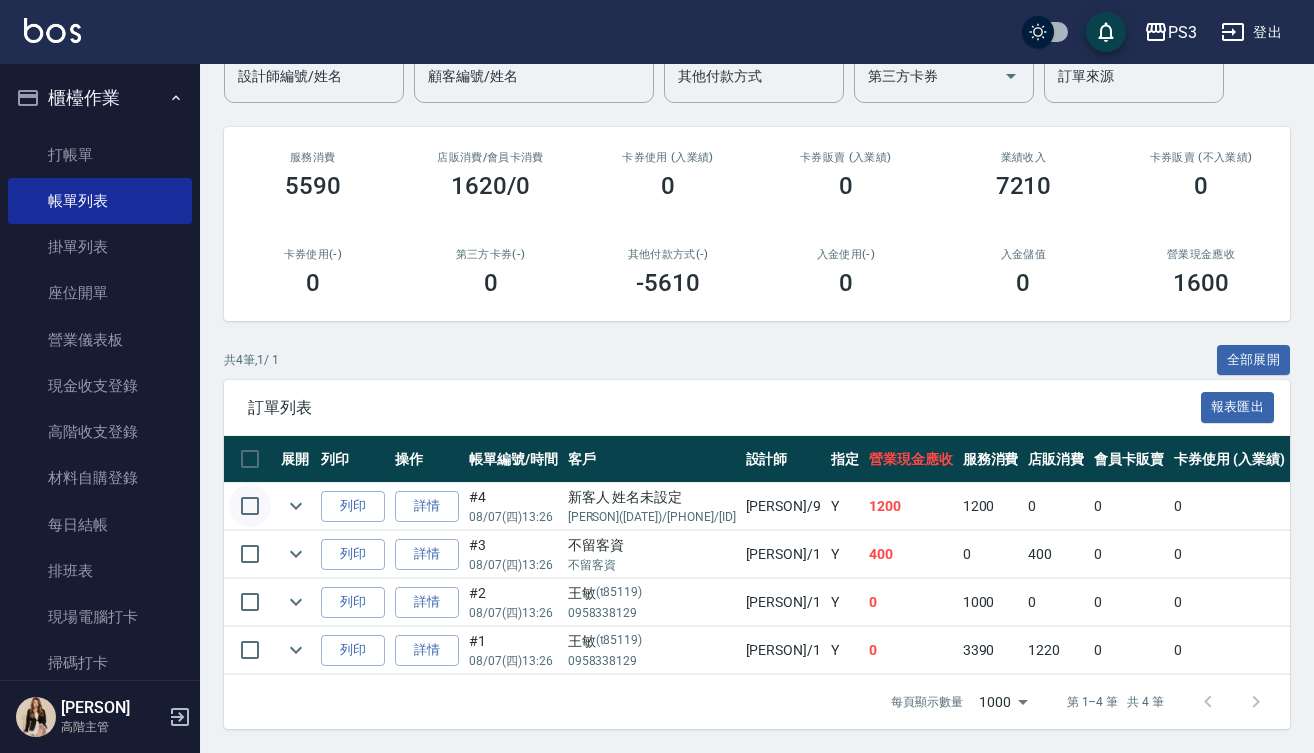 scroll, scrollTop: 196, scrollLeft: 0, axis: vertical 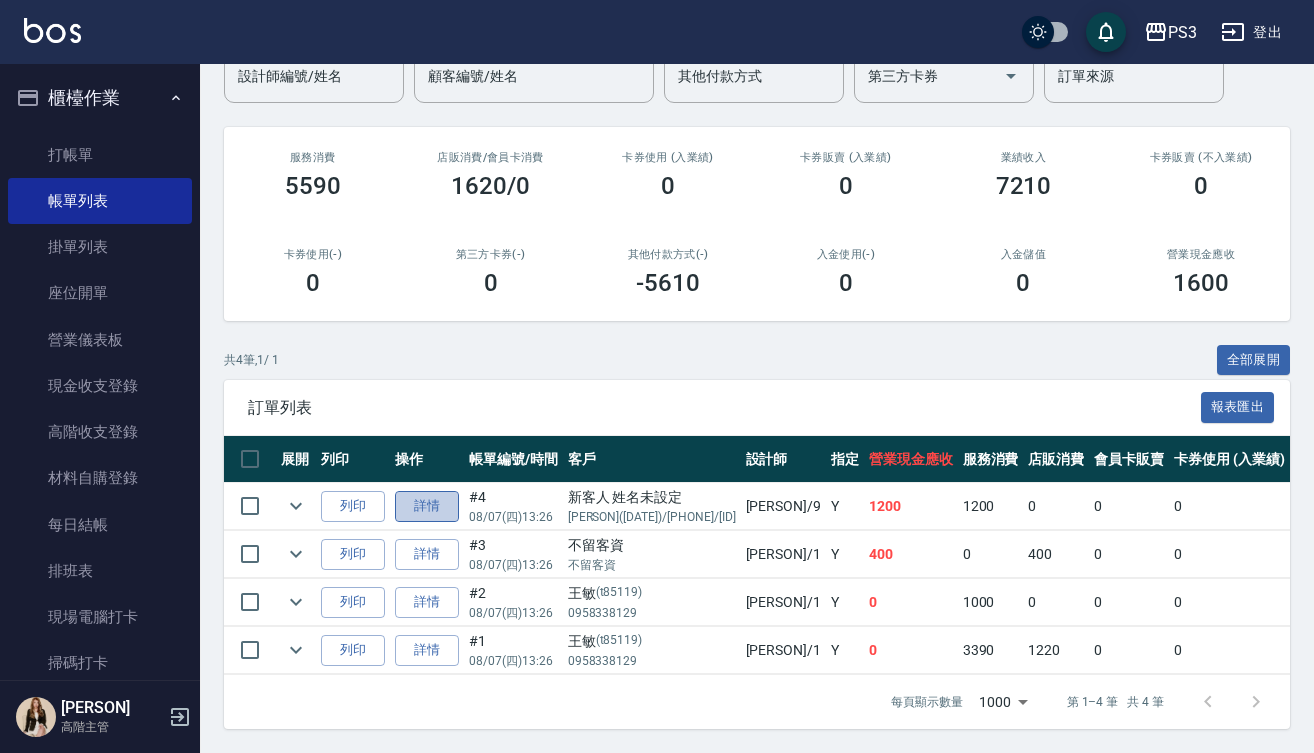 click on "詳情" at bounding box center [427, 506] 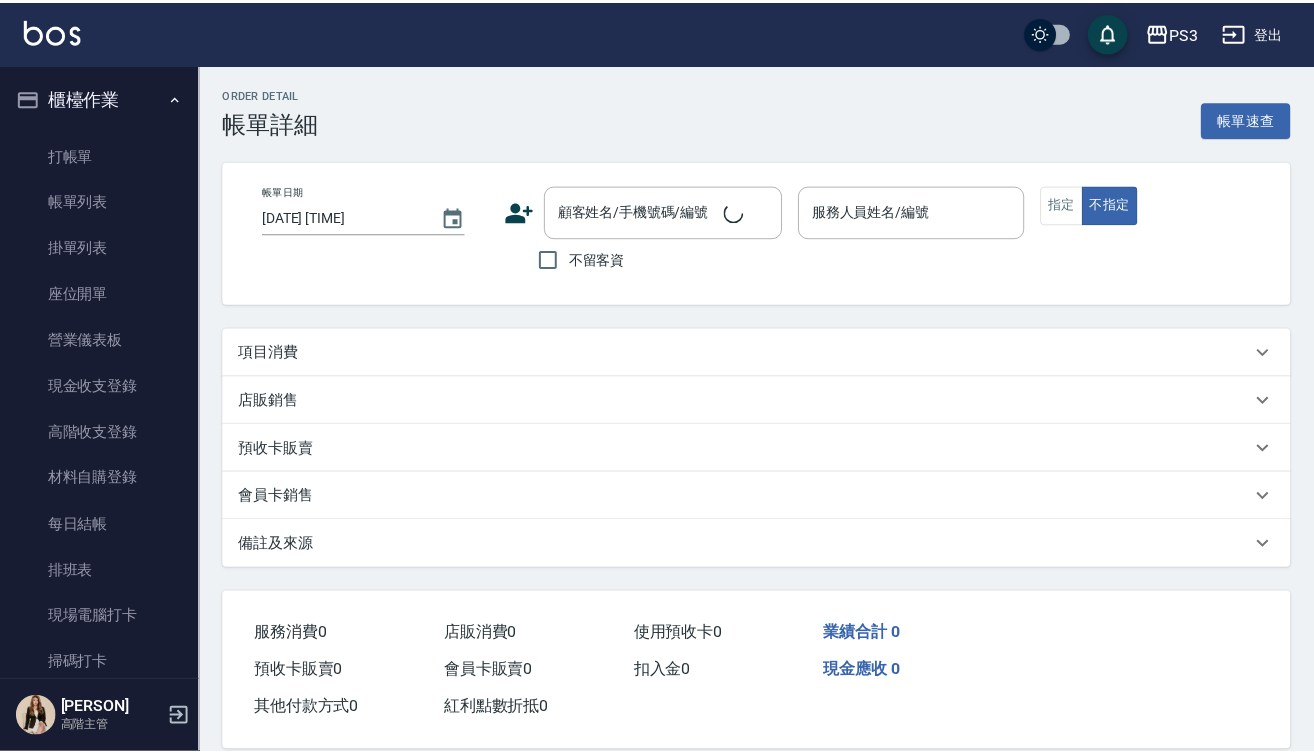 scroll, scrollTop: 4, scrollLeft: 0, axis: vertical 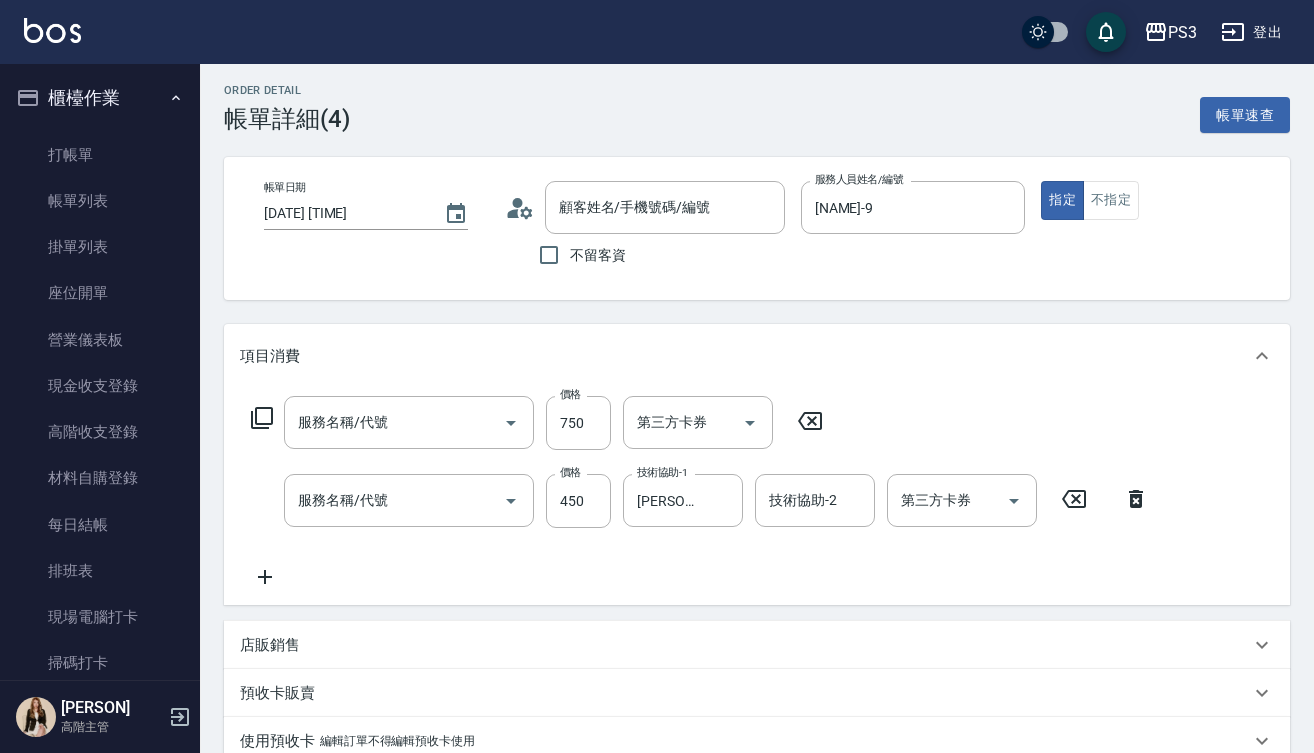 type on "[DATE] [TIME]" 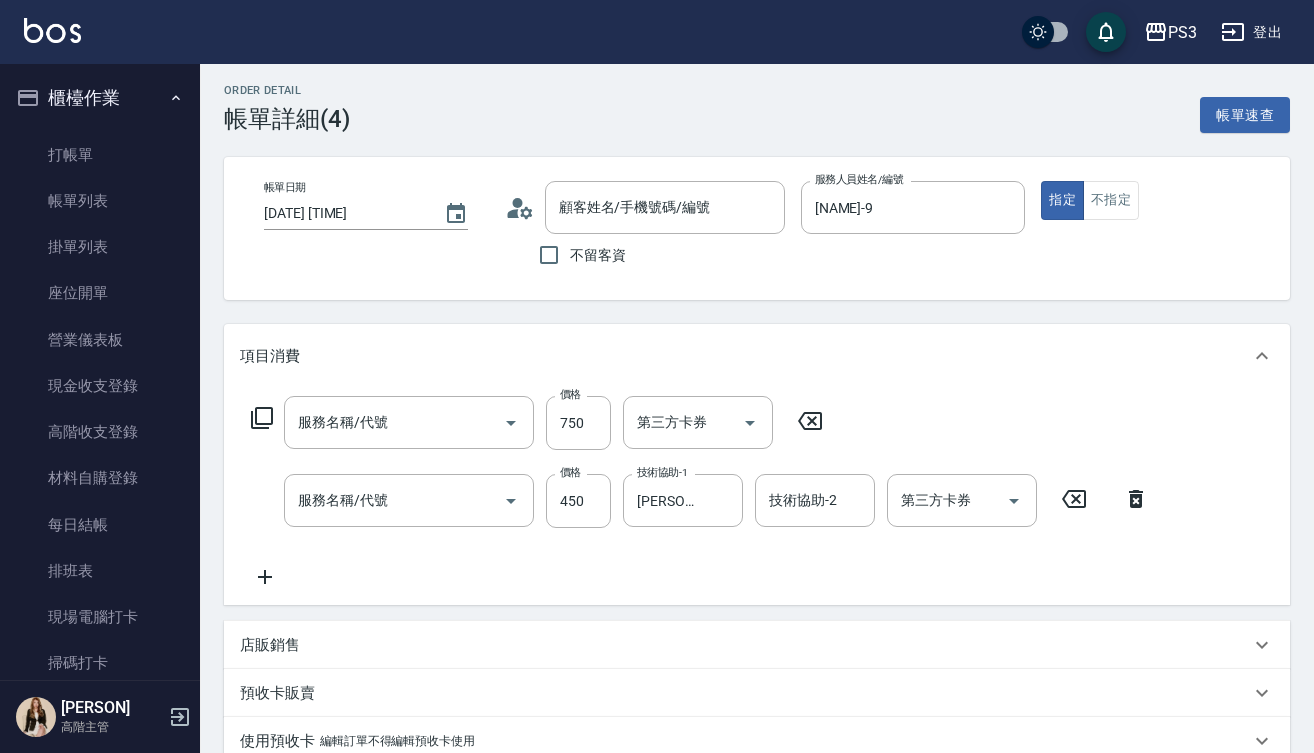 type on "[NAME]-9" 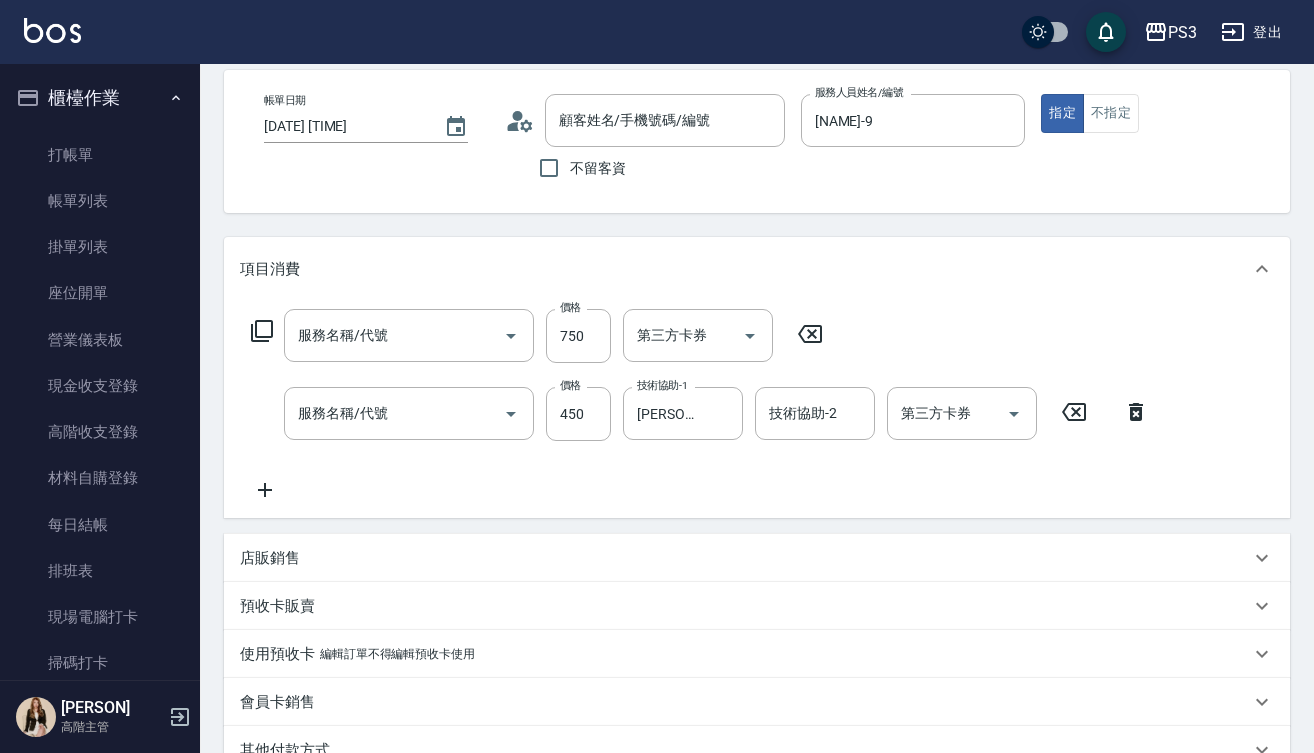 type on "新客人 姓名未設定/[NAME]([AGE]/[DATE]/[DATE])/[PHONE]/[ID]/null" 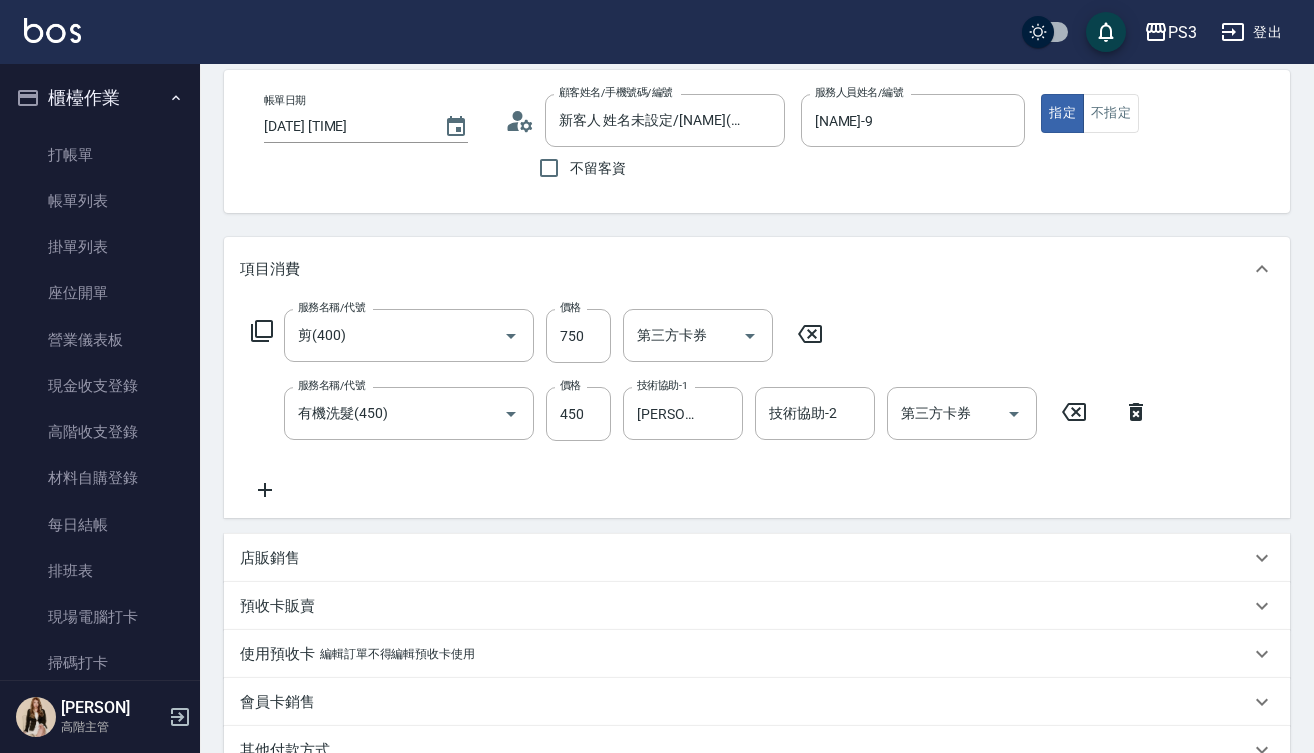 scroll, scrollTop: 93, scrollLeft: 0, axis: vertical 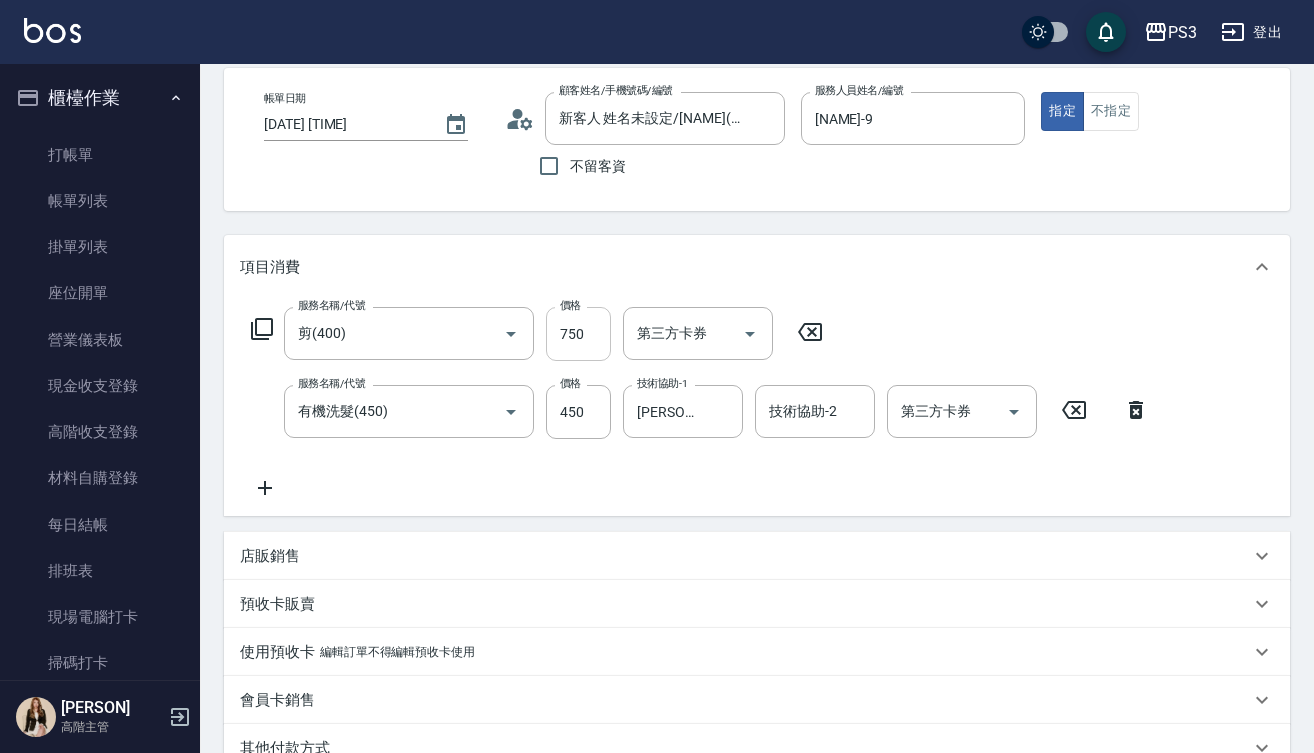 click on "750" at bounding box center (578, 334) 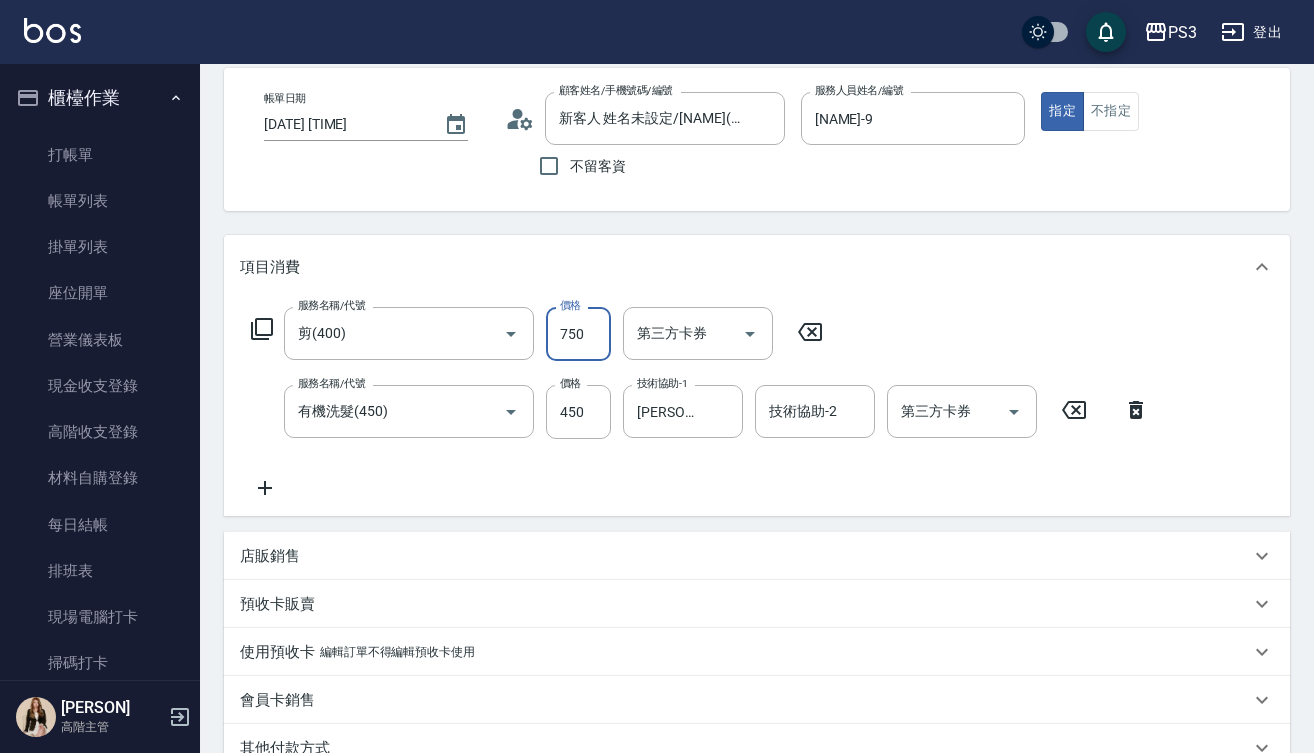 click on "750" at bounding box center (578, 334) 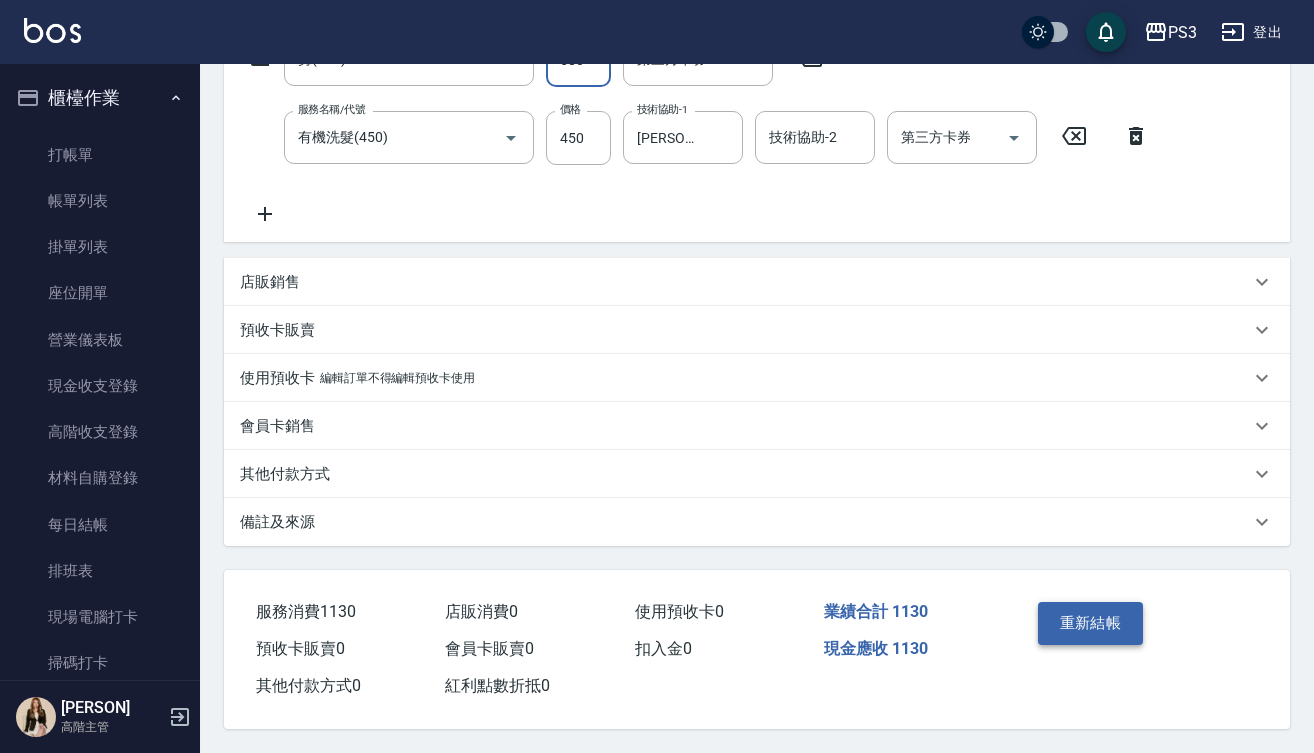 scroll, scrollTop: 376, scrollLeft: 0, axis: vertical 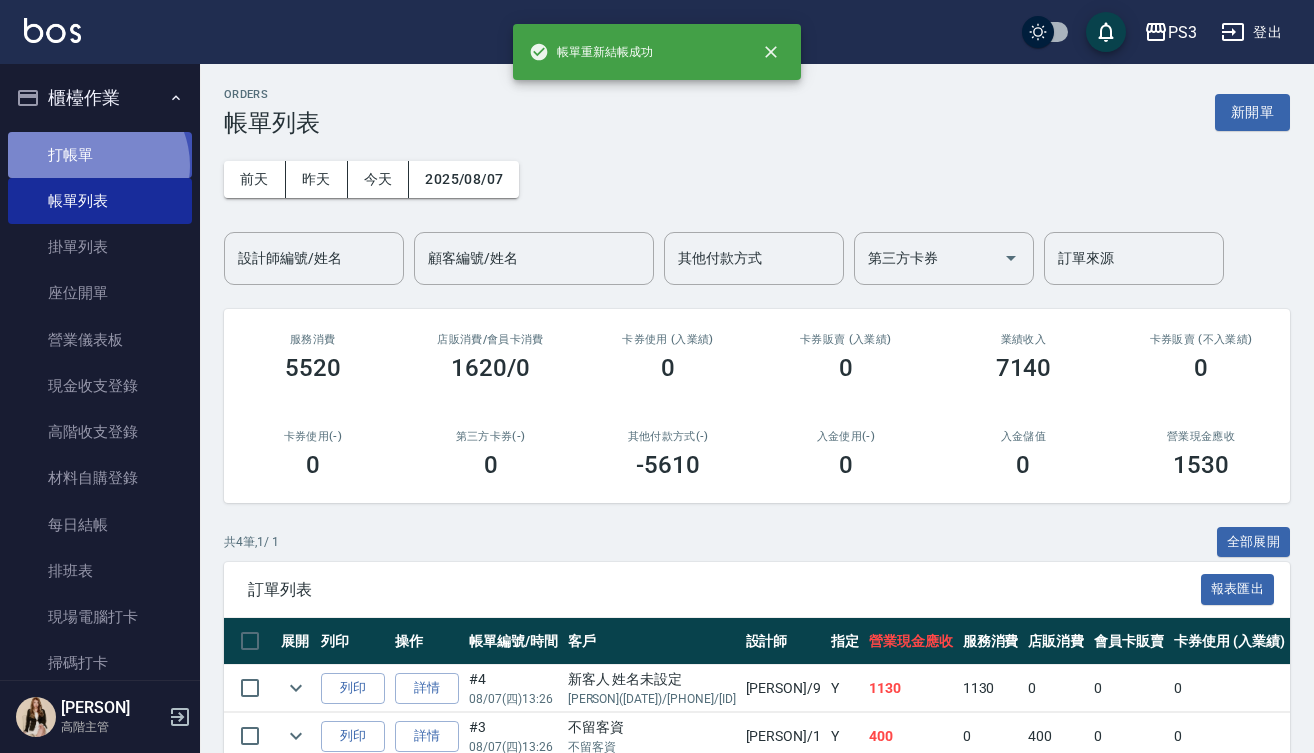 click on "打帳單" at bounding box center [100, 155] 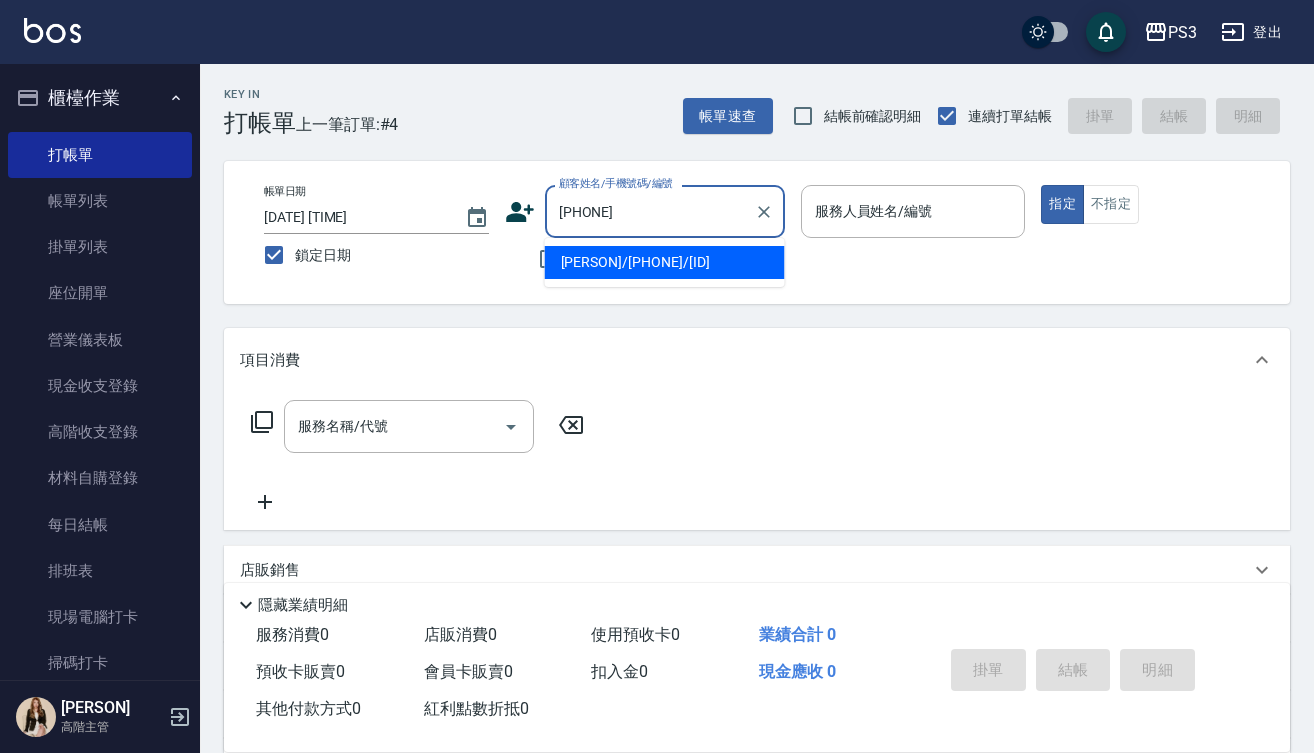 type on "[PERSON]/[PHONE]/[ID]" 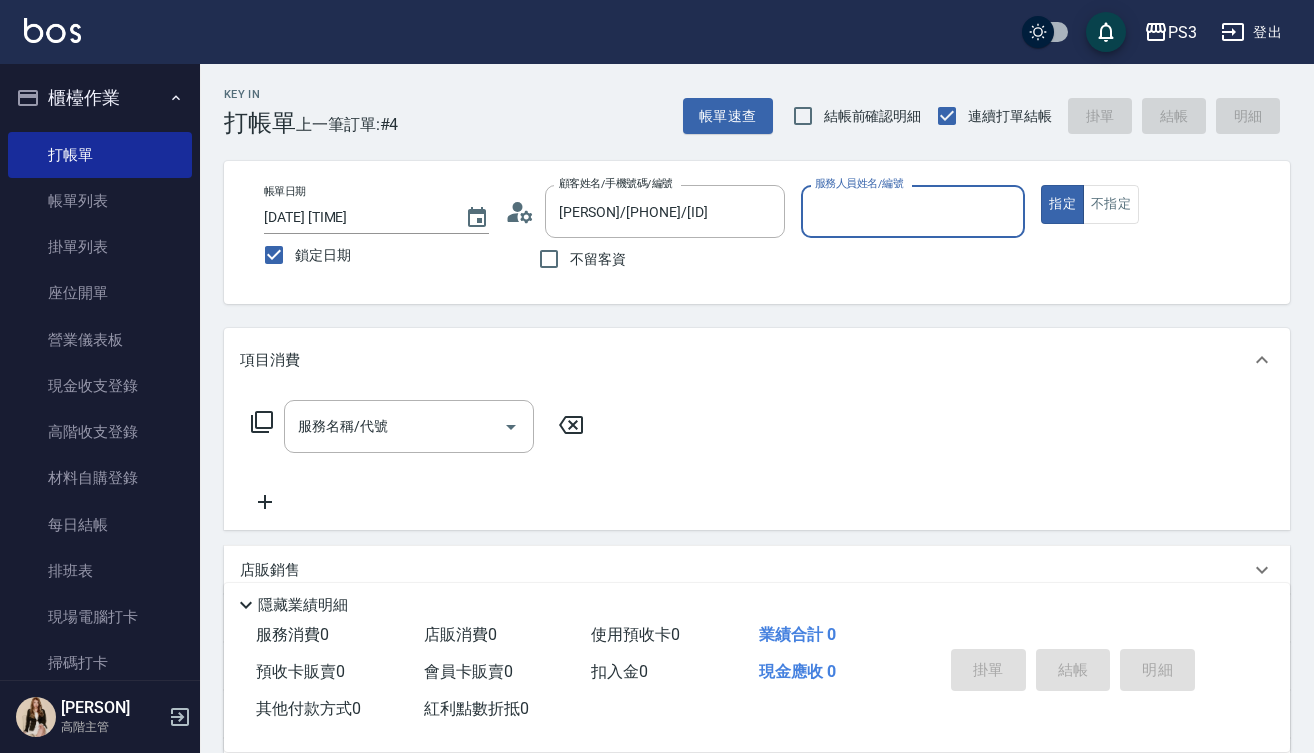 type on "[NAME]-7" 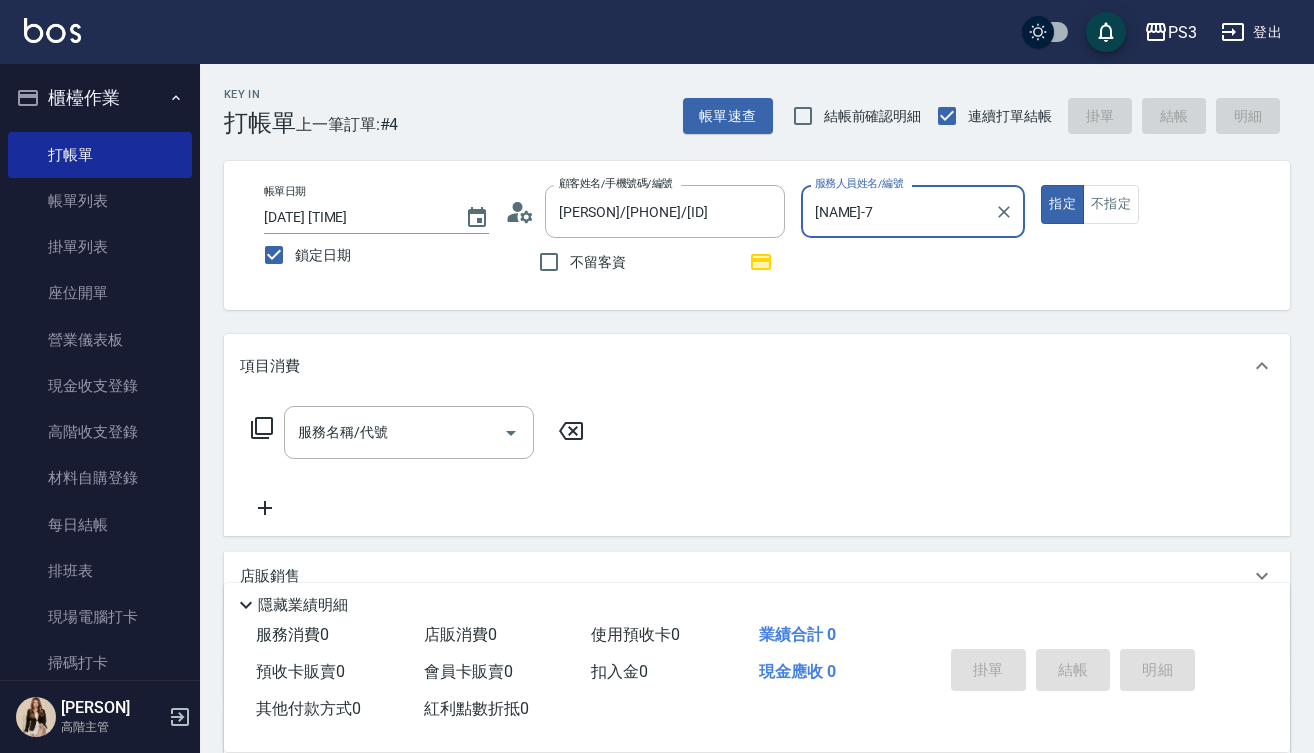 click on "指定" at bounding box center (1062, 204) 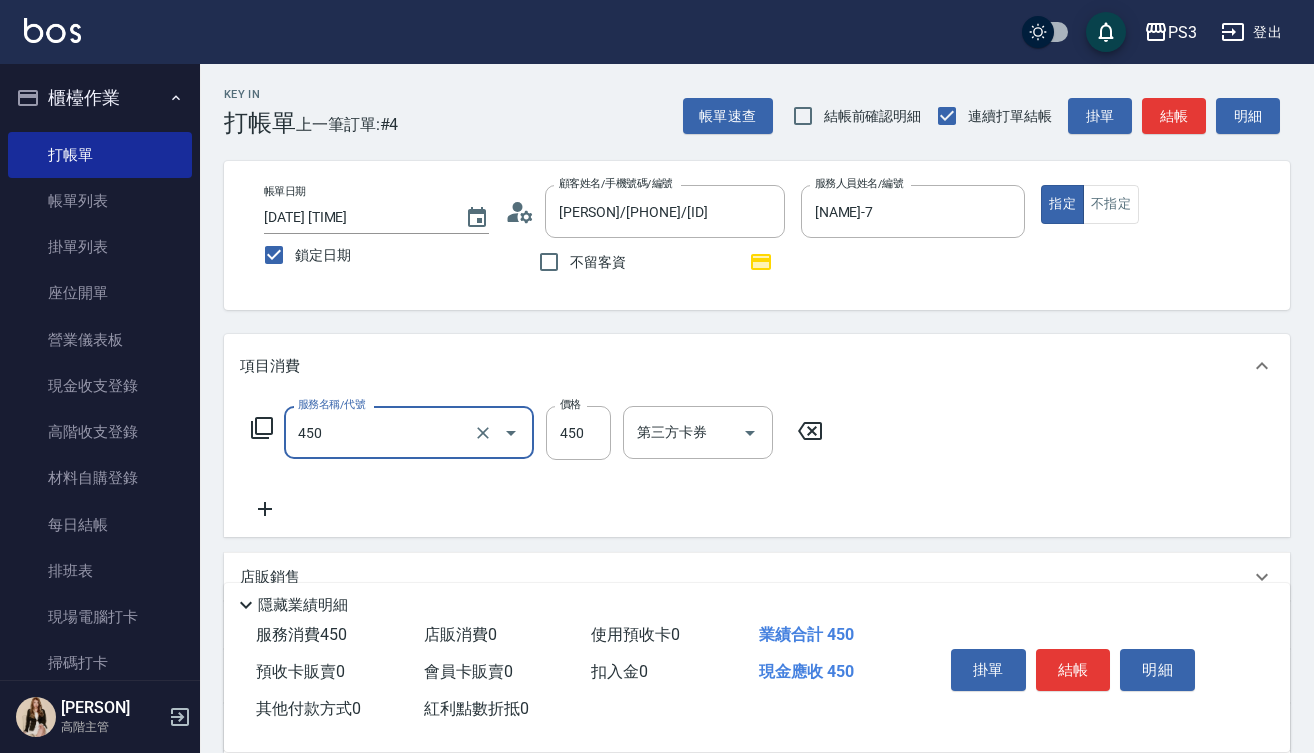 type on "有機洗髮(450)" 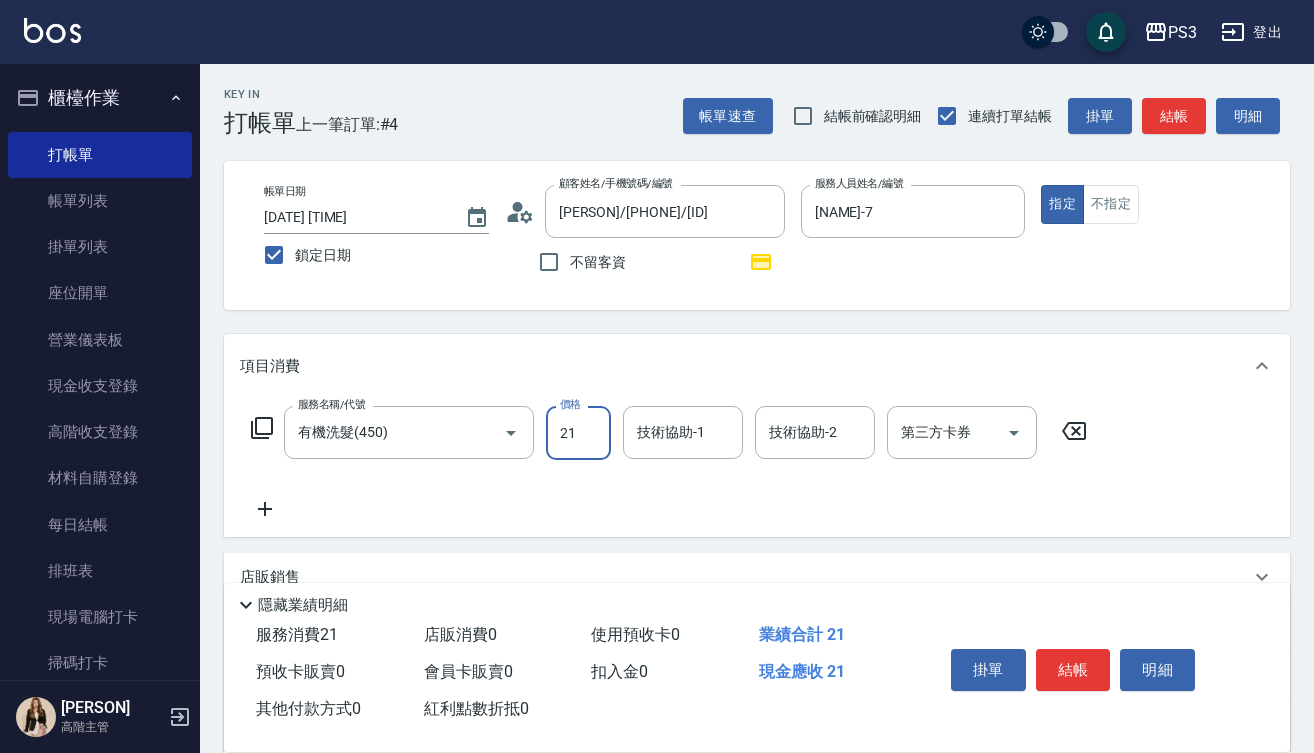 type on "21" 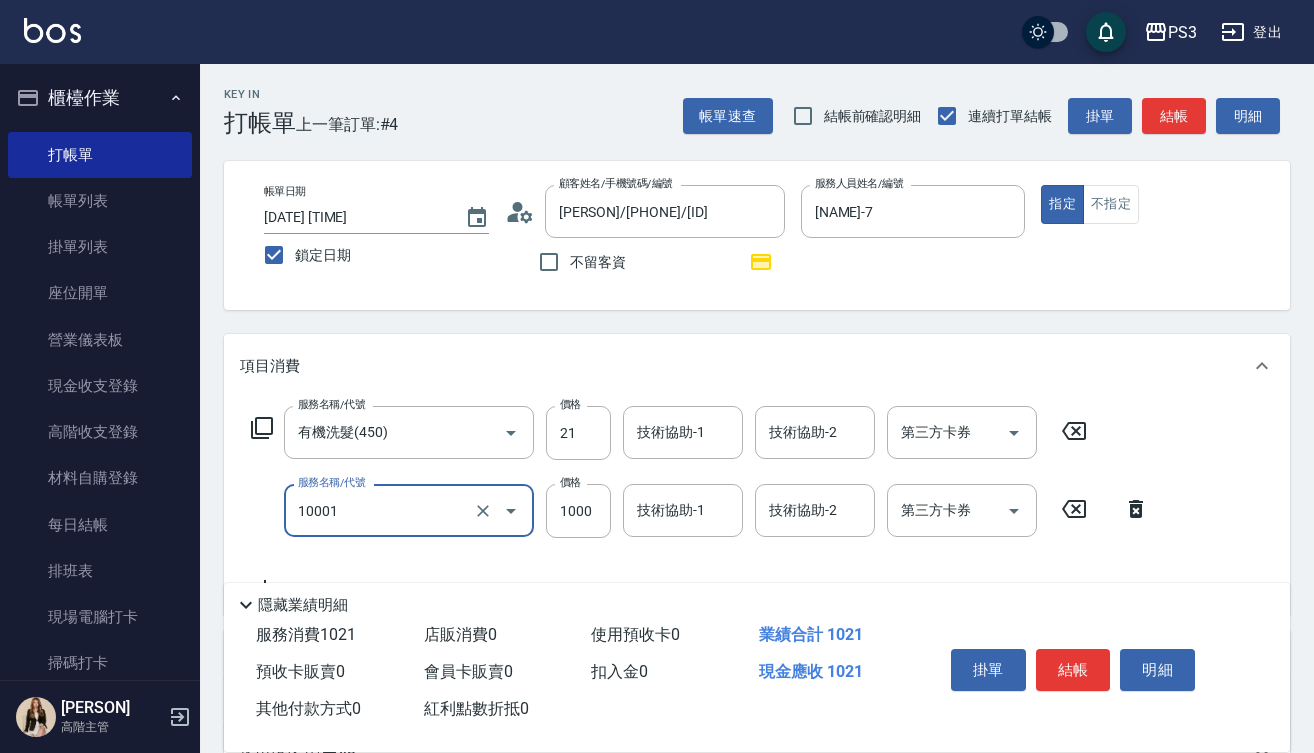 type on "毛流燙(10001)" 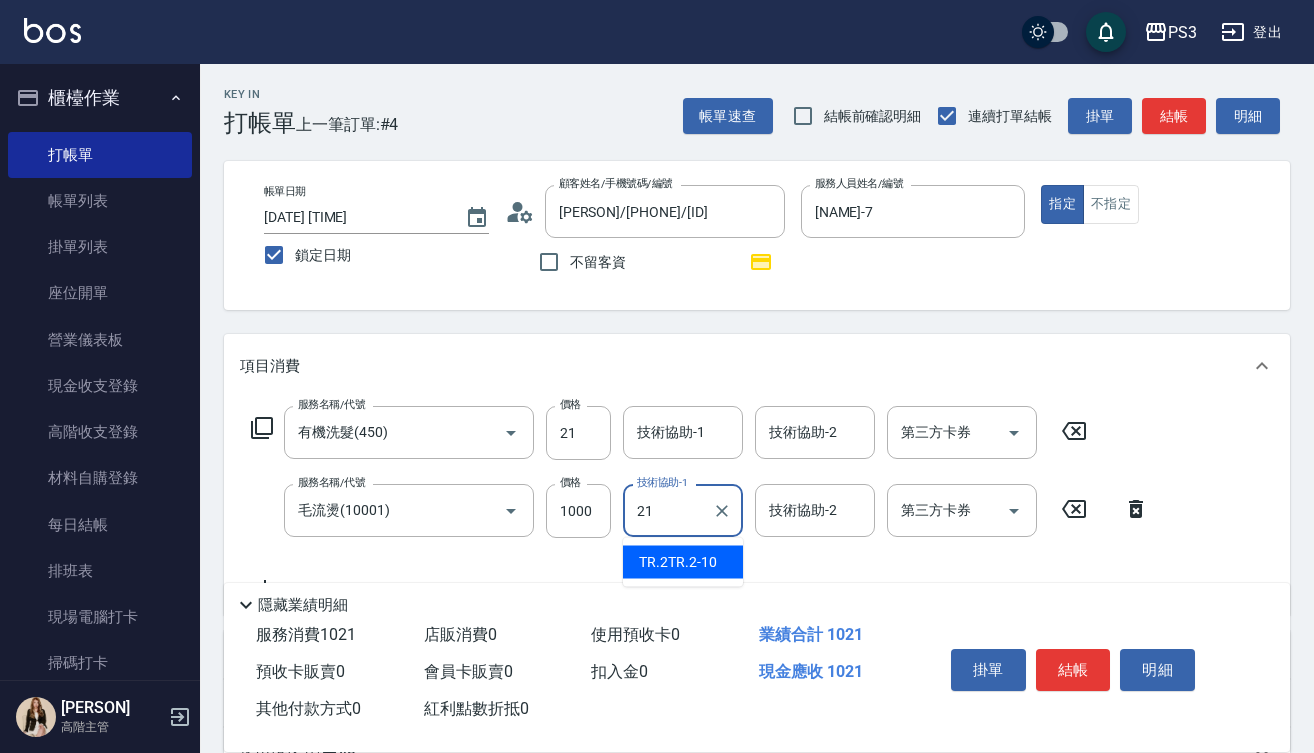 type on "[NAME]-[NUMBER]" 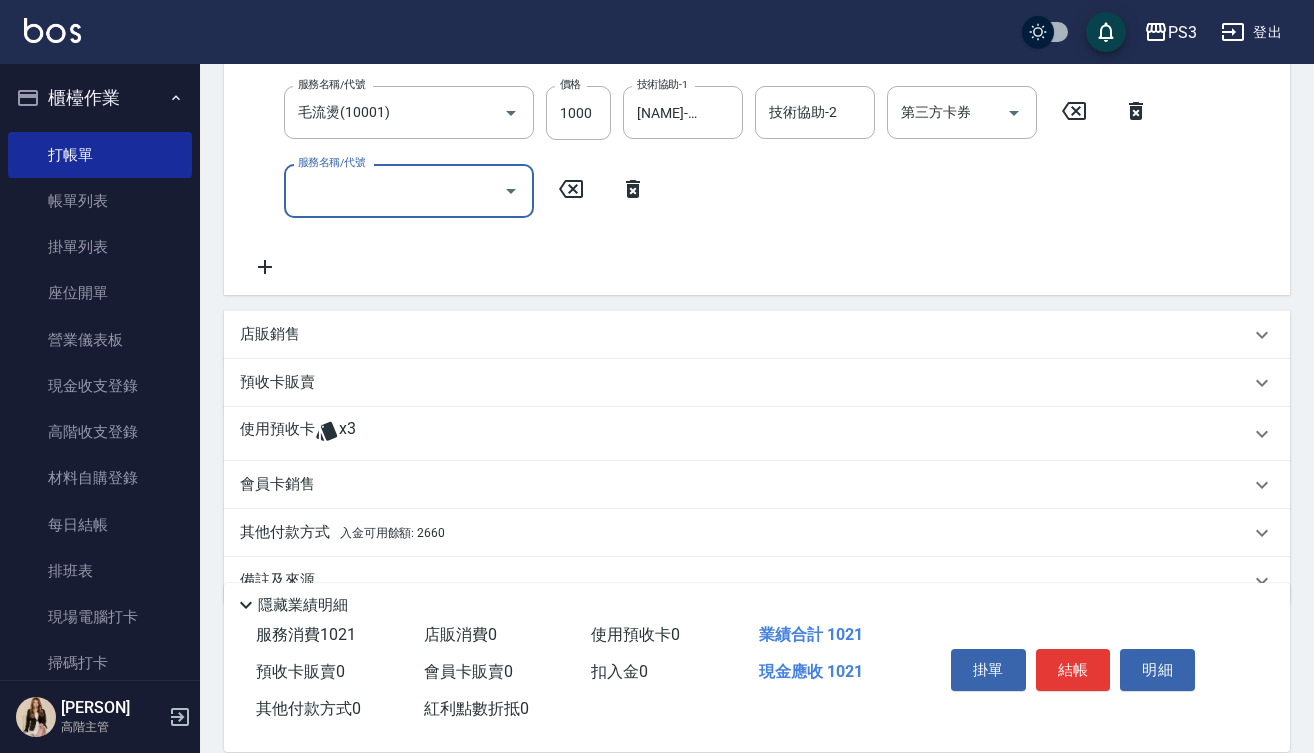 scroll, scrollTop: 407, scrollLeft: 0, axis: vertical 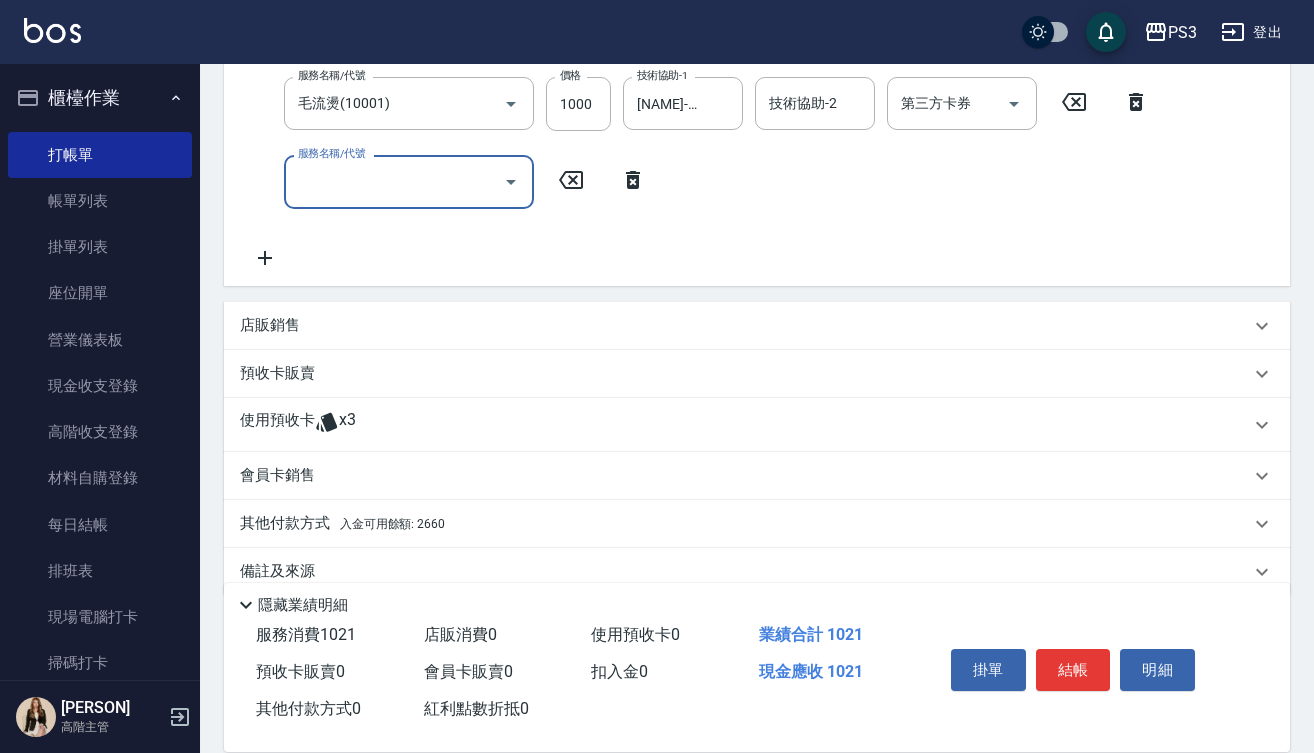 click 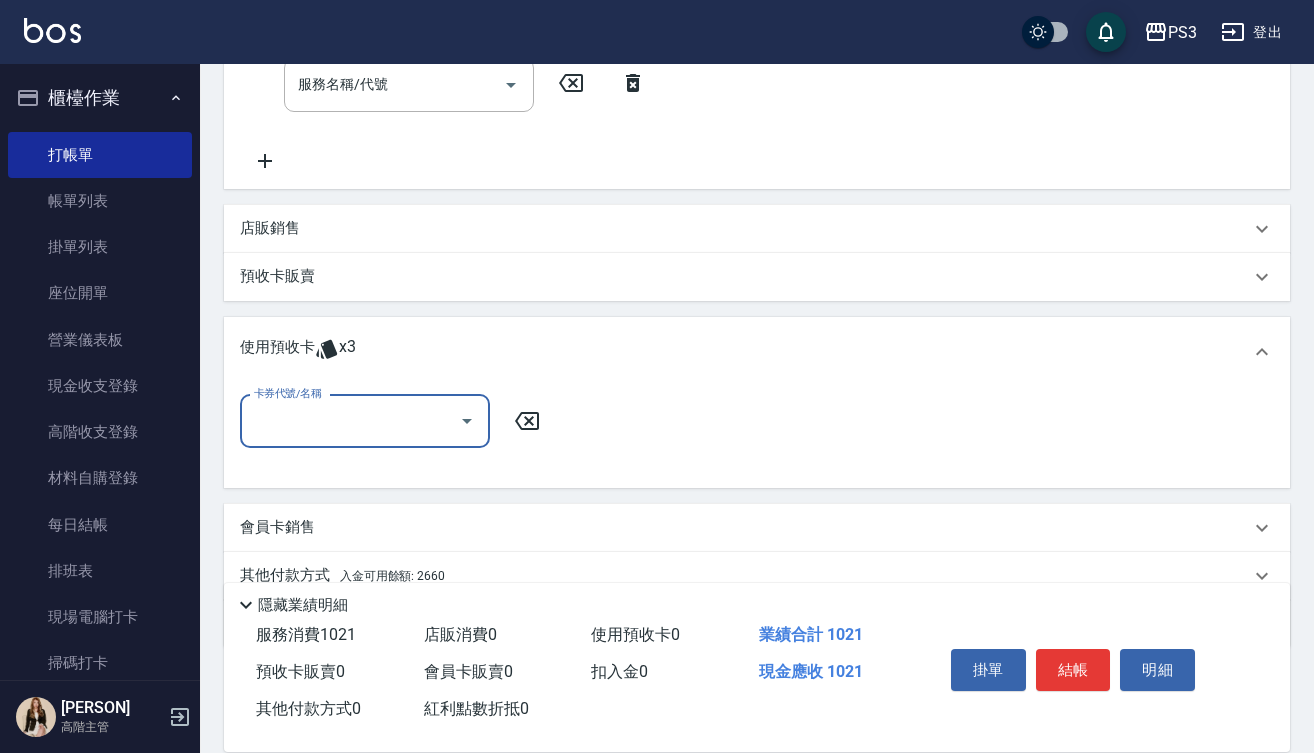 scroll, scrollTop: 507, scrollLeft: 0, axis: vertical 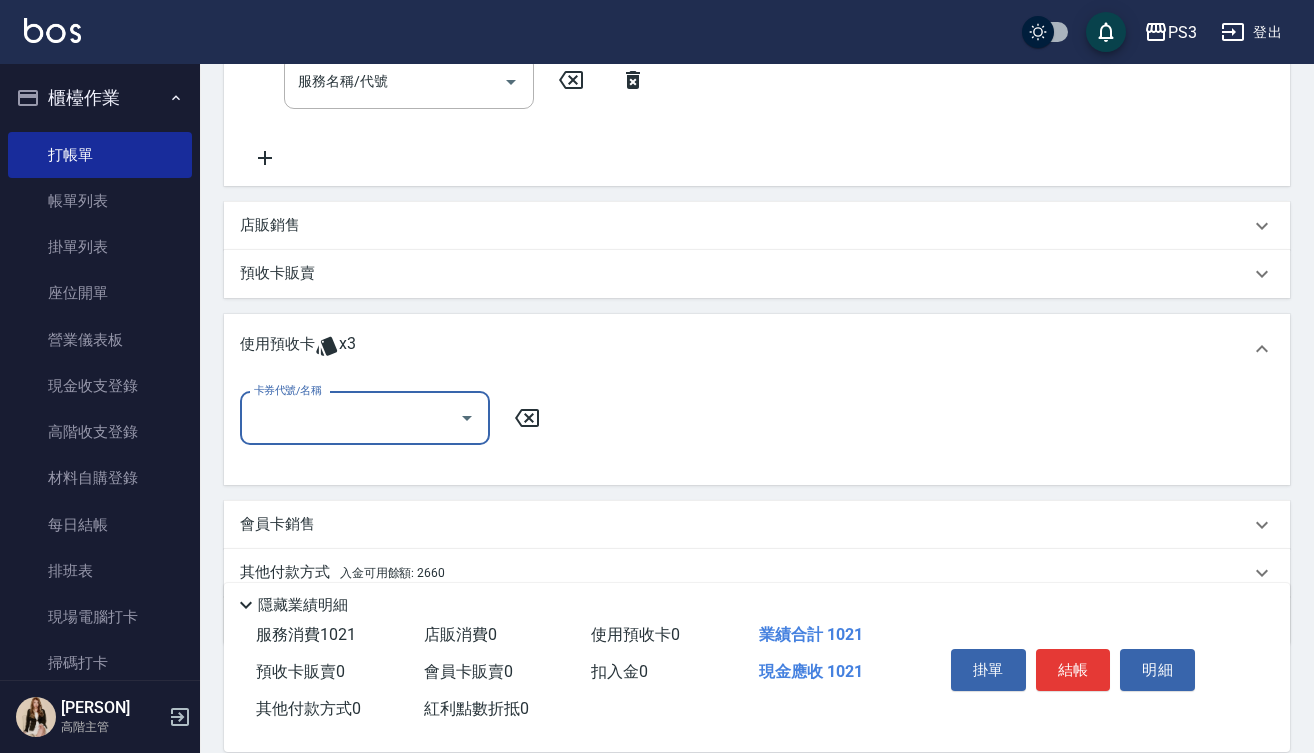 click on "卡券代號/名稱" at bounding box center [350, 418] 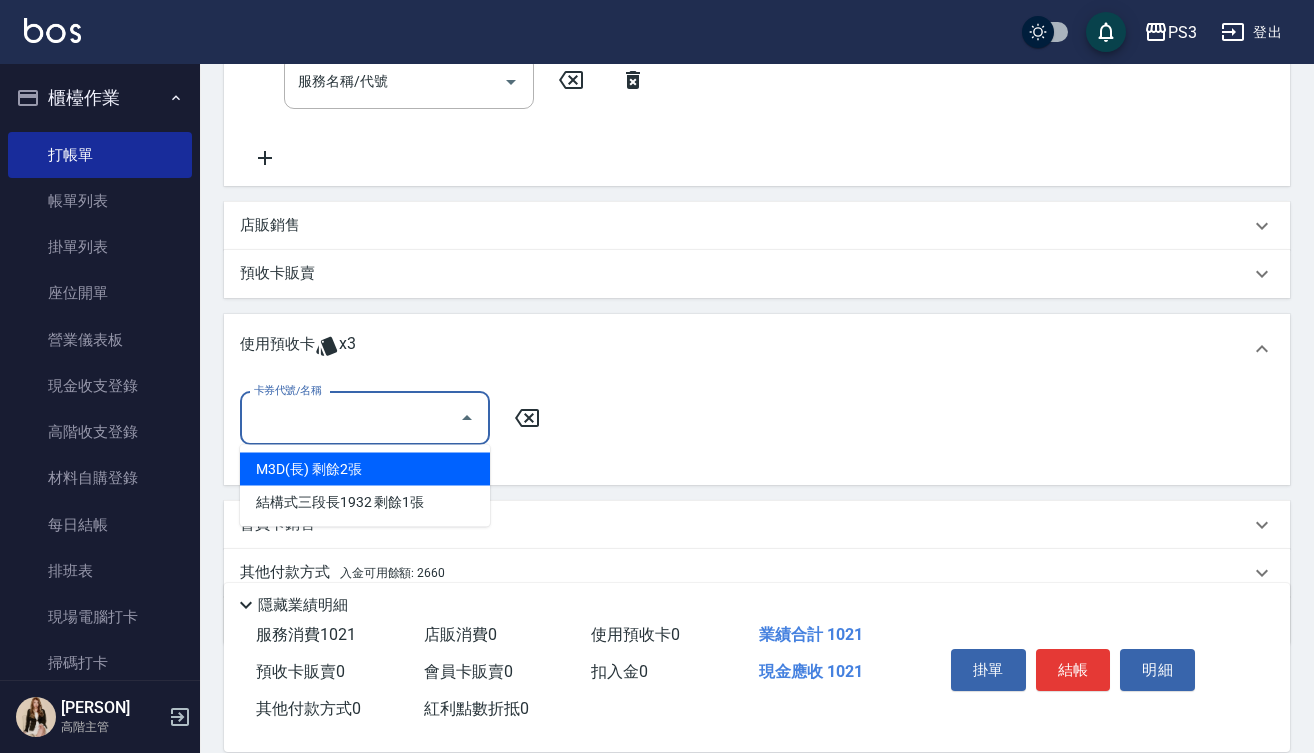 click on "M3D(長) 剩餘2張" at bounding box center [365, 469] 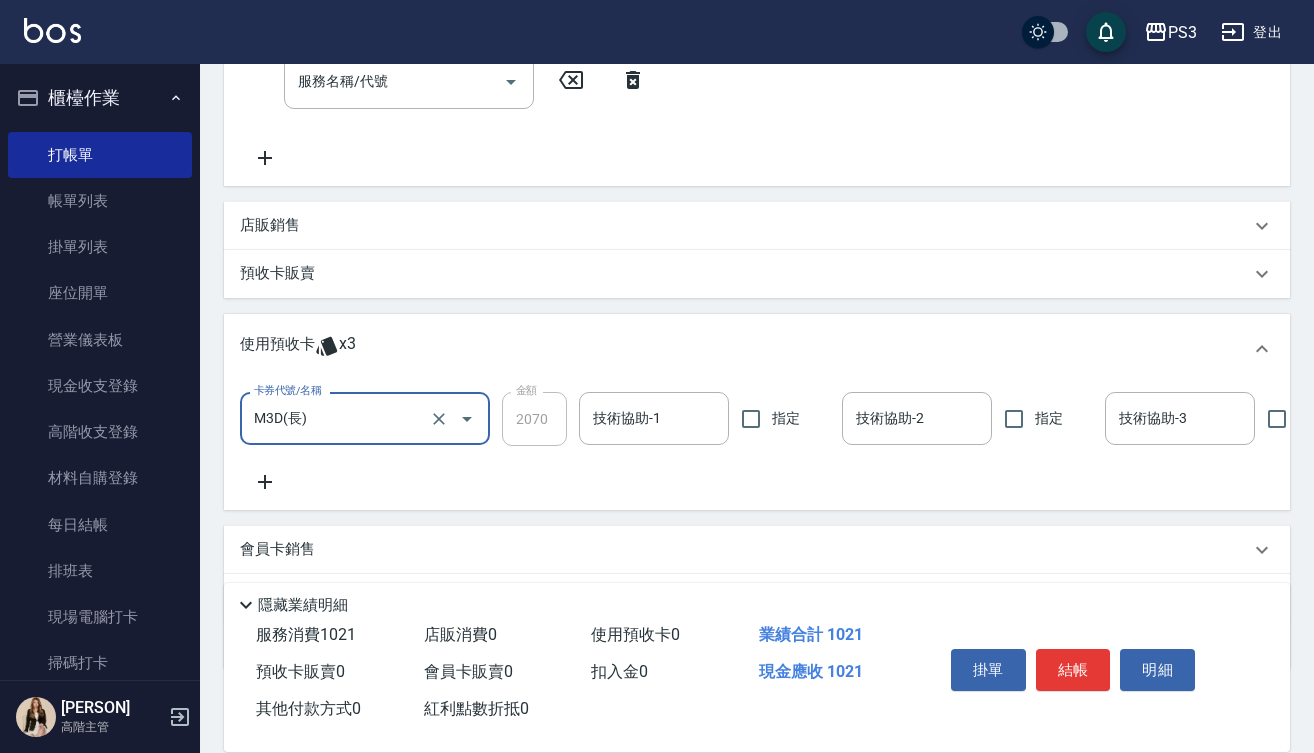 type on "M3D(長)" 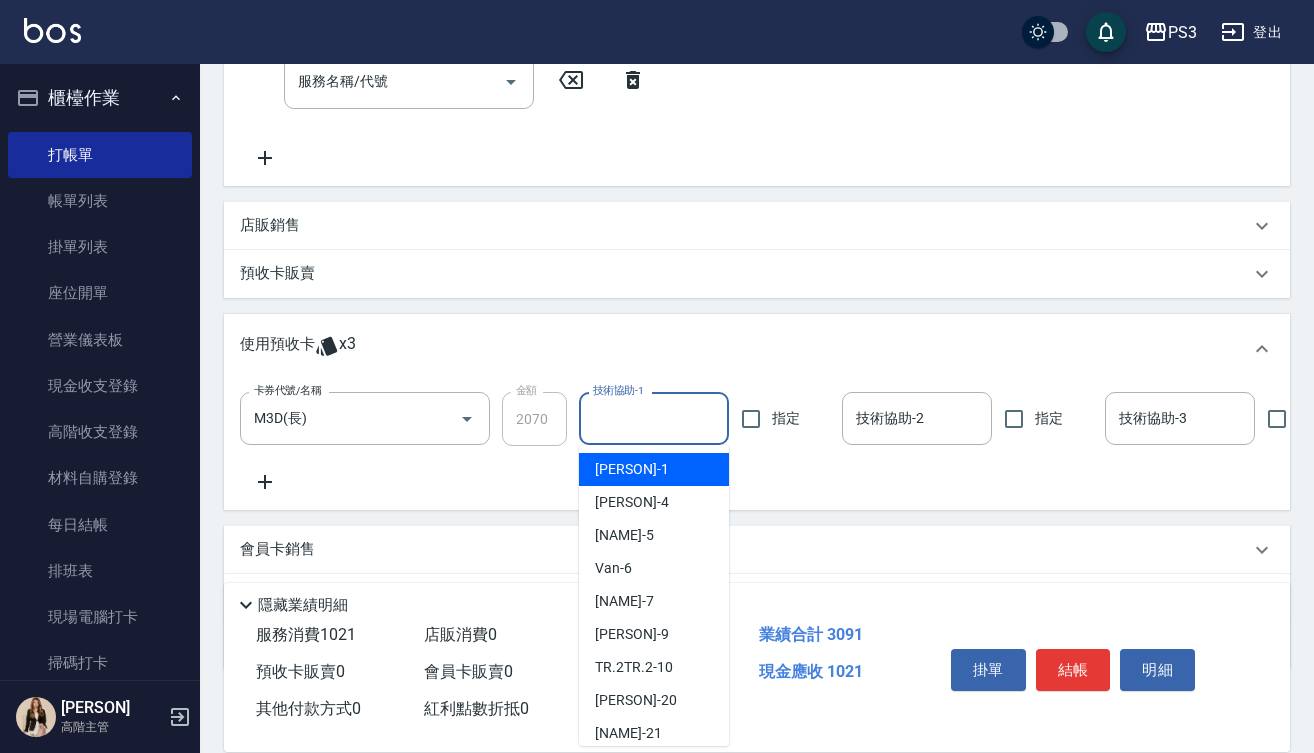 click on "技術協助-1" at bounding box center [654, 418] 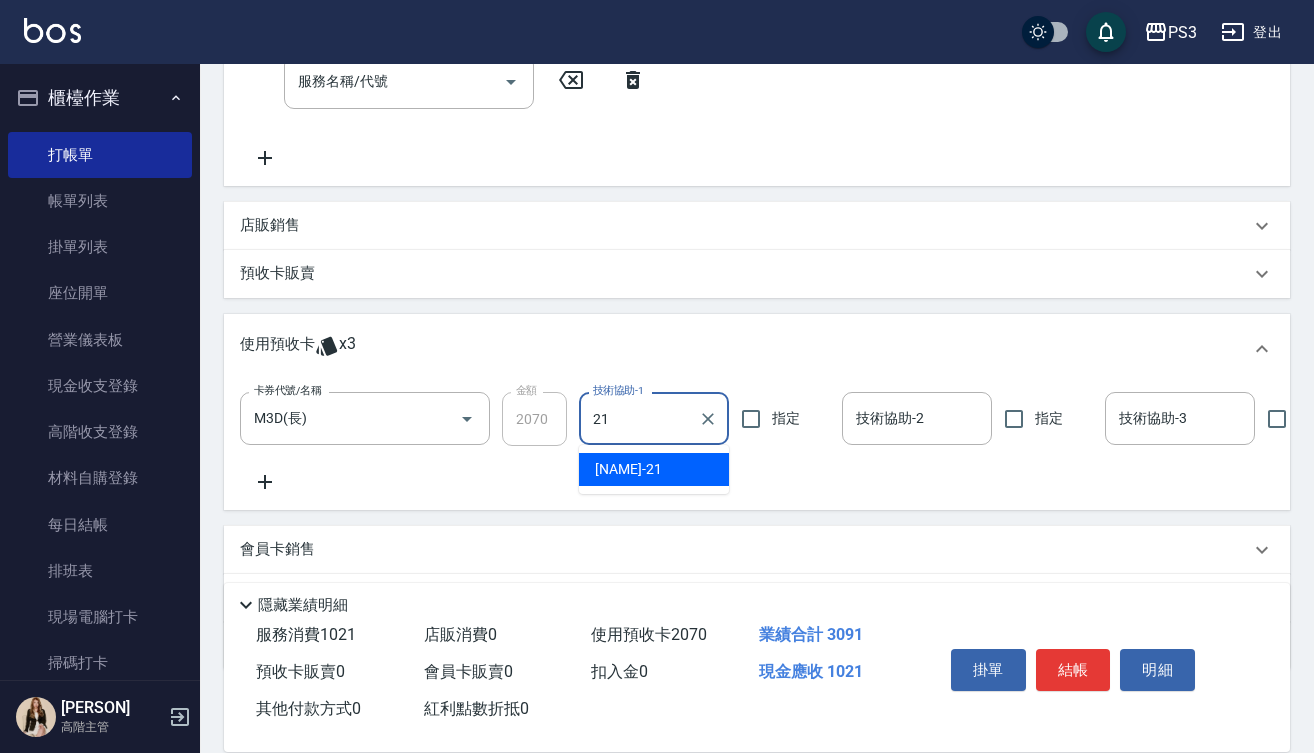 type on "[NAME]-[NUMBER]" 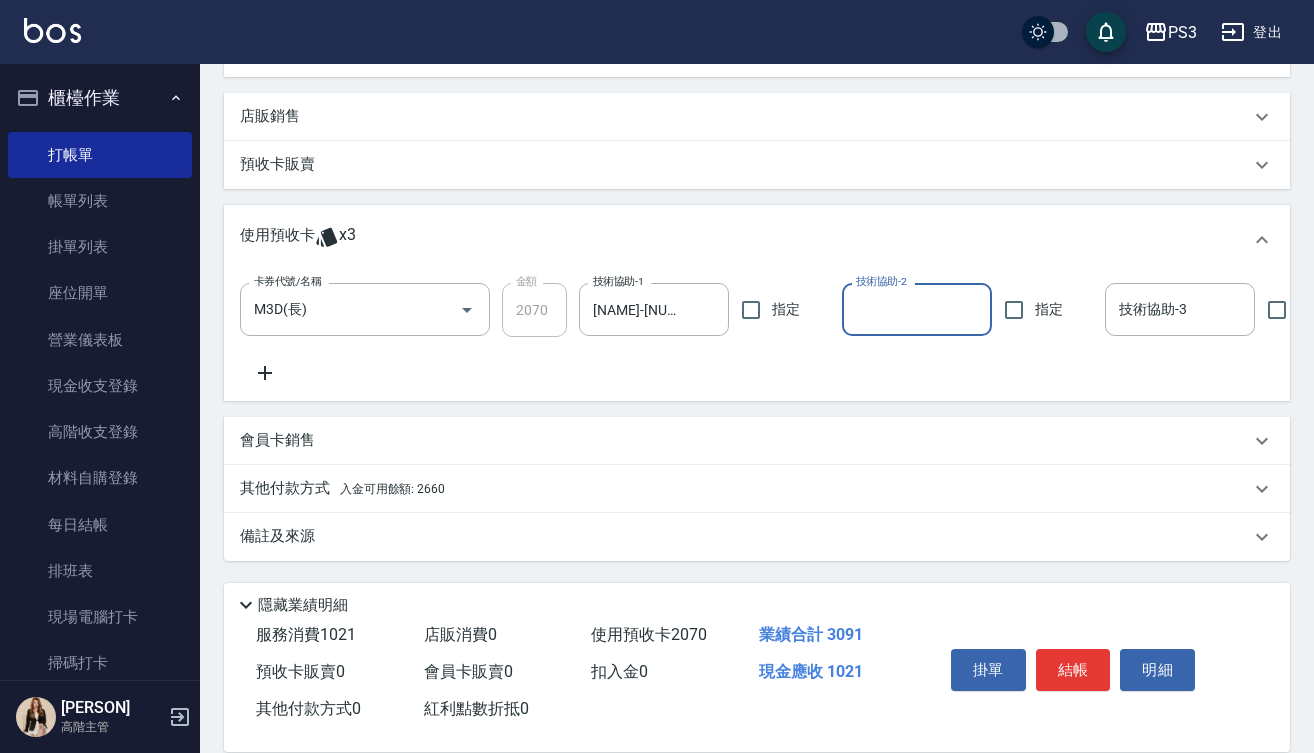 scroll, scrollTop: 632, scrollLeft: 0, axis: vertical 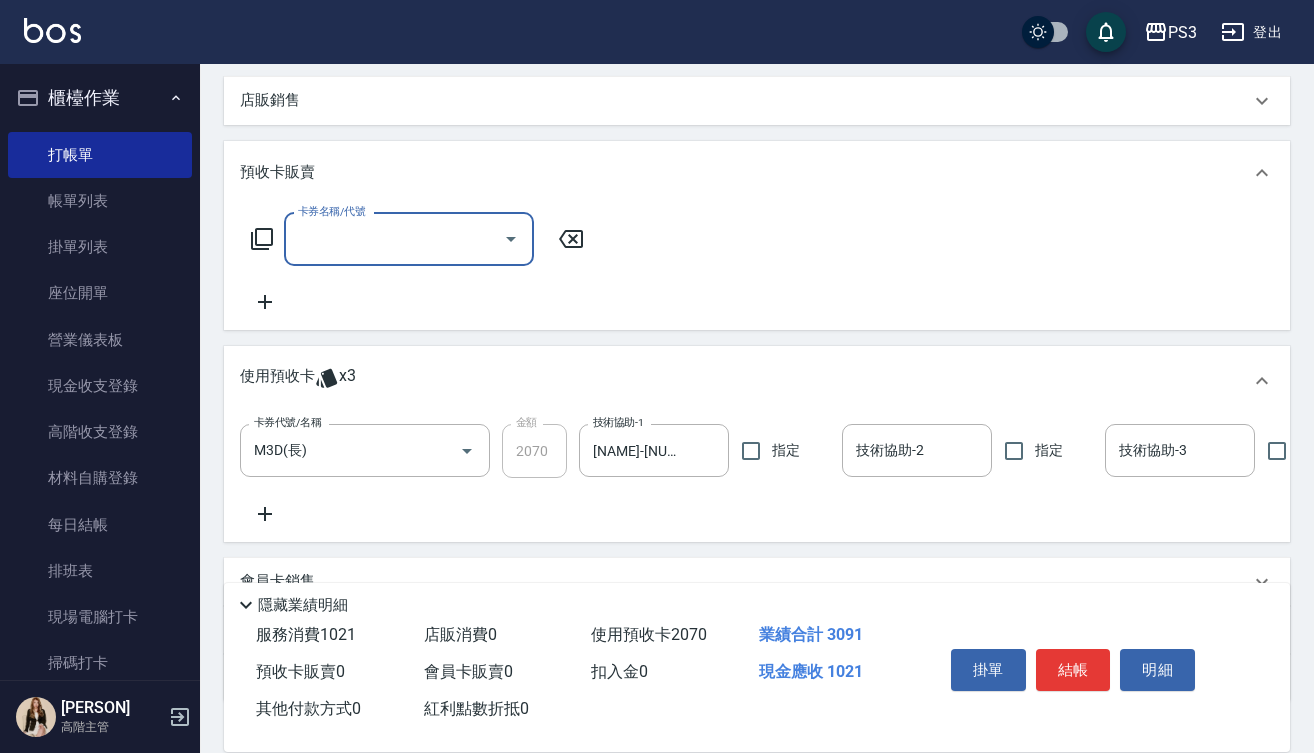 click on "卡券名稱/代號" at bounding box center [394, 239] 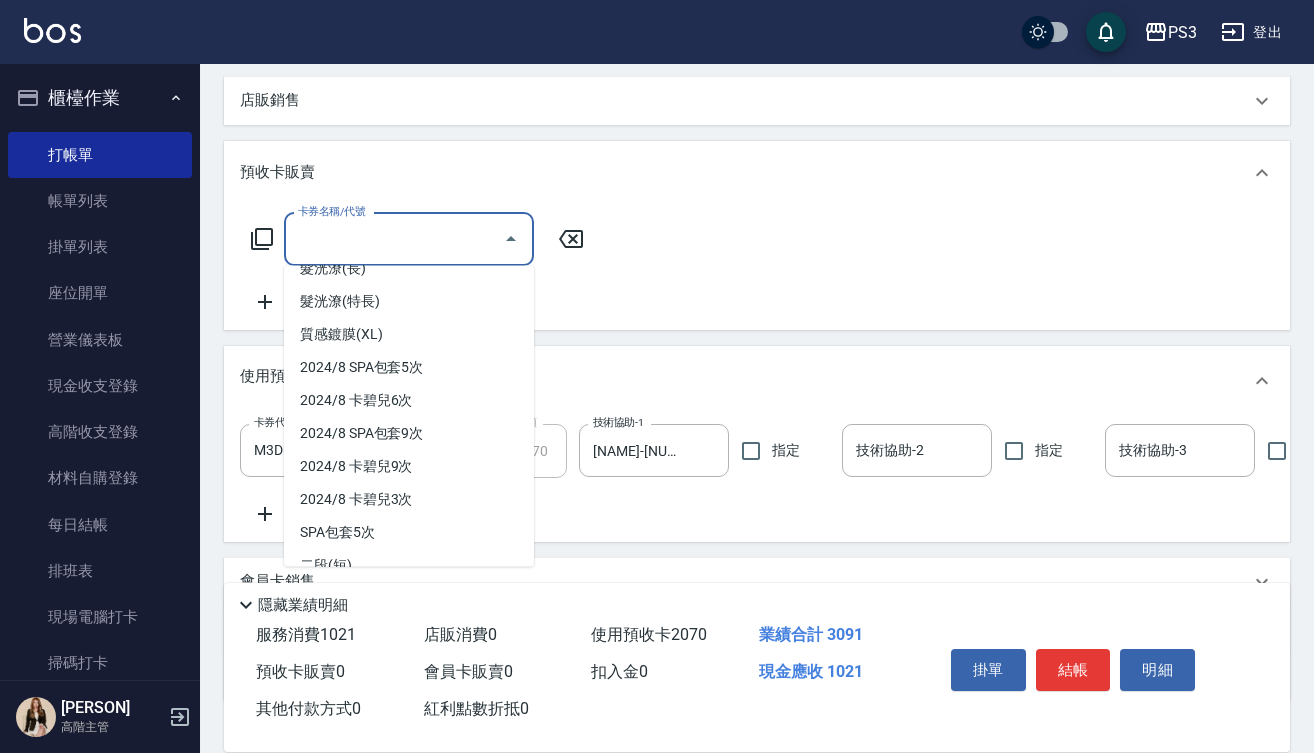 scroll, scrollTop: 352, scrollLeft: 0, axis: vertical 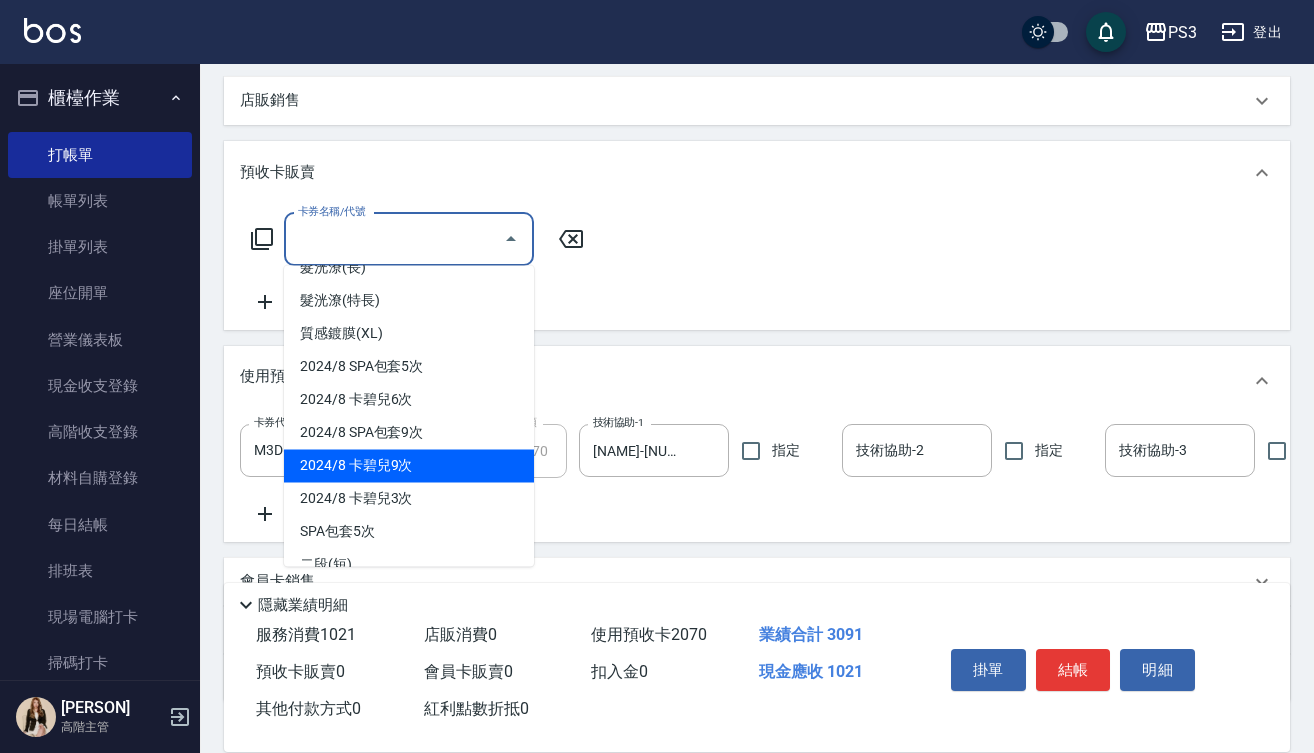 click on "2024/8 卡碧兒9次" at bounding box center [409, 466] 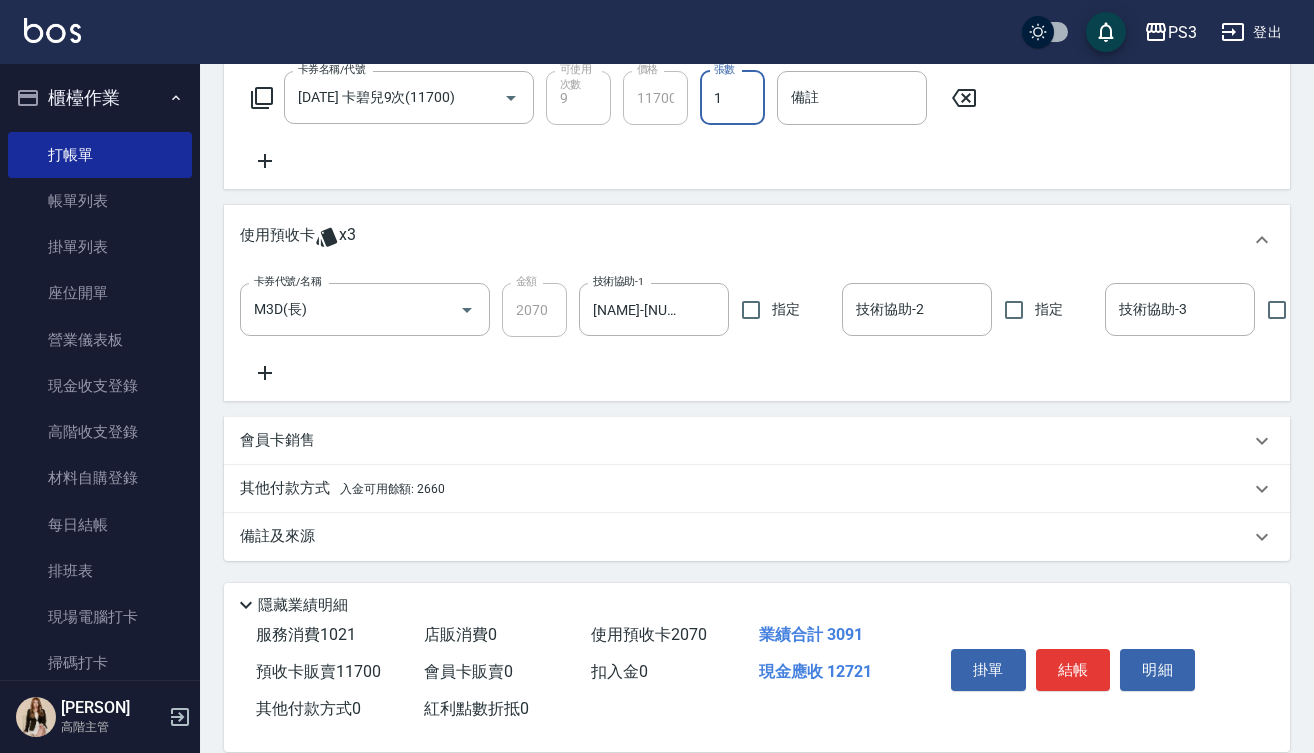 scroll, scrollTop: 790, scrollLeft: 0, axis: vertical 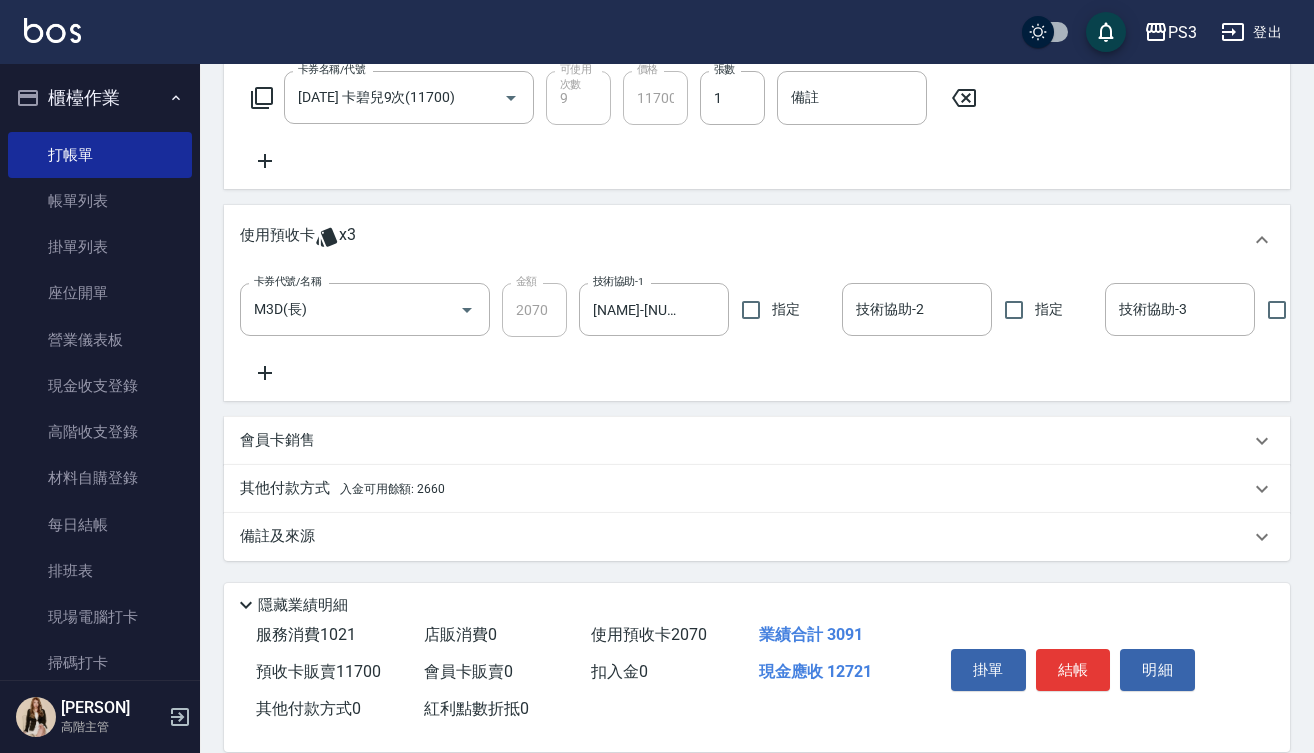 click on "其他付款方式 入金可用餘額: 2660" at bounding box center (342, 489) 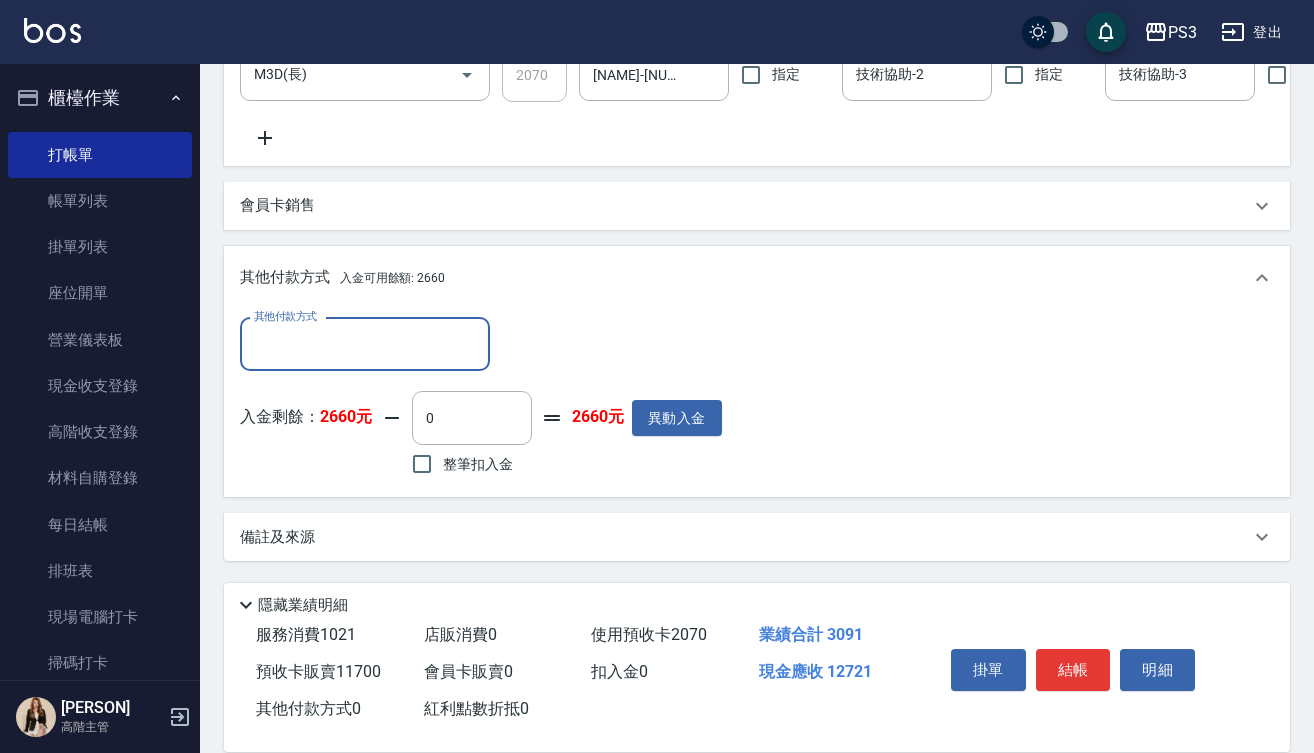 scroll, scrollTop: 1025, scrollLeft: 0, axis: vertical 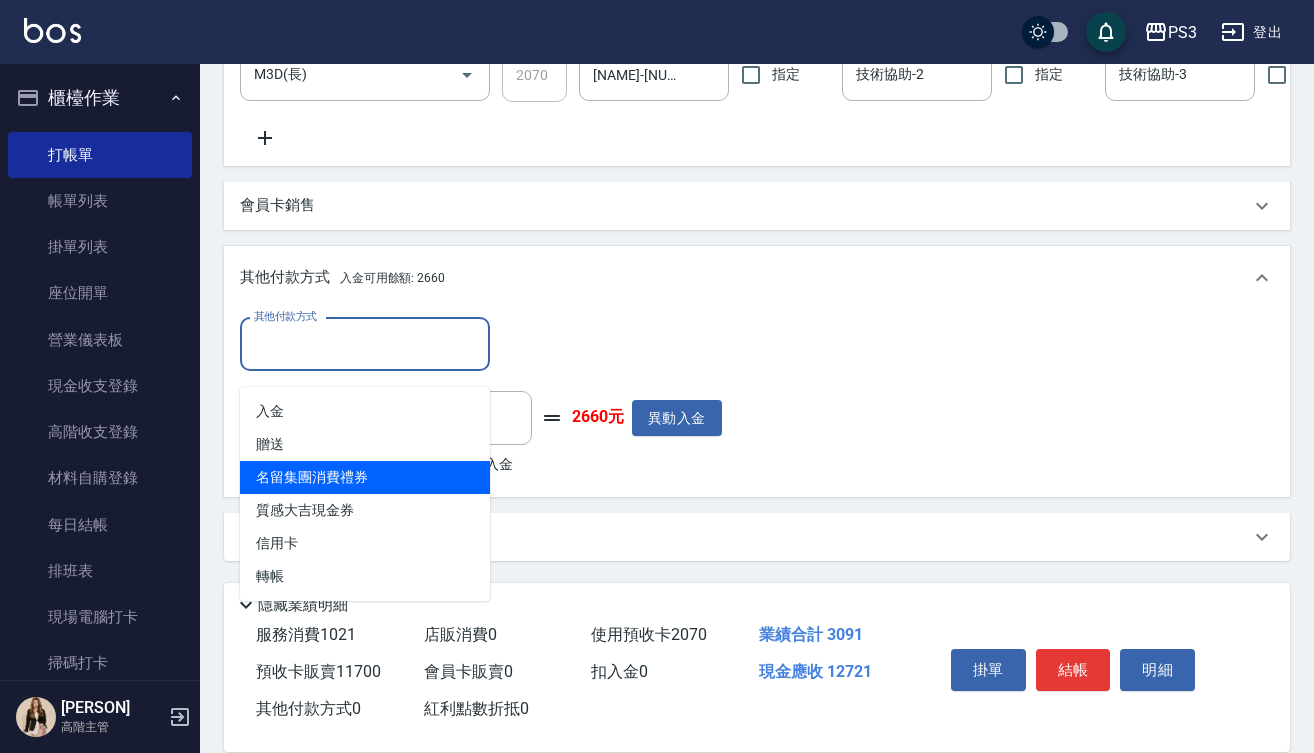 drag, startPoint x: 336, startPoint y: 450, endPoint x: 355, endPoint y: 450, distance: 19 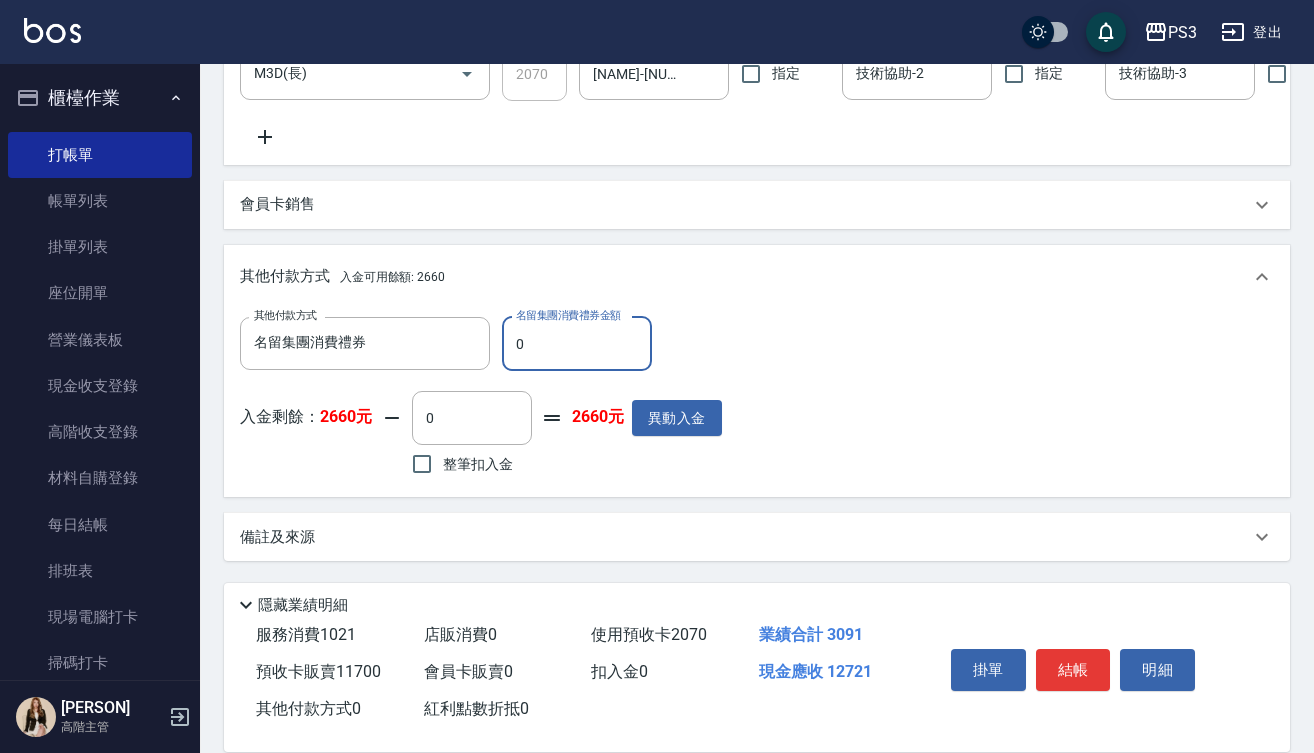 click on "0" at bounding box center (577, 344) 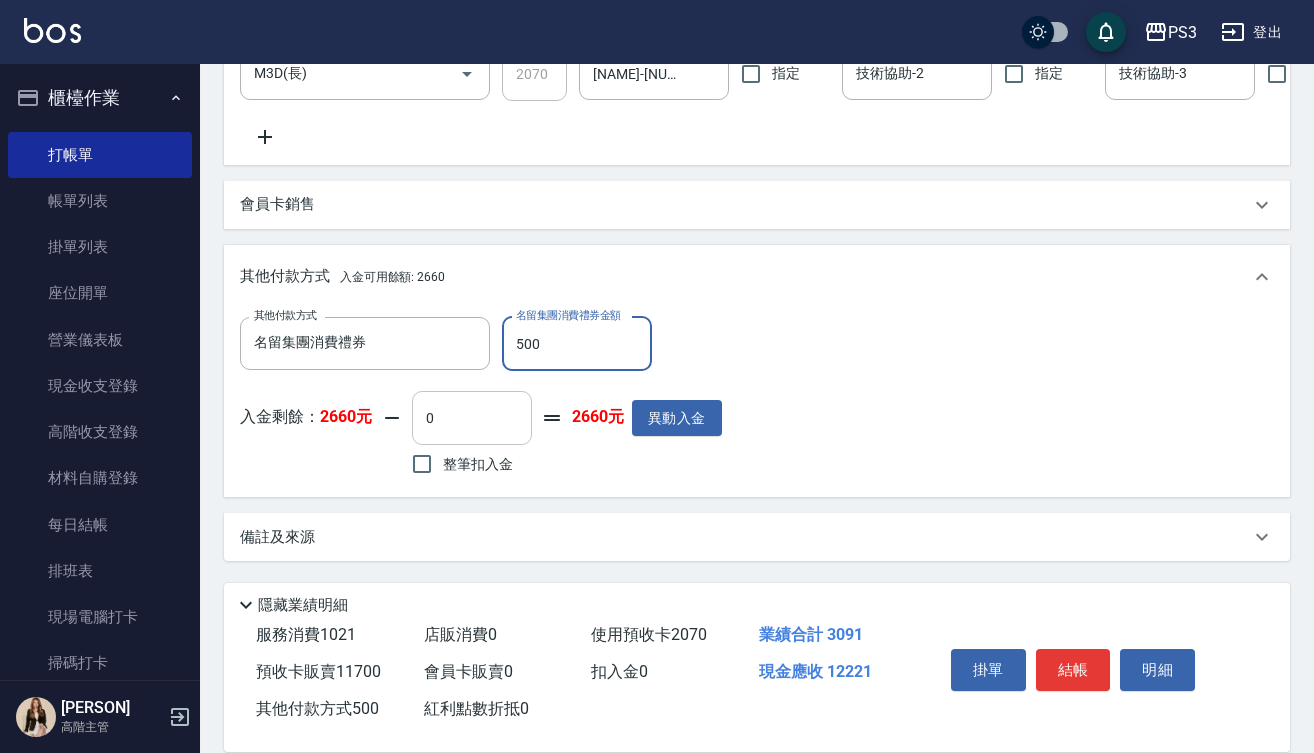 type on "500" 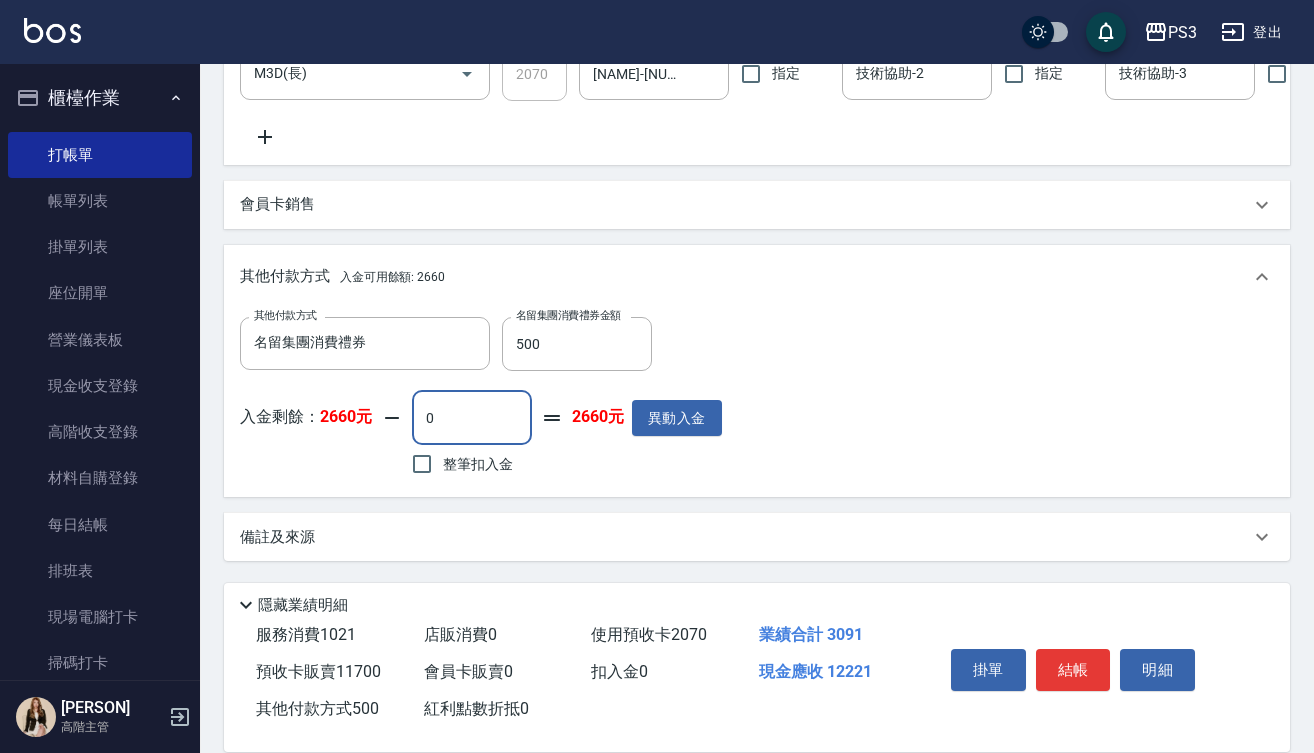 click on "0" at bounding box center [472, 418] 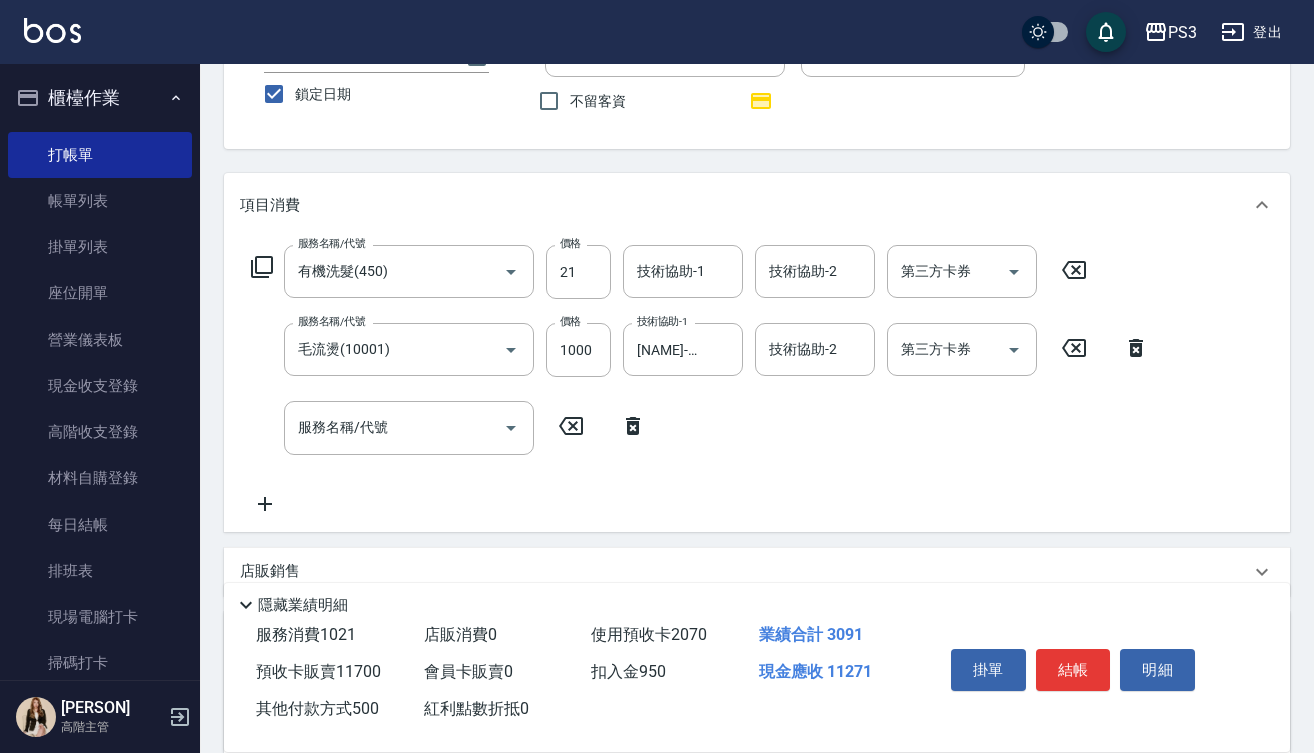 scroll, scrollTop: 163, scrollLeft: 0, axis: vertical 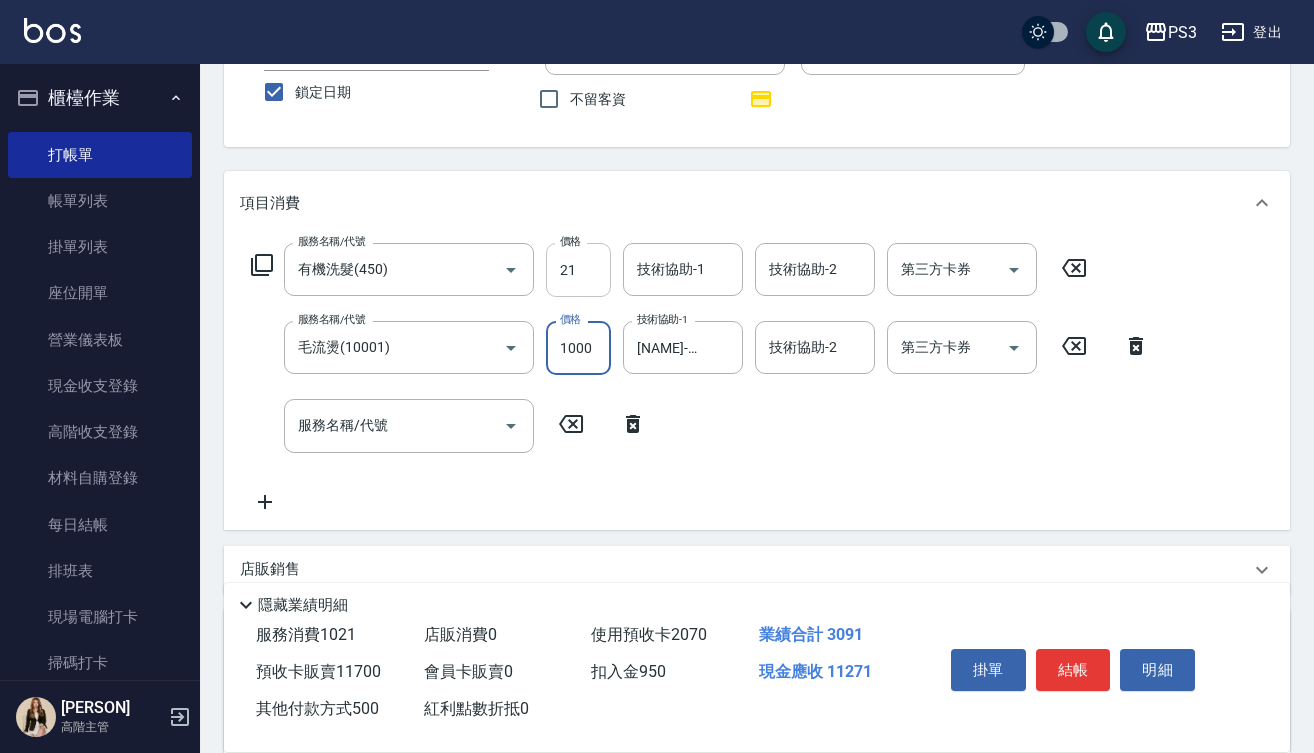 click on "21" at bounding box center [578, 270] 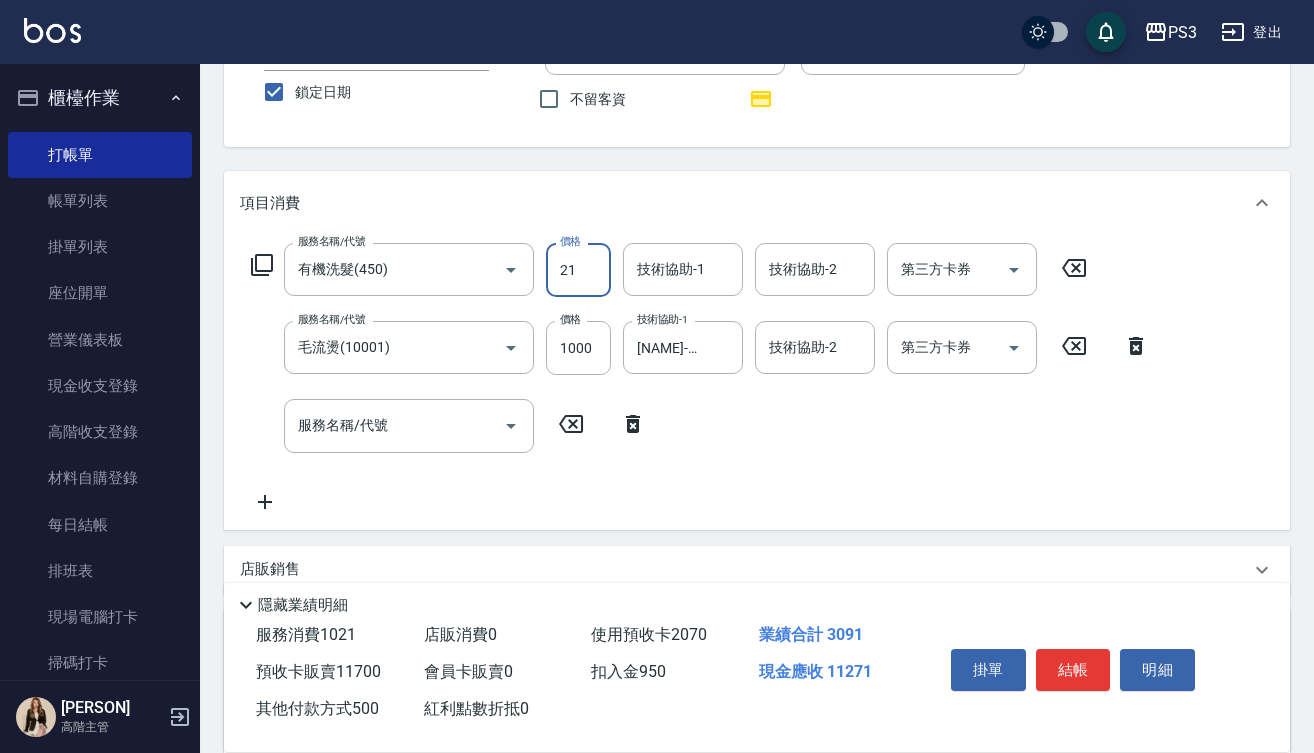 click on "21" at bounding box center (578, 270) 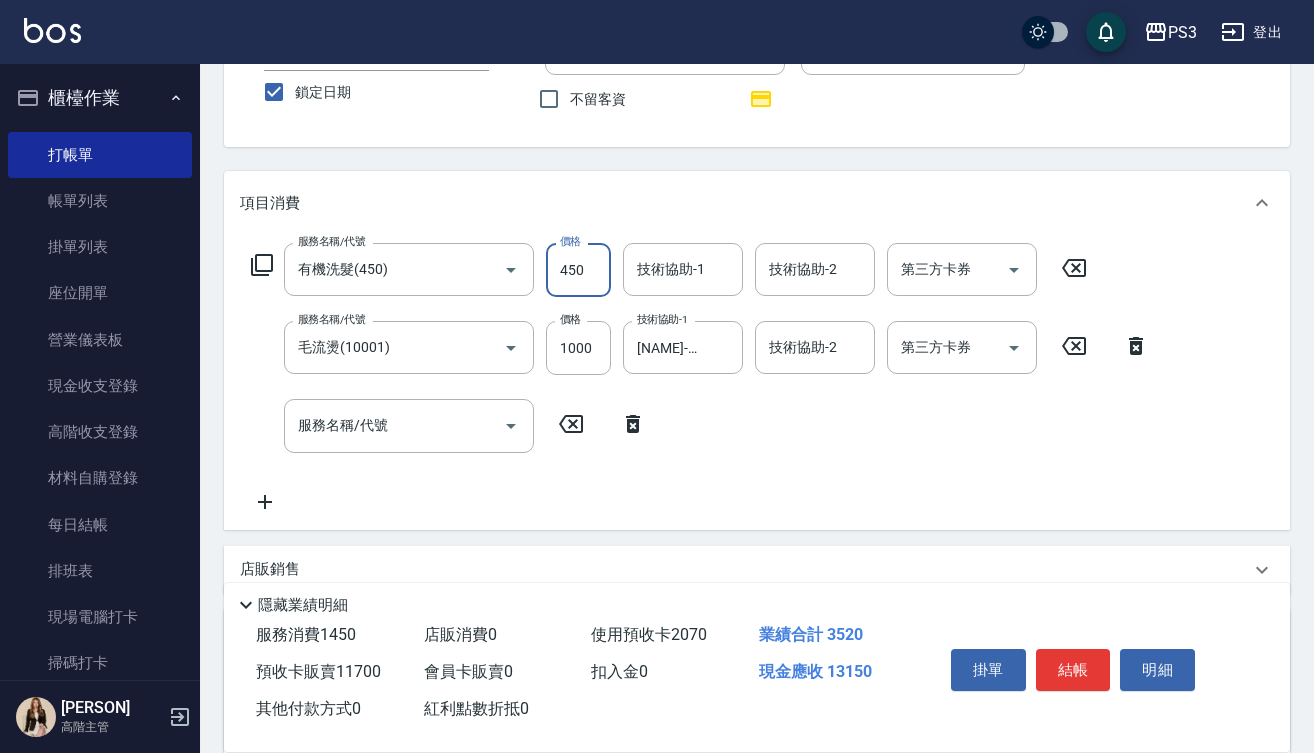type on "450" 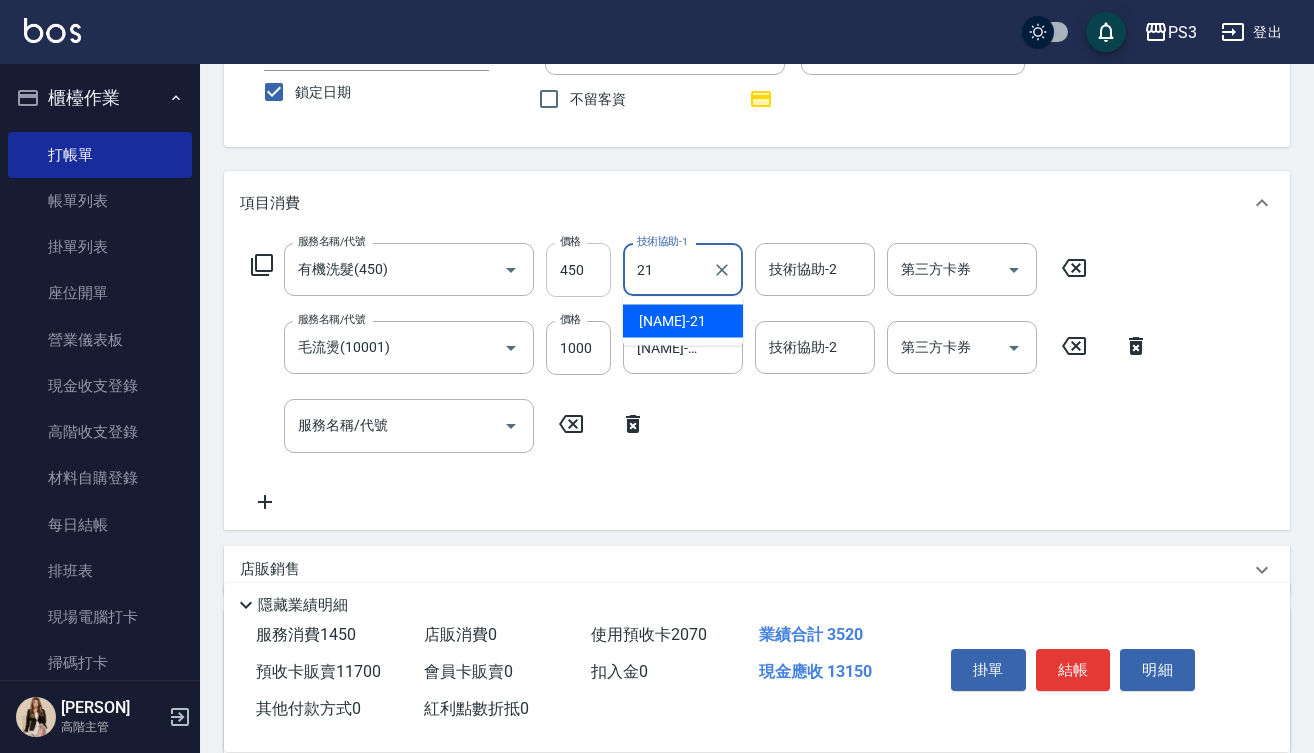 type on "[NAME]-[NUMBER]" 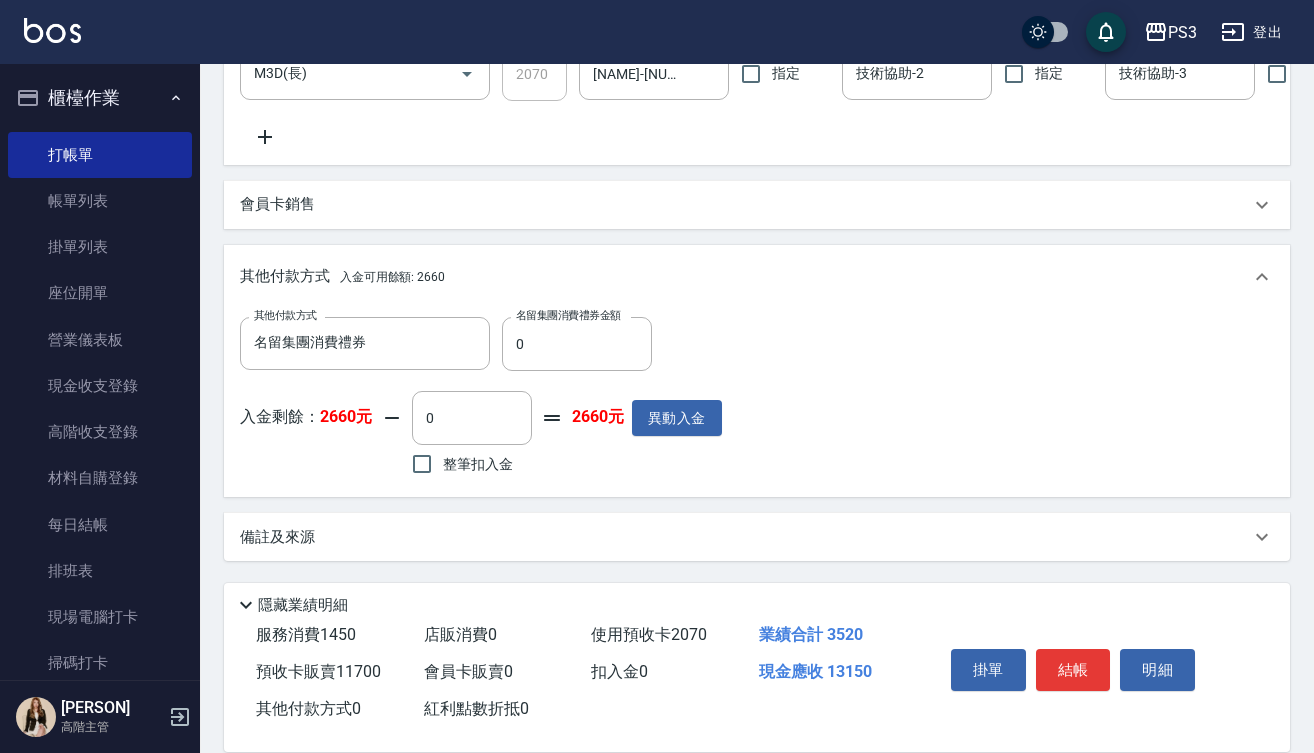 scroll, scrollTop: 1026, scrollLeft: 0, axis: vertical 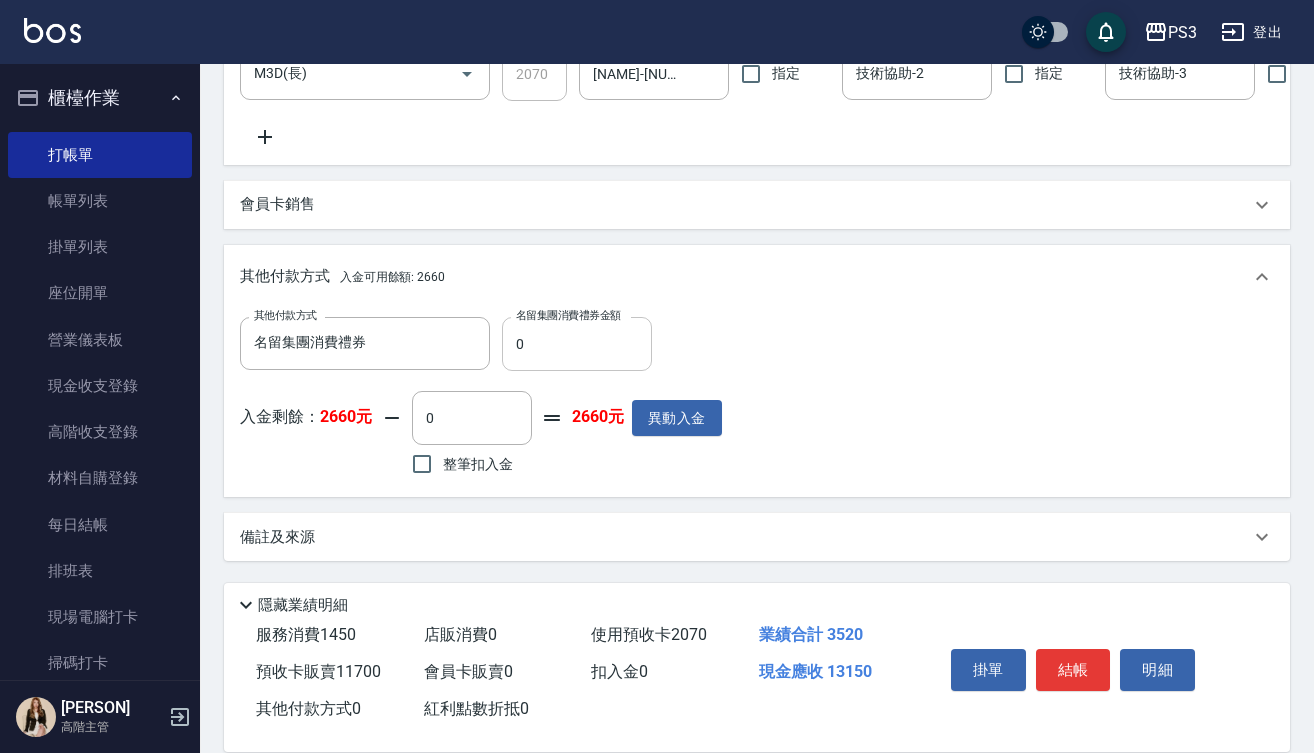 click on "0" at bounding box center (577, 344) 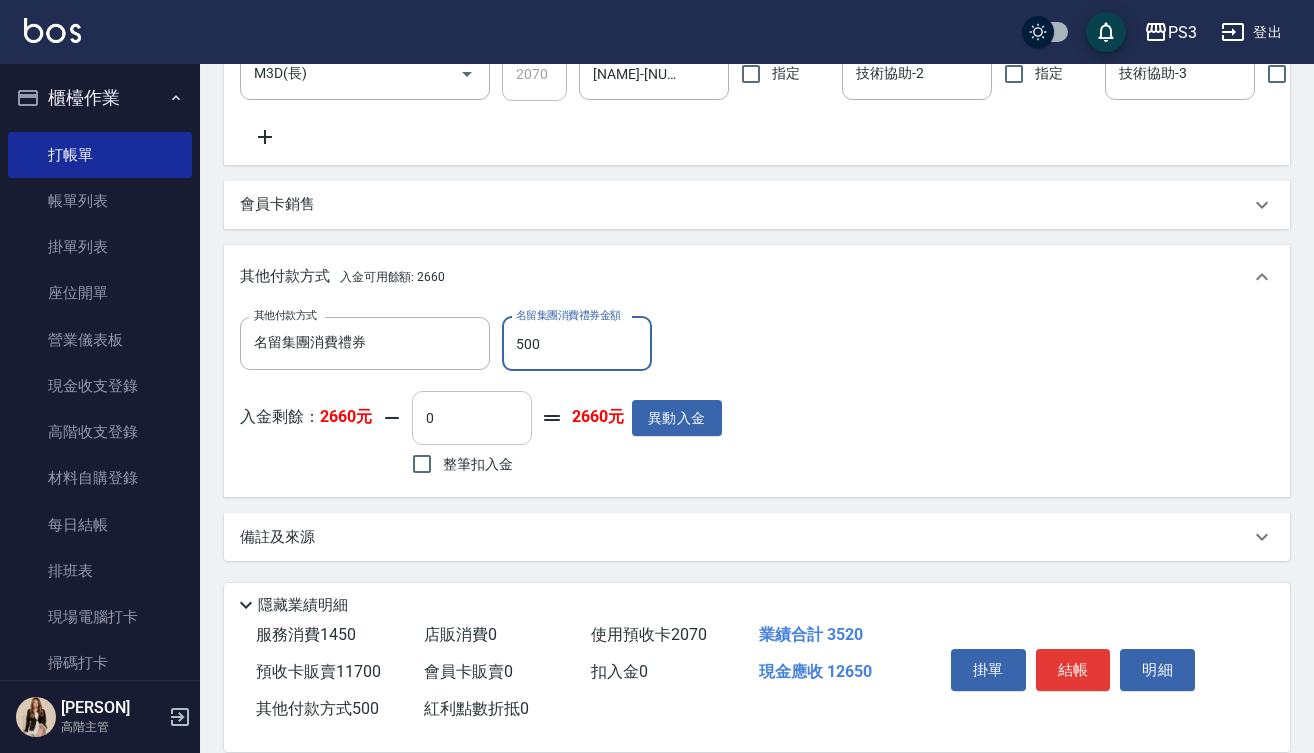 type on "500" 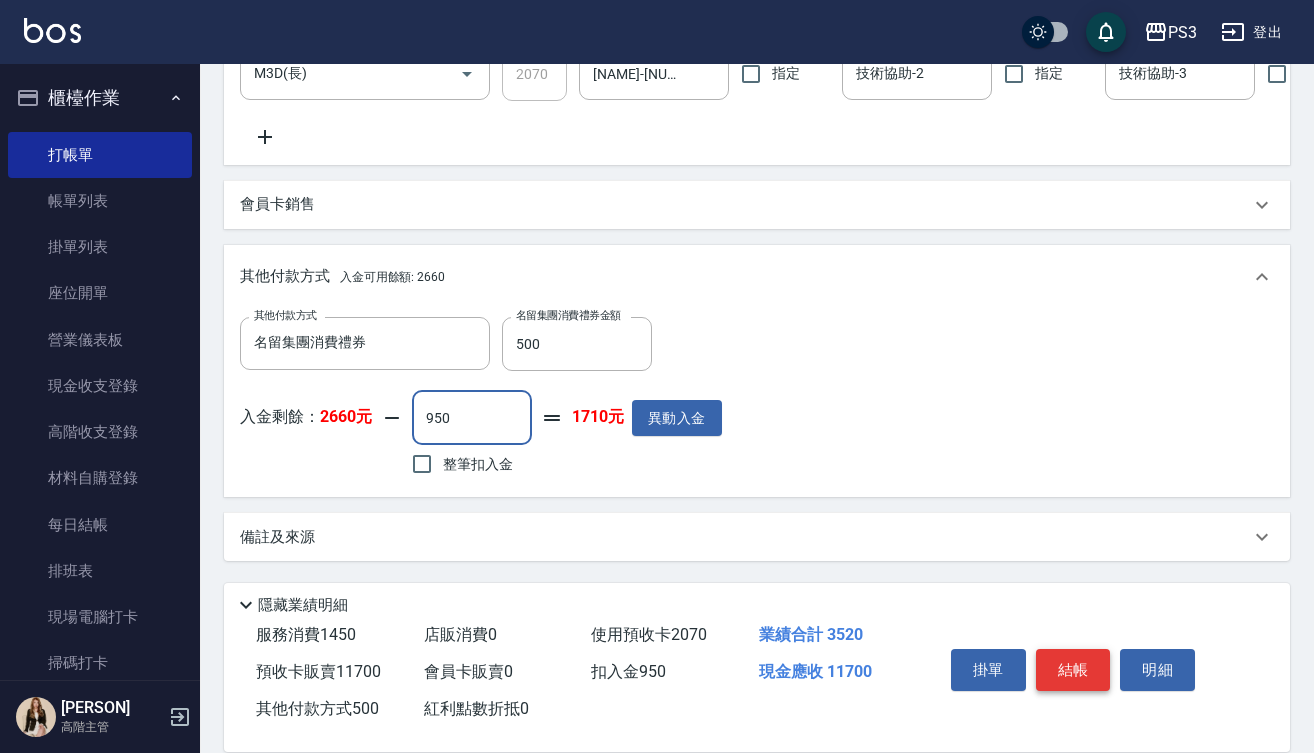 type on "950" 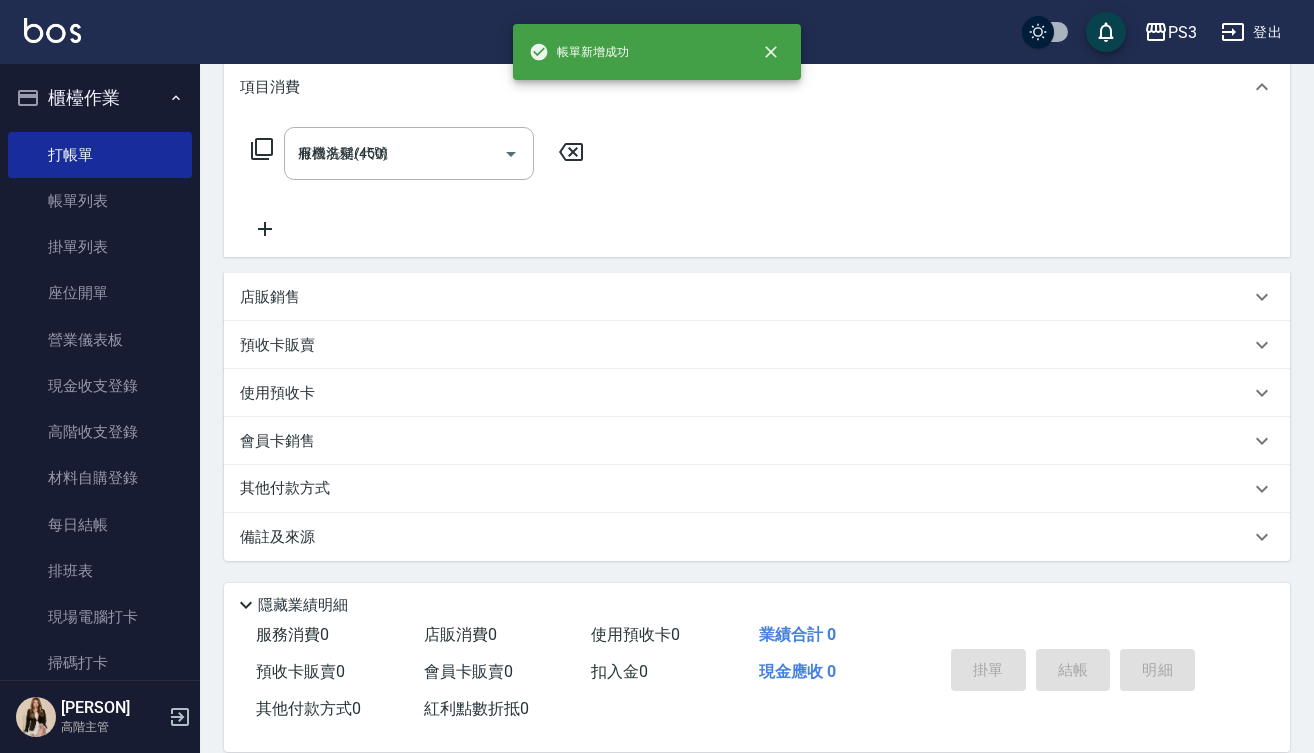 type 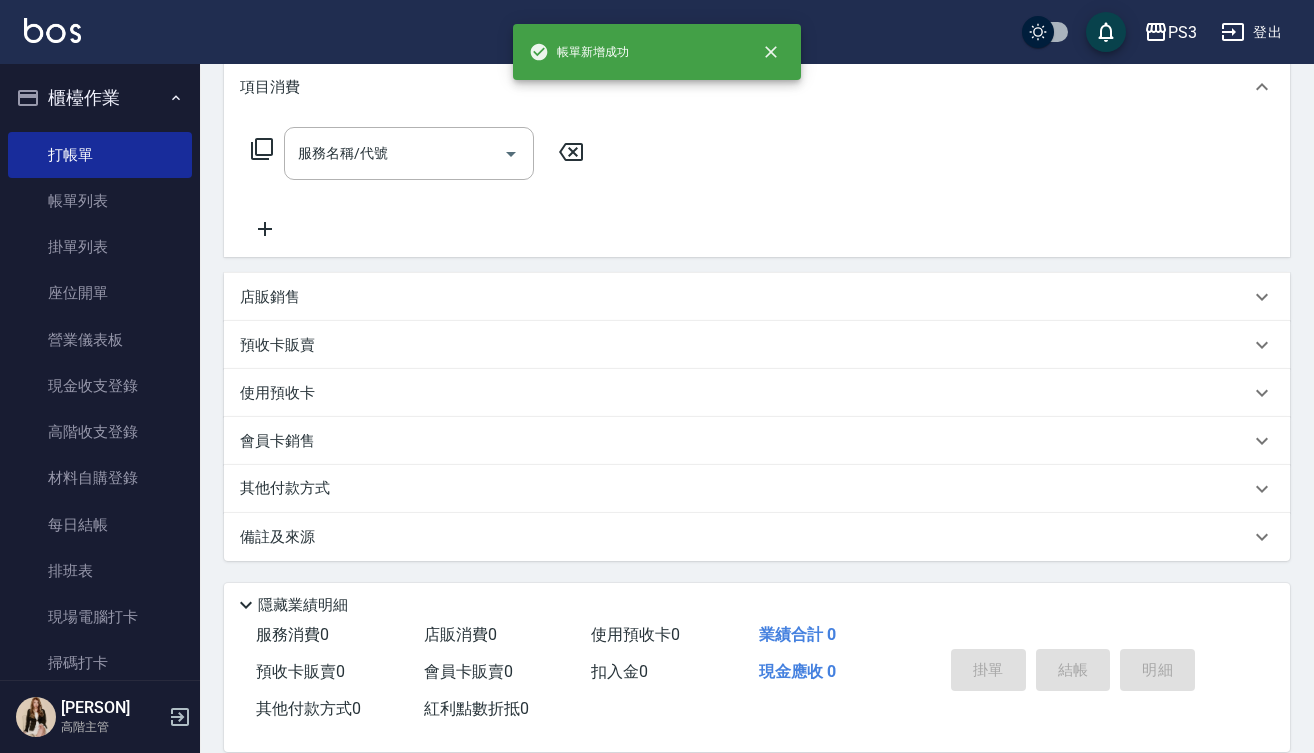 scroll, scrollTop: 0, scrollLeft: 0, axis: both 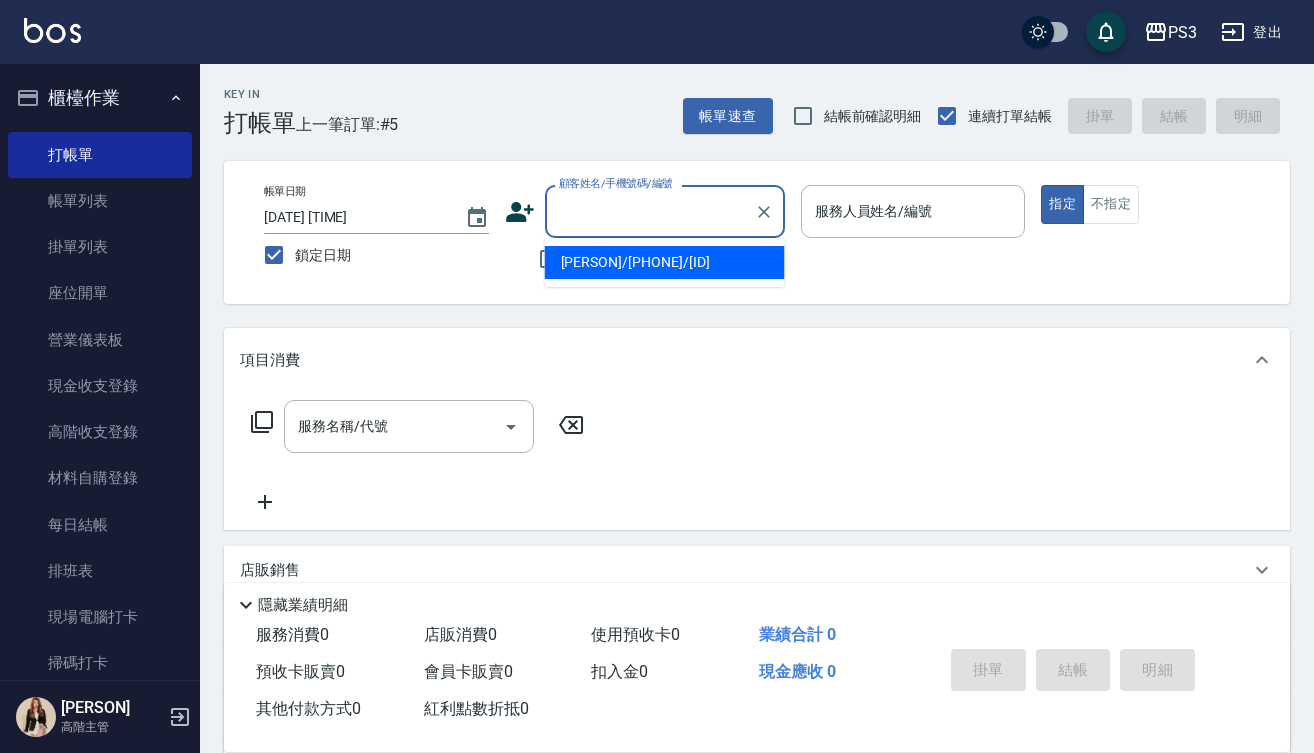 click on "顧客姓名/手機號碼/編號" at bounding box center [650, 211] 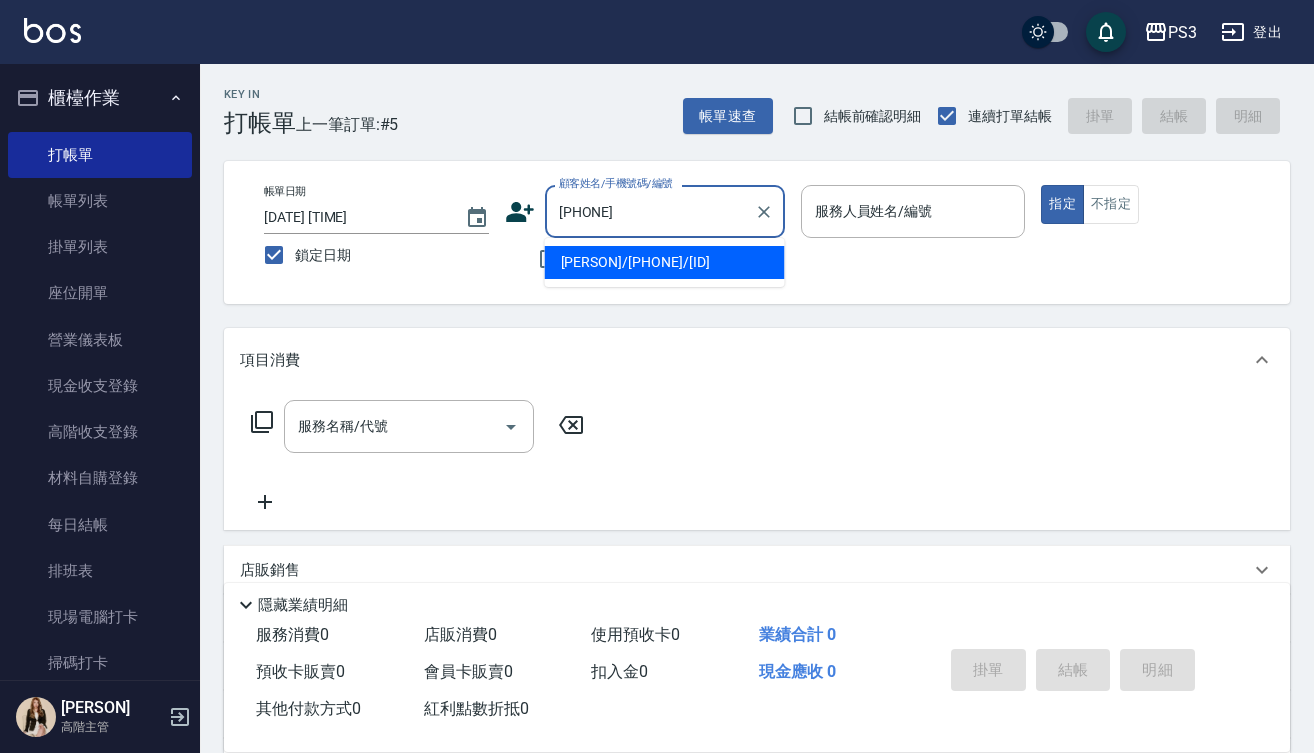 click on "[PHONE]" at bounding box center [650, 211] 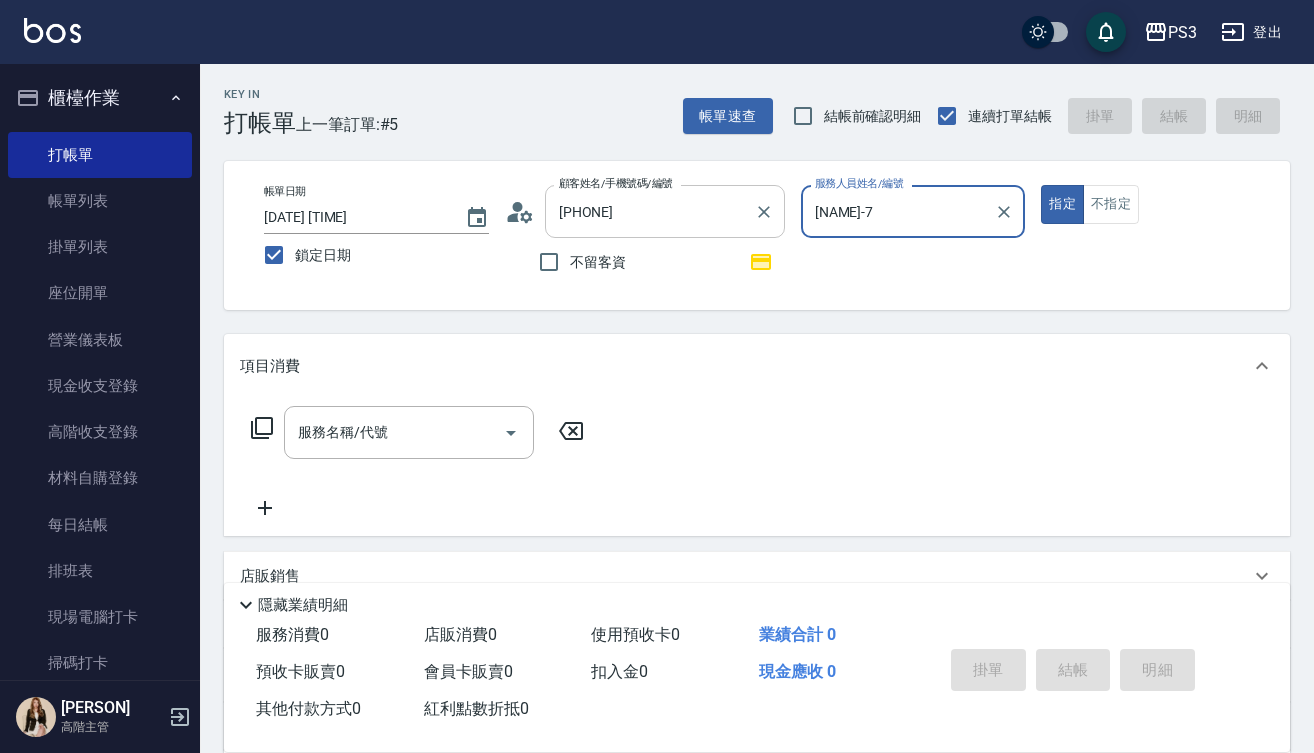 type on "[PERSON]/[PHONE]/[ID]" 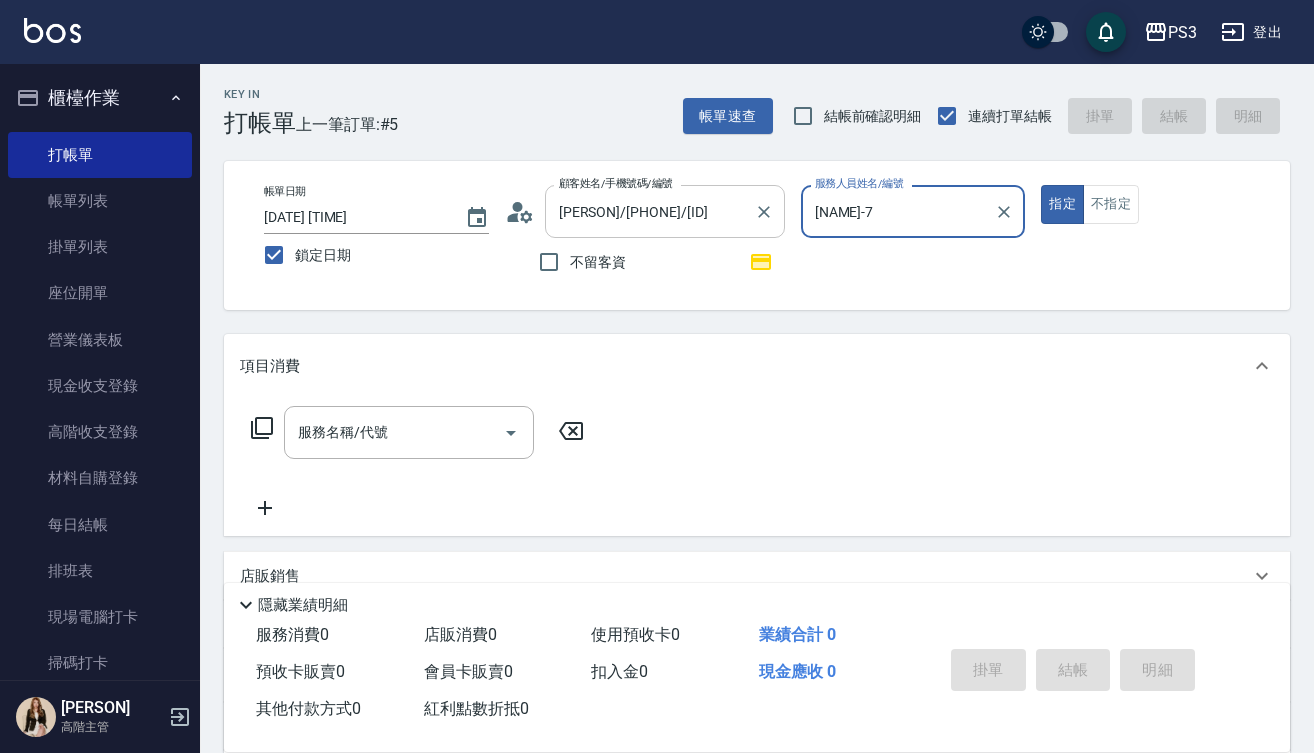 click on "指定" at bounding box center [1062, 204] 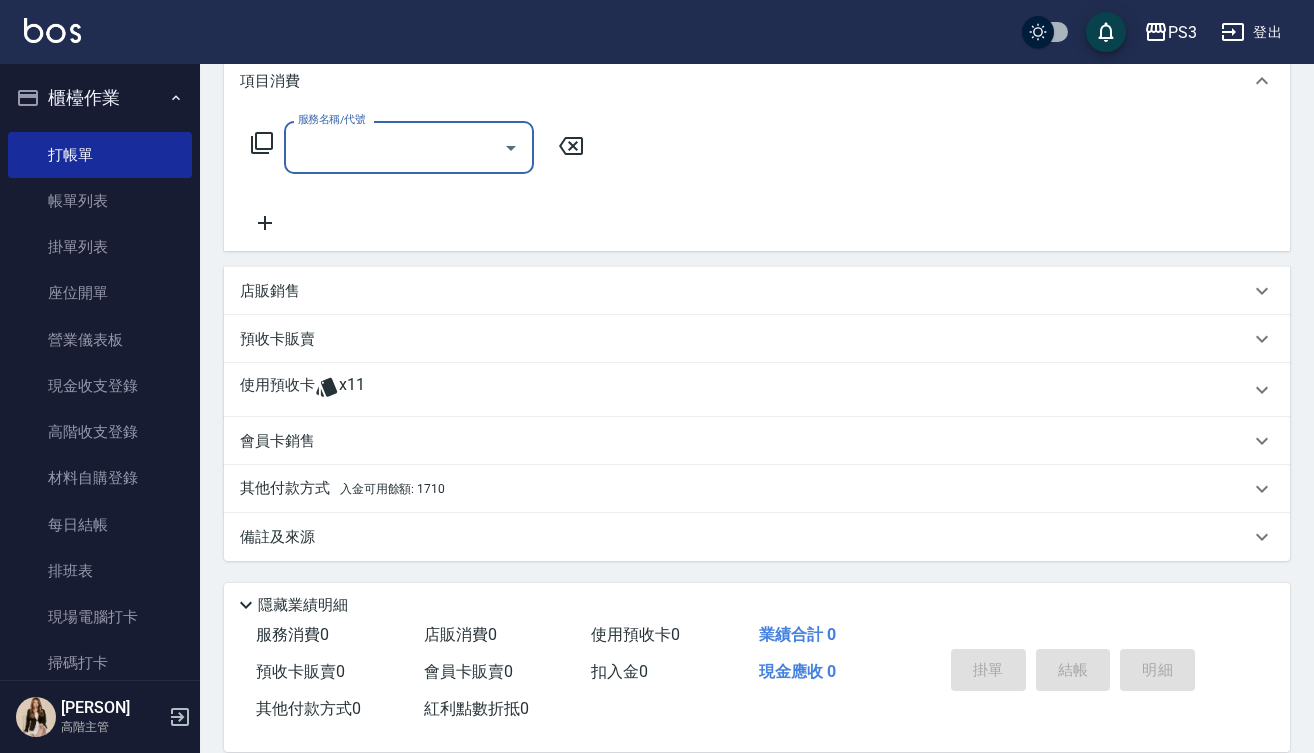 scroll, scrollTop: 285, scrollLeft: 0, axis: vertical 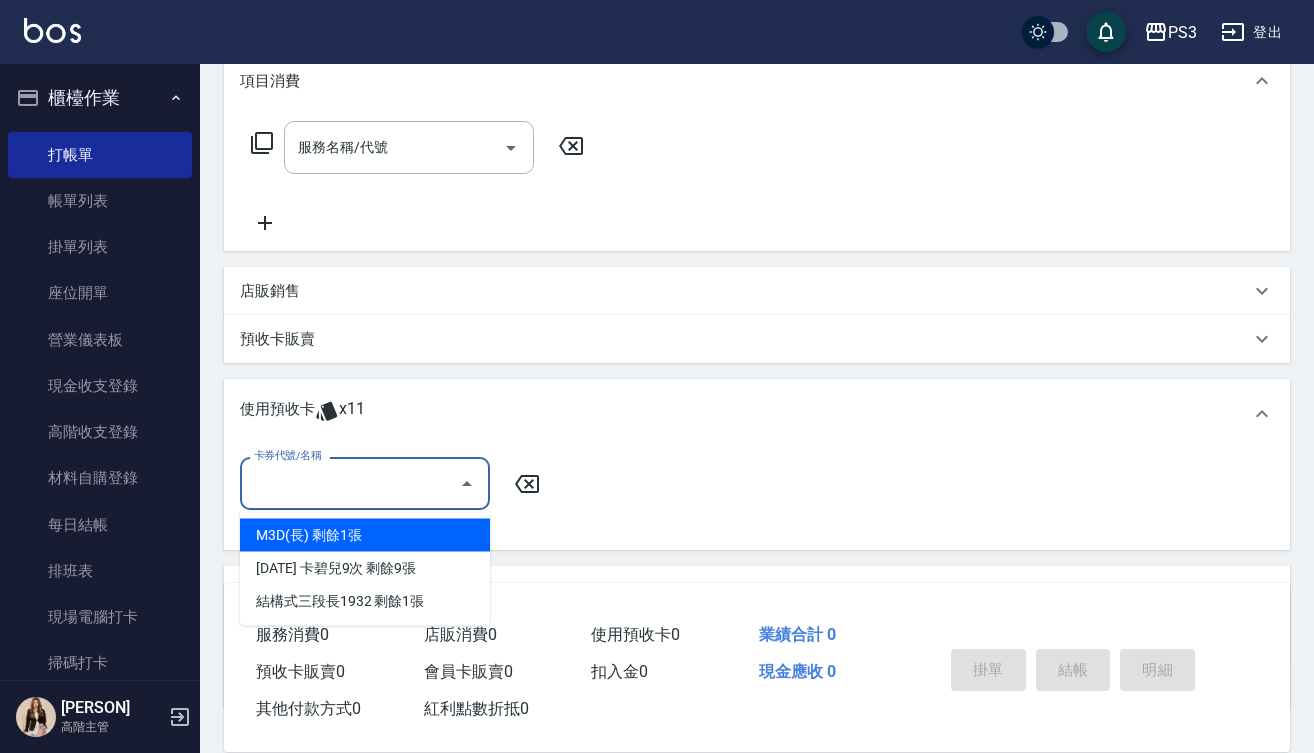 click on "卡券代號/名稱" at bounding box center [350, 483] 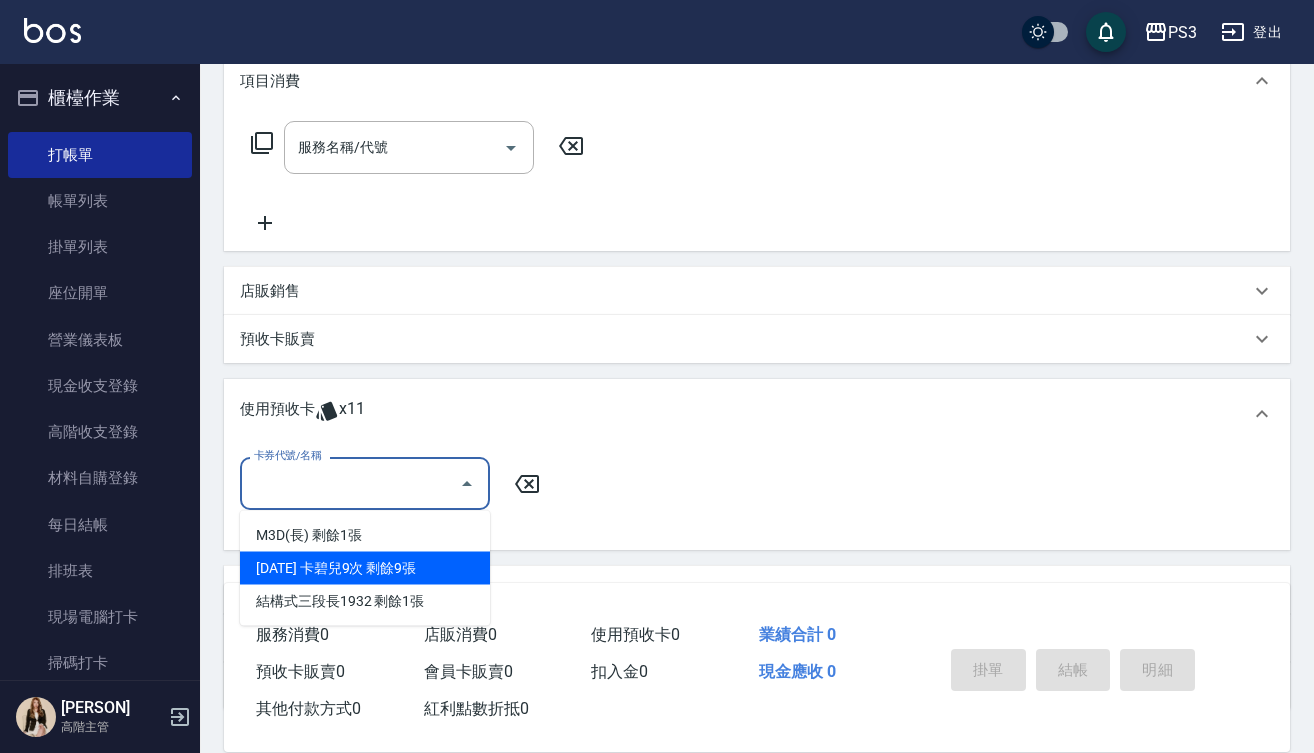 click on "[DATE] 卡碧兒9次 剩餘9張" at bounding box center (365, 568) 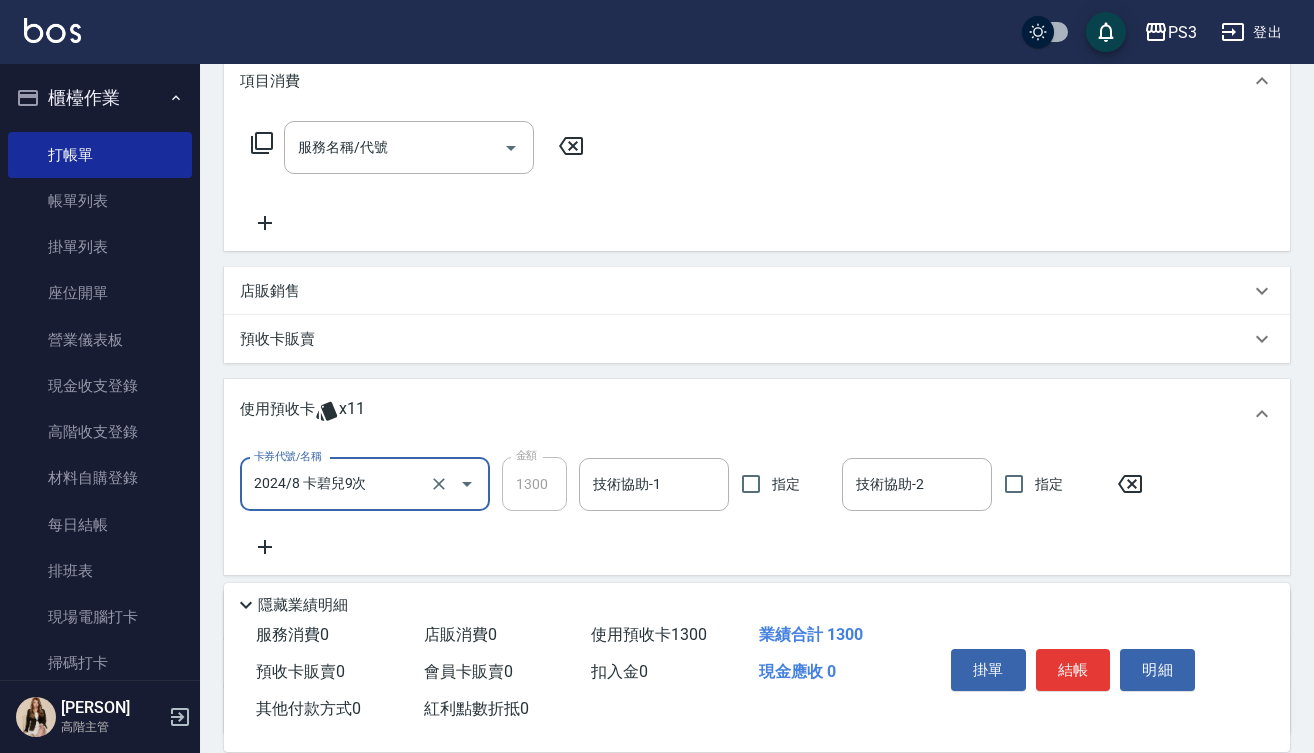 click on "技術協助-1 技術協助-1" at bounding box center [654, 484] 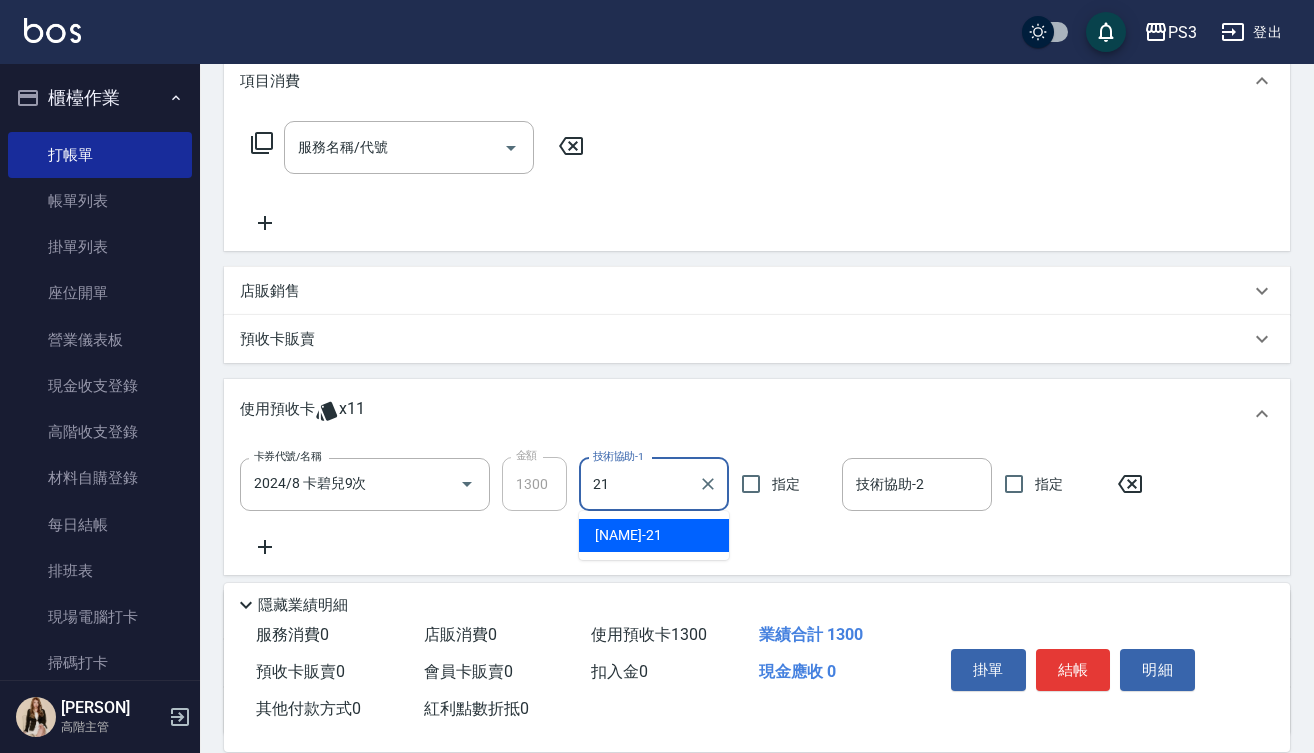 type on "[NAME]-[NUMBER]" 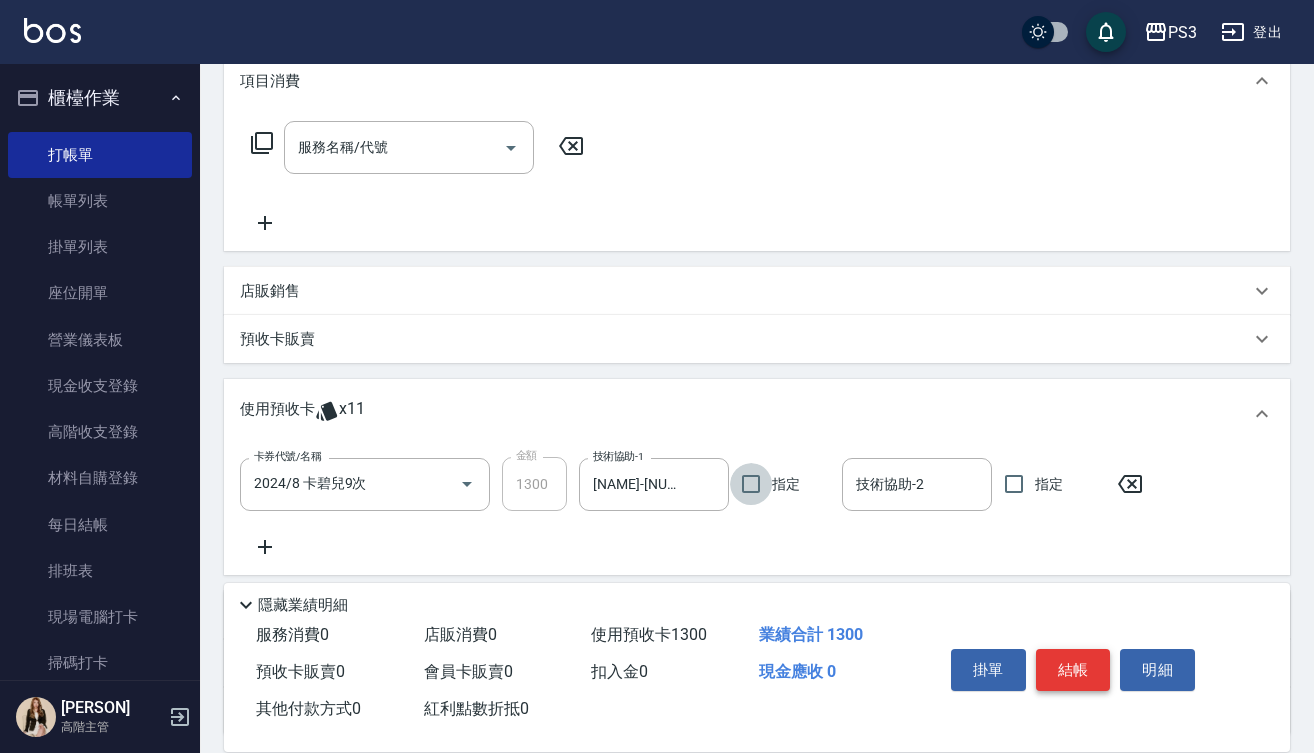 click on "結帳" at bounding box center [1073, 670] 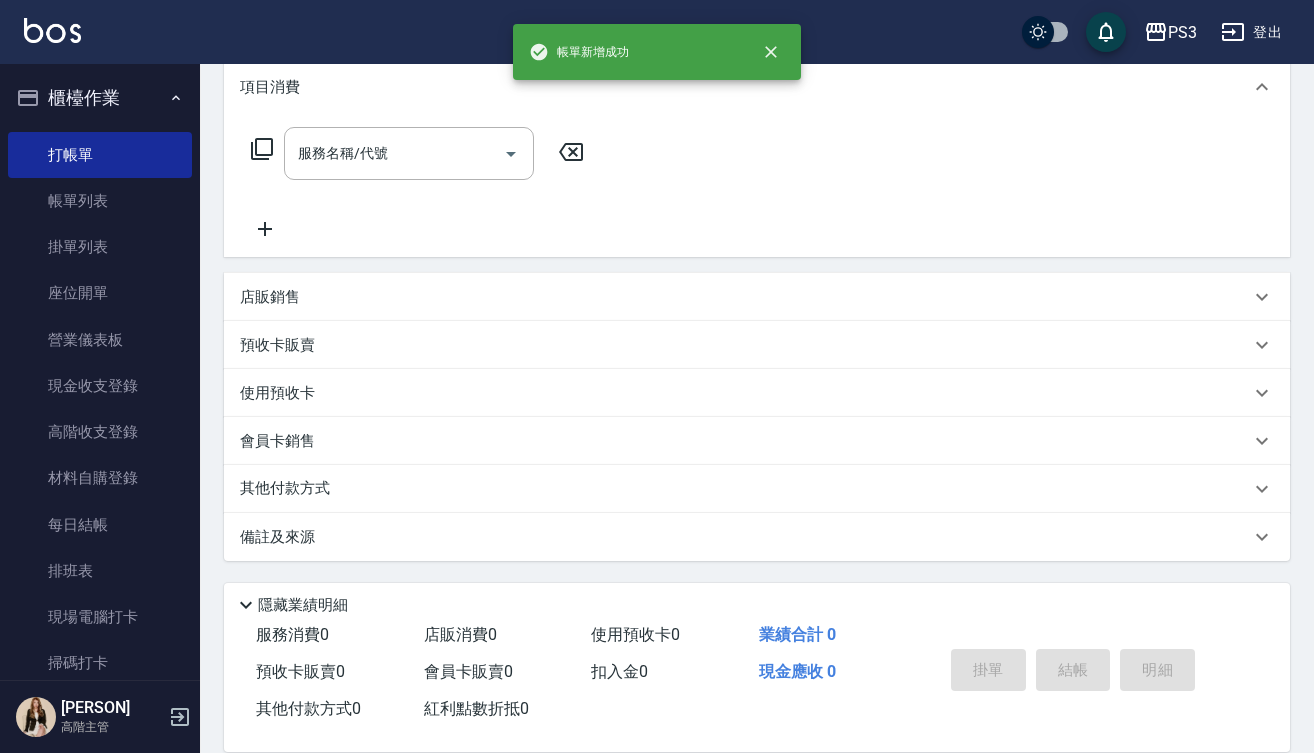 type 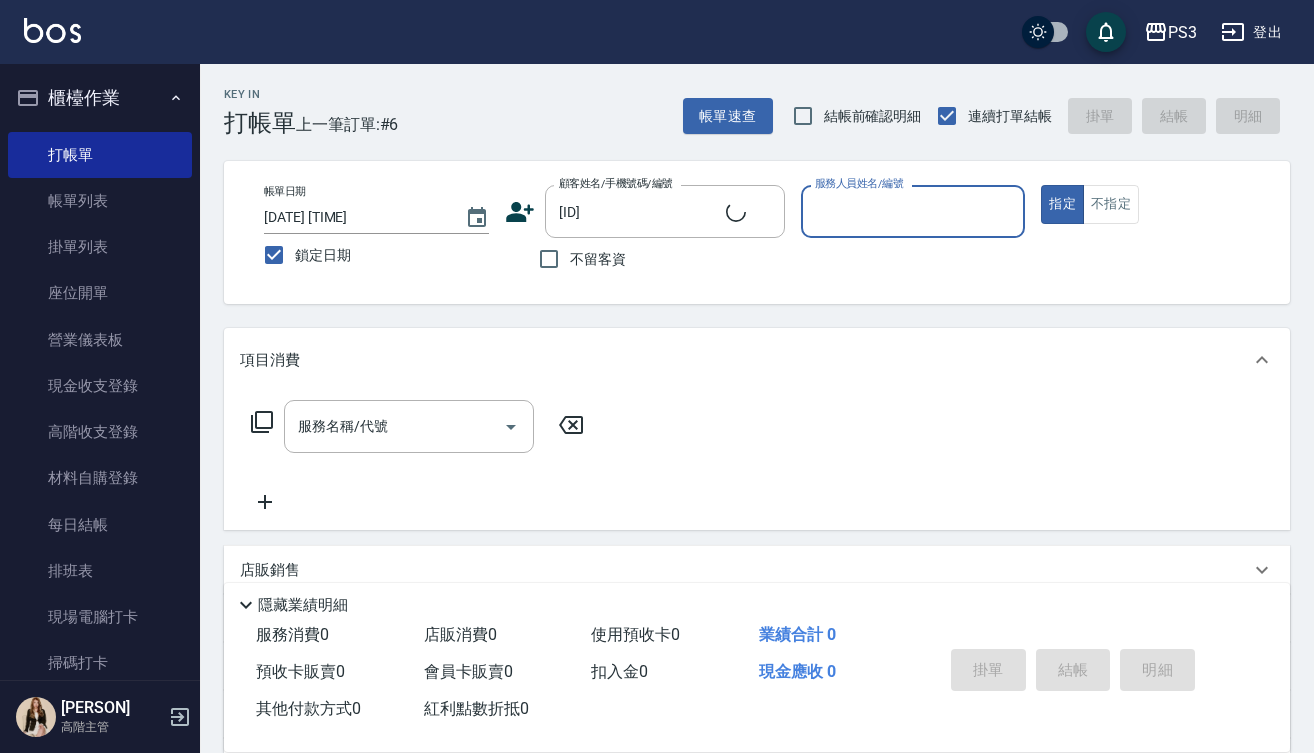 type on "新客人 姓名未設定/[PHONE]/null" 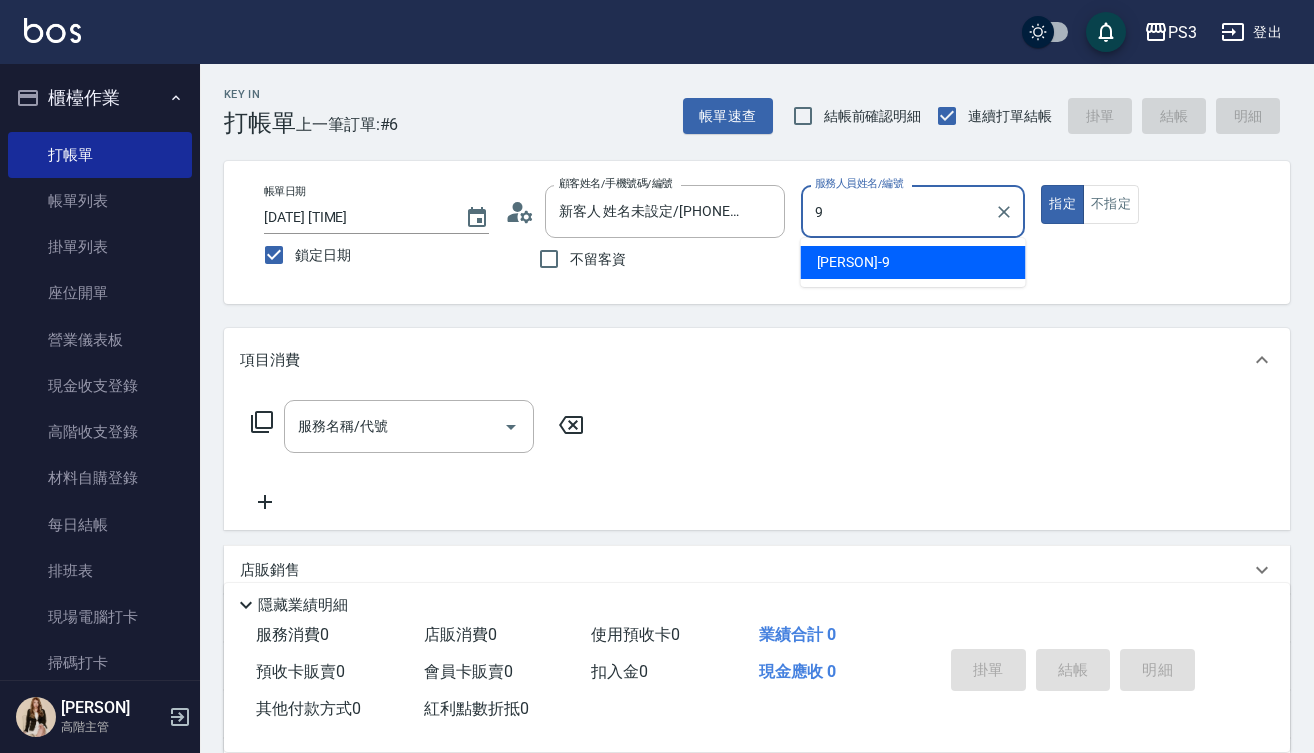 type on "[NAME]-9" 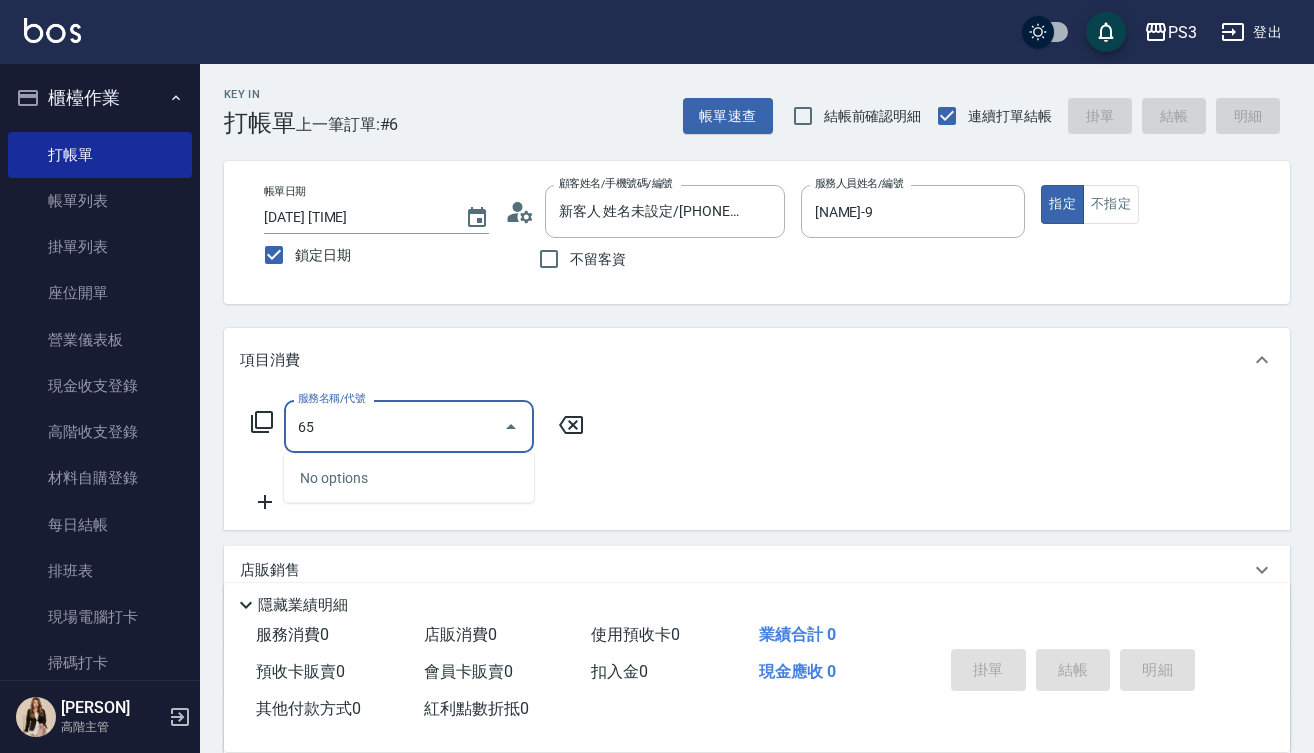 type on "650" 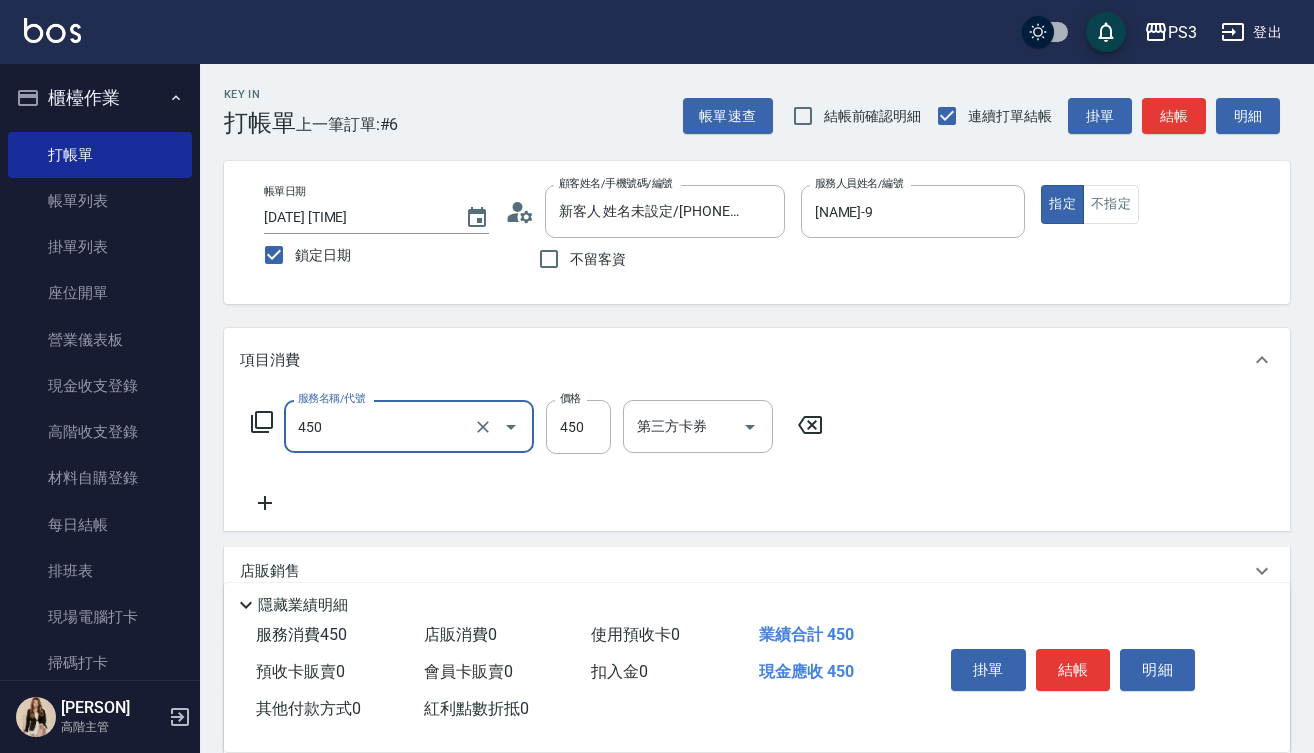 type on "有機洗髮(450)" 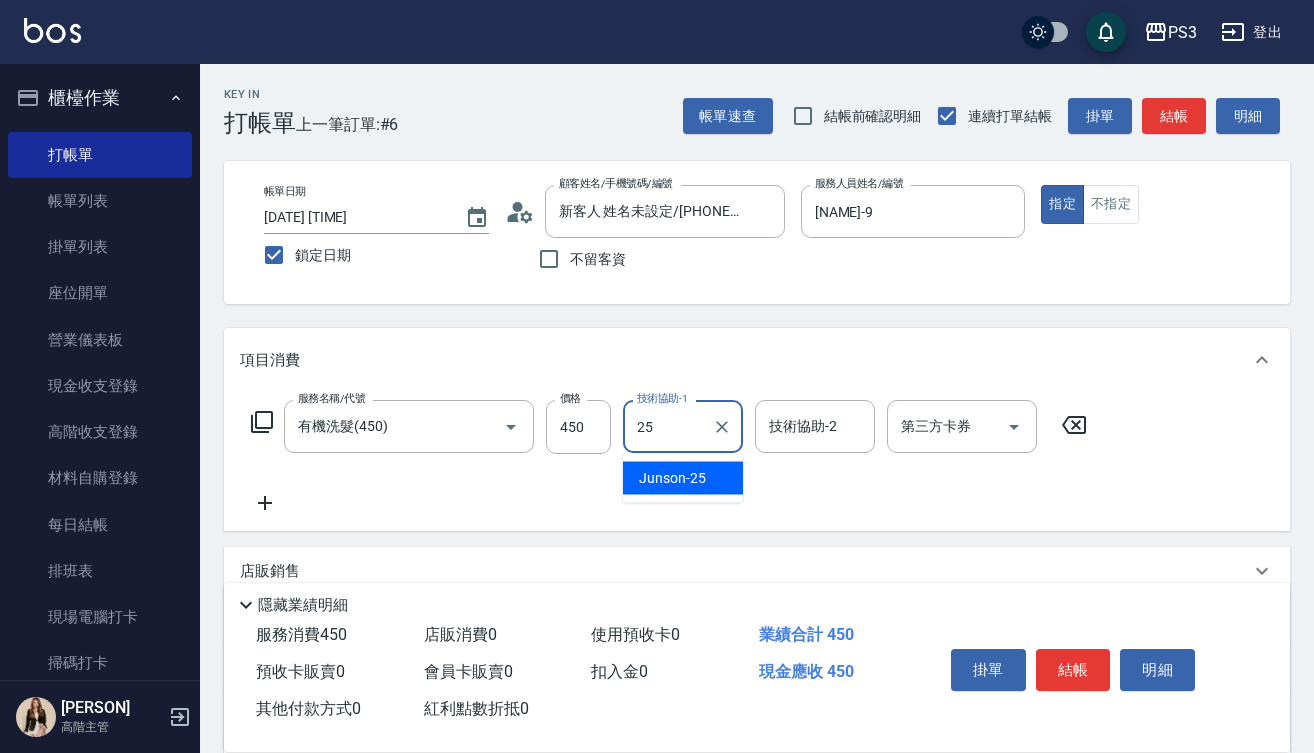 type on "[PERSON]-25" 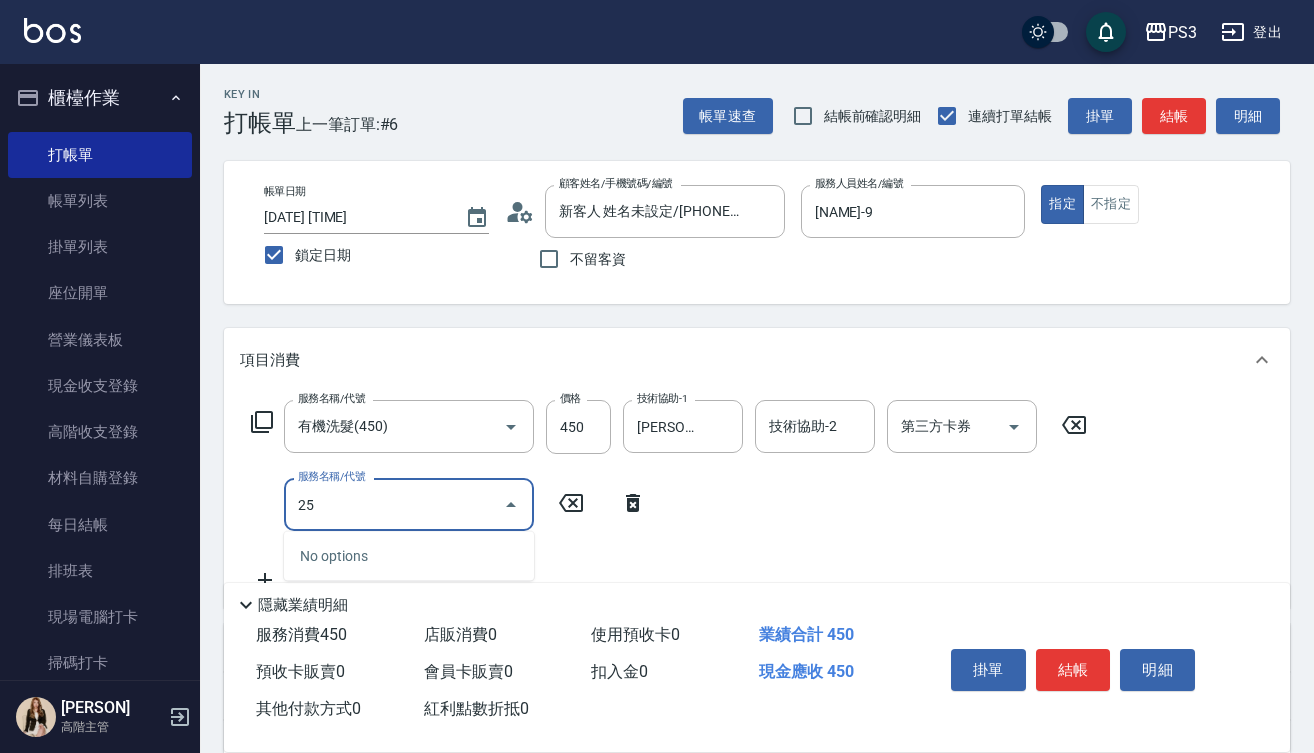 type on "2" 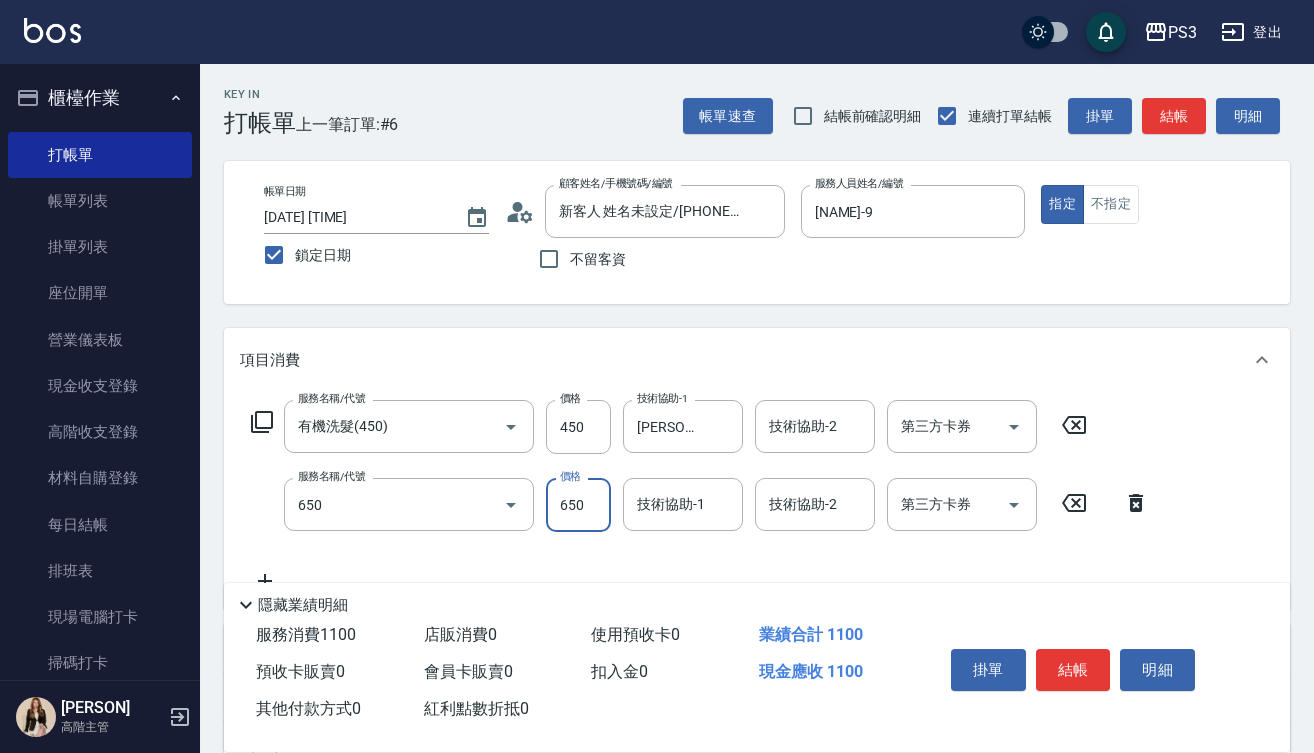 type on "髮質修復洗(650)" 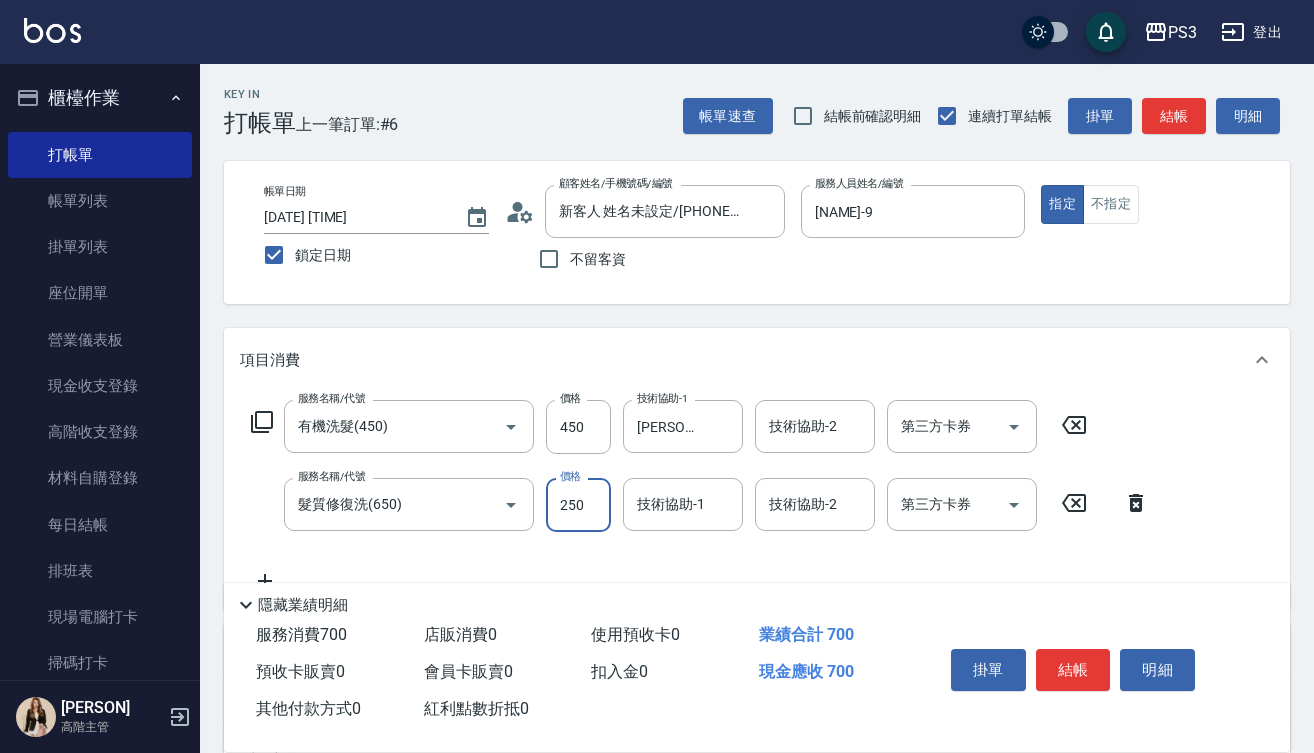 type on "250" 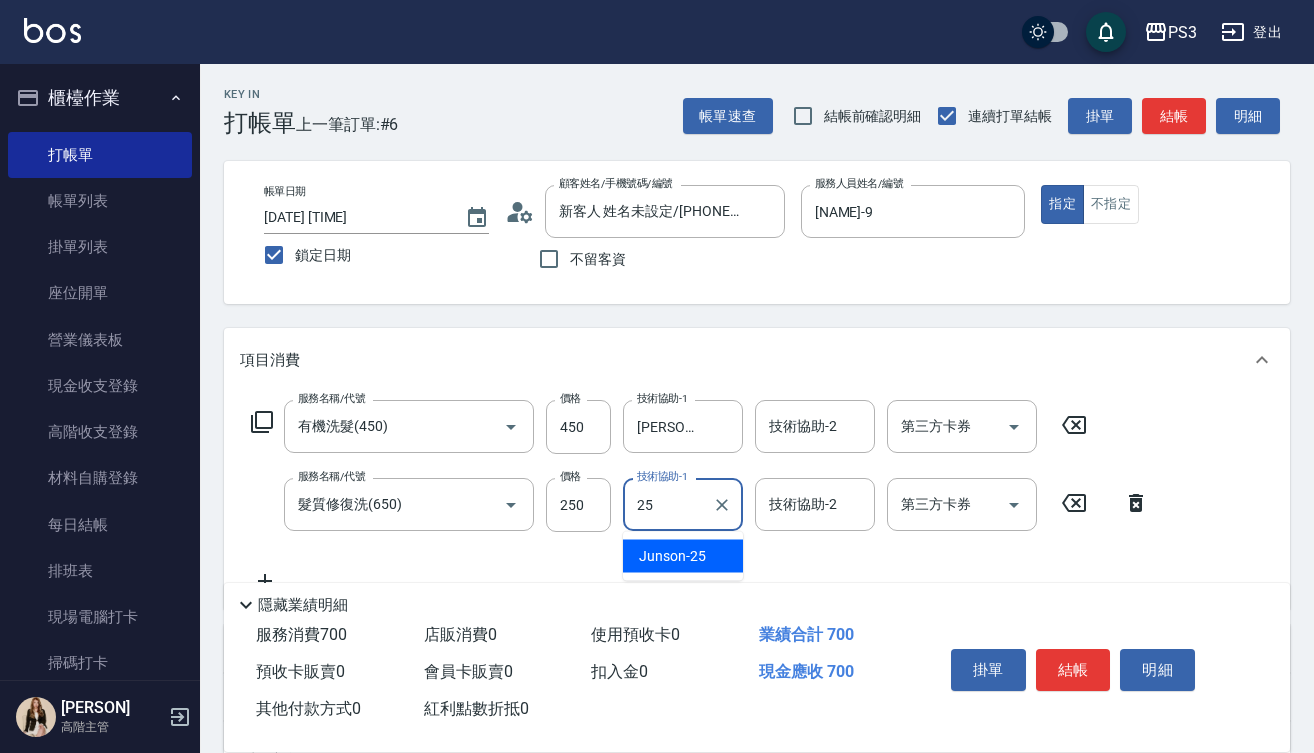 type on "[PERSON]-25" 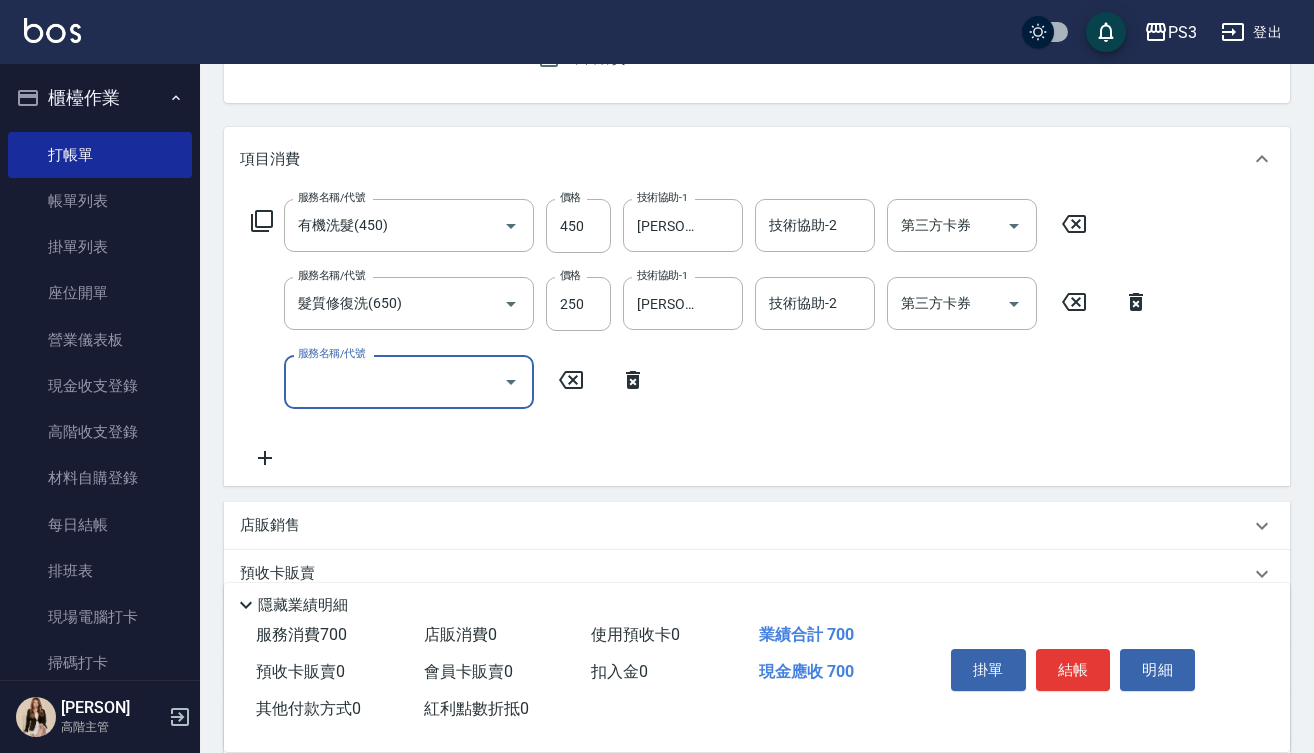 scroll, scrollTop: 207, scrollLeft: 0, axis: vertical 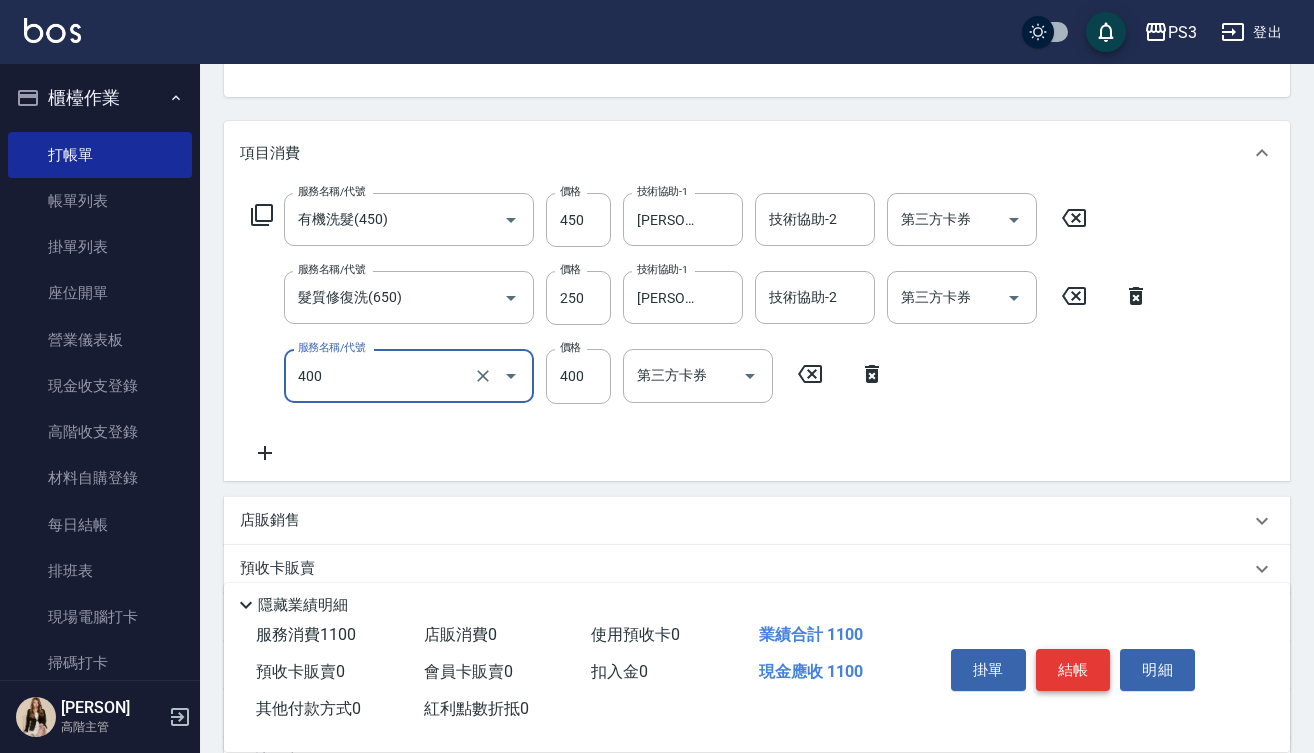 type on "剪(400)" 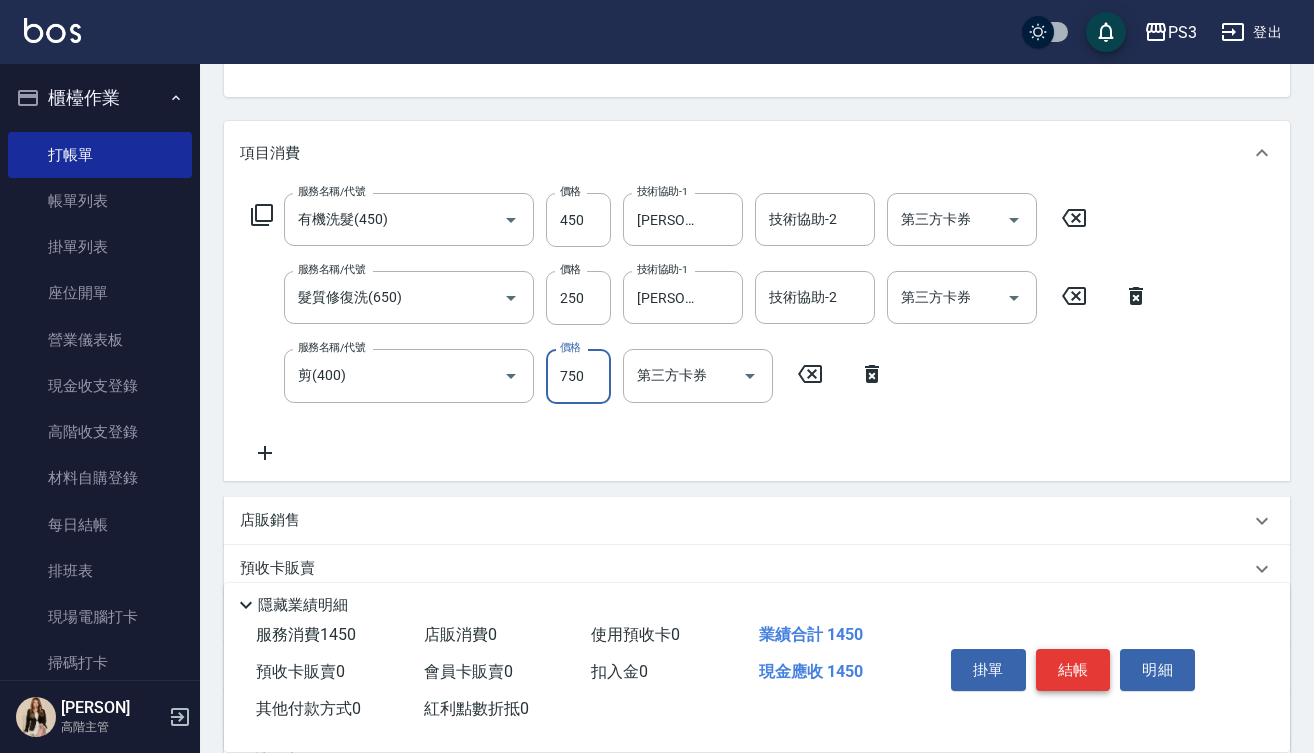 type on "750" 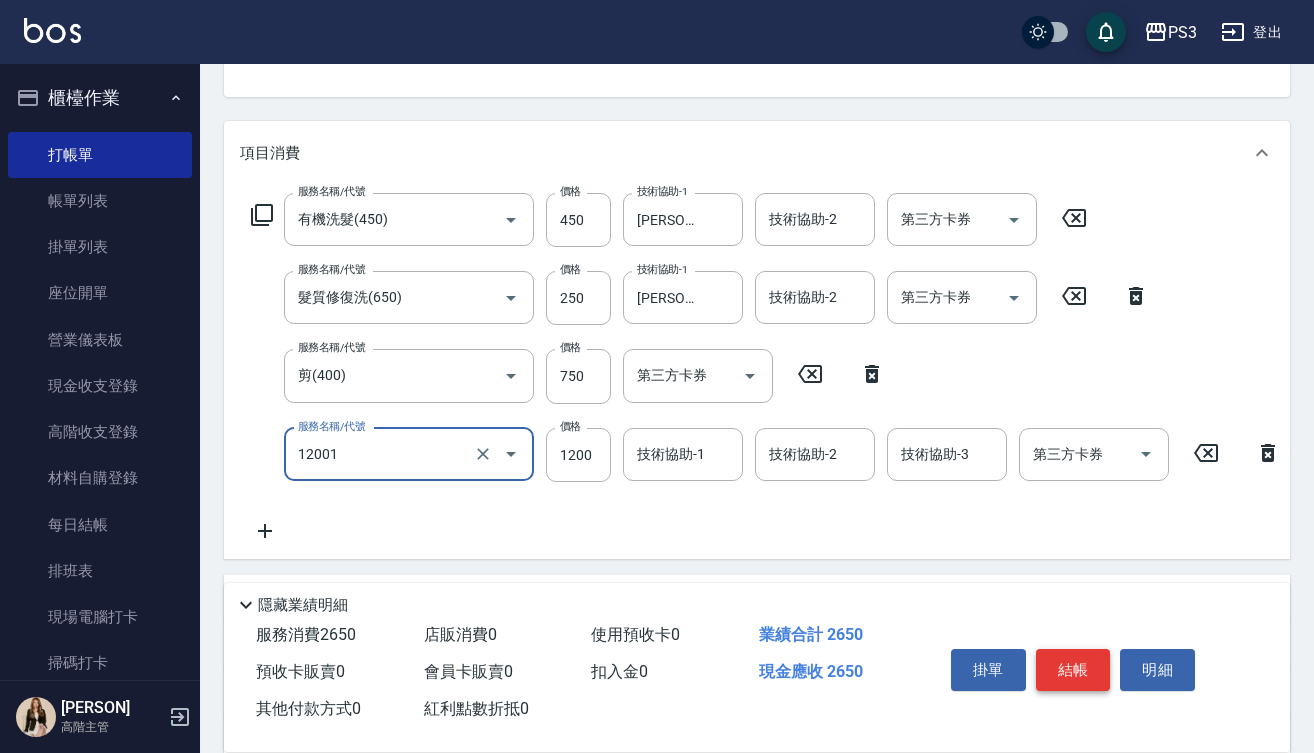 type on "燙s(12001)" 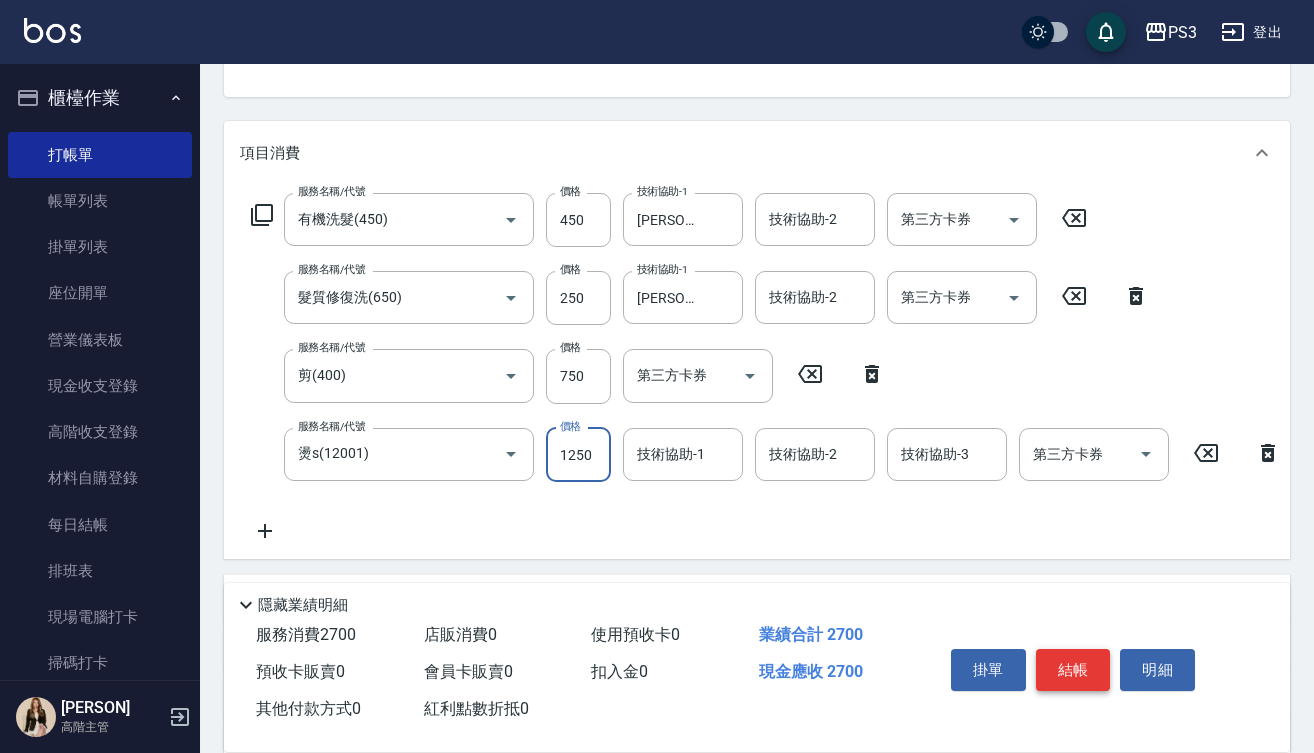 type on "1250" 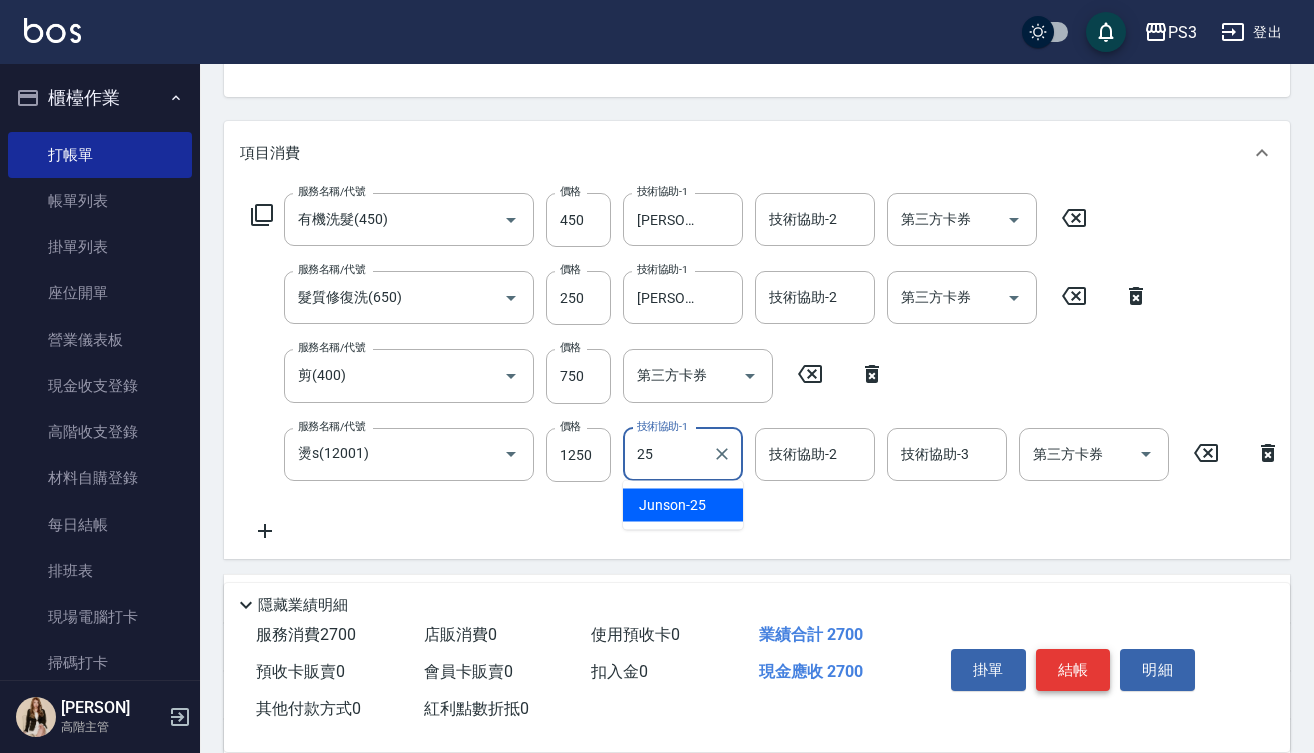 type on "[PERSON]-25" 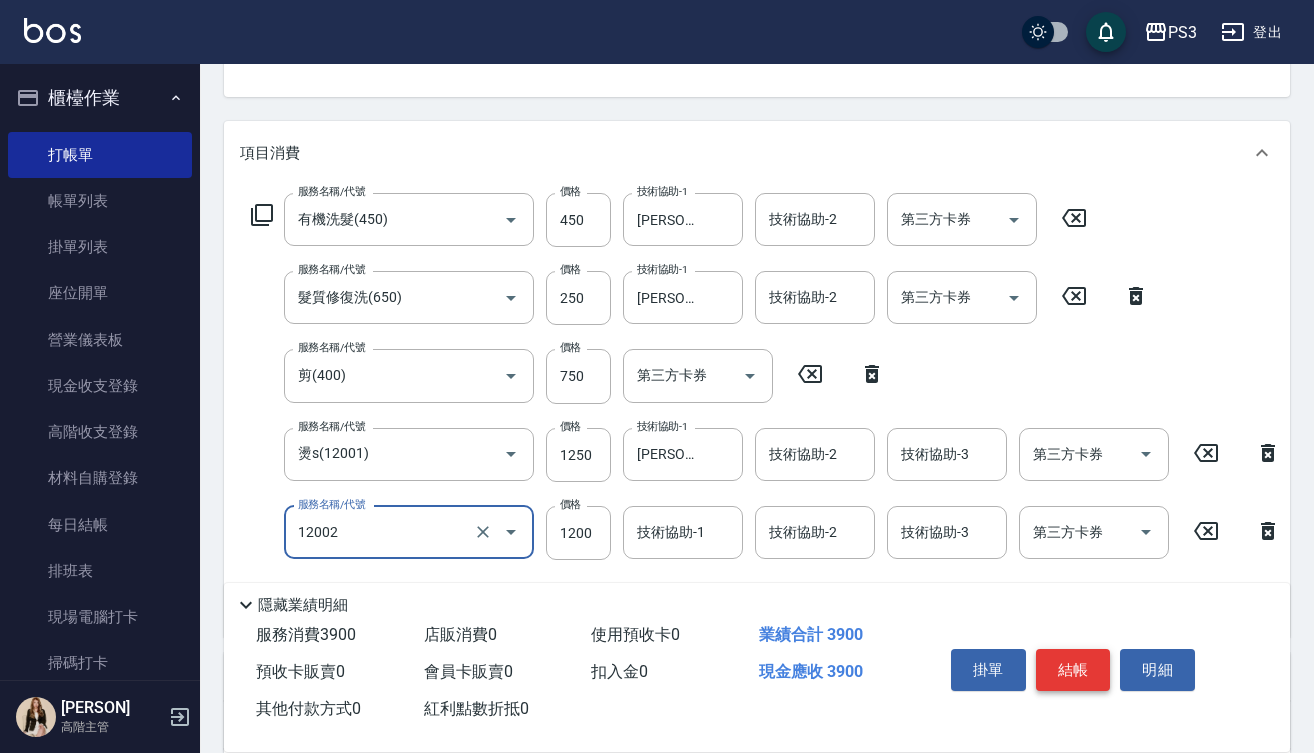 type on "男生染(12002)" 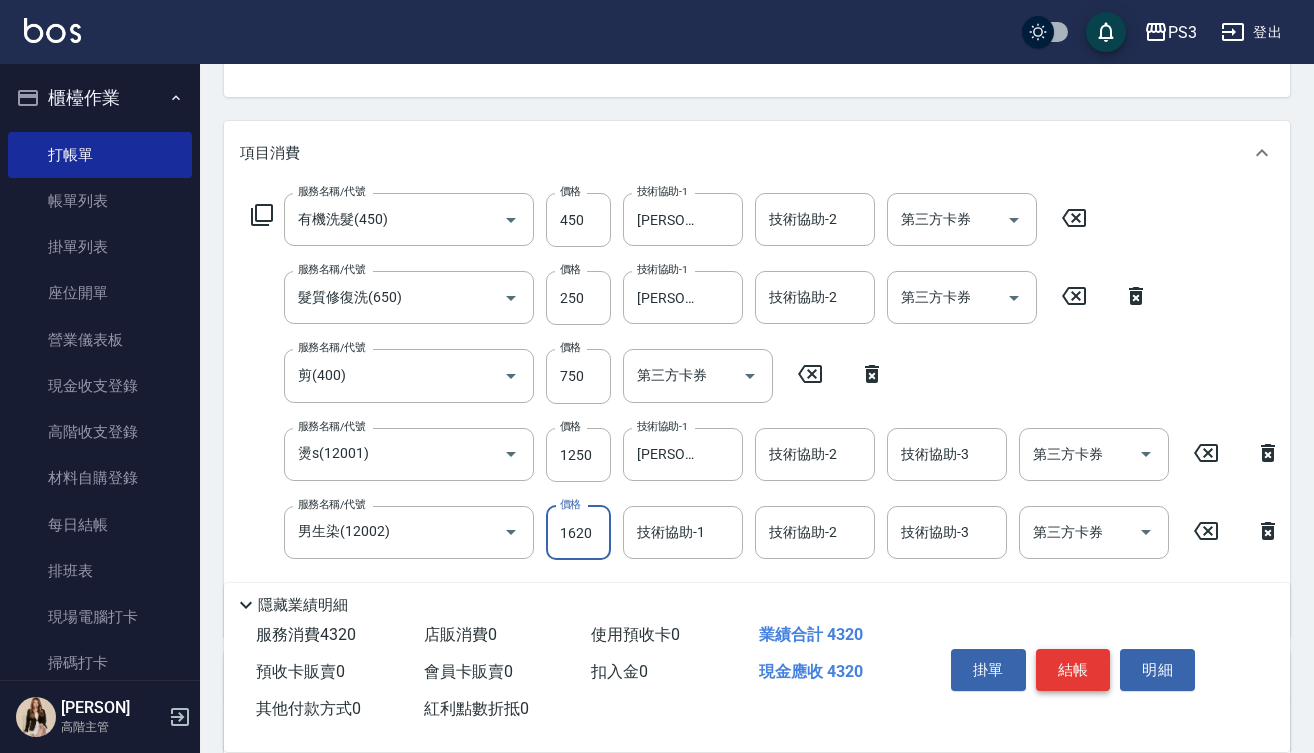 type on "1620" 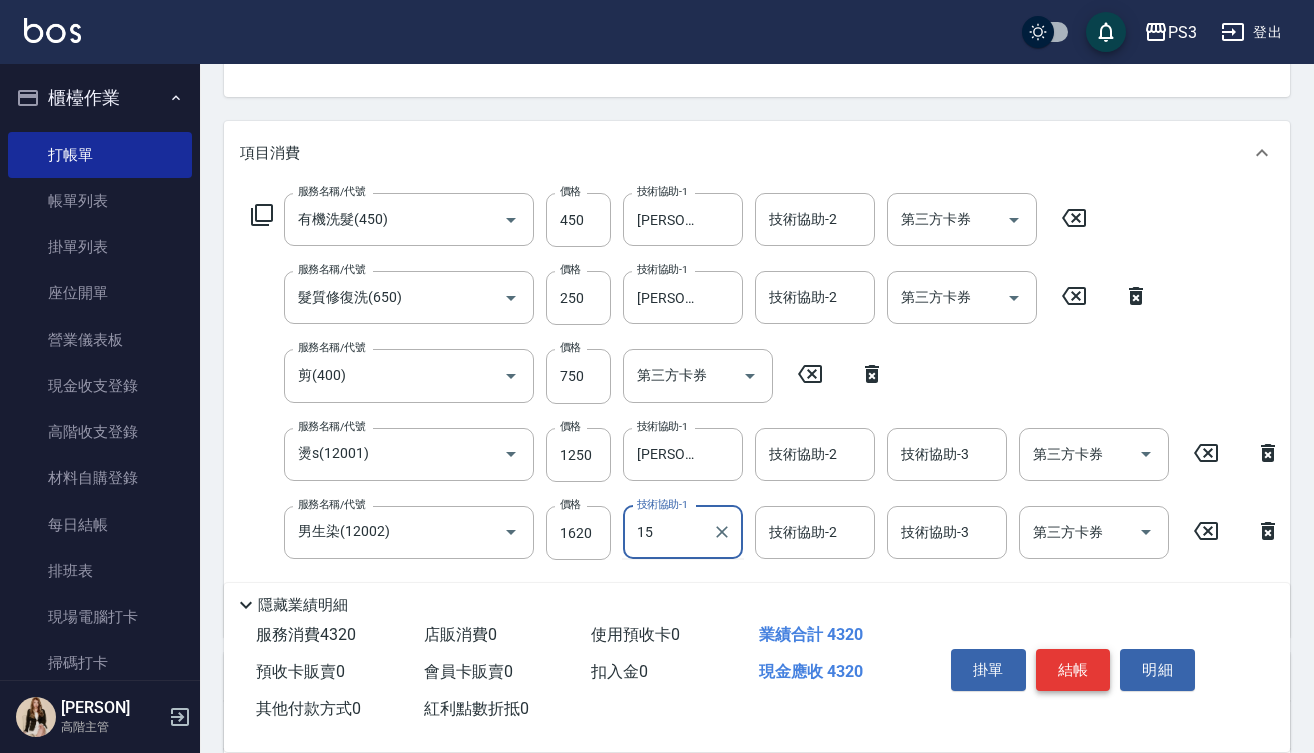 type on "1" 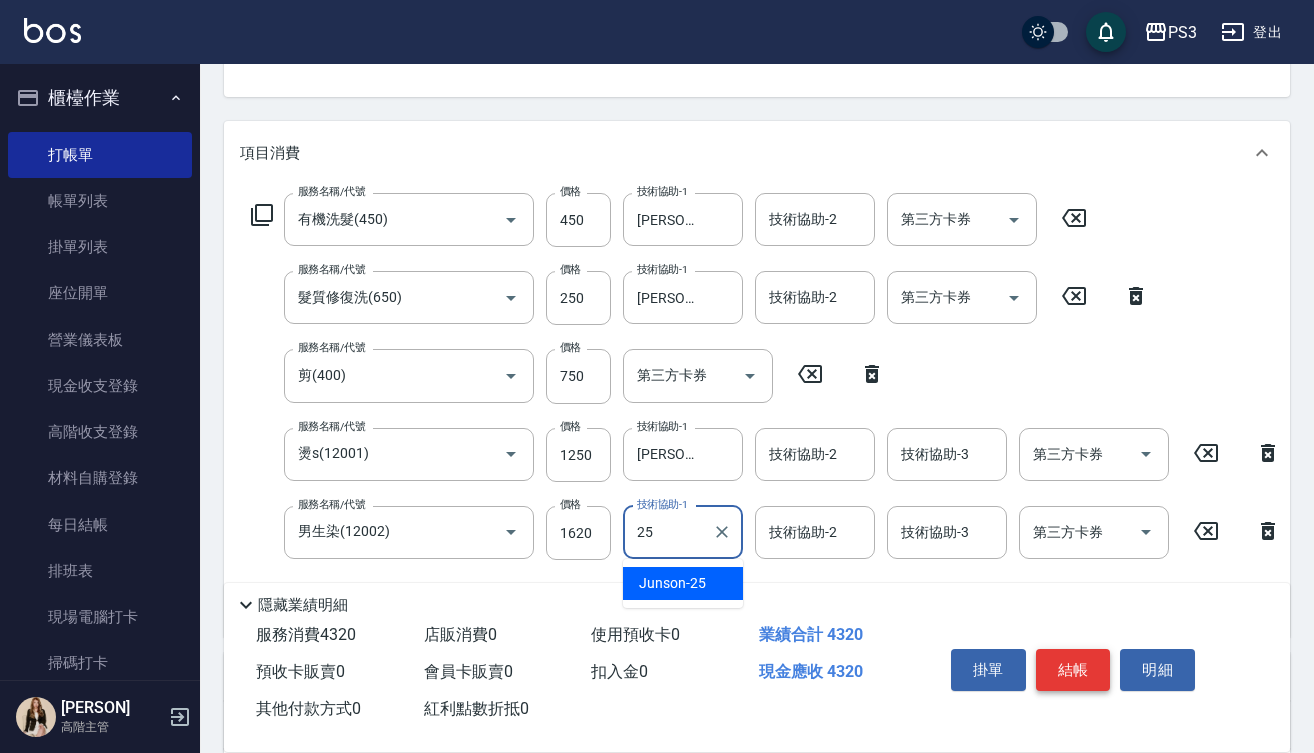 type on "[PERSON]-25" 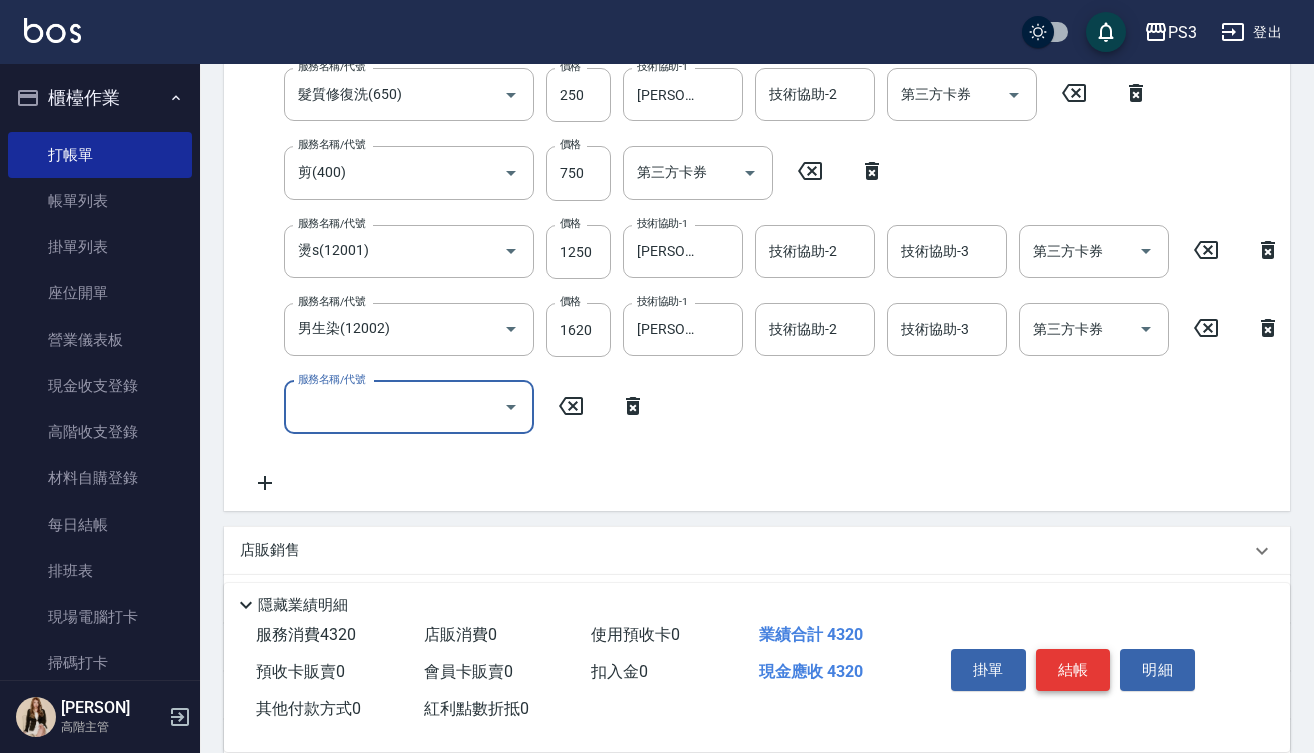 scroll, scrollTop: 412, scrollLeft: 0, axis: vertical 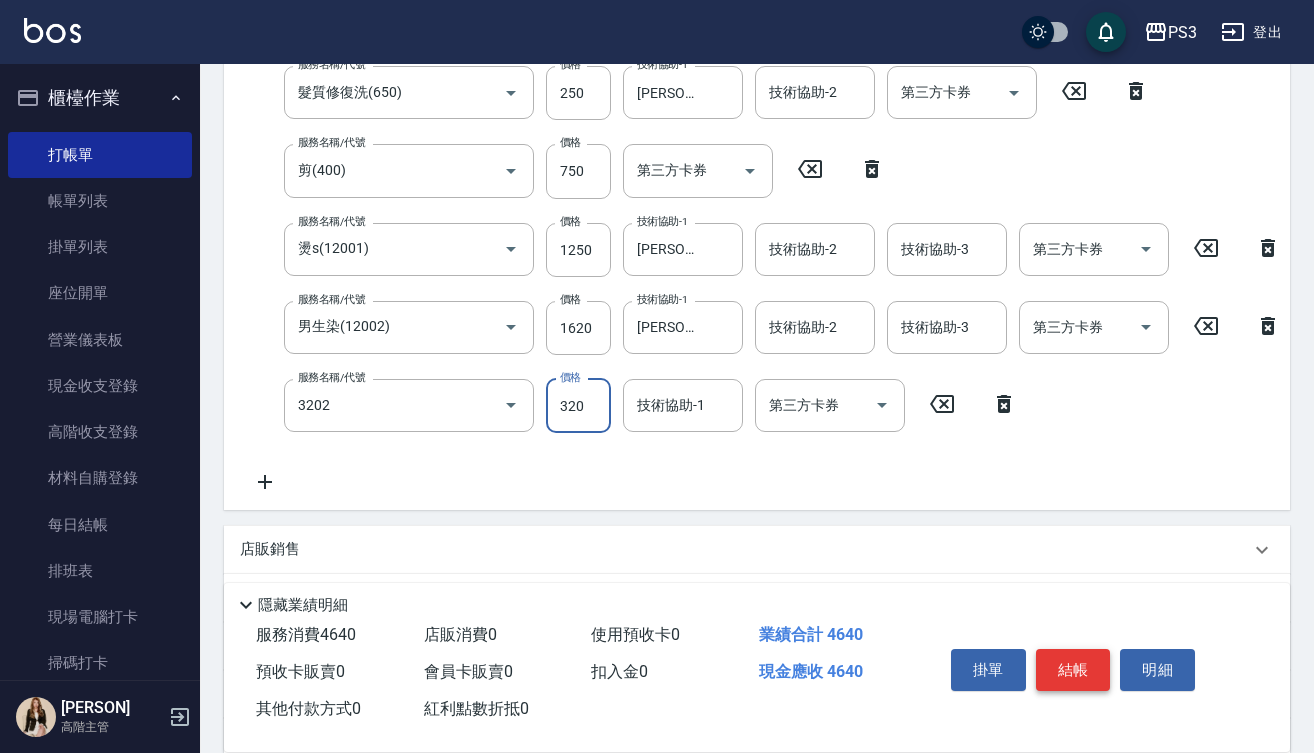 type on "頭皮隔離(3202)" 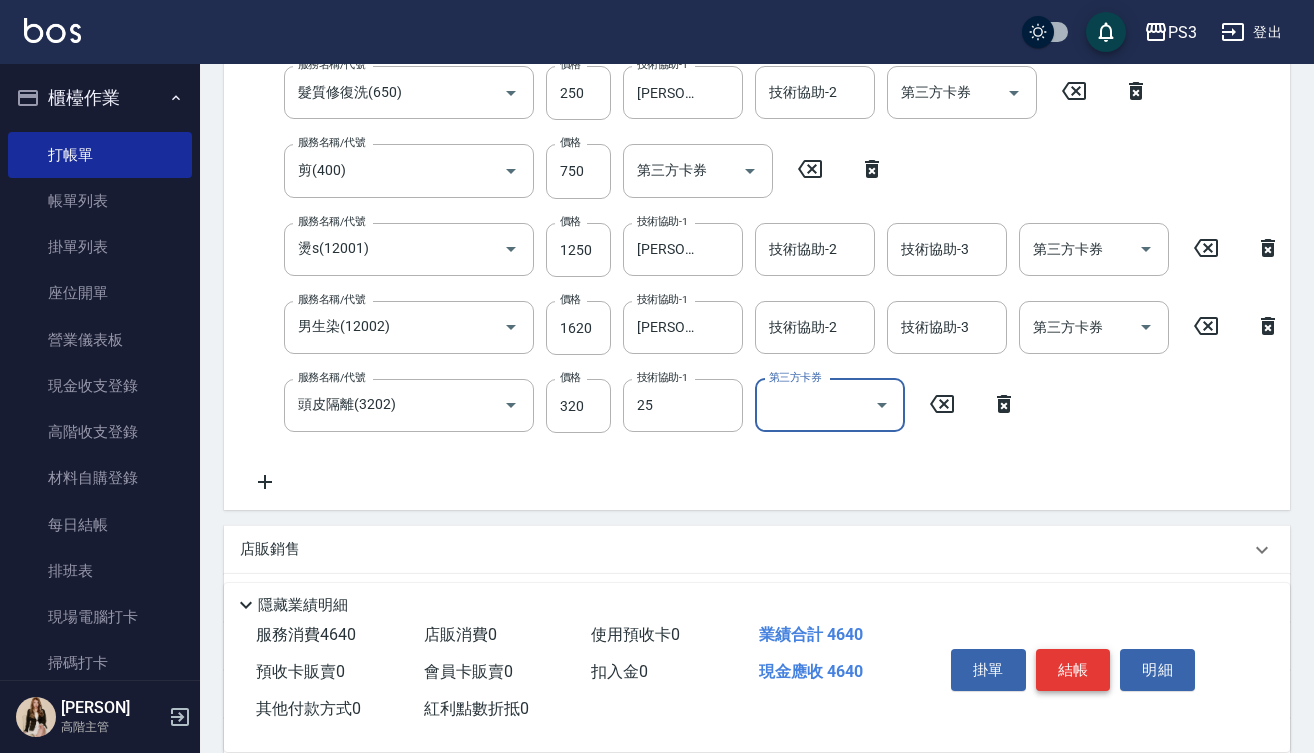 type on "[PERSON]-25" 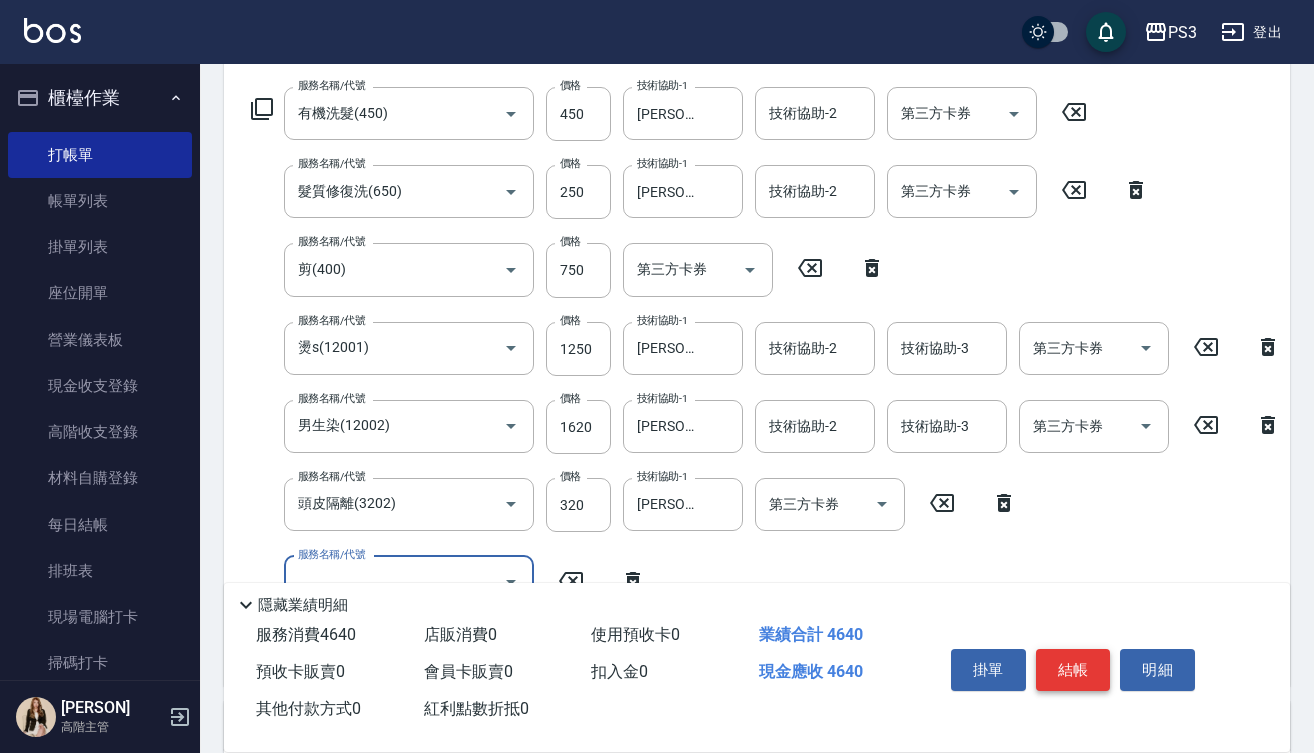 scroll, scrollTop: 314, scrollLeft: 0, axis: vertical 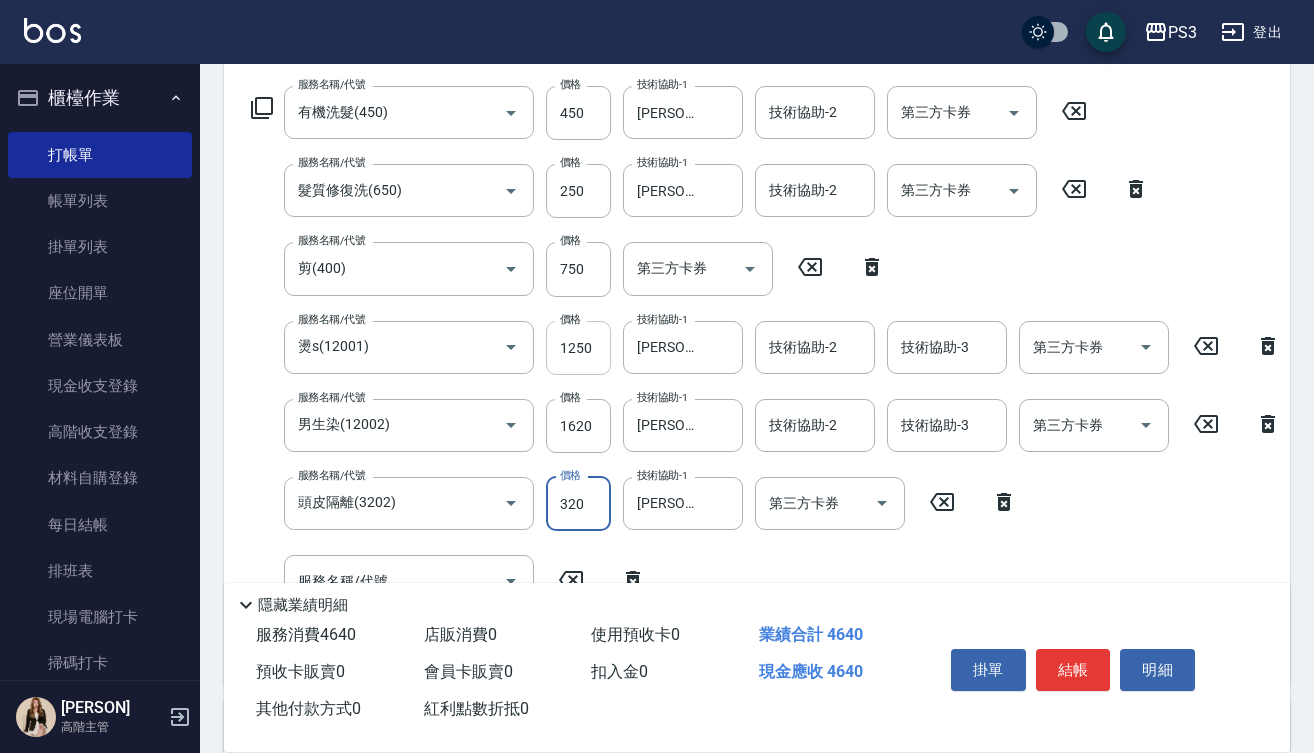 click on "1250" at bounding box center (578, 348) 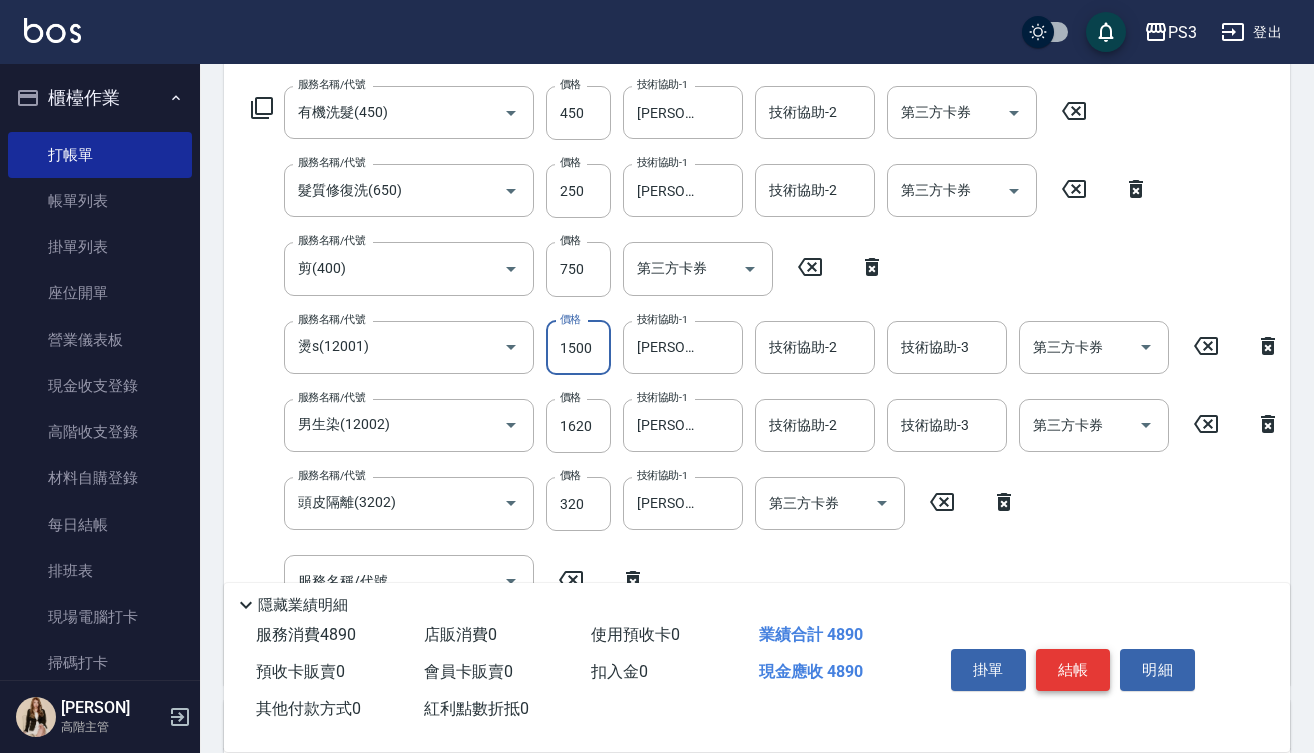 type on "1500" 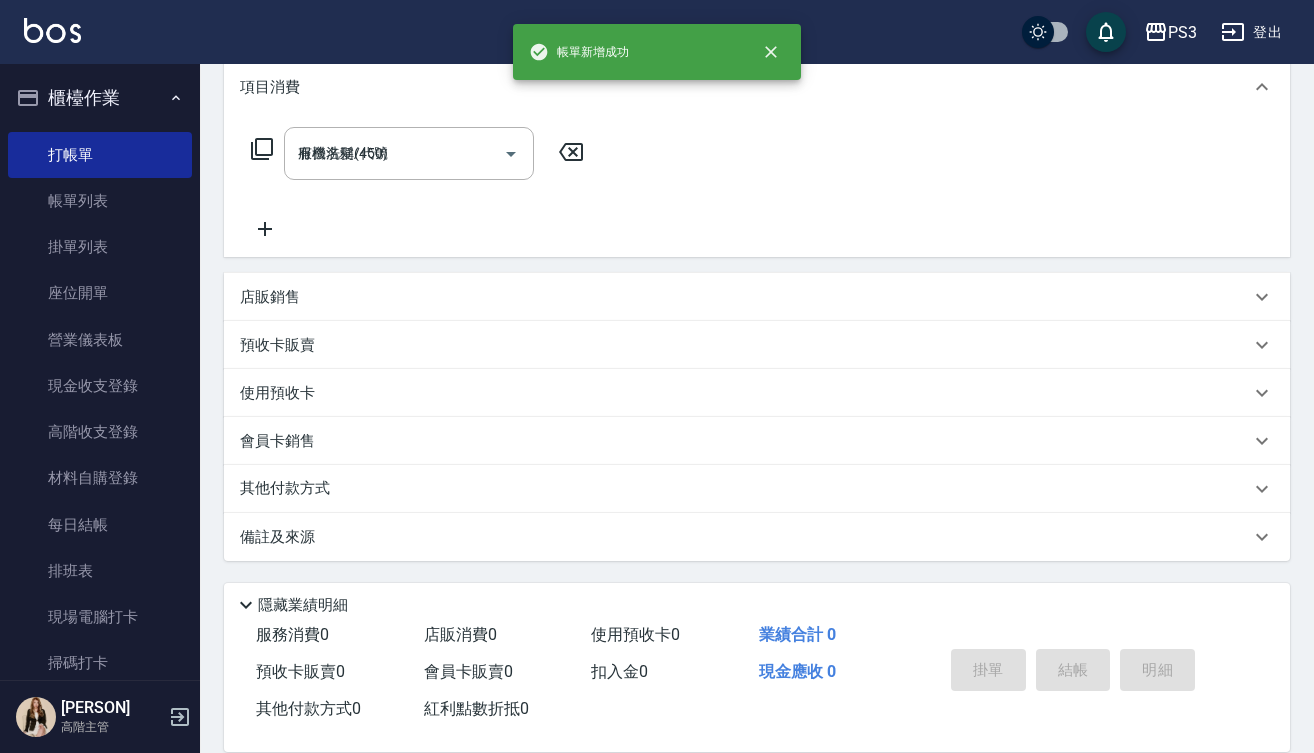 type 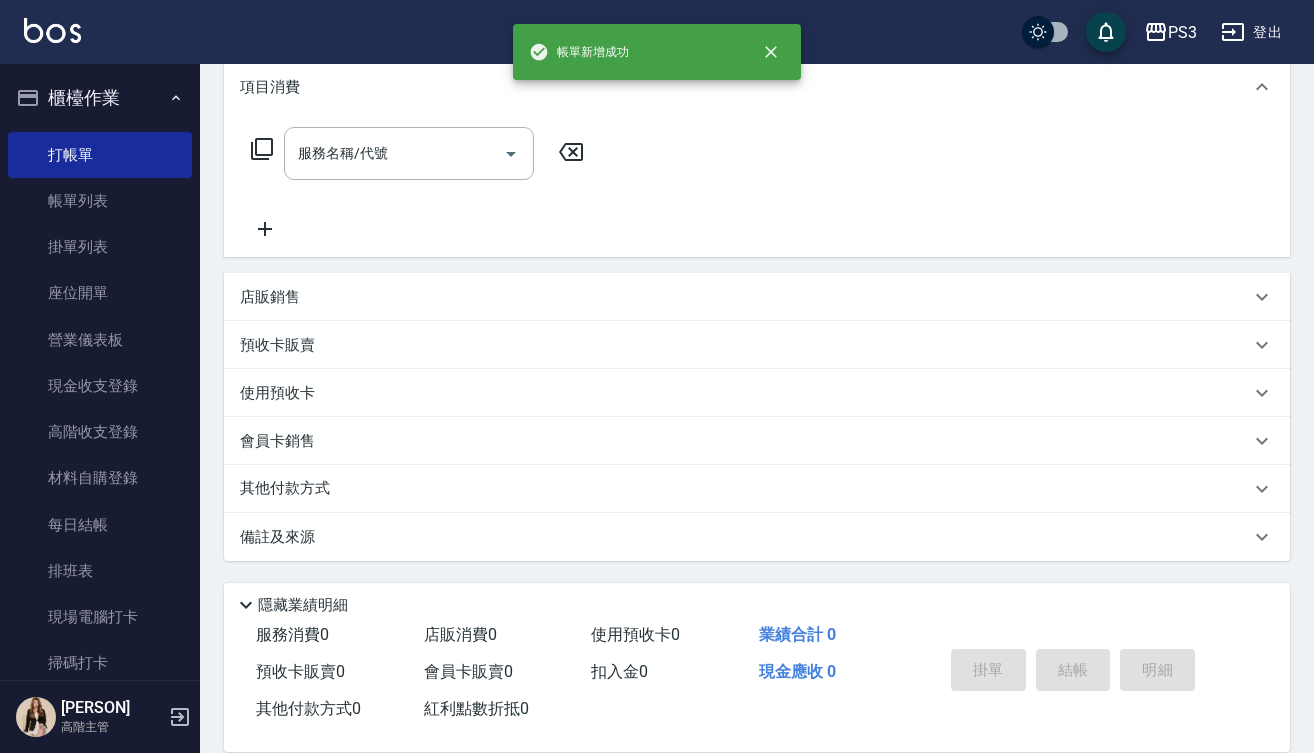 scroll, scrollTop: 0, scrollLeft: 0, axis: both 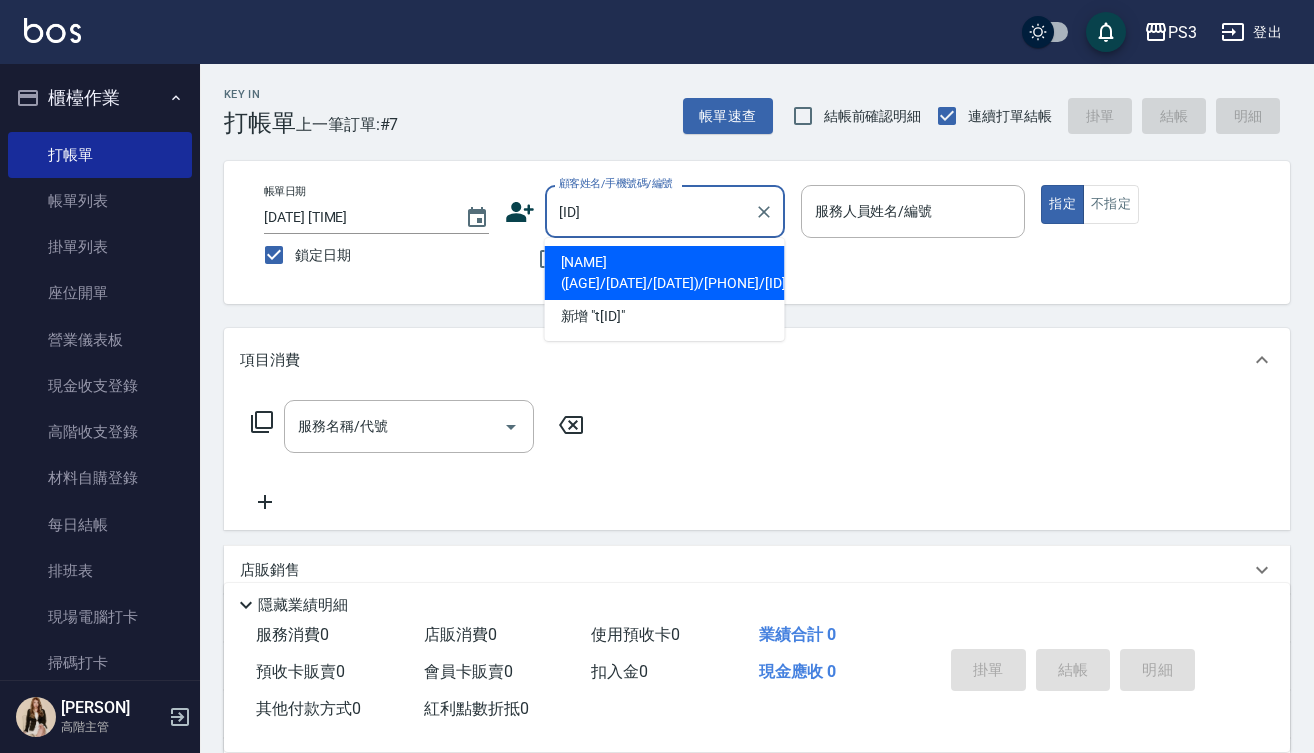 type on "[NAME]([AGE]/[DATE]/[DATE])/[PHONE]/[ID]" 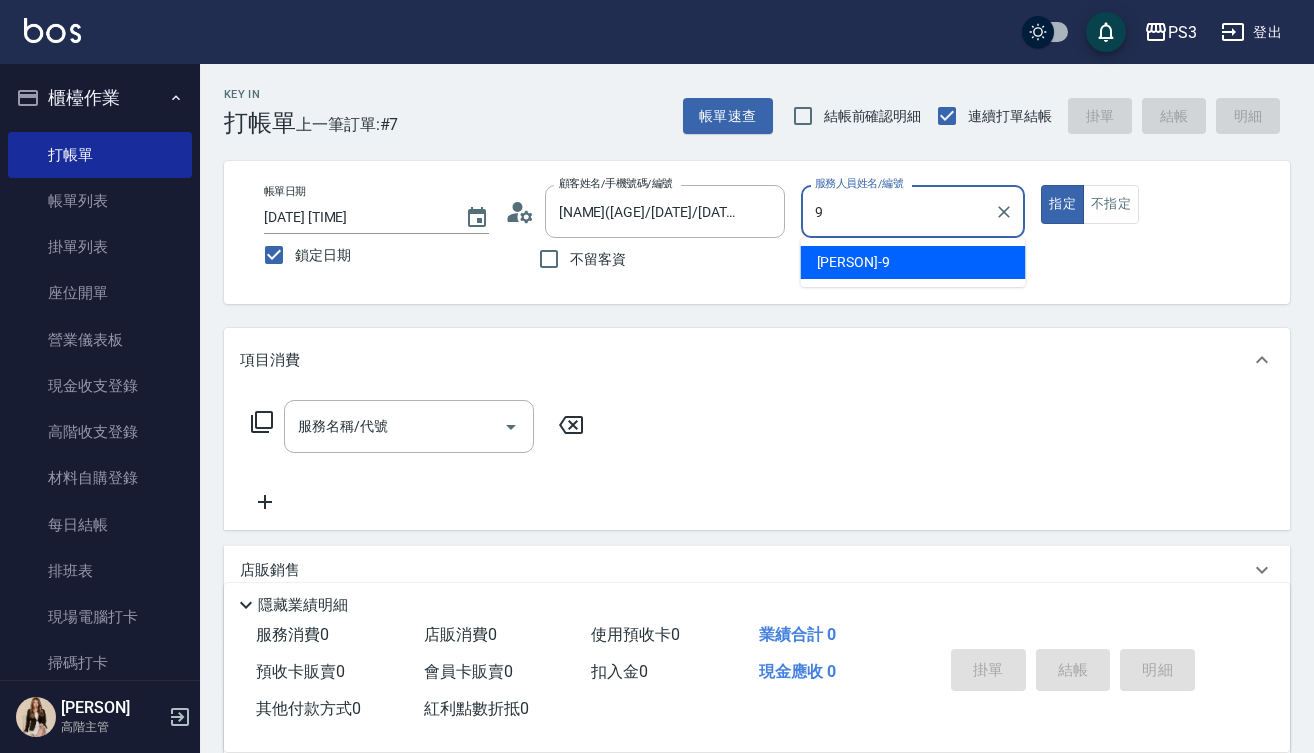 type on "[NAME]-9" 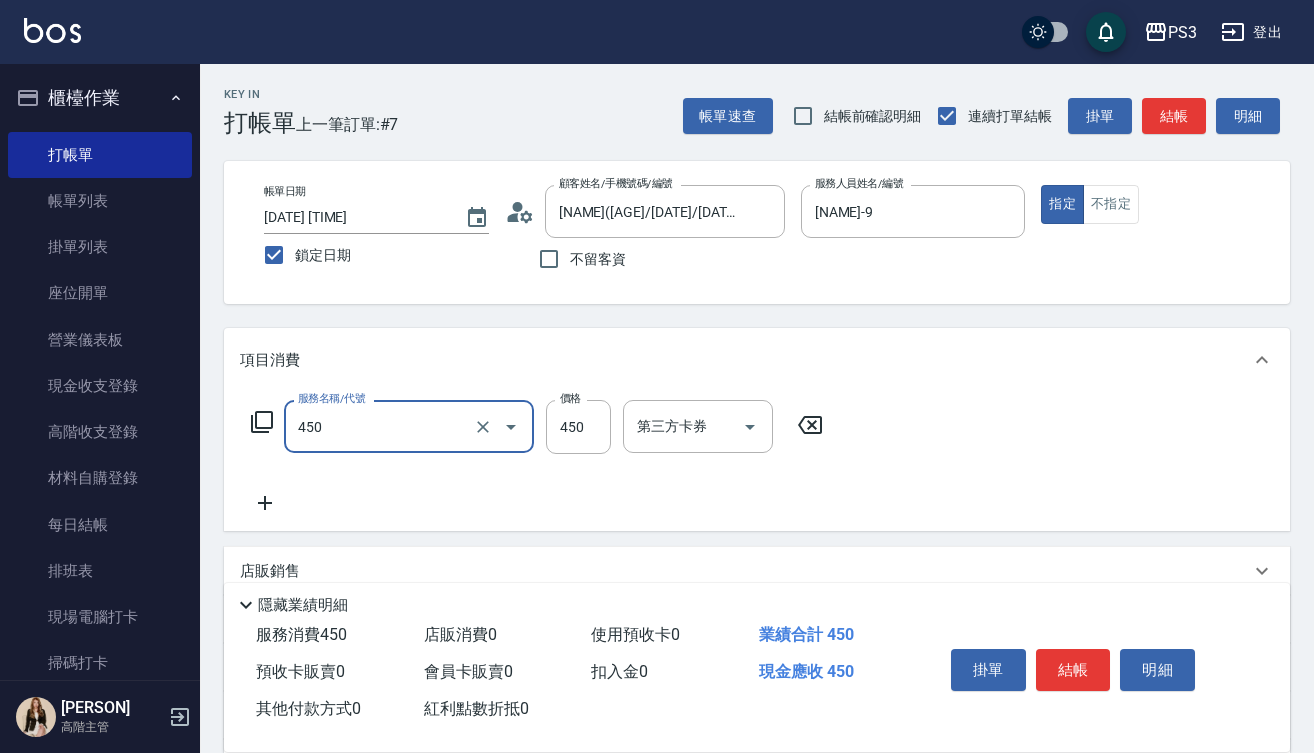 type on "有機洗髮(450)" 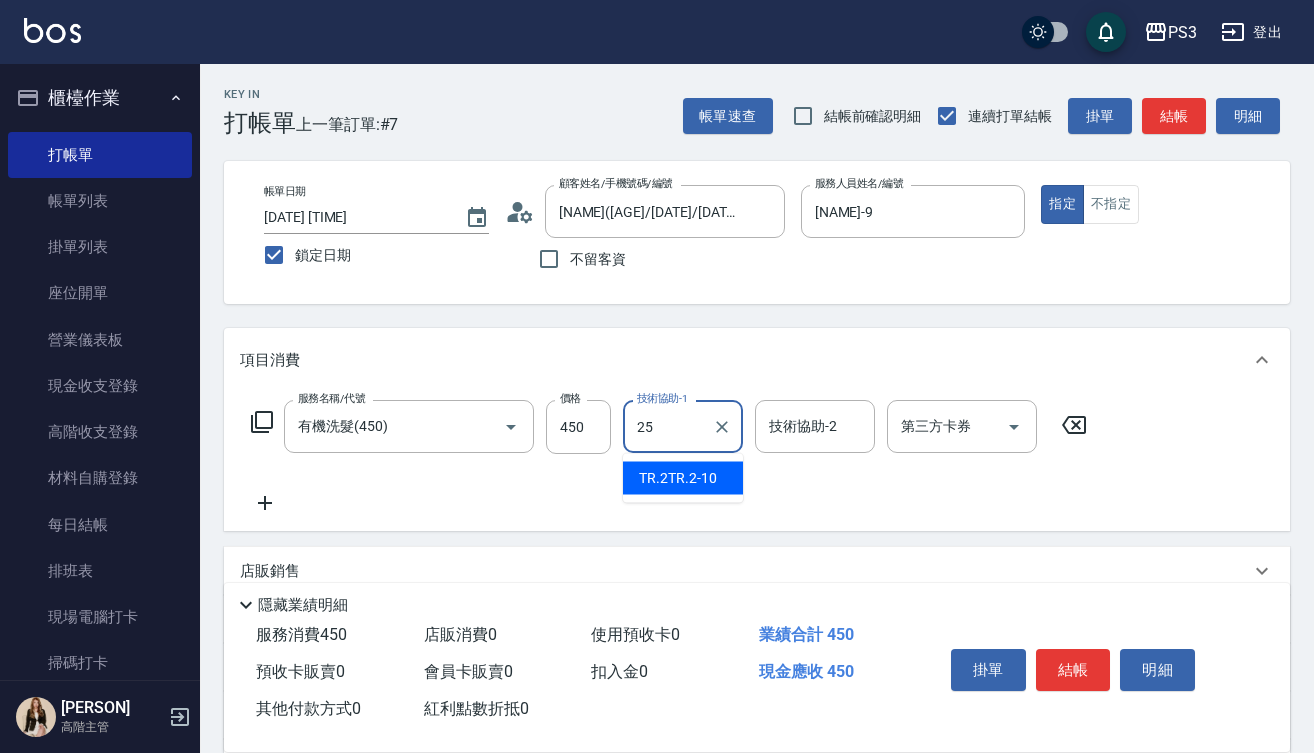 type on "[PERSON]-25" 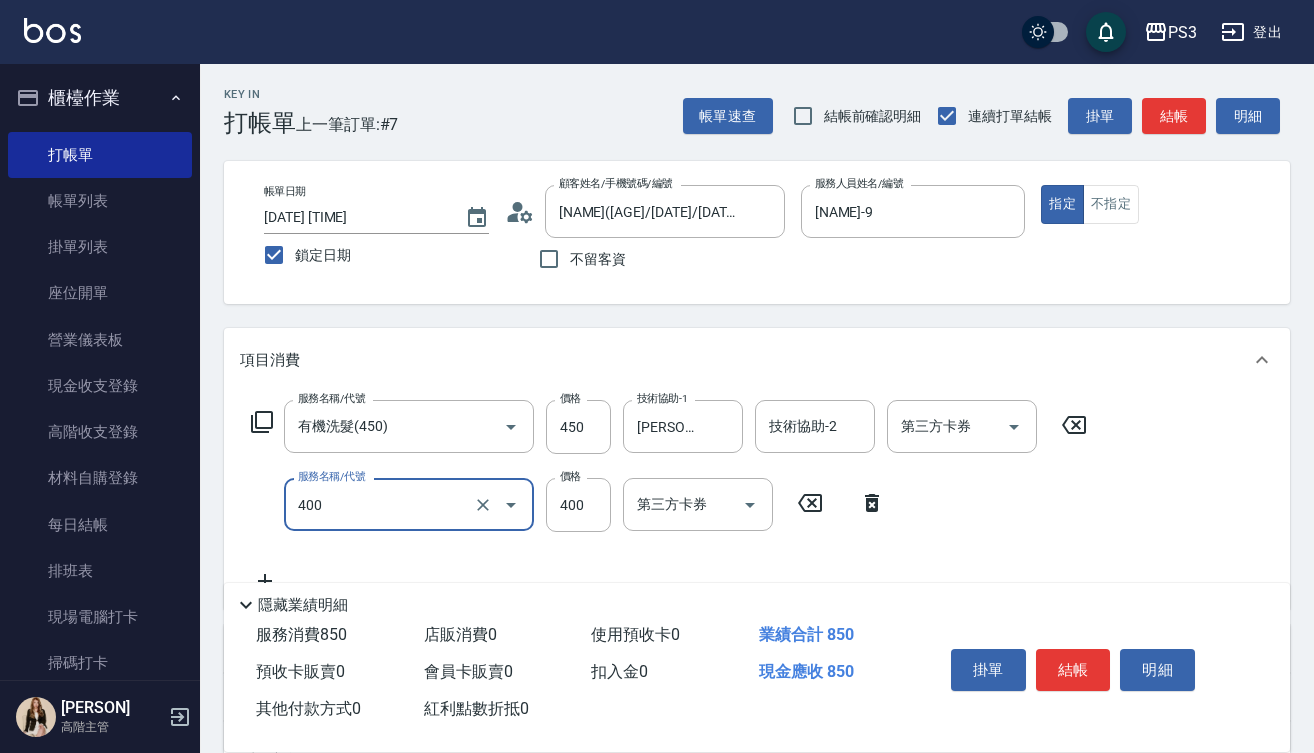 type on "剪(400)" 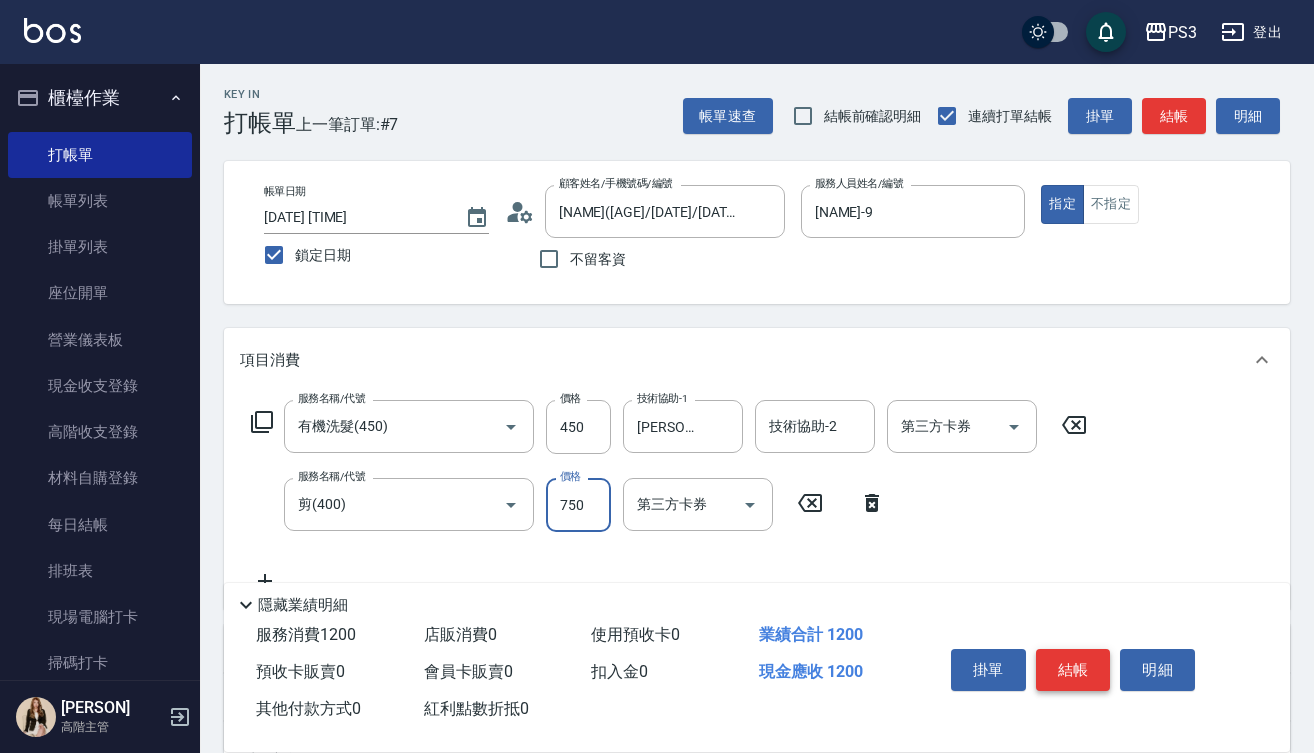 type on "750" 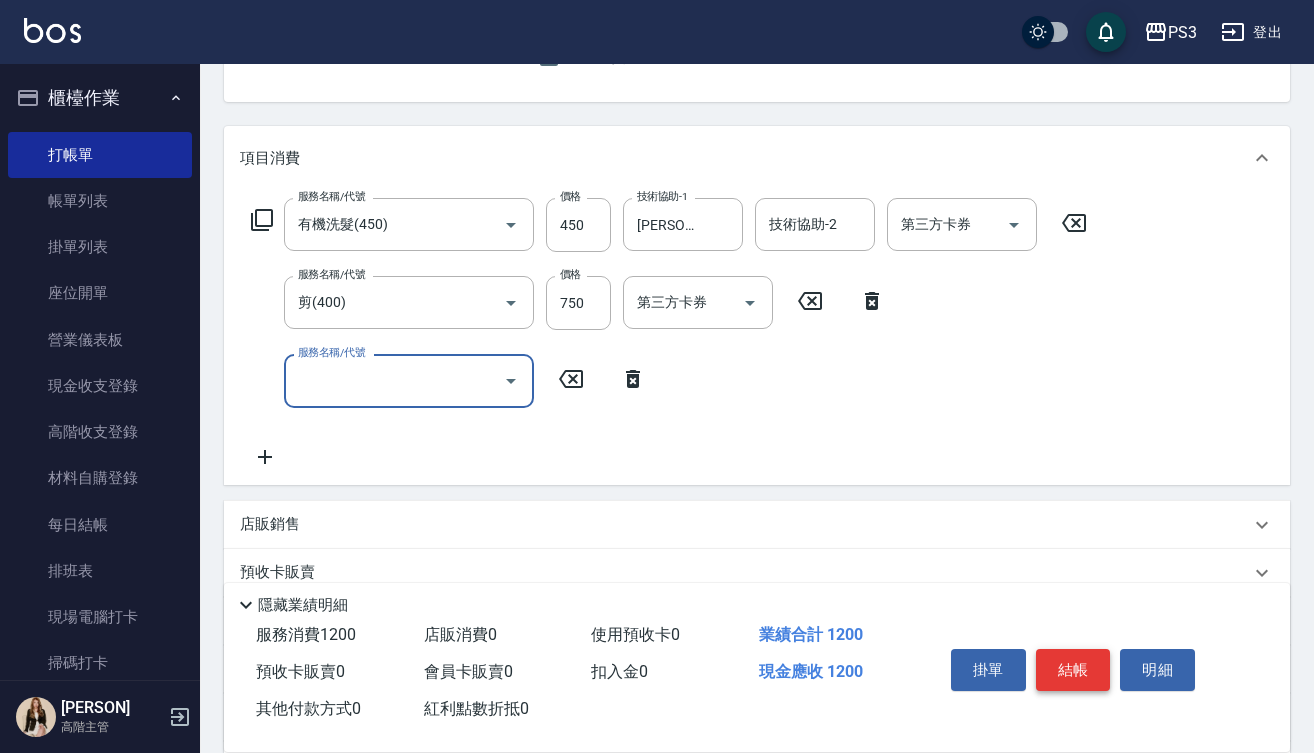 scroll, scrollTop: 203, scrollLeft: 0, axis: vertical 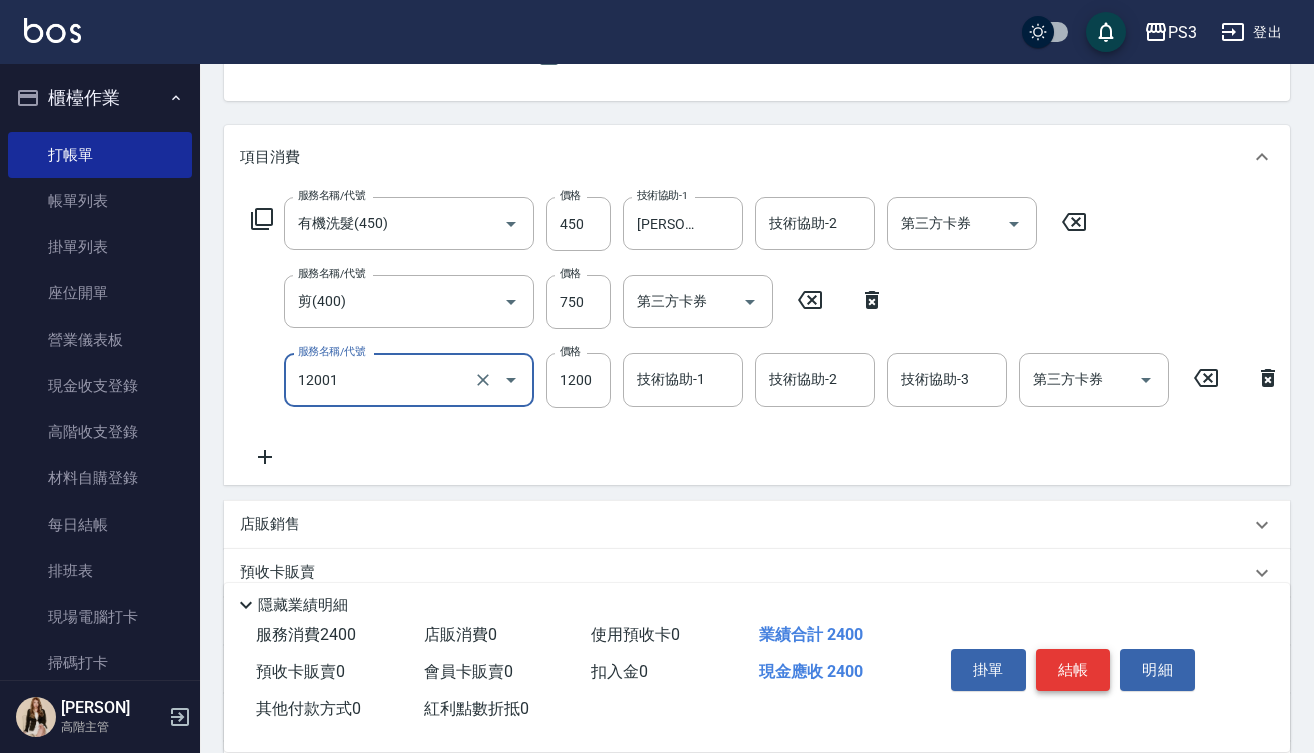 type on "燙s(12001)" 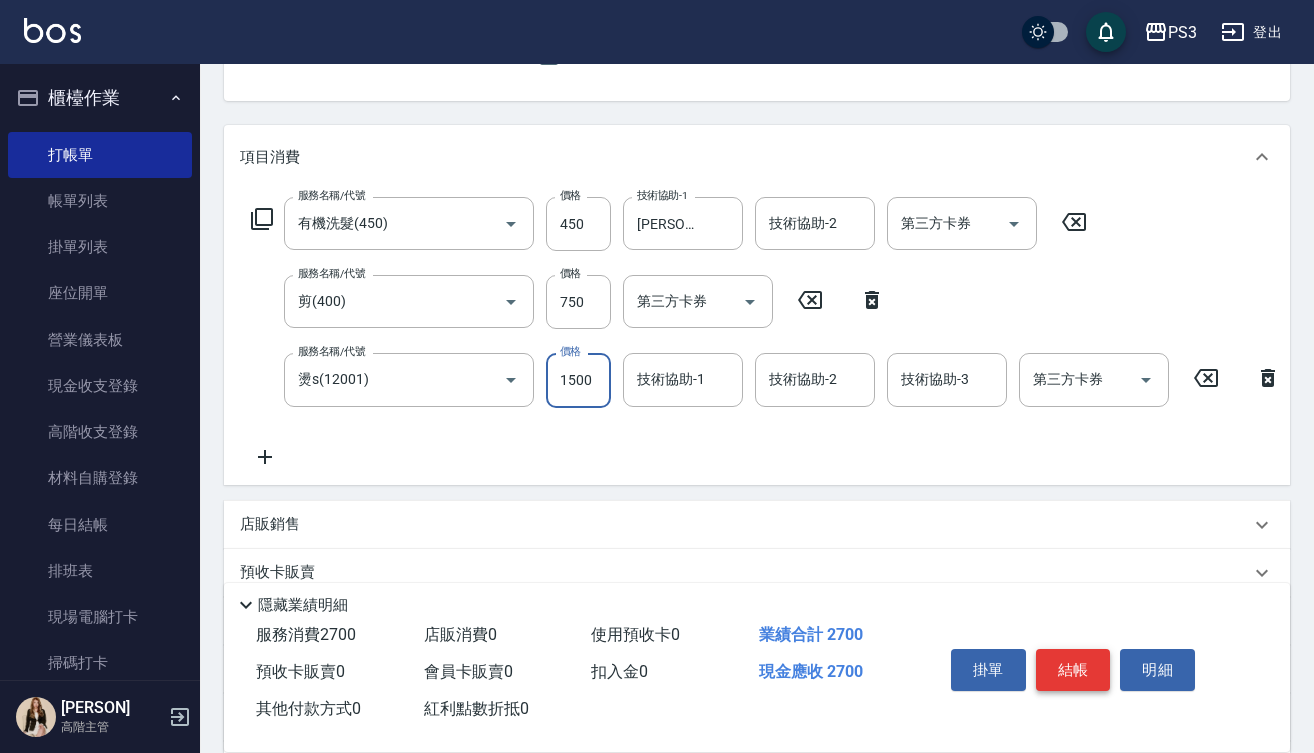 type on "1500" 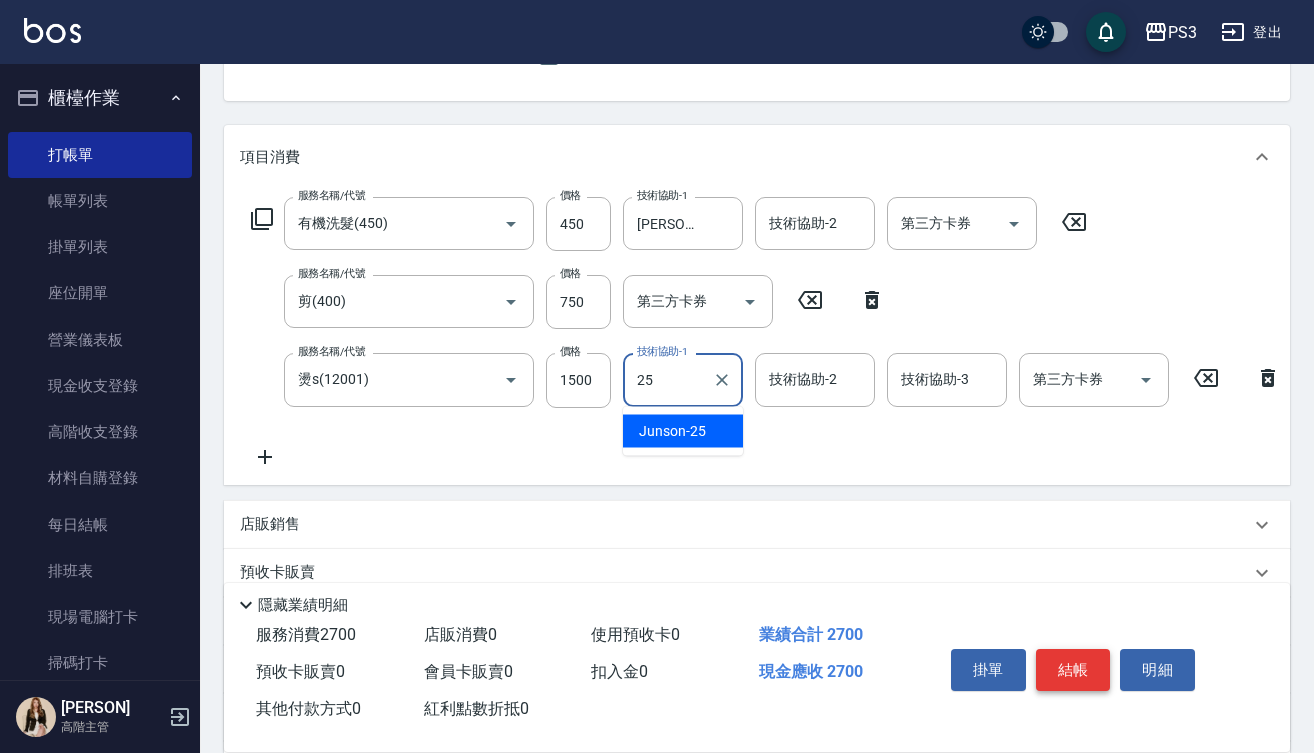 type on "[PERSON]-25" 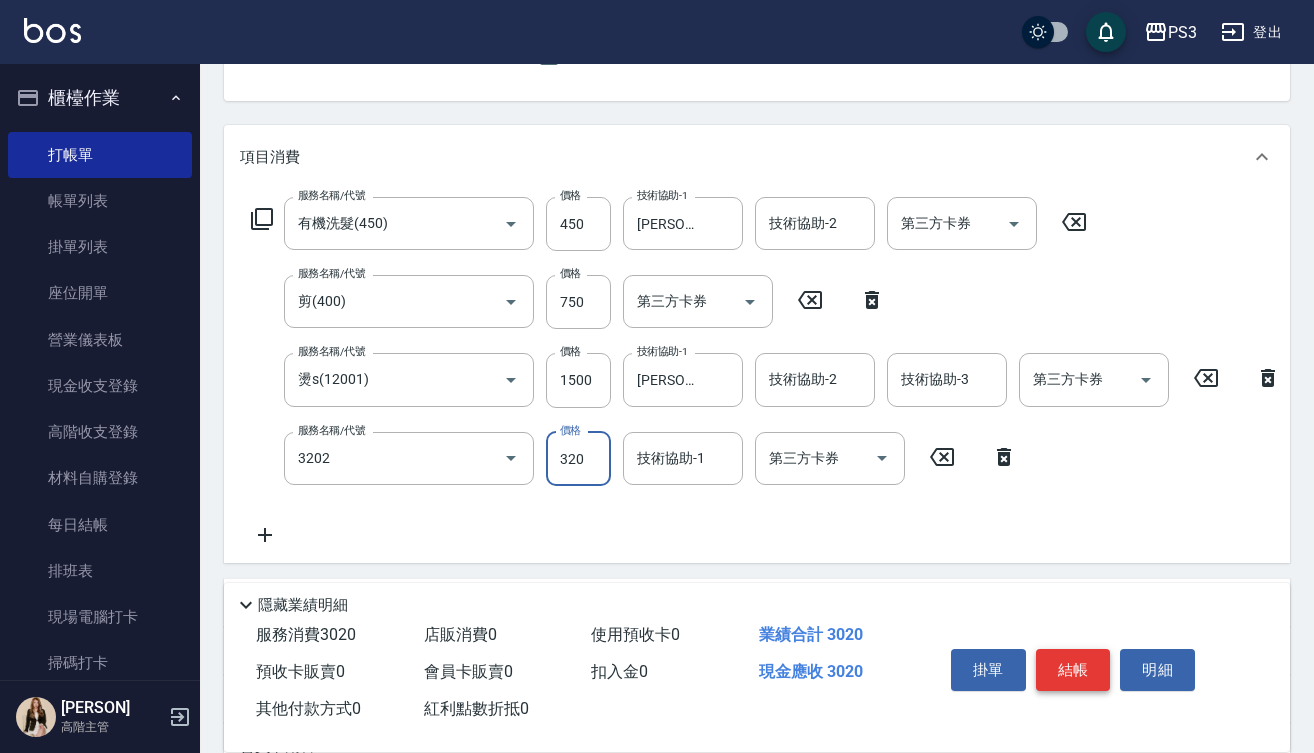 type on "頭皮隔離(3202)" 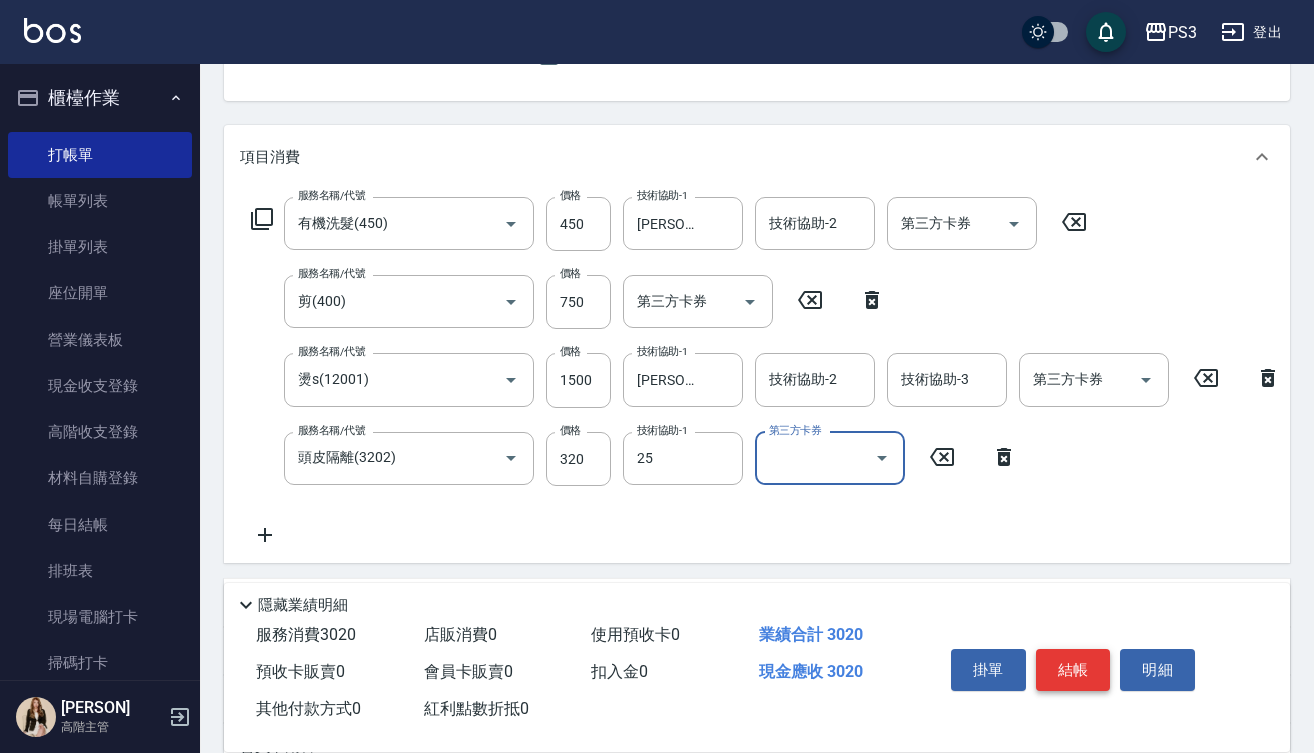 type on "[PERSON]-25" 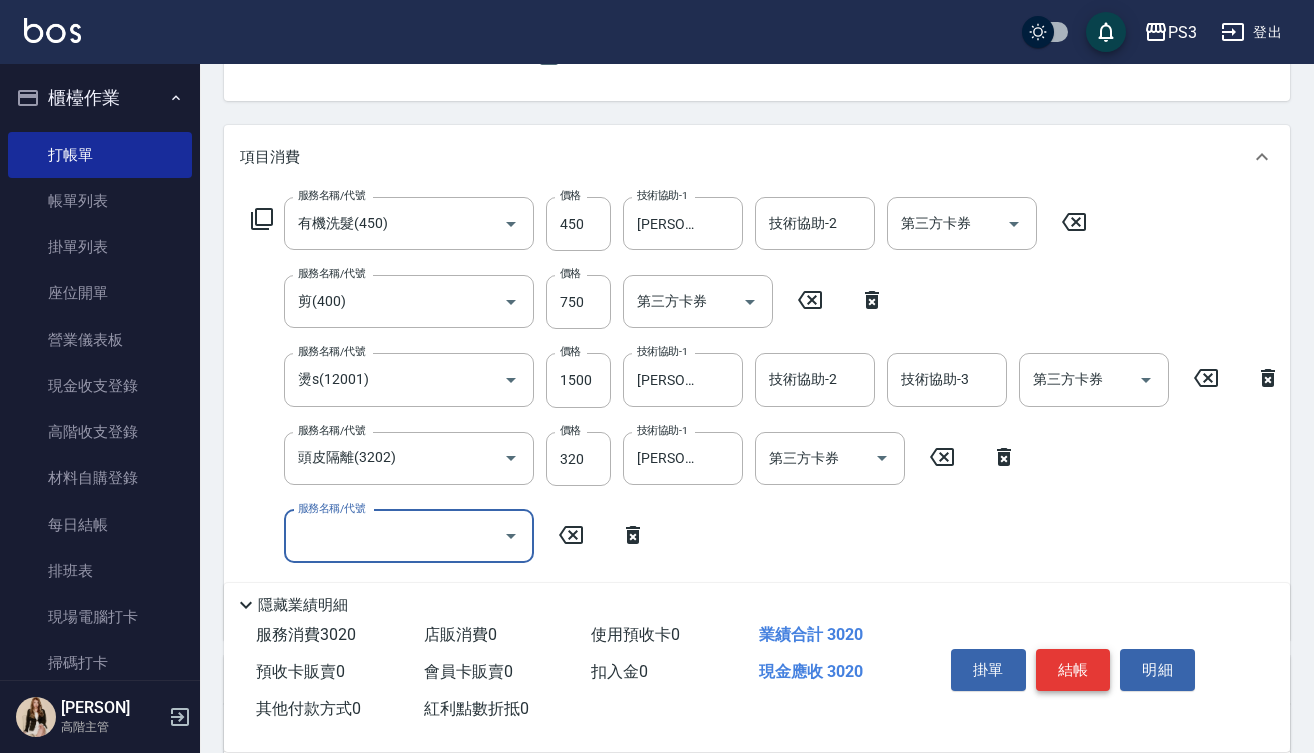 click on "結帳" at bounding box center (1073, 670) 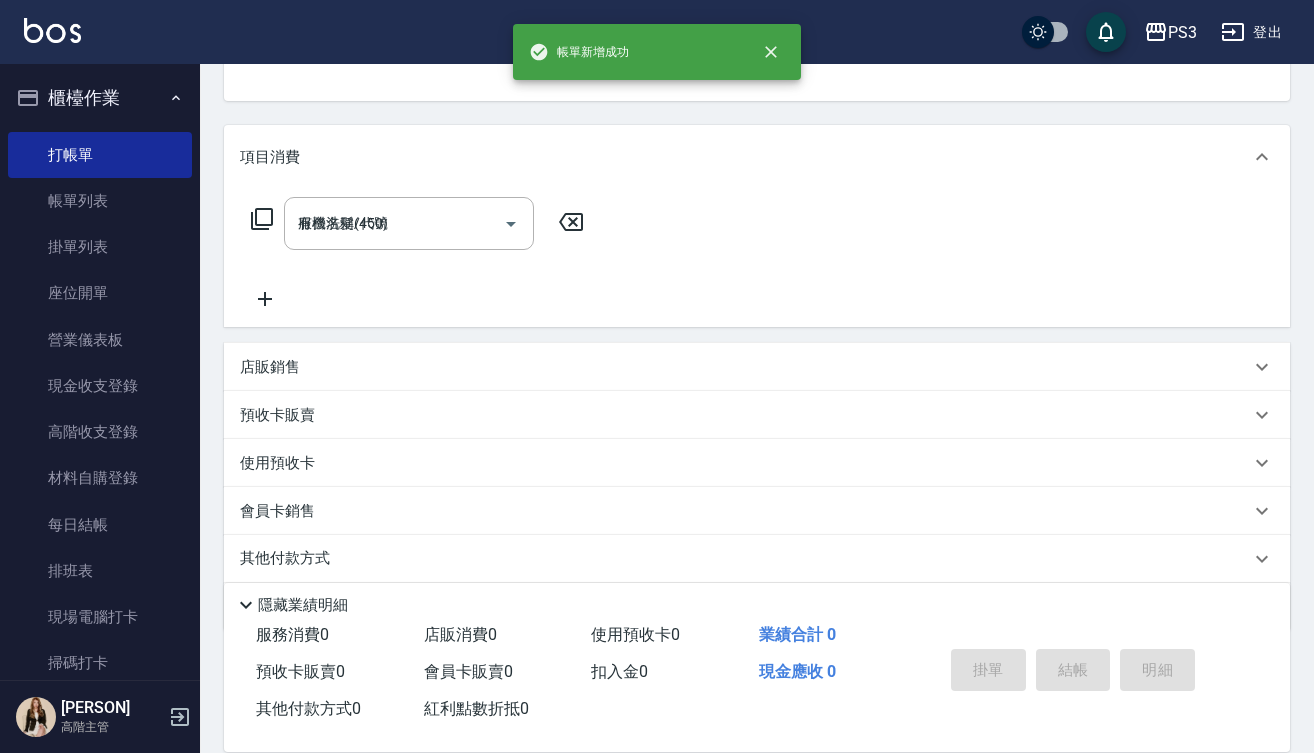 type 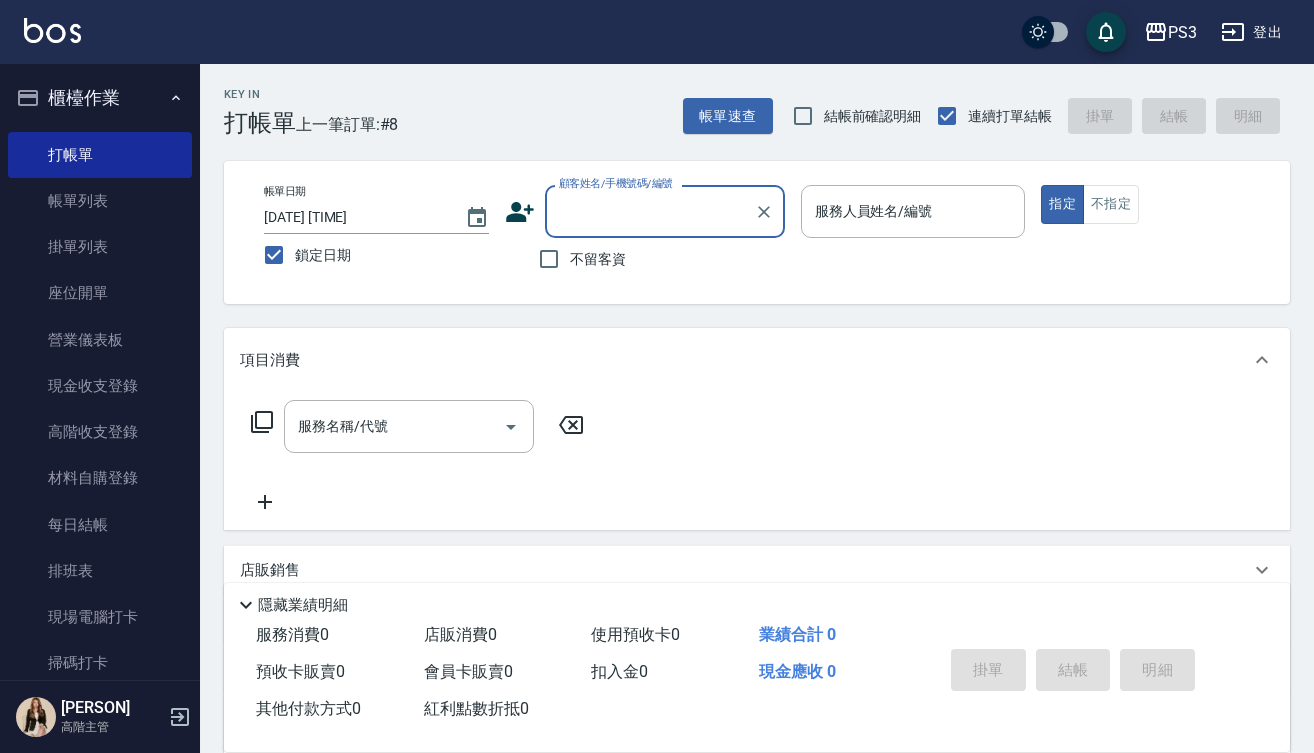 scroll, scrollTop: 0, scrollLeft: 0, axis: both 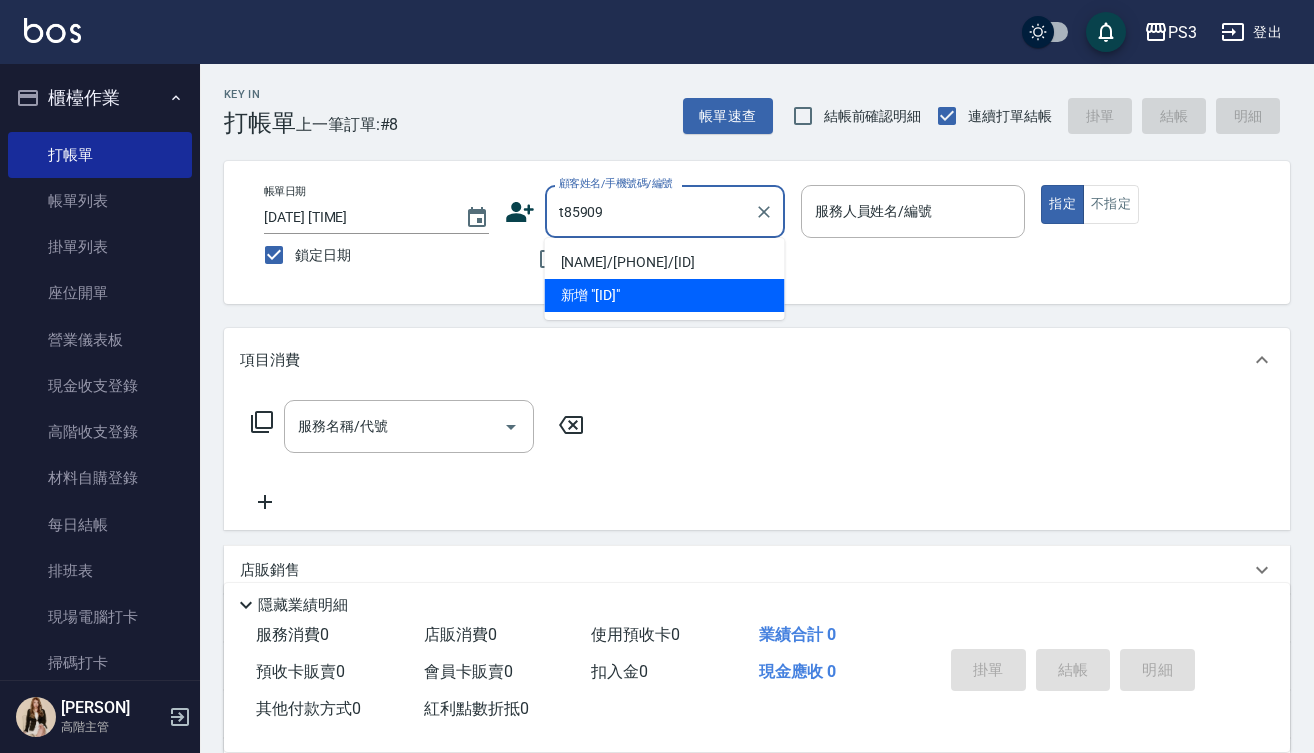 type on "[NAME]/[PHONE]/[ID]" 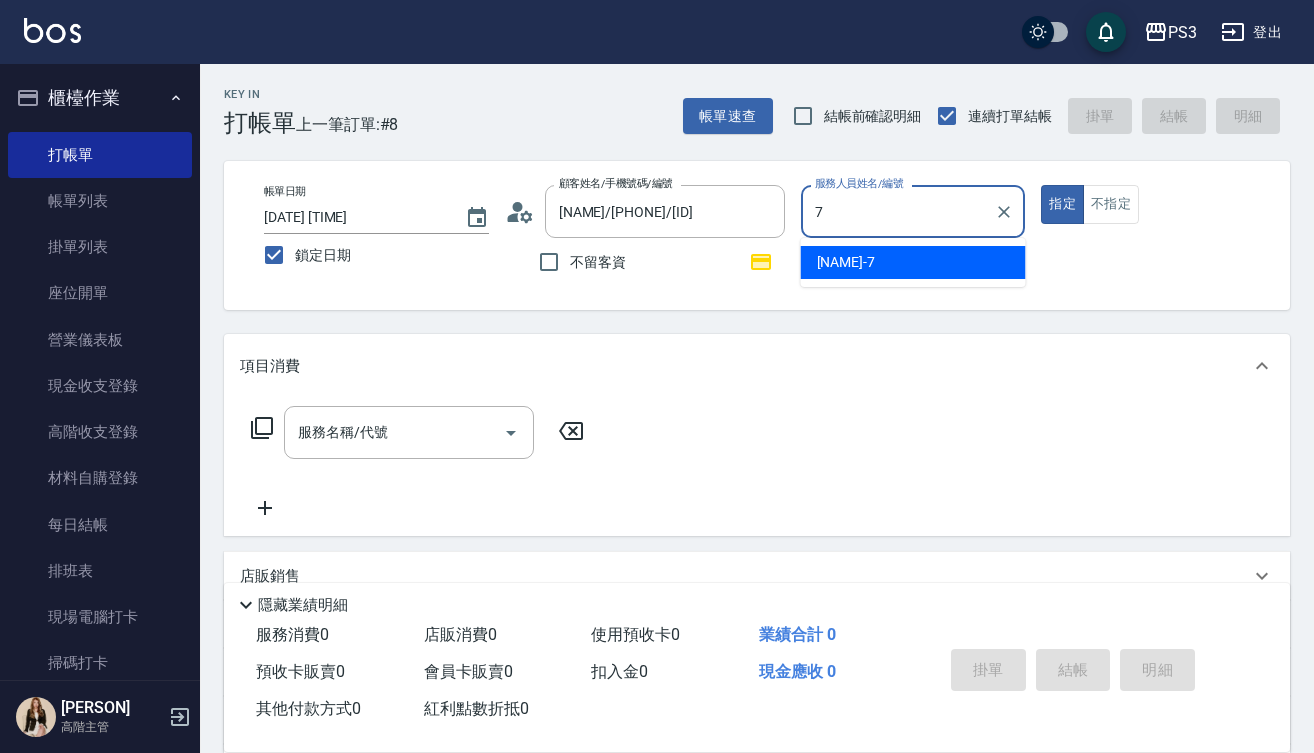 type on "[NAME]-7" 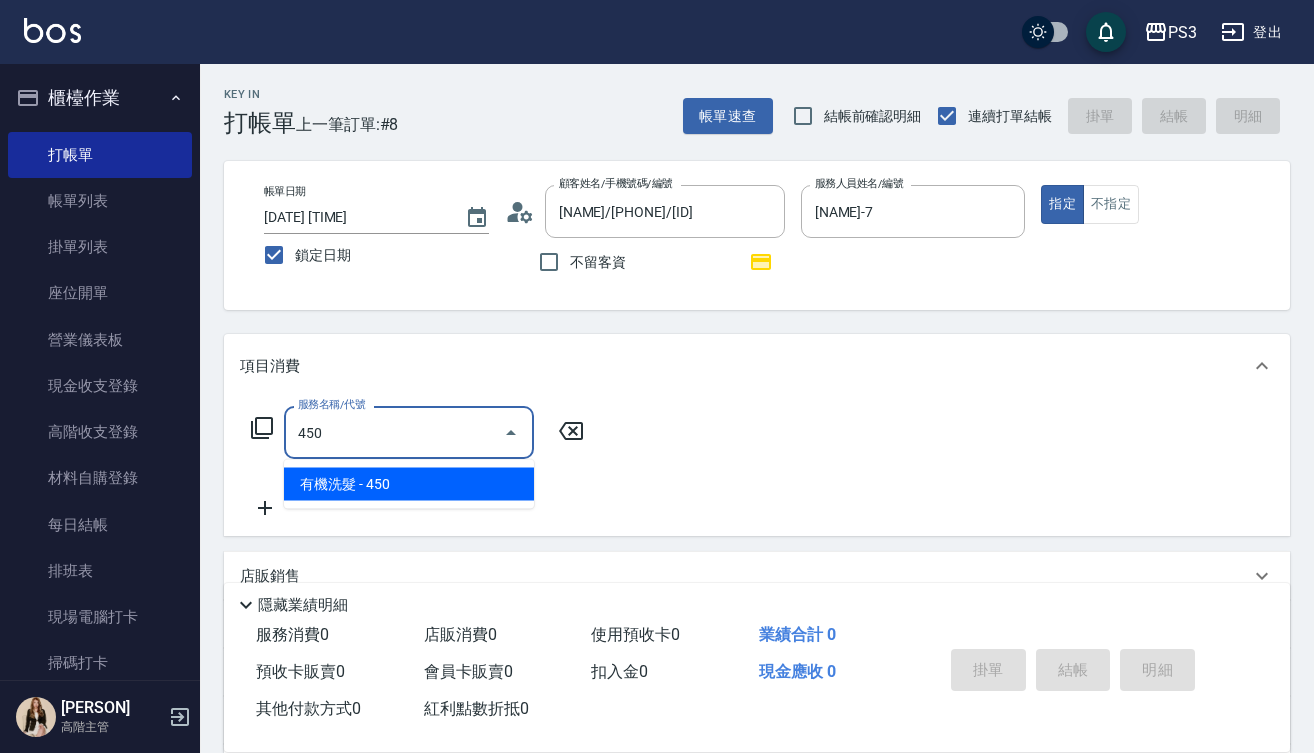 type on "有機洗髮(450)" 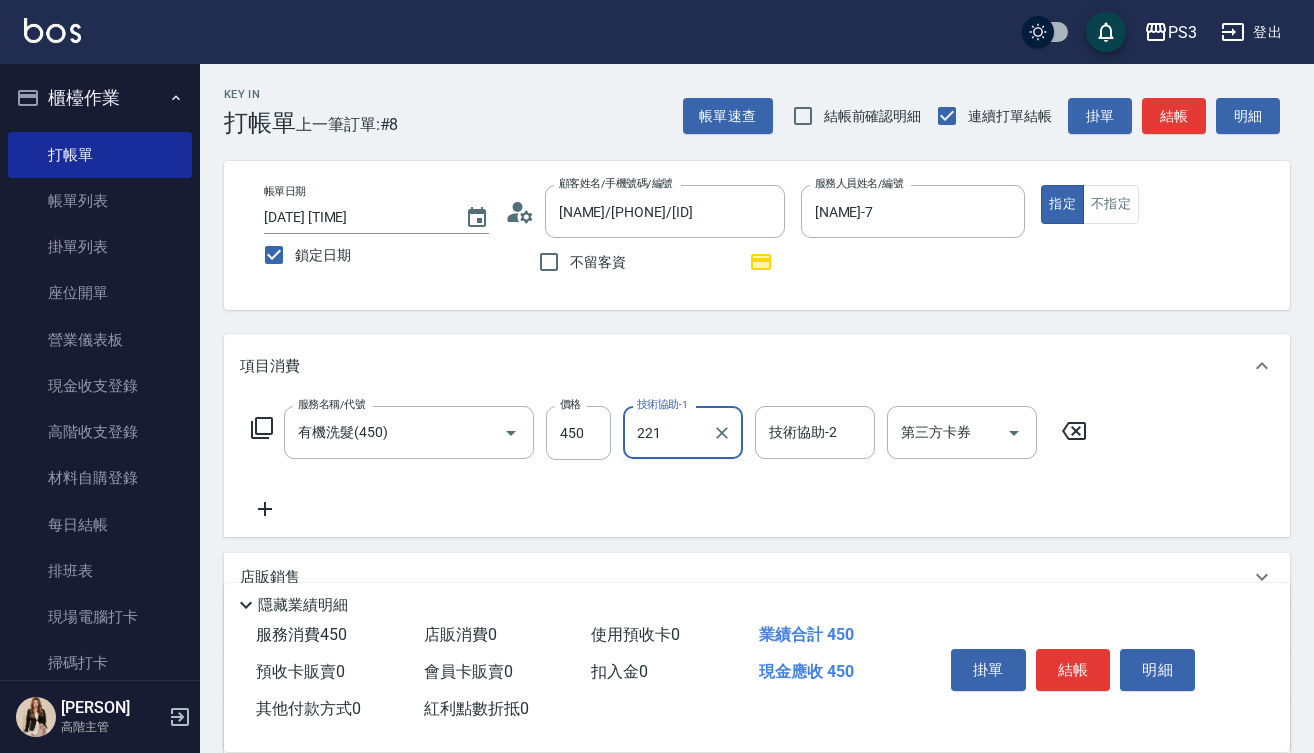 type on "221" 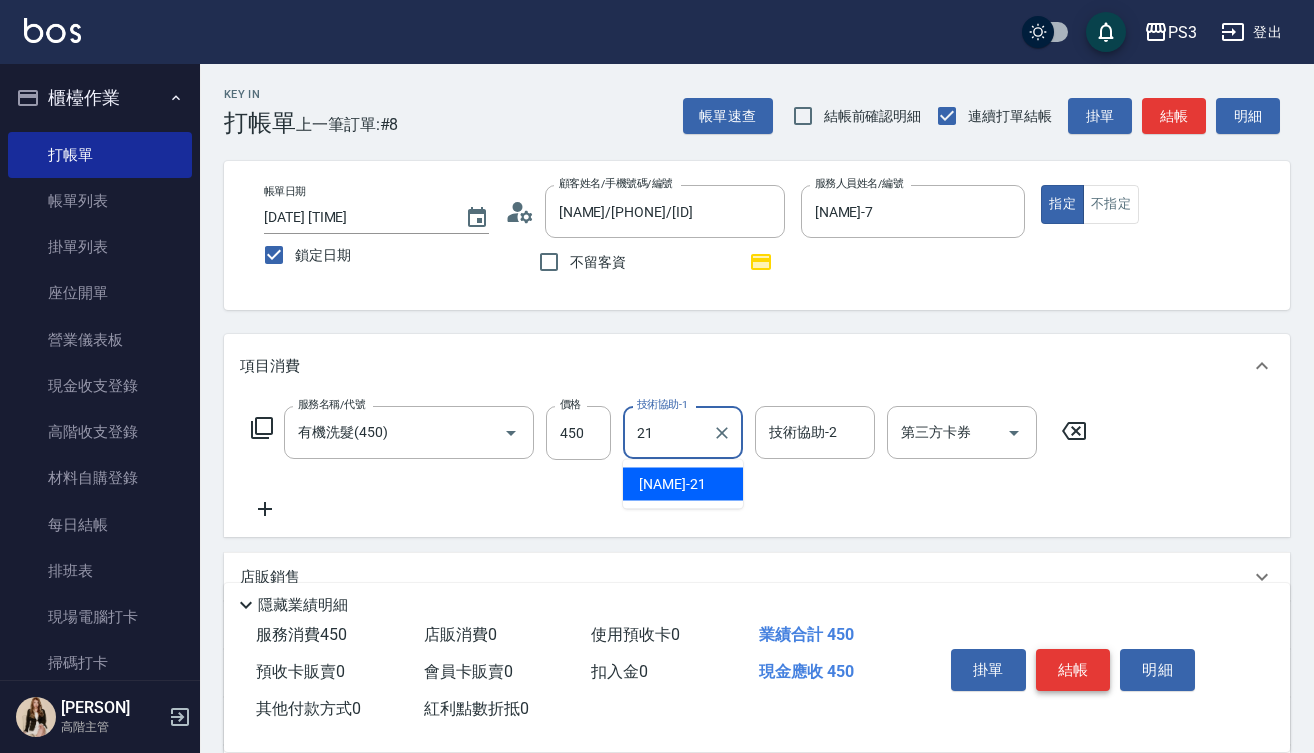 type on "[NAME]-[NUMBER]" 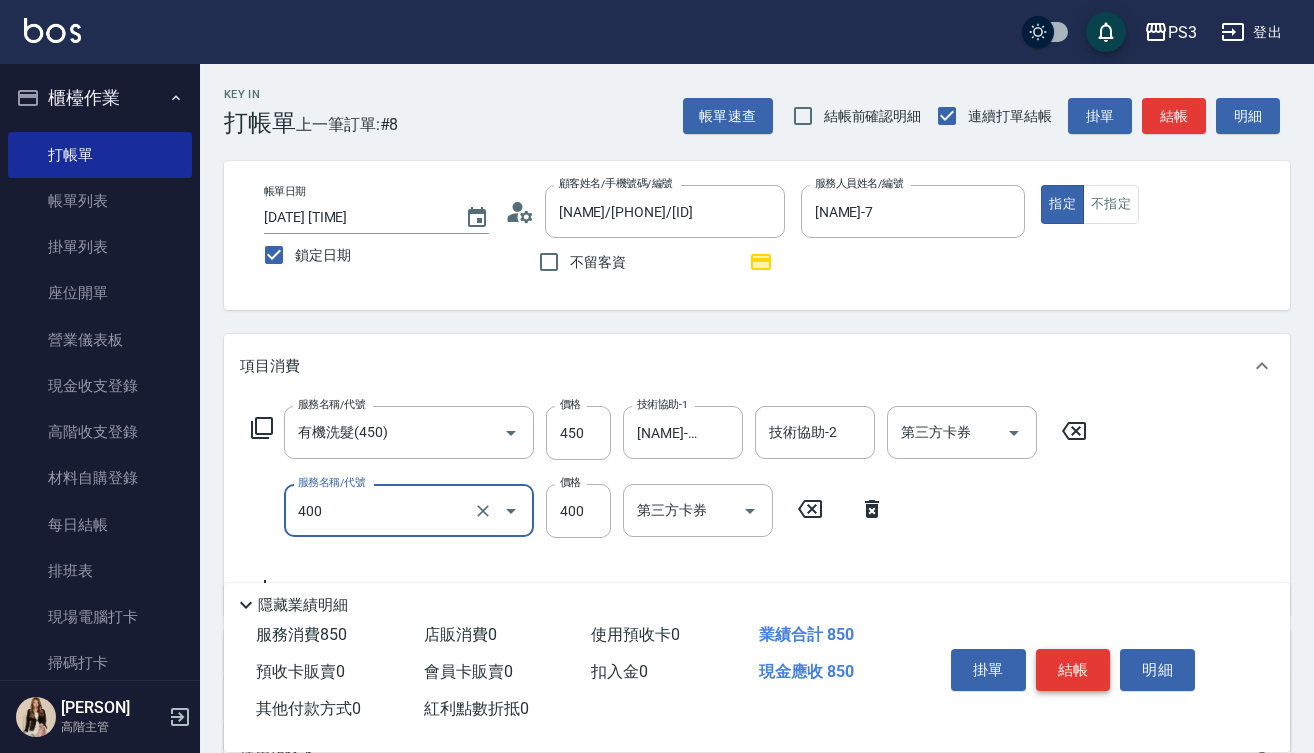 type on "剪(400)" 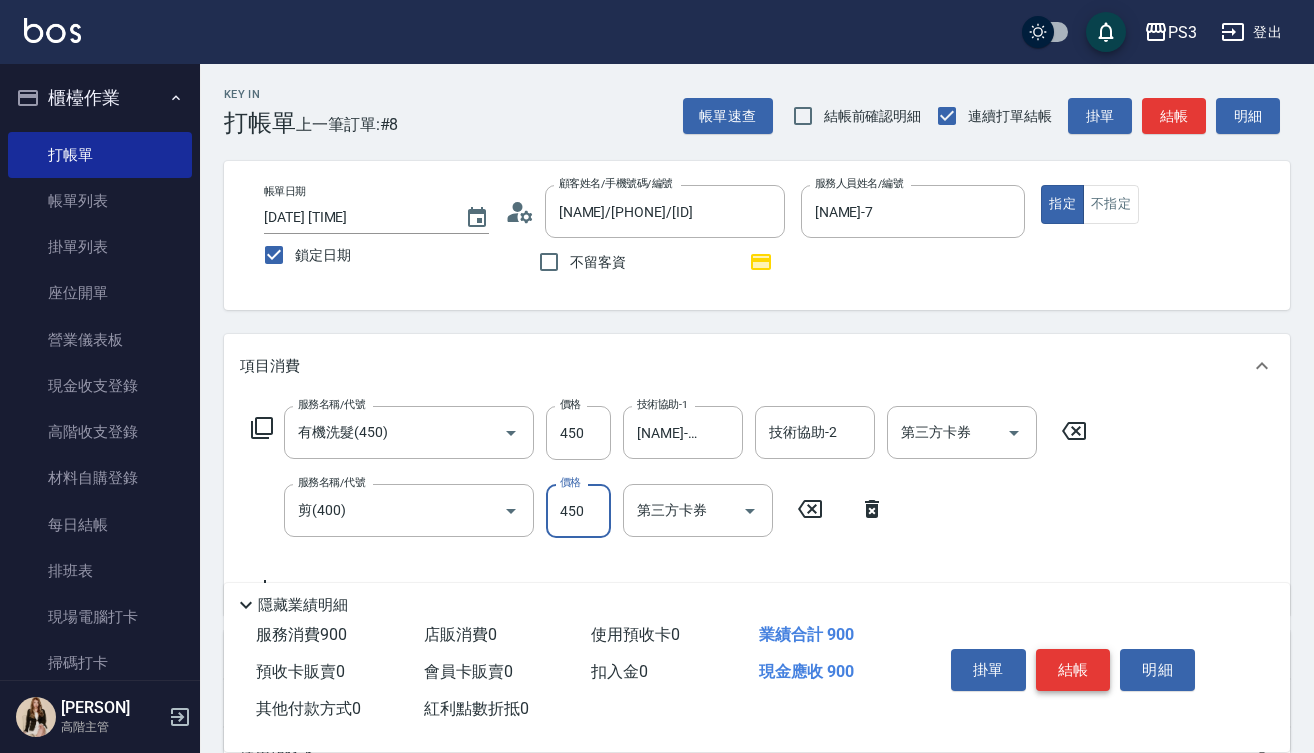 type on "450" 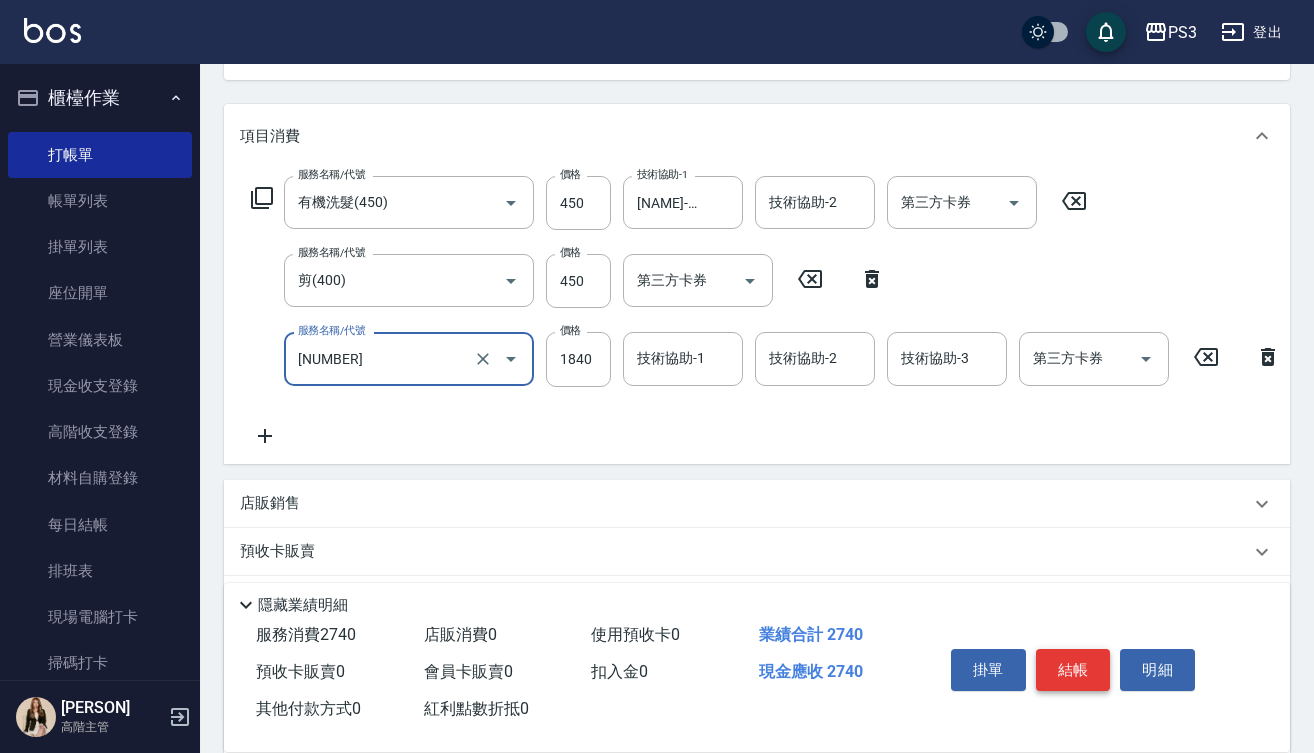 scroll, scrollTop: 234, scrollLeft: 0, axis: vertical 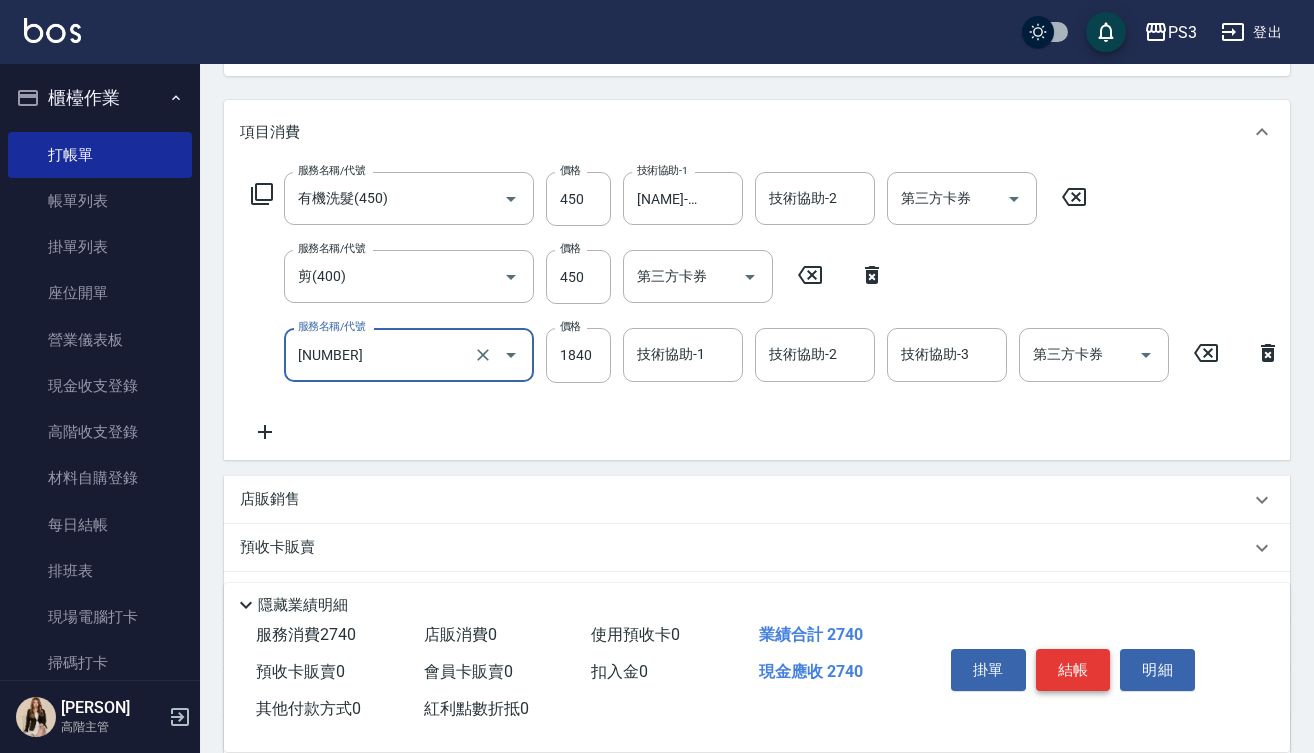 type on "L燙(18401)" 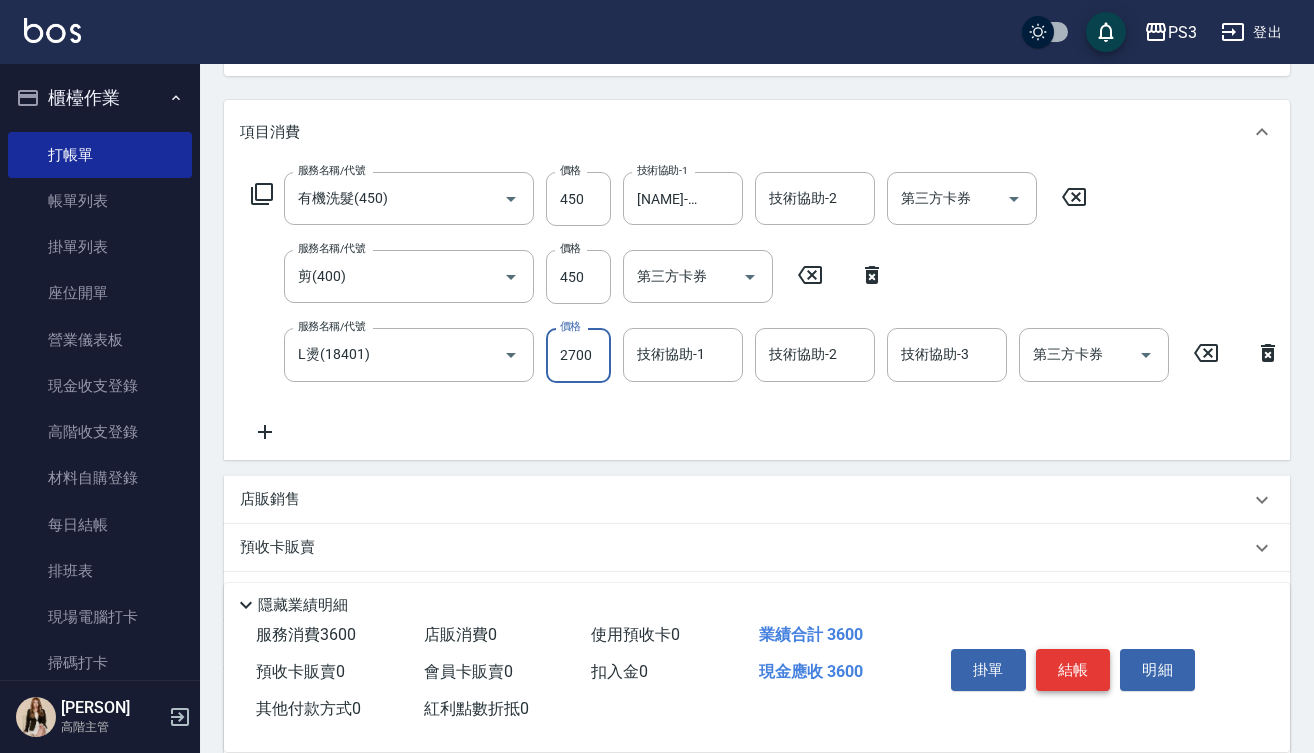 type on "2700" 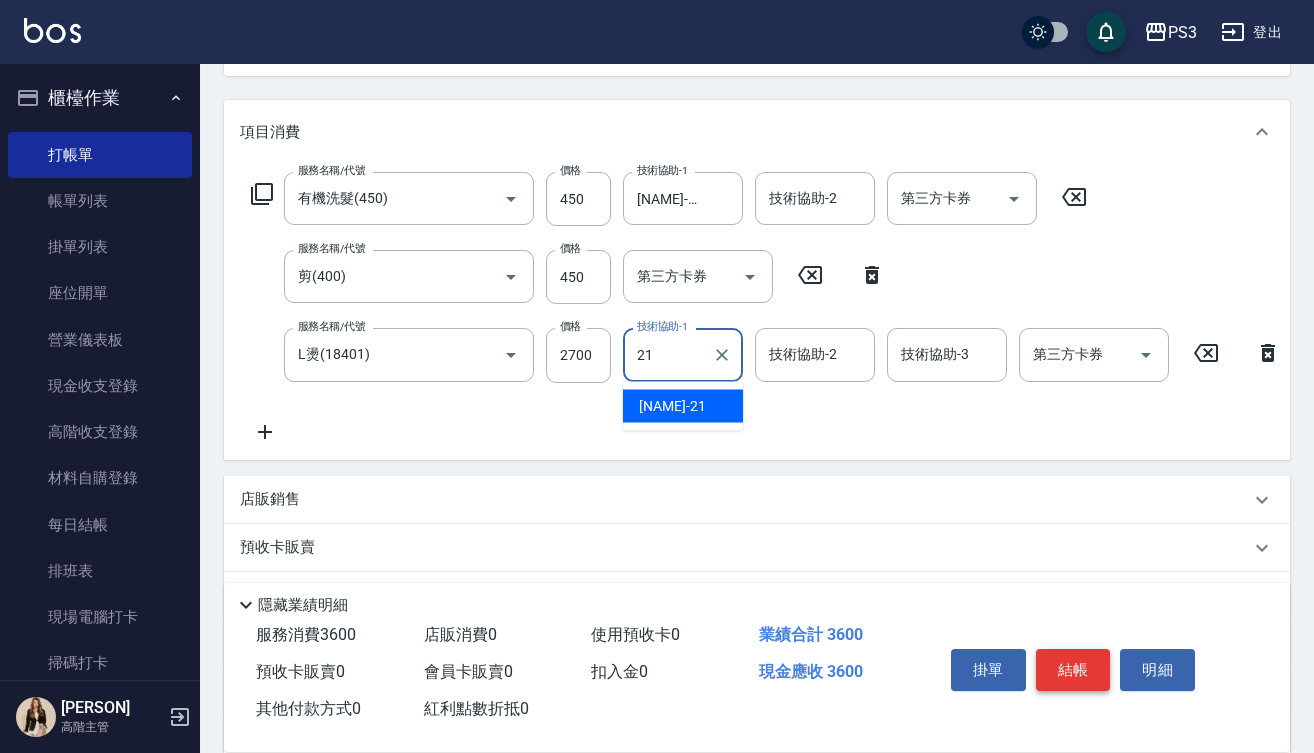 type on "[NAME]-[NUMBER]" 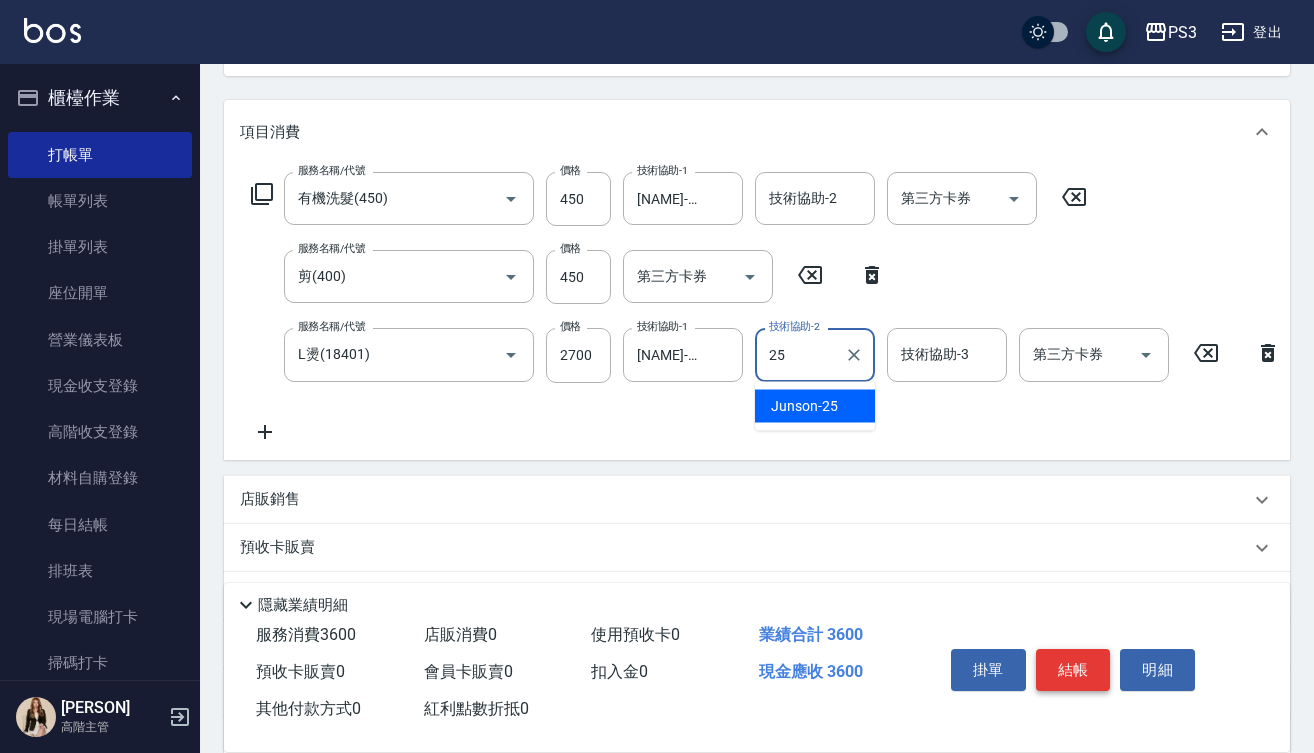 type on "[PERSON]-25" 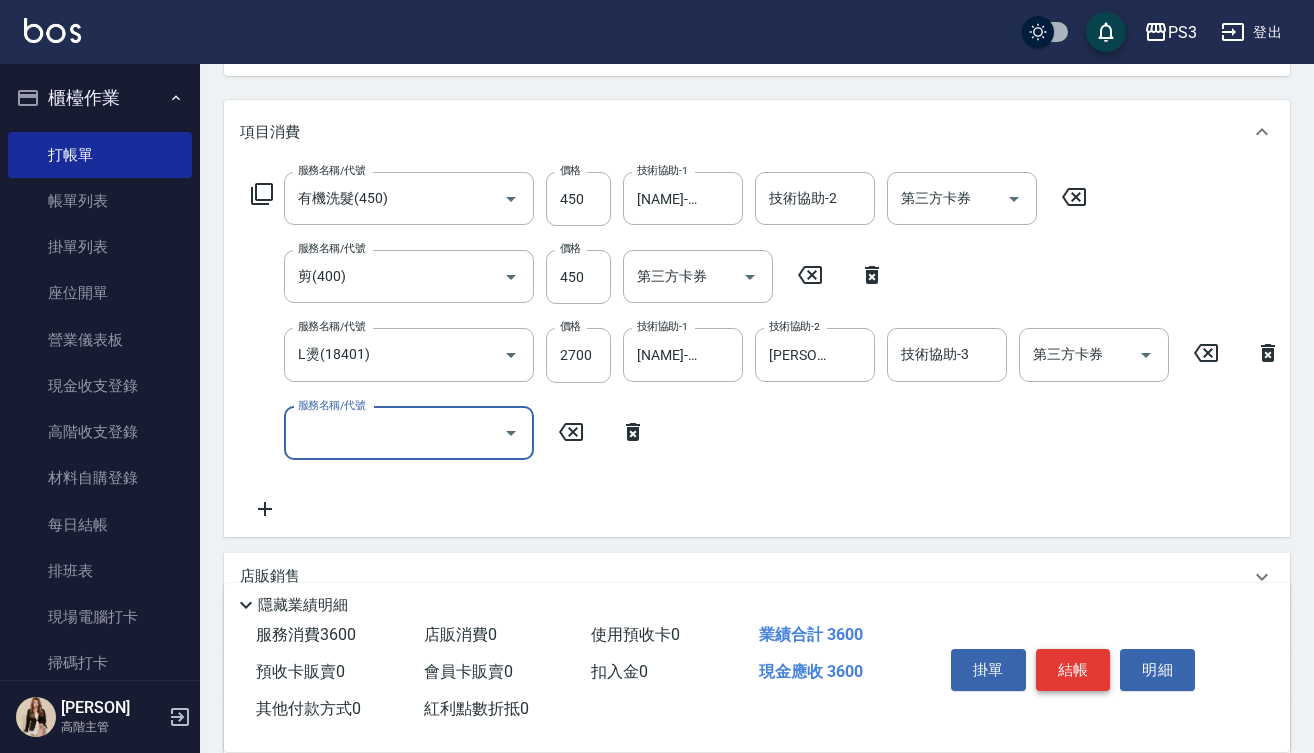 type on "8" 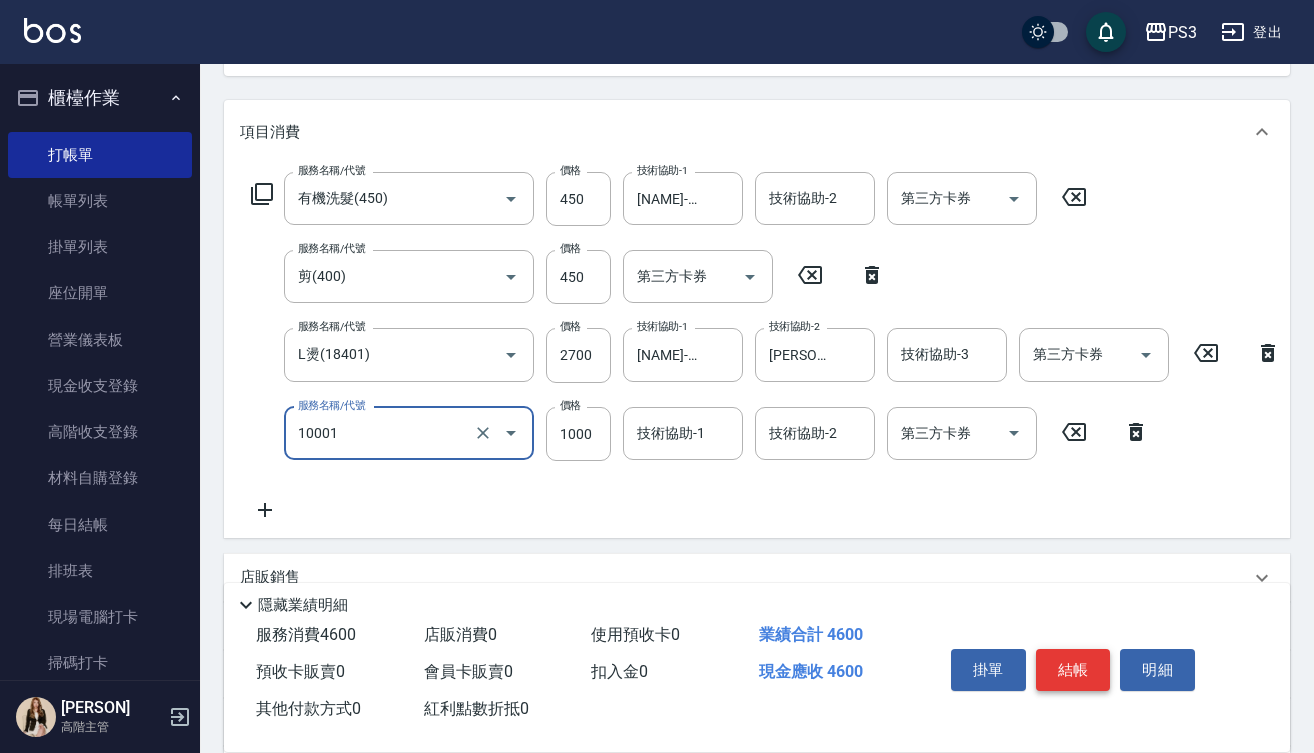 type on "毛流燙(10001)" 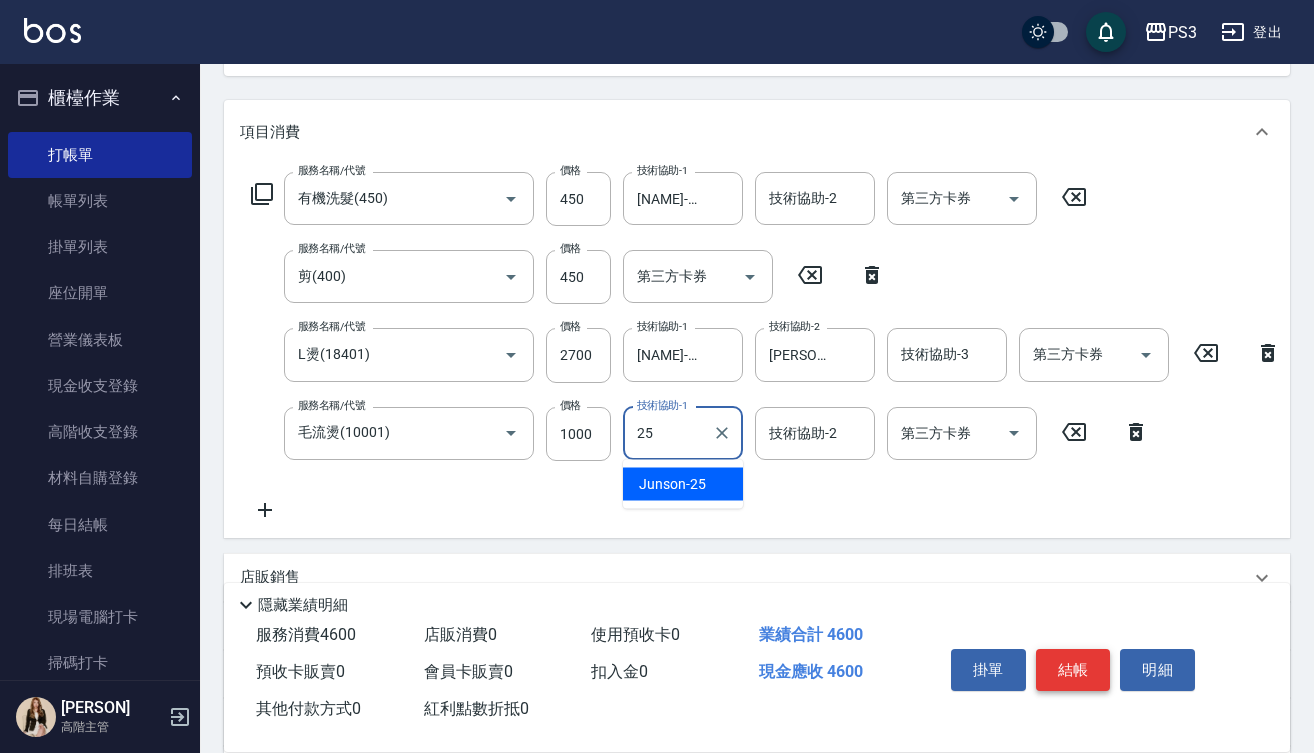 type on "[PERSON]-25" 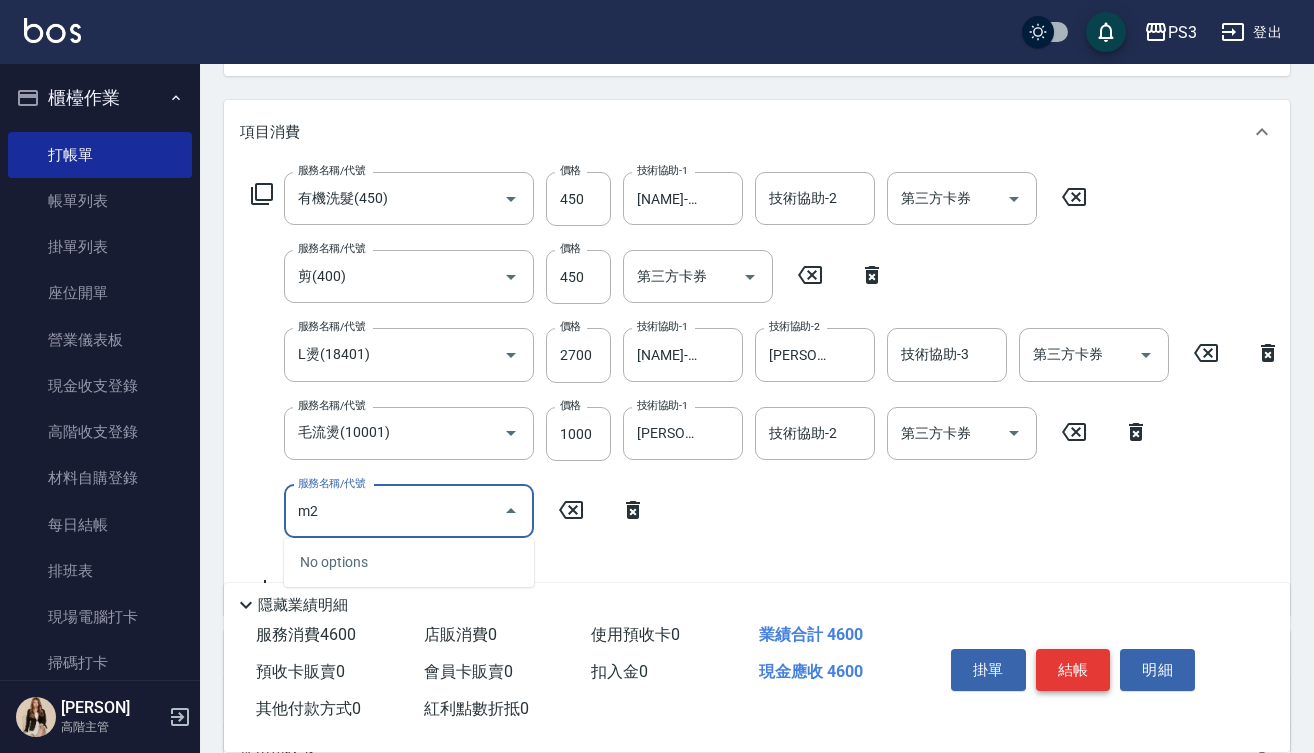 type on "m" 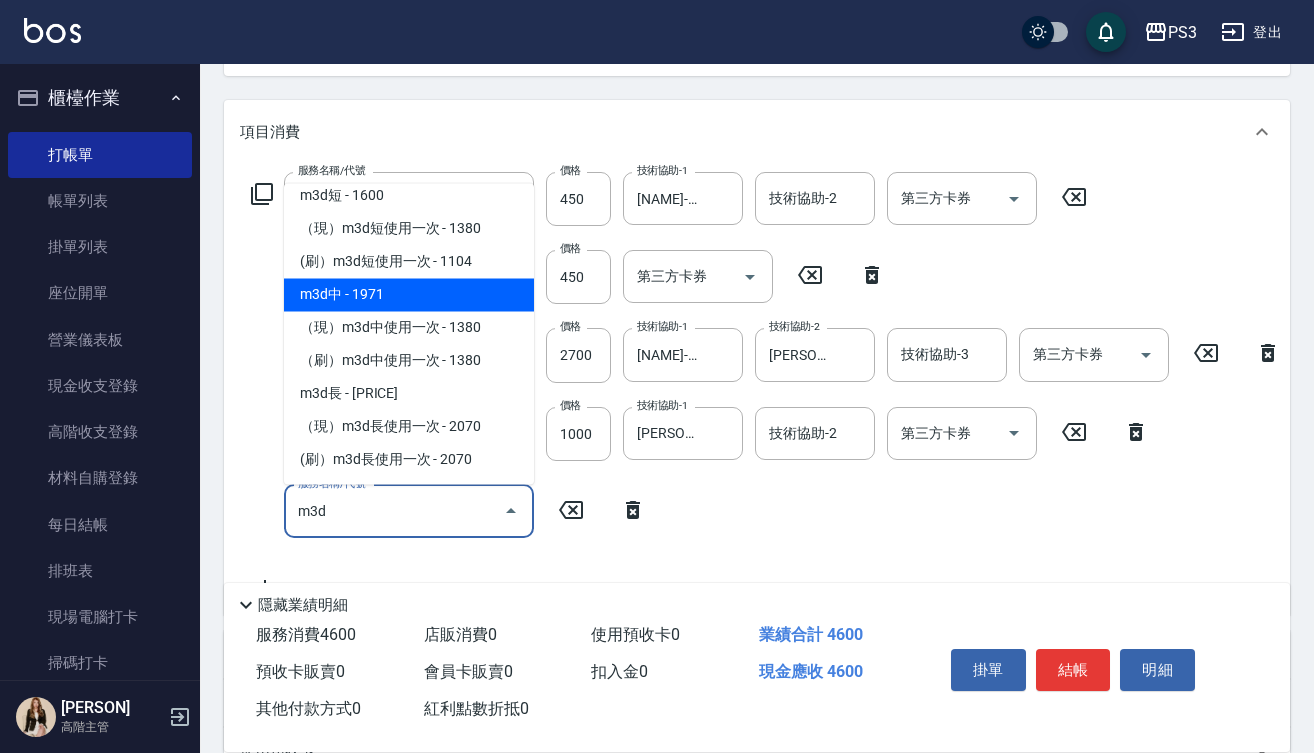 scroll, scrollTop: 468, scrollLeft: 0, axis: vertical 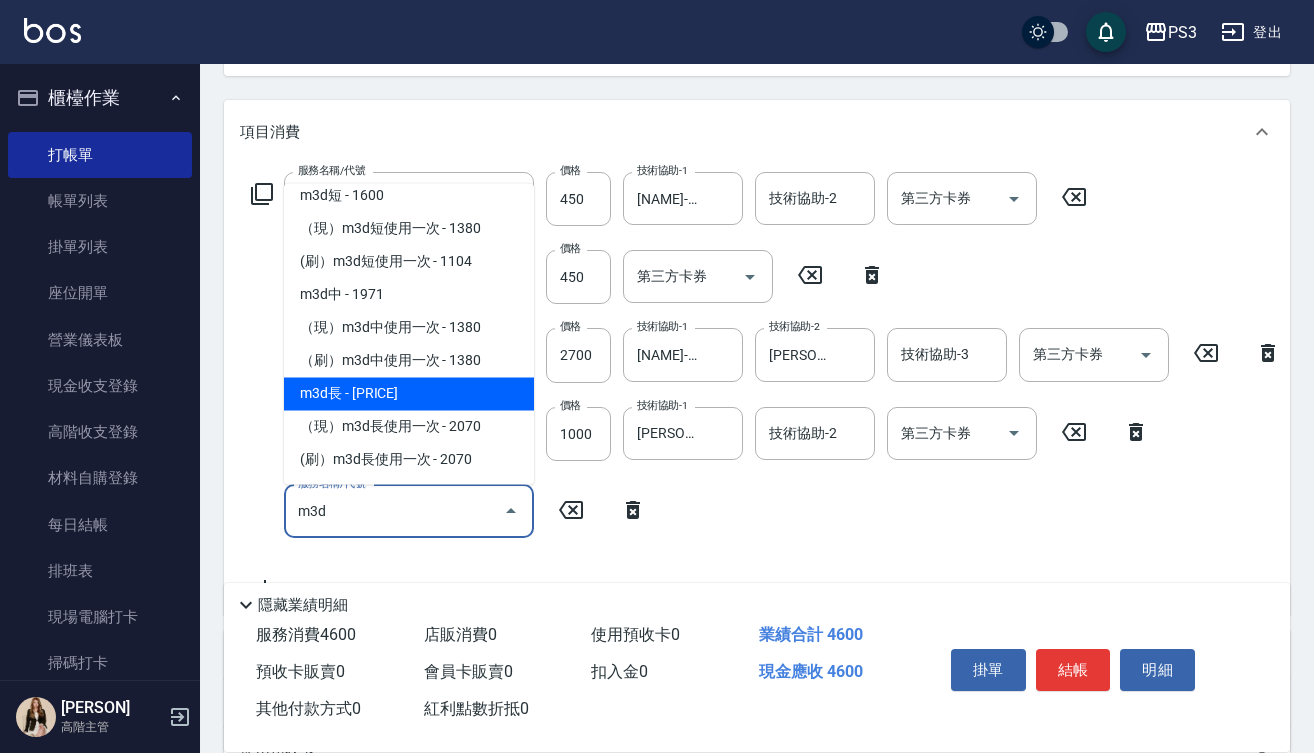 click on "m3d長 - [PRICE]" at bounding box center [409, 393] 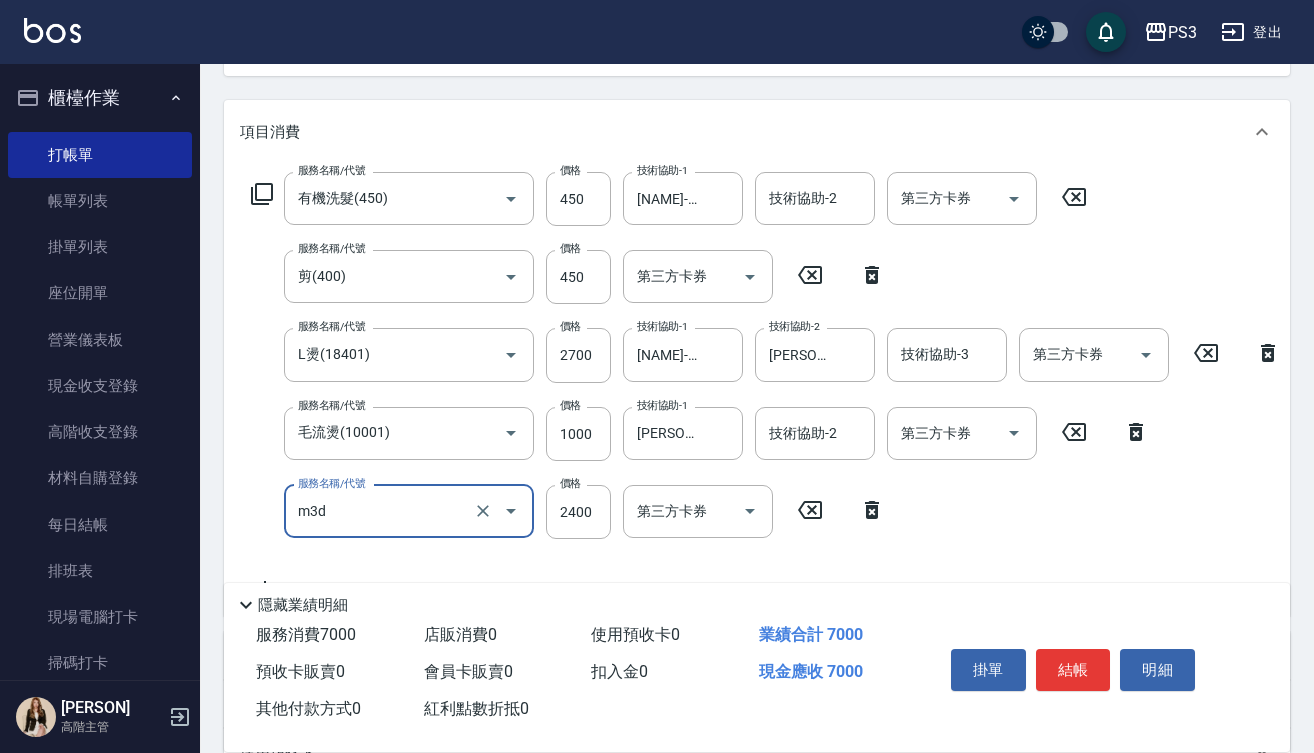 type on "m3d長(m2400)" 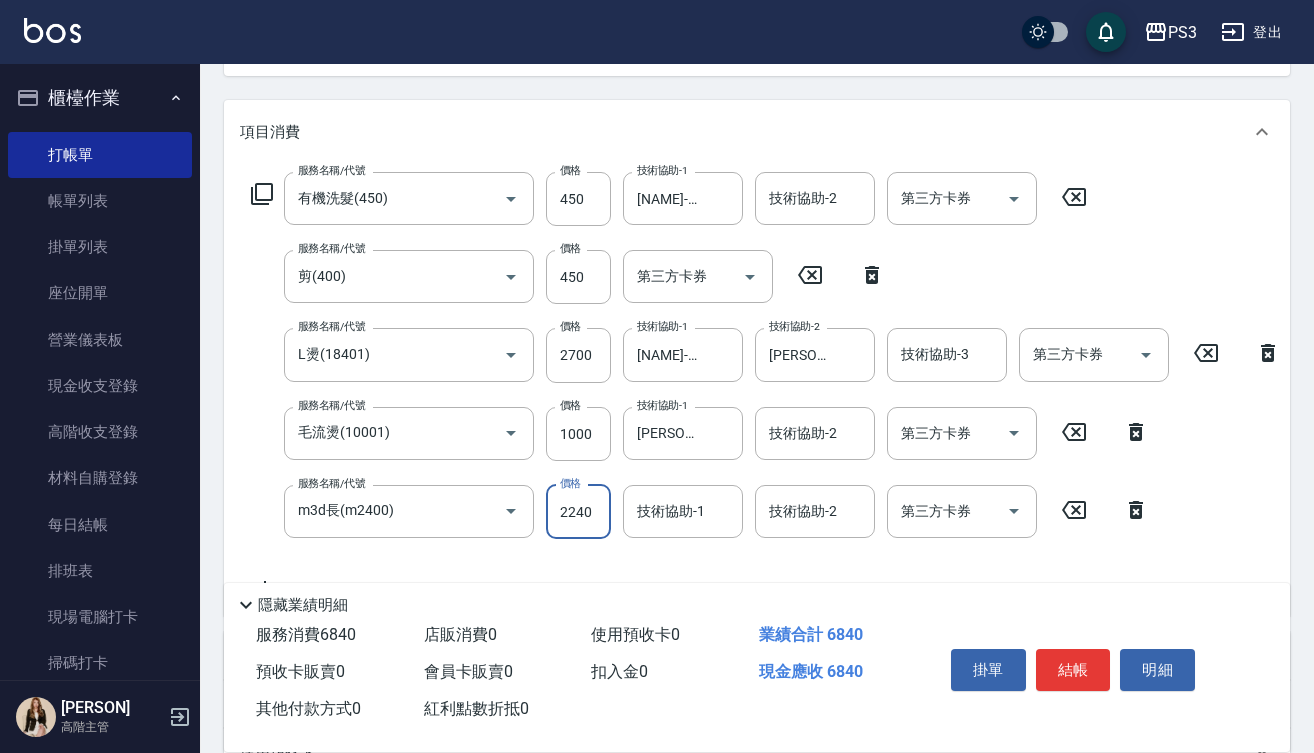 type on "2240" 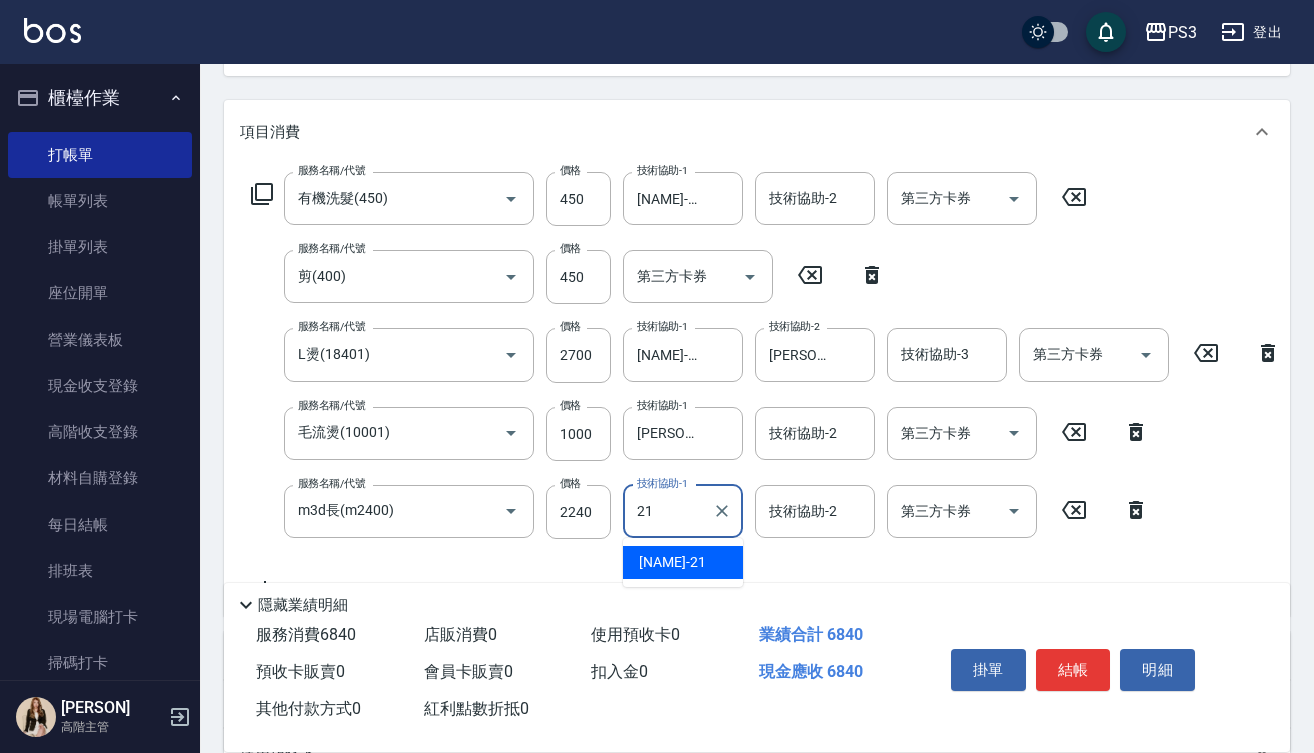 type on "[NAME]-[NUMBER]" 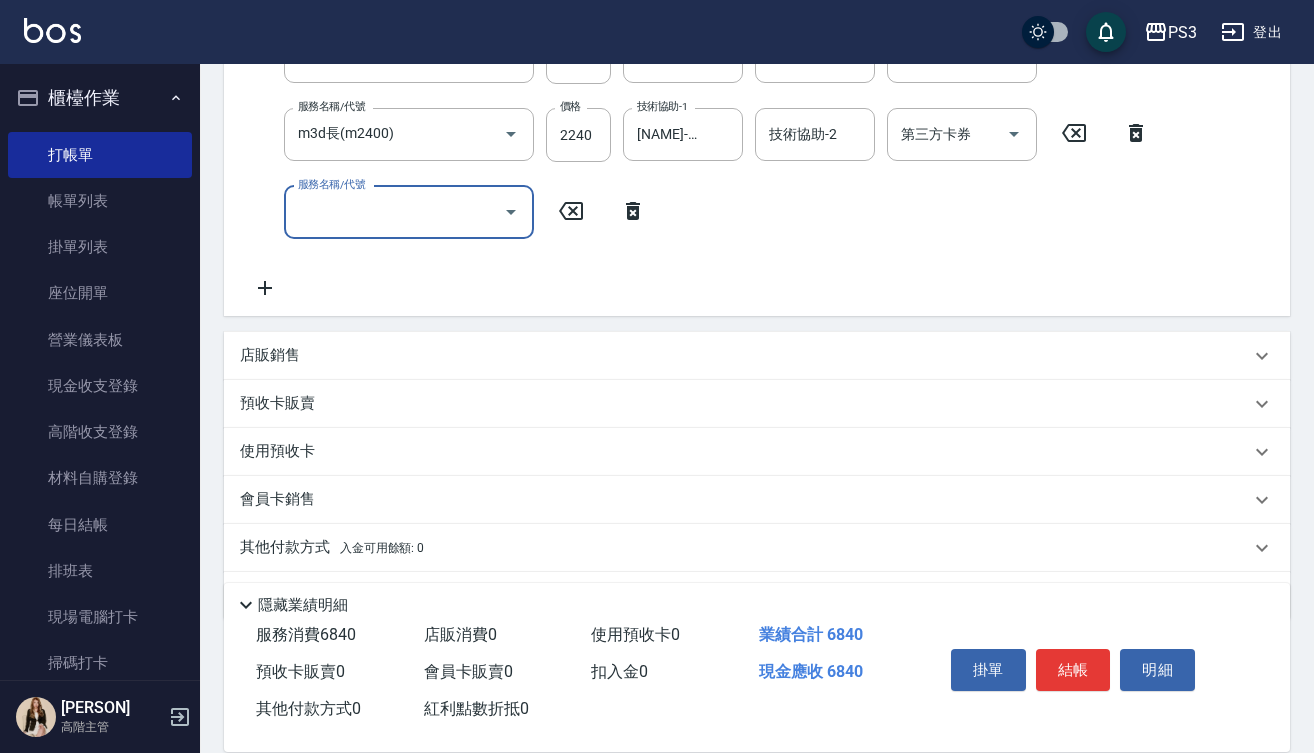 scroll, scrollTop: 614, scrollLeft: 0, axis: vertical 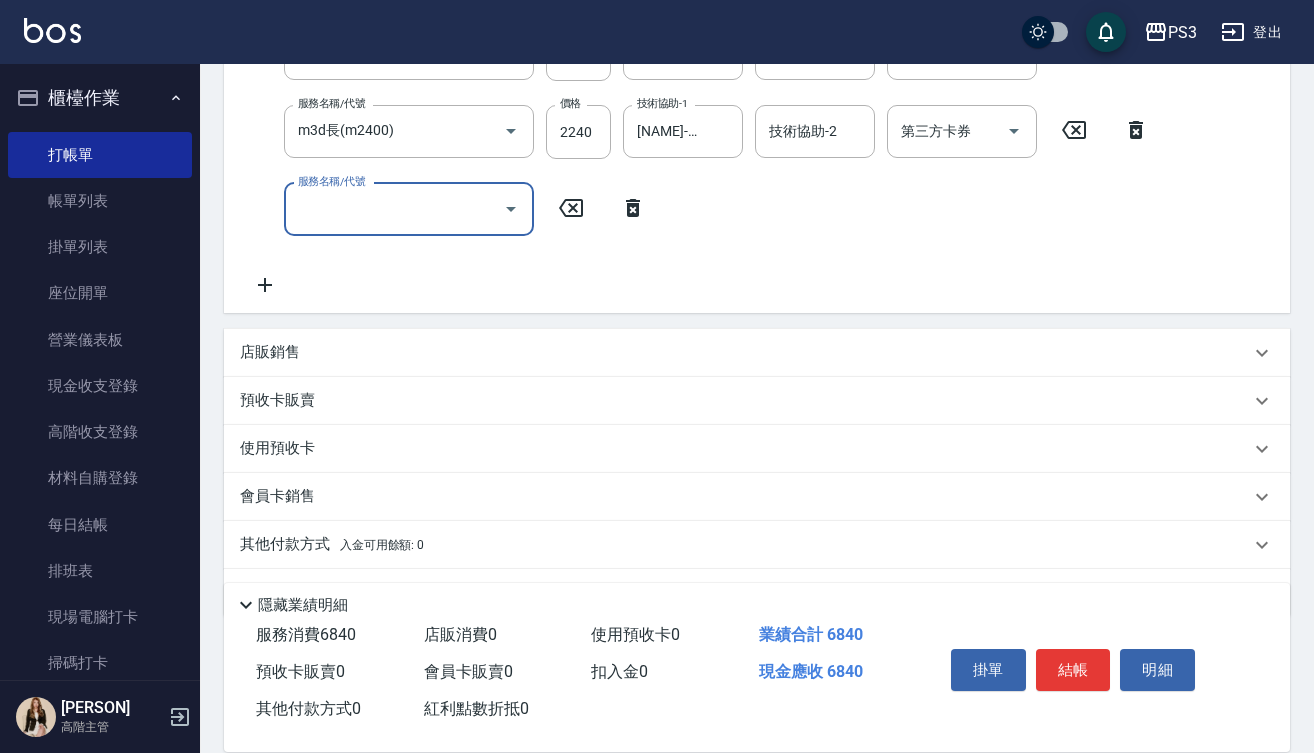 click on "店販銷售" at bounding box center [270, 352] 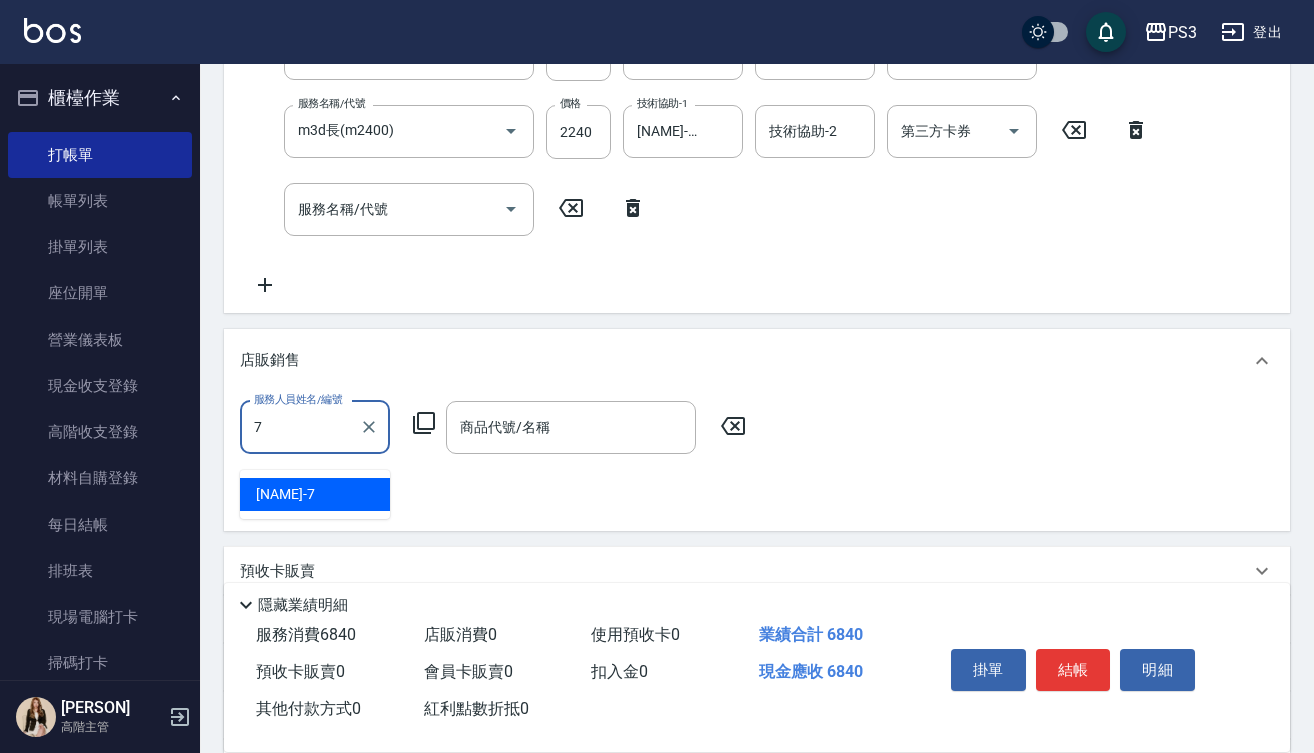type on "[NAME]-7" 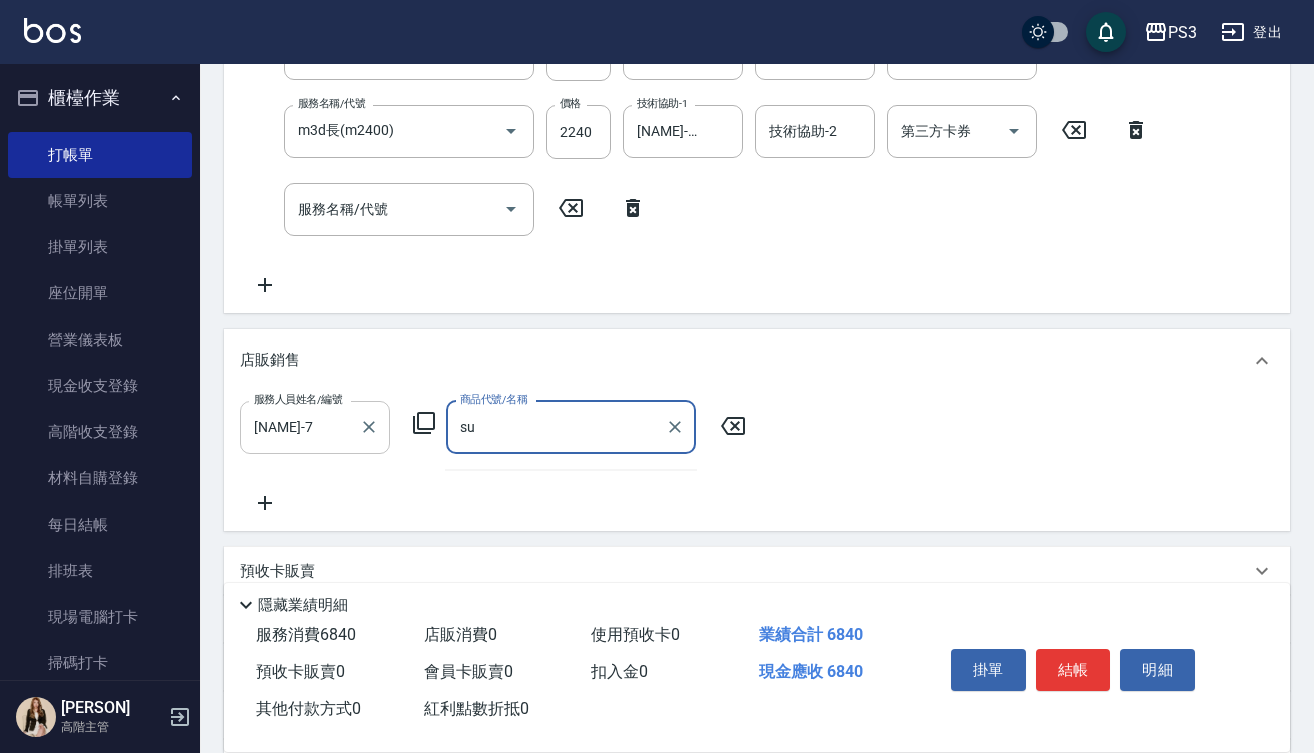 type on "s" 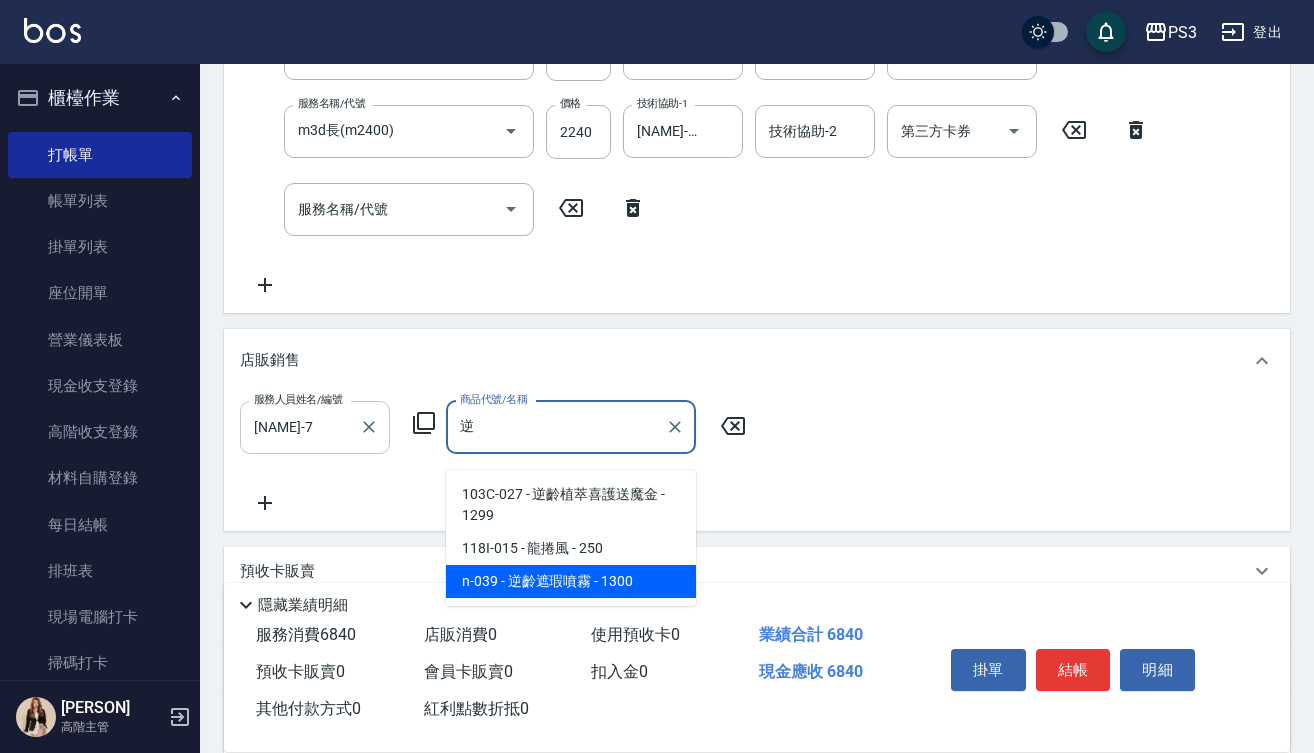 type on "逆齡遮瑕噴霧" 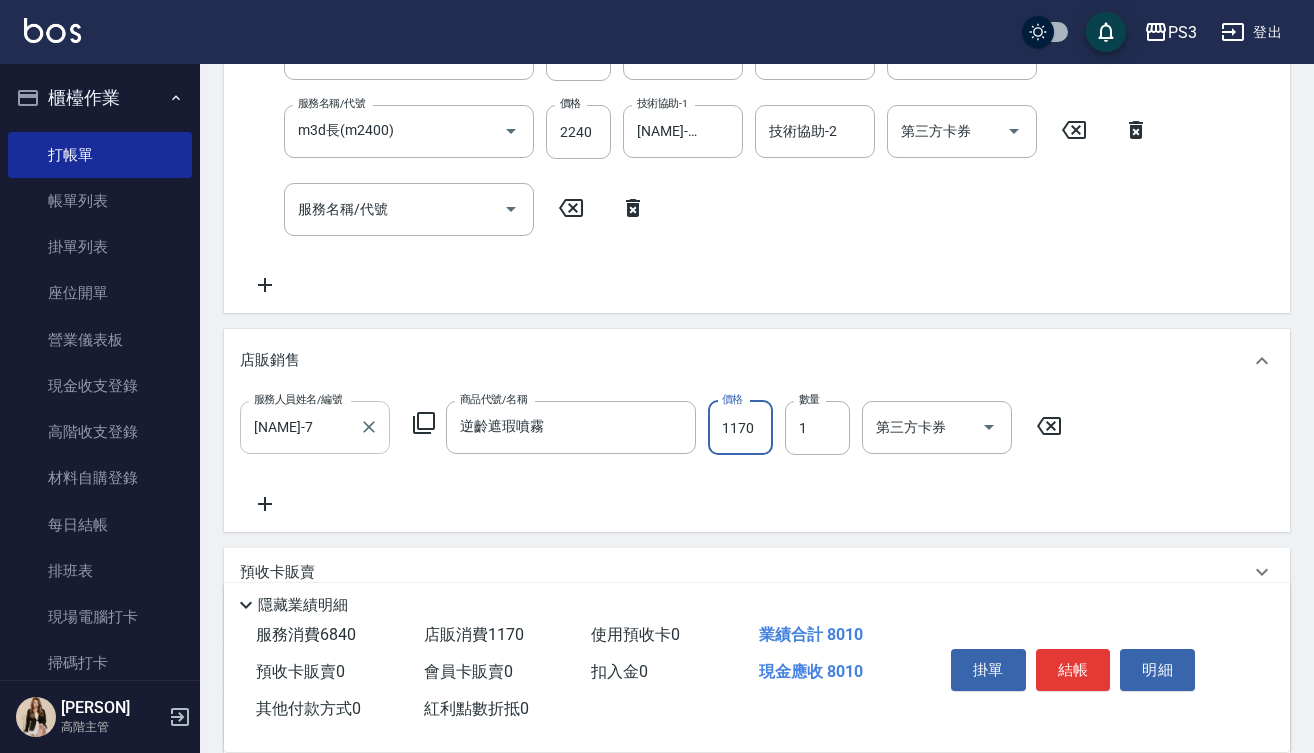 type on "1170" 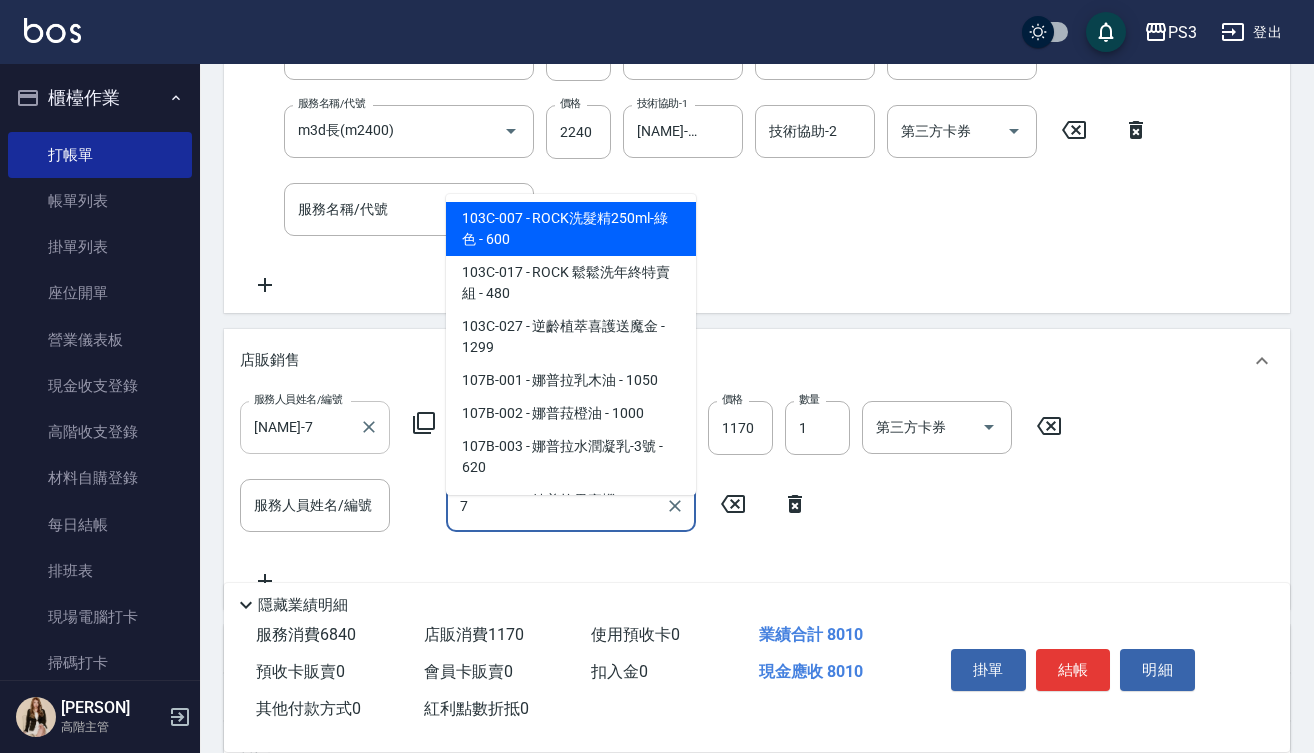 type on "ROCK洗髮精250ml-綠色" 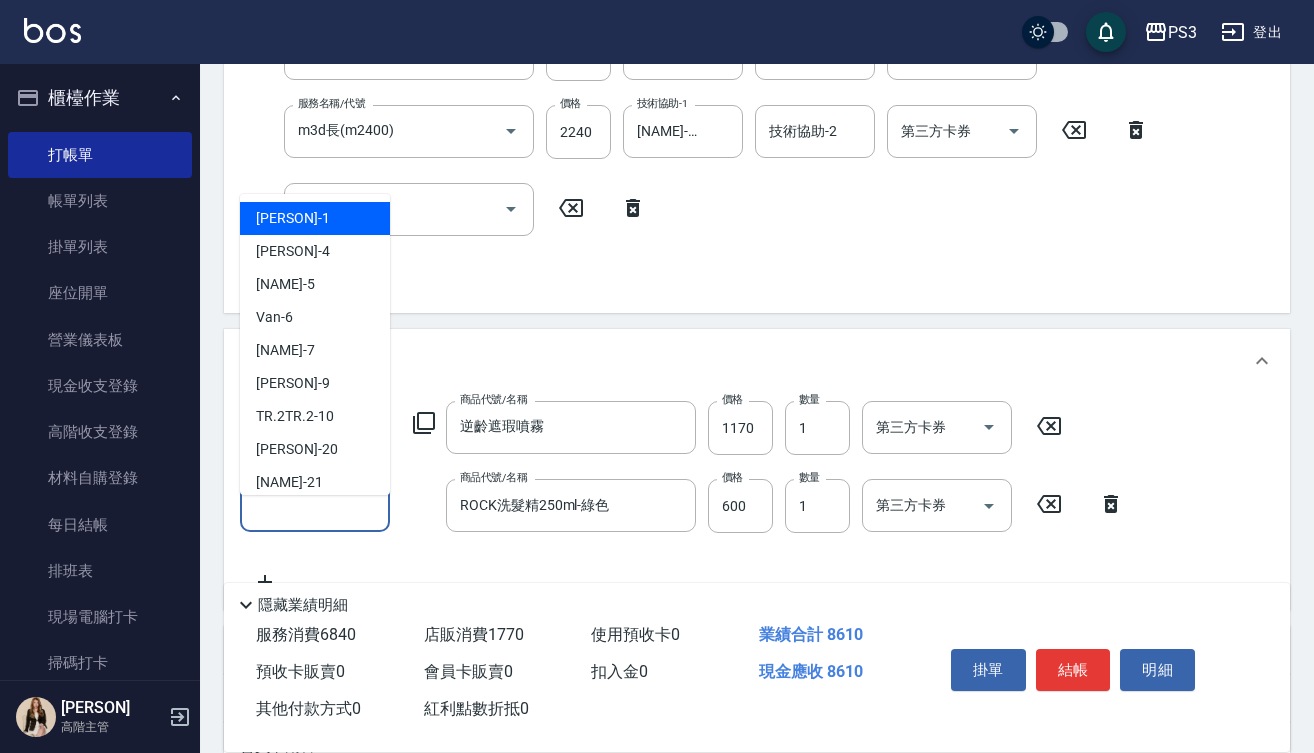 click on "服務人員姓名/編號" at bounding box center [315, 505] 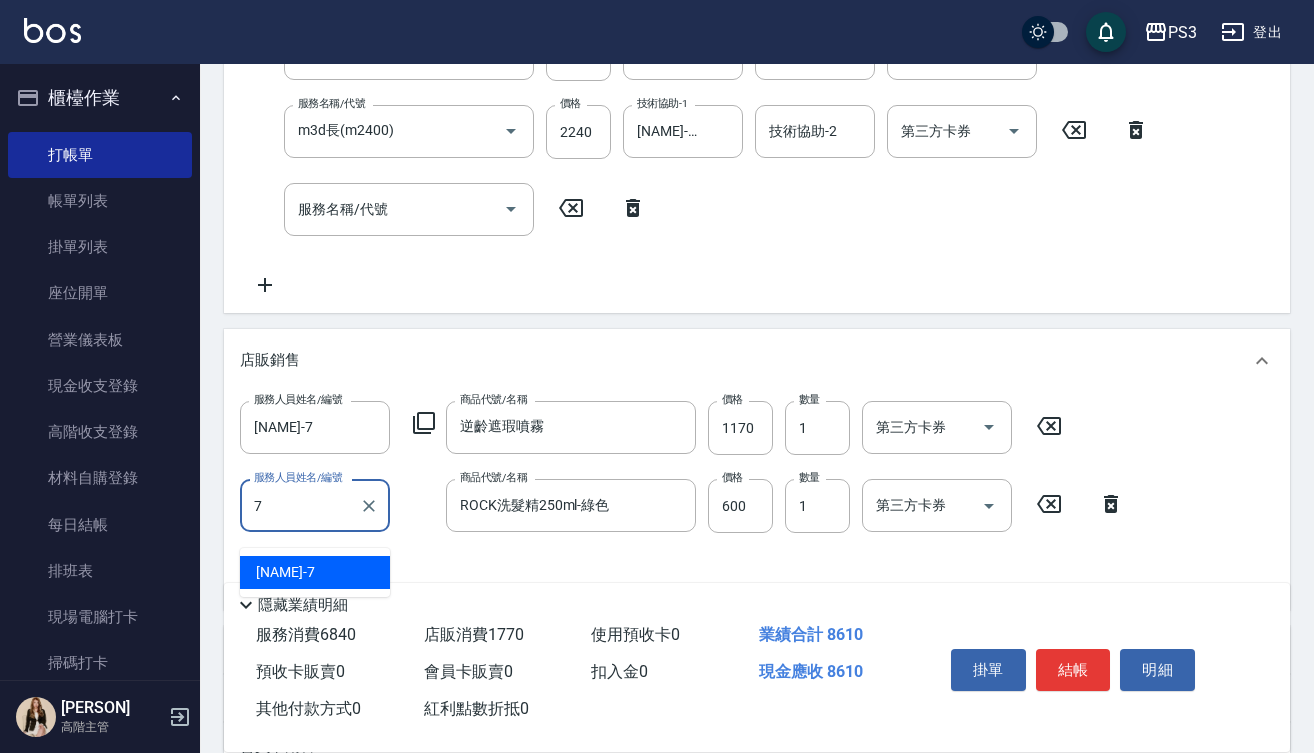 type on "[NAME]-7" 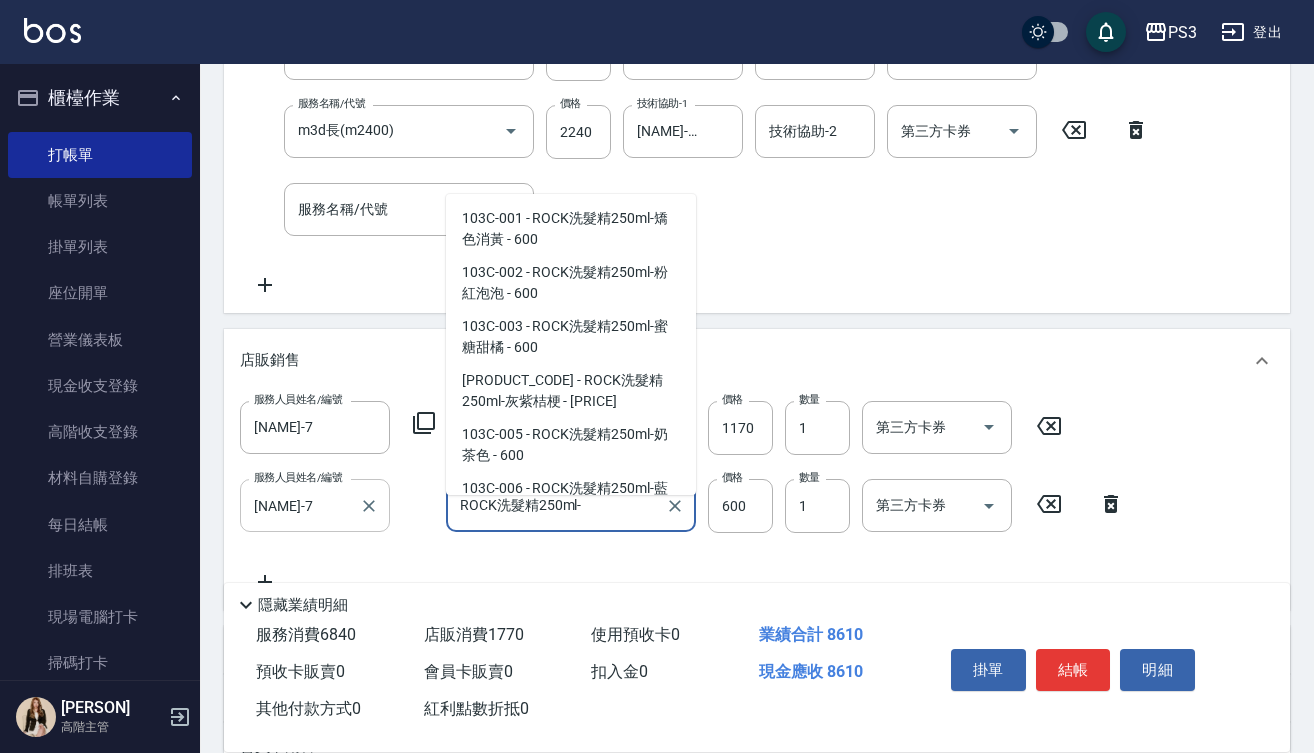 scroll, scrollTop: 85, scrollLeft: 0, axis: vertical 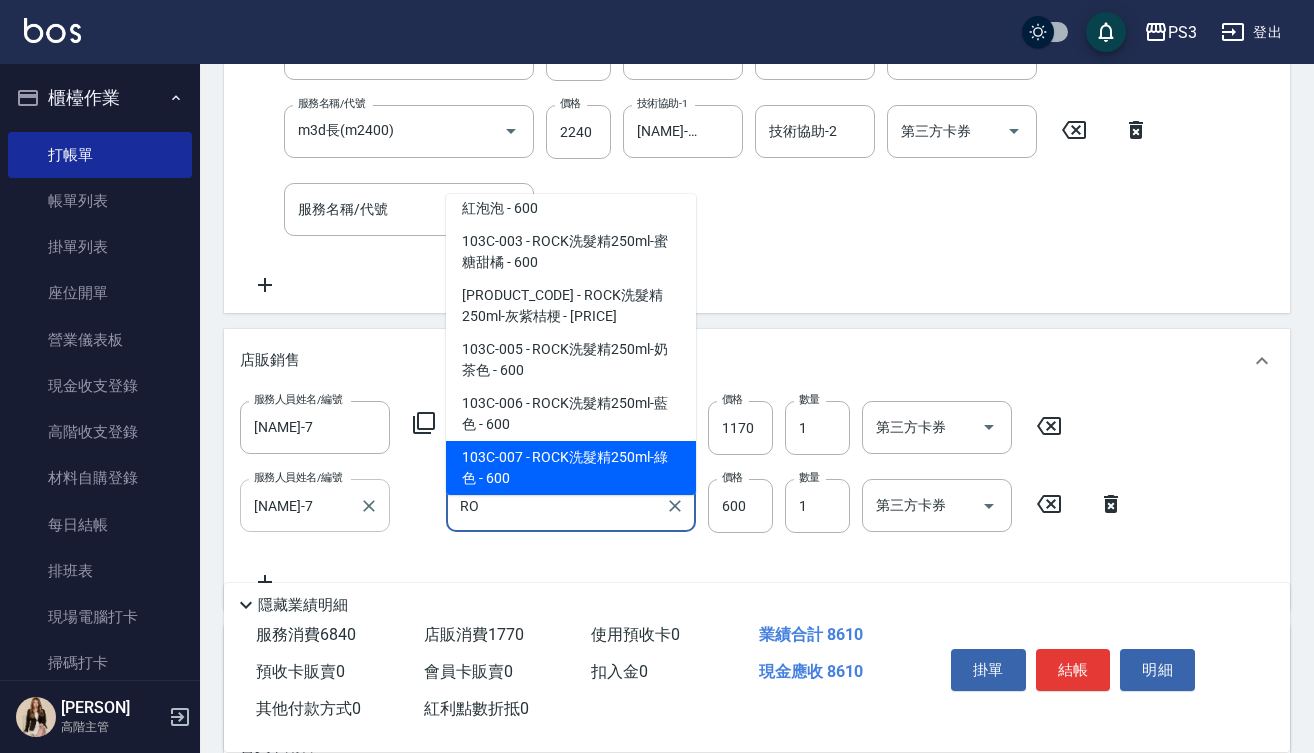 type on "R" 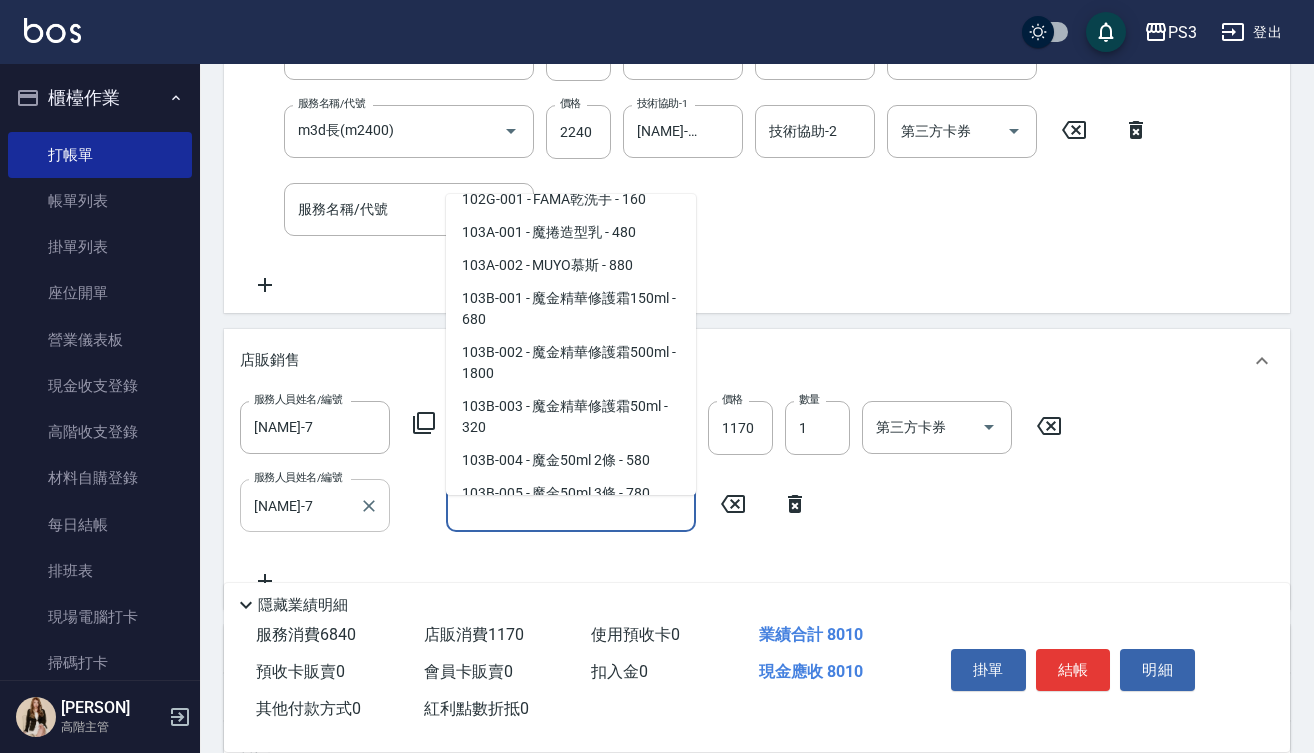 scroll, scrollTop: 8, scrollLeft: 0, axis: vertical 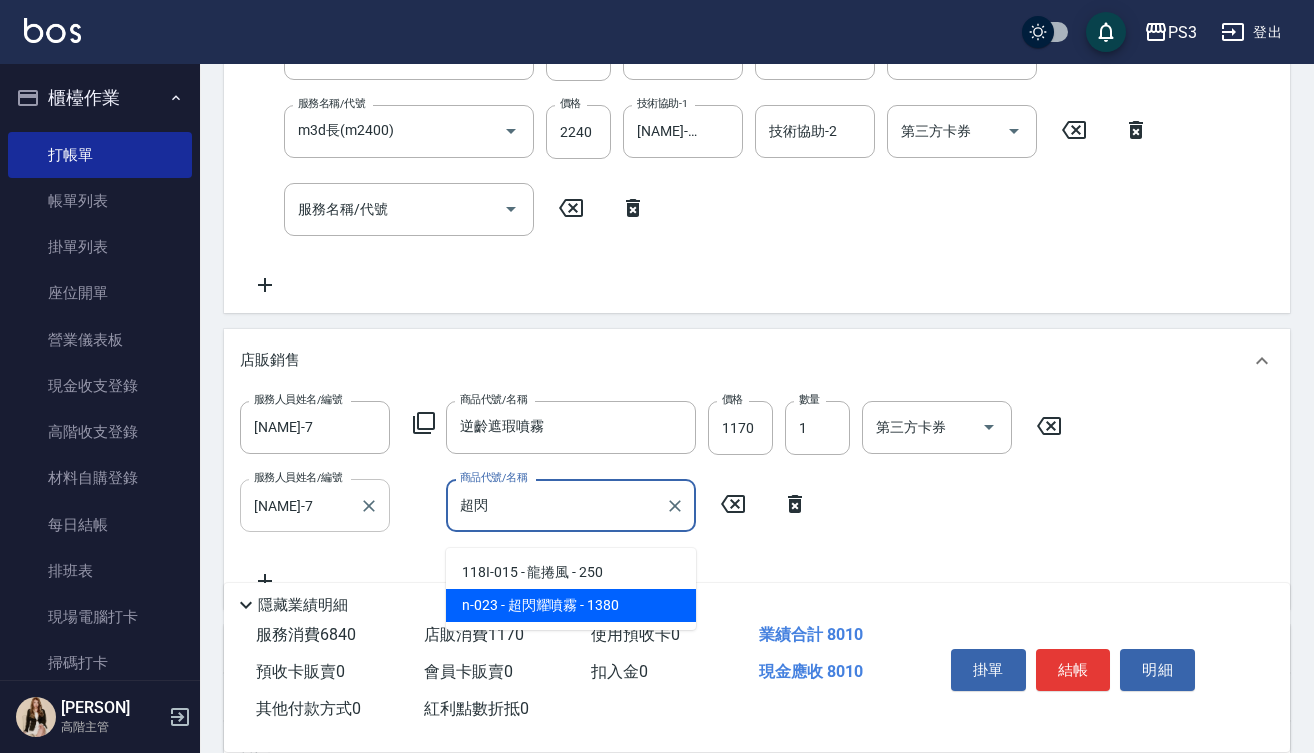 type on "超閃耀噴霧" 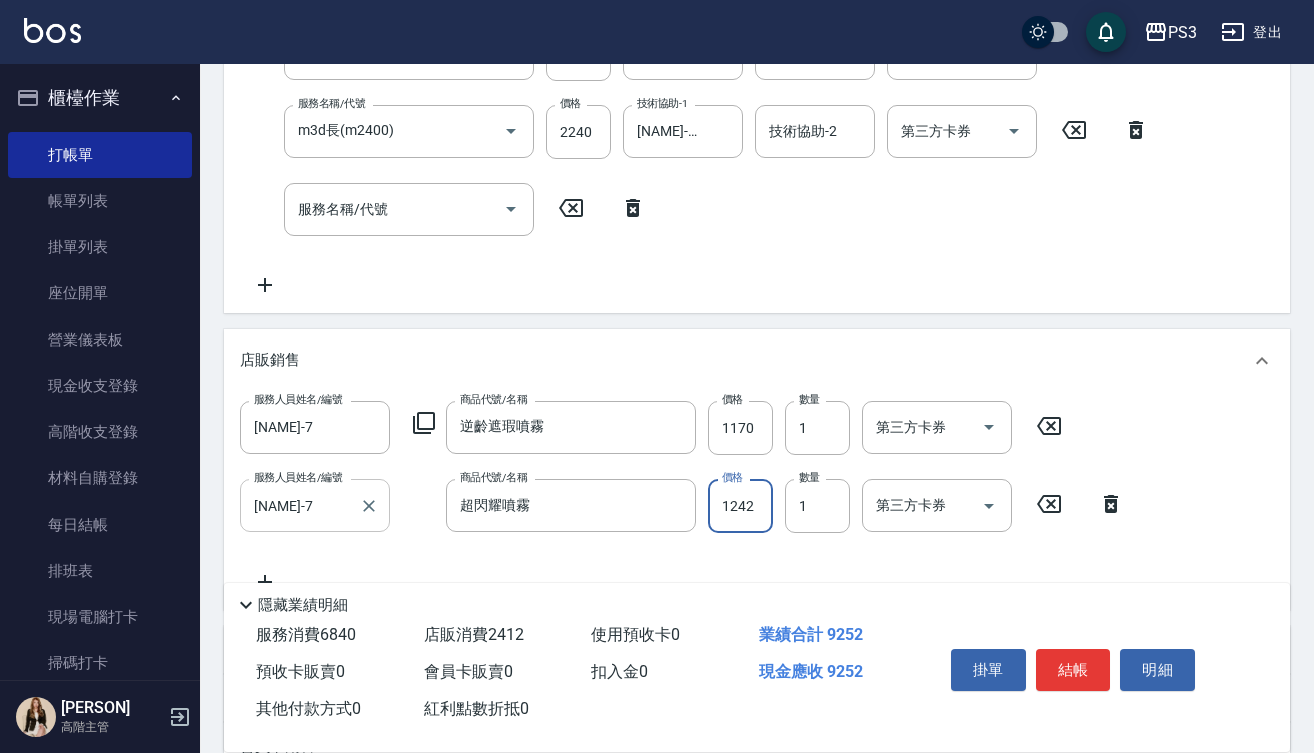 type on "1242" 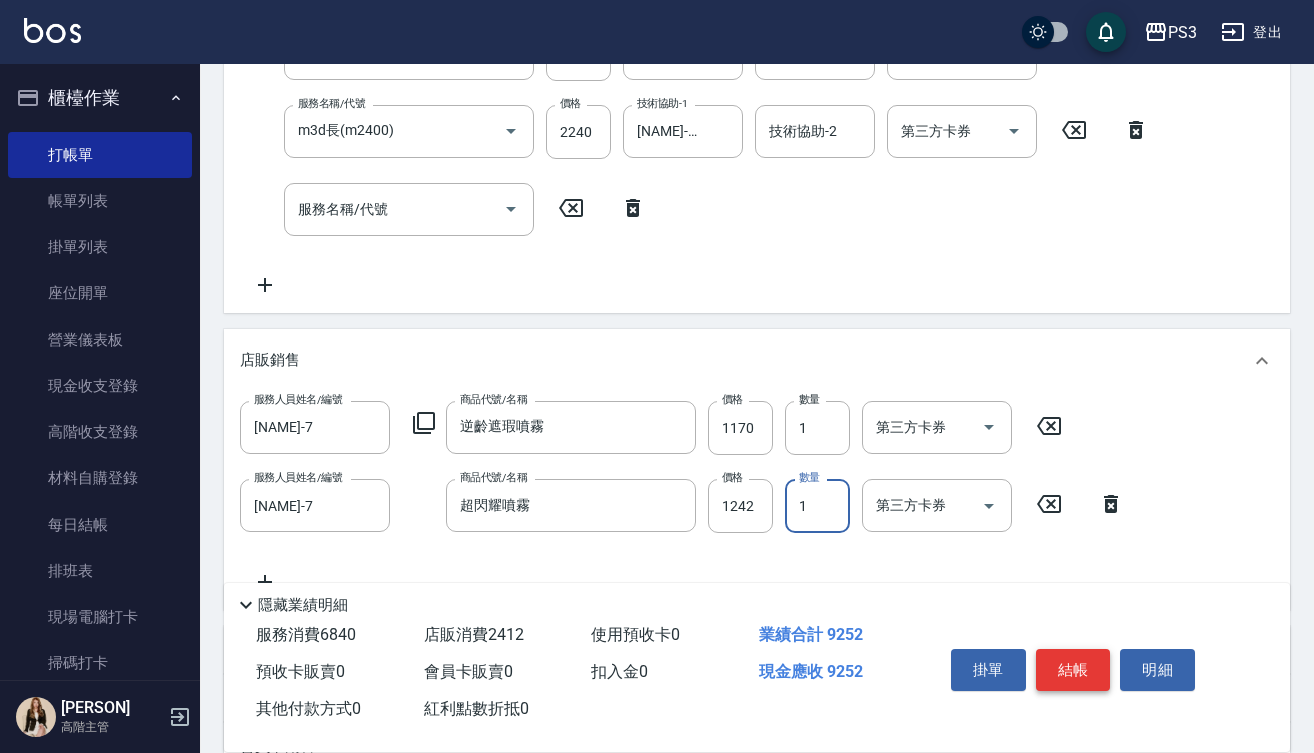 click on "結帳" at bounding box center [1073, 670] 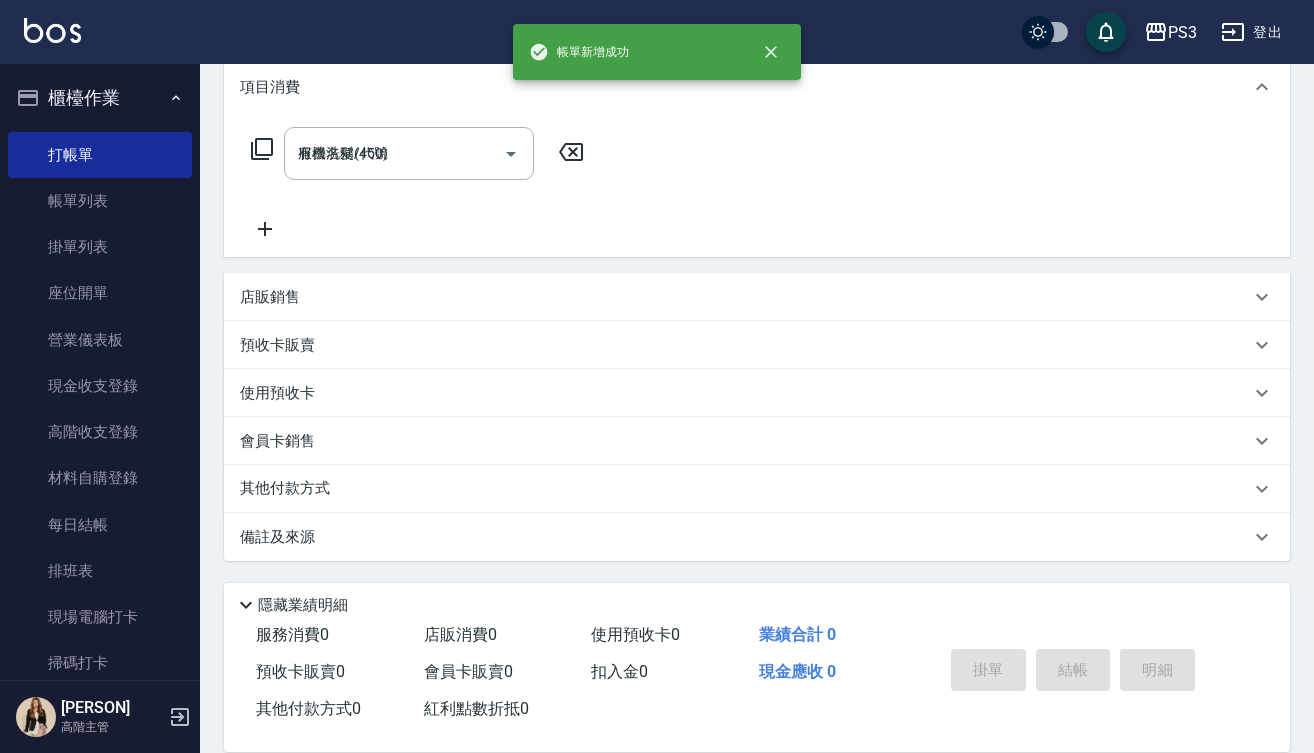 type 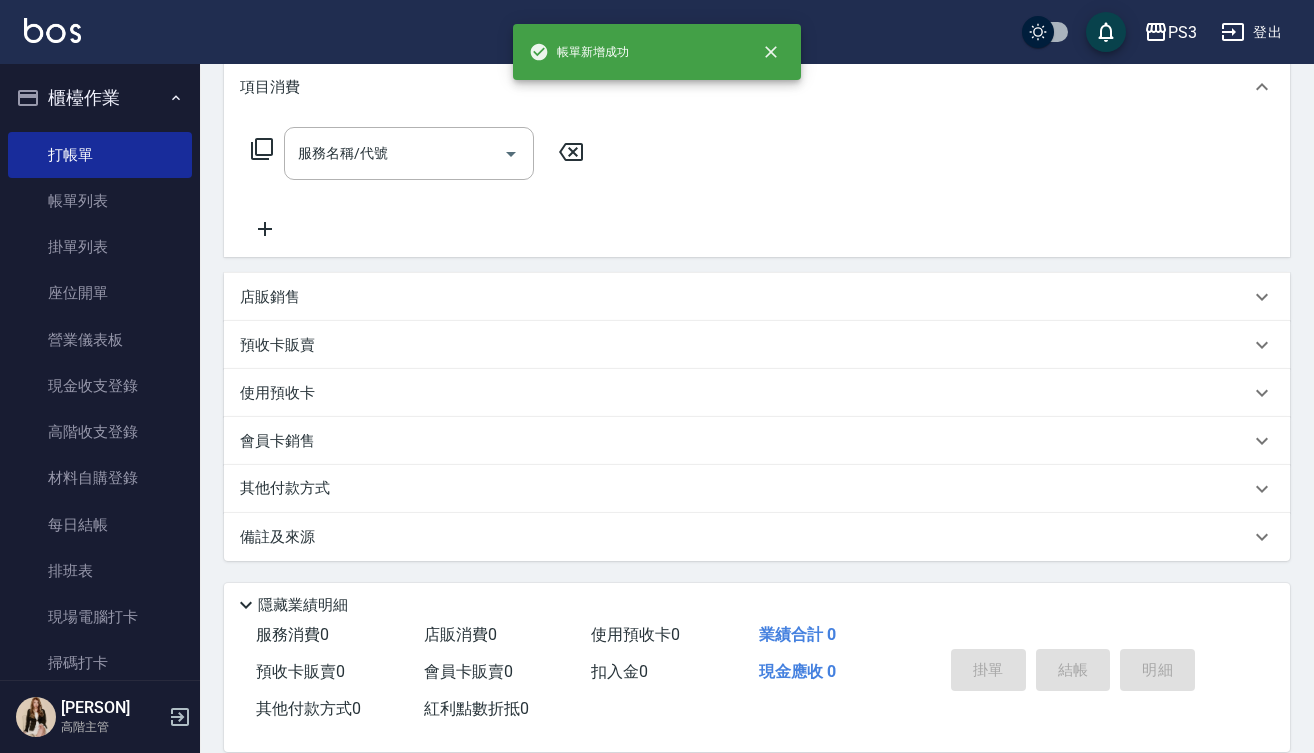 scroll, scrollTop: 0, scrollLeft: 0, axis: both 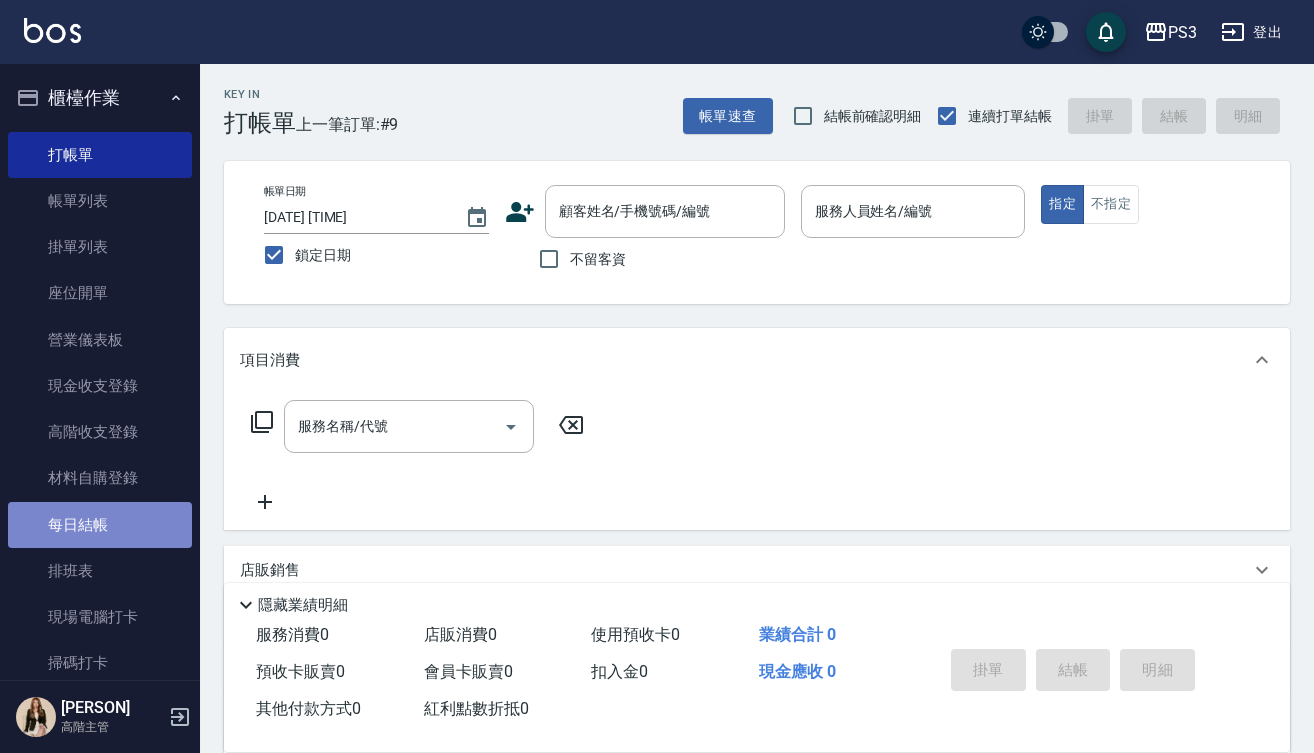 click on "每日結帳" at bounding box center [100, 525] 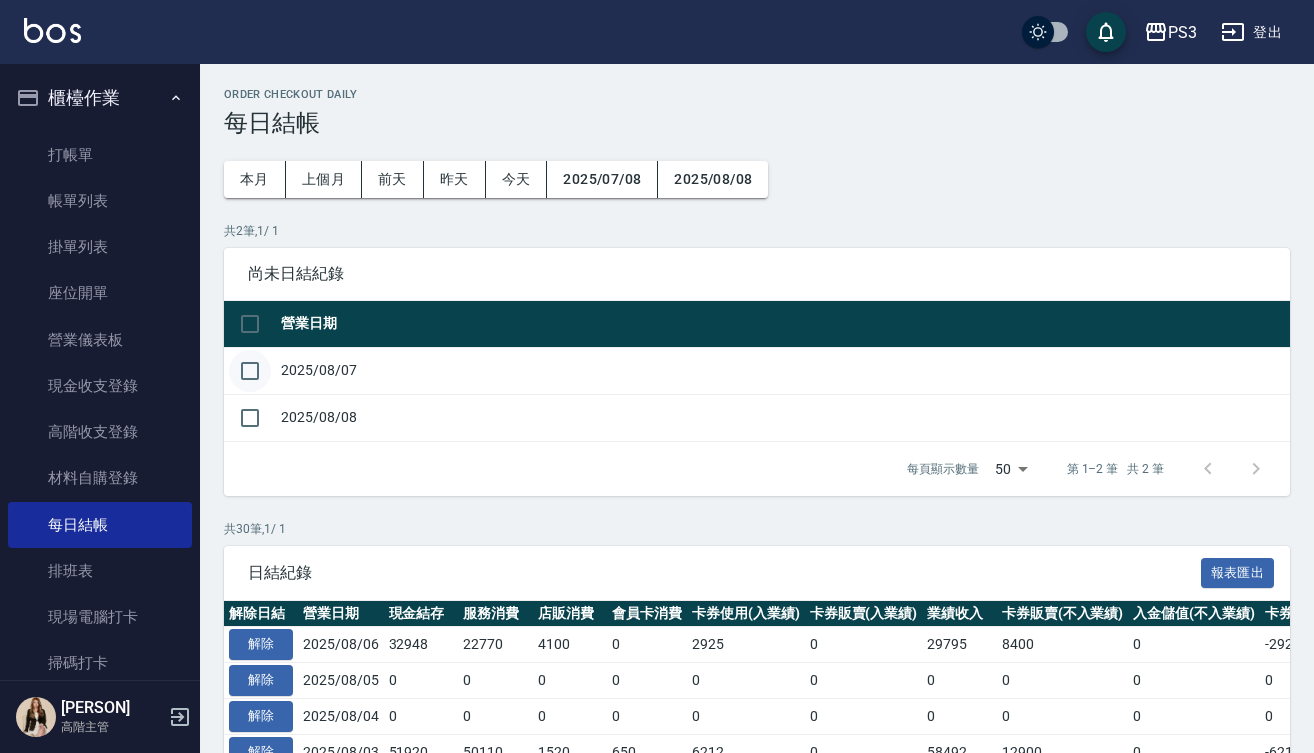 click at bounding box center (250, 371) 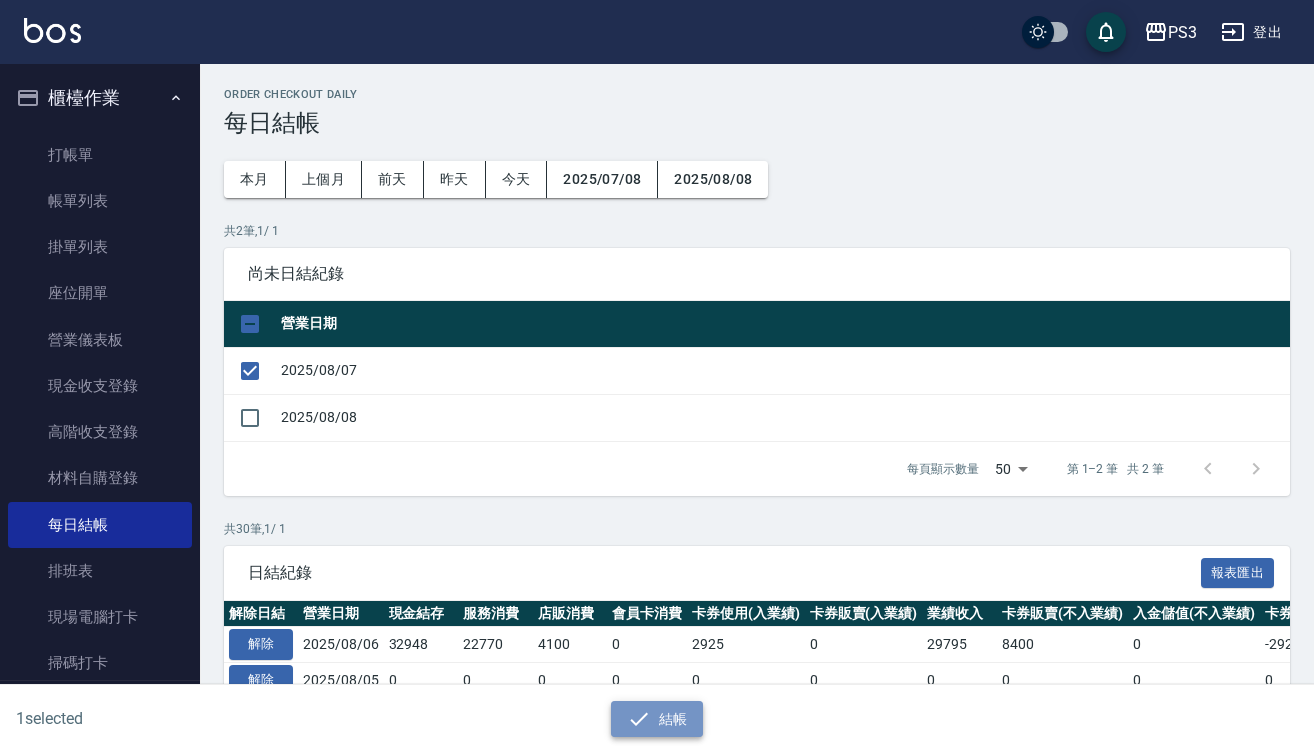 click on "結帳" at bounding box center [657, 719] 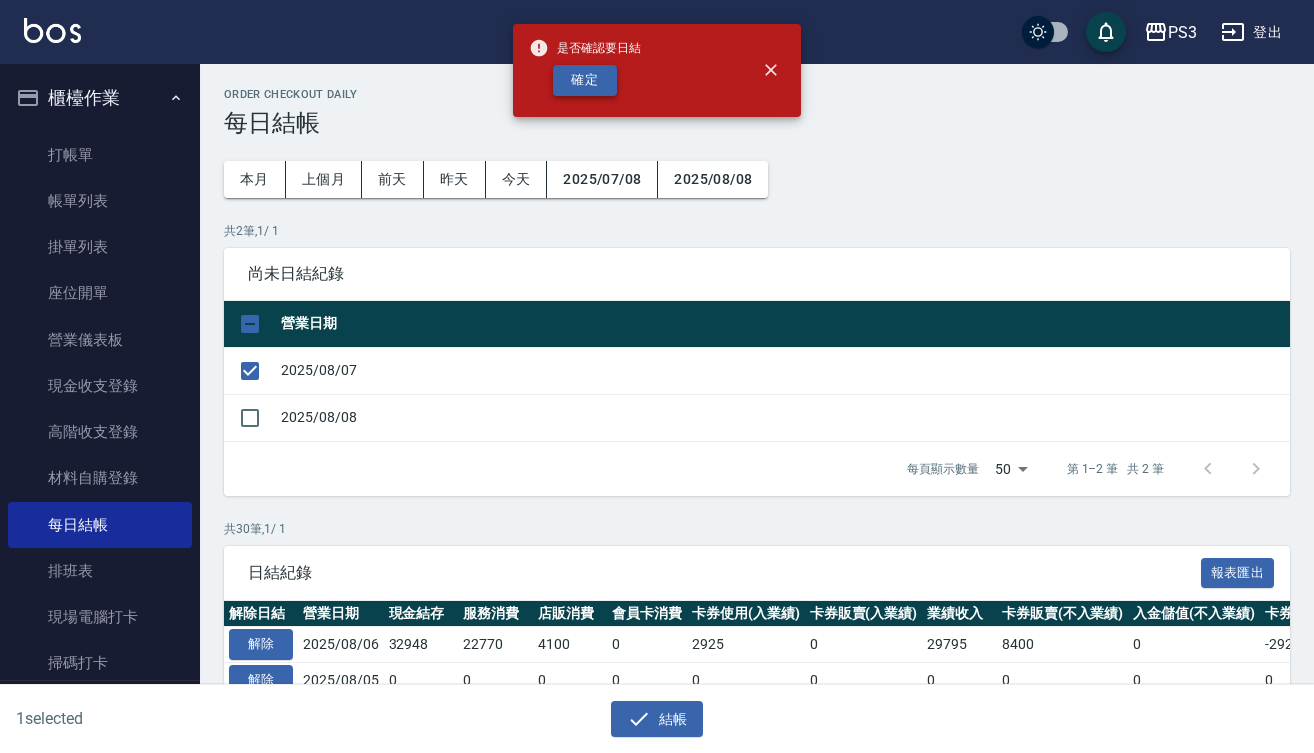 click on "確定" at bounding box center [585, 80] 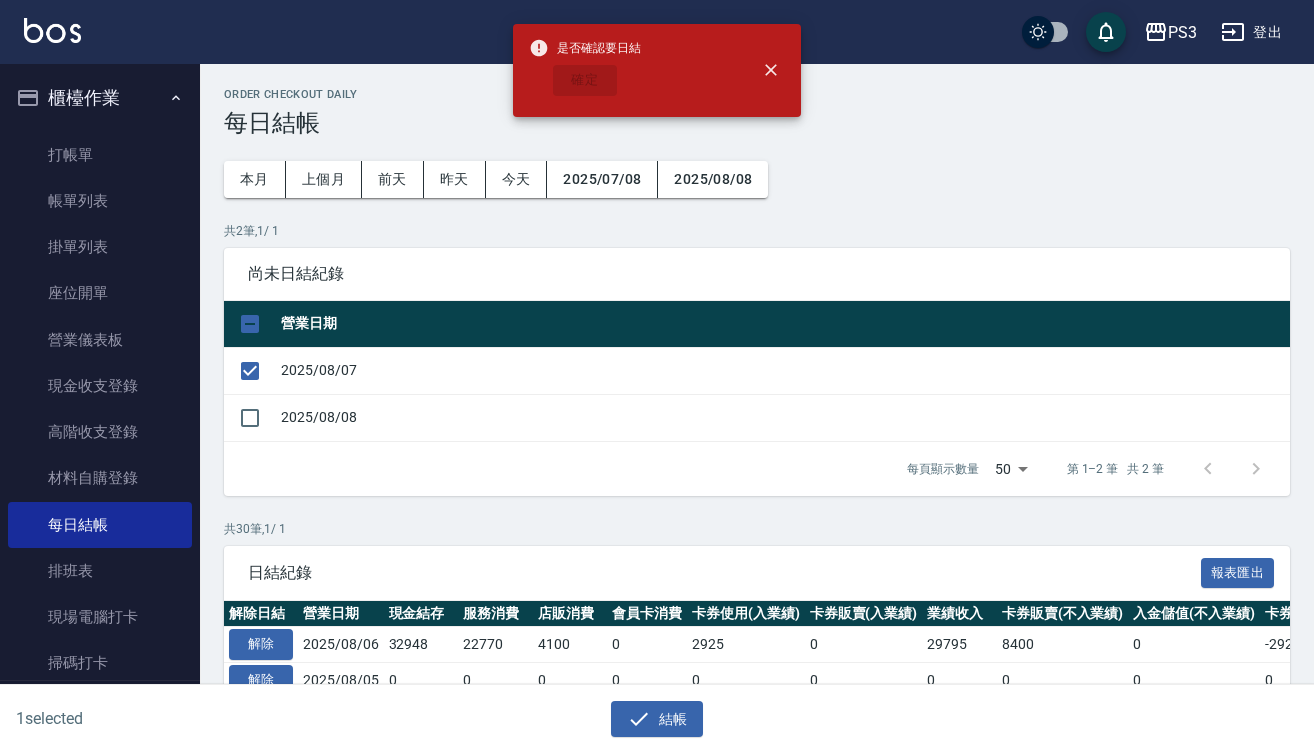 checkbox on "false" 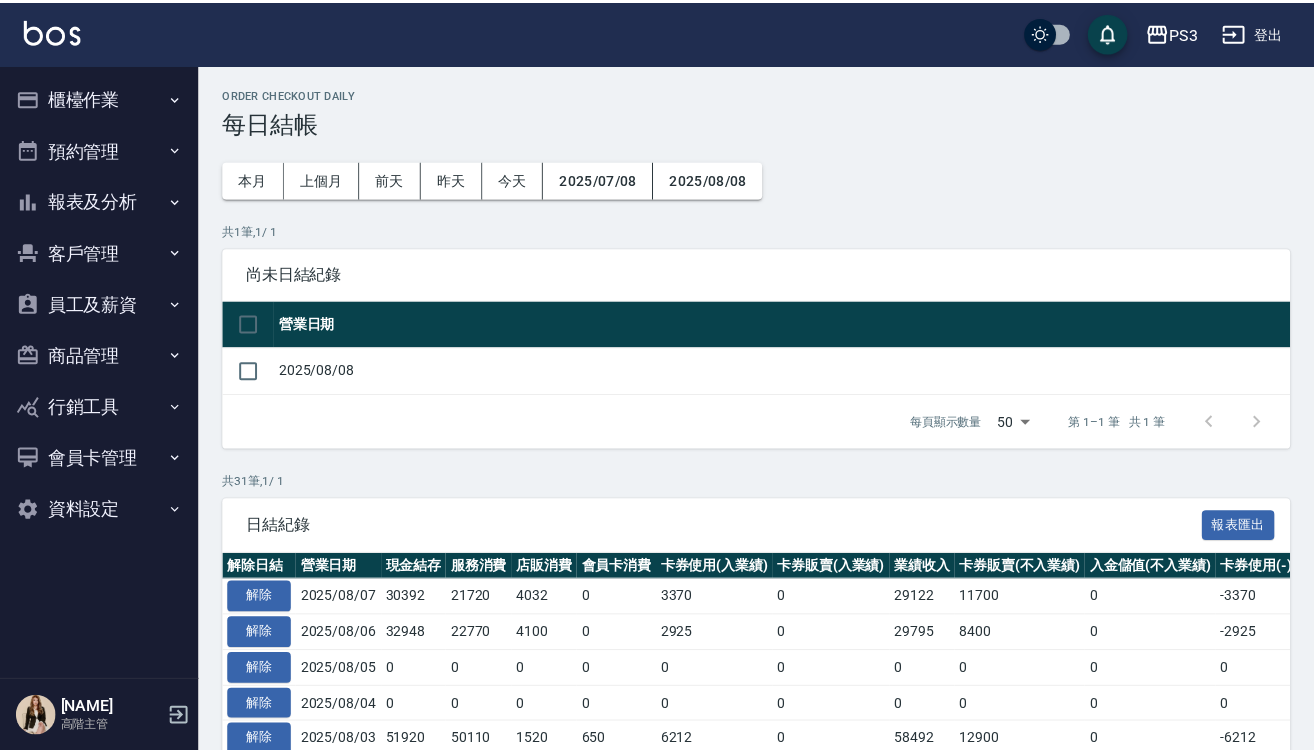 scroll, scrollTop: 0, scrollLeft: 0, axis: both 